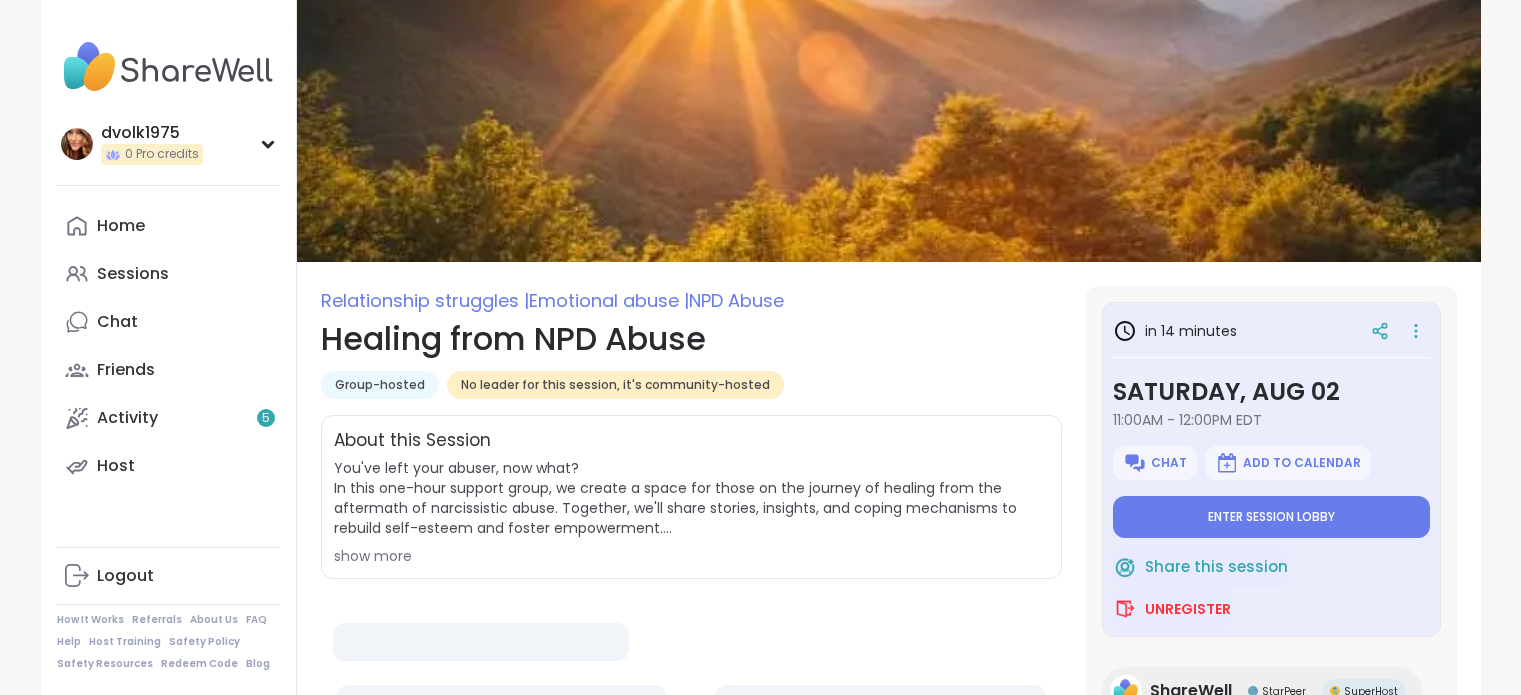scroll, scrollTop: 0, scrollLeft: 0, axis: both 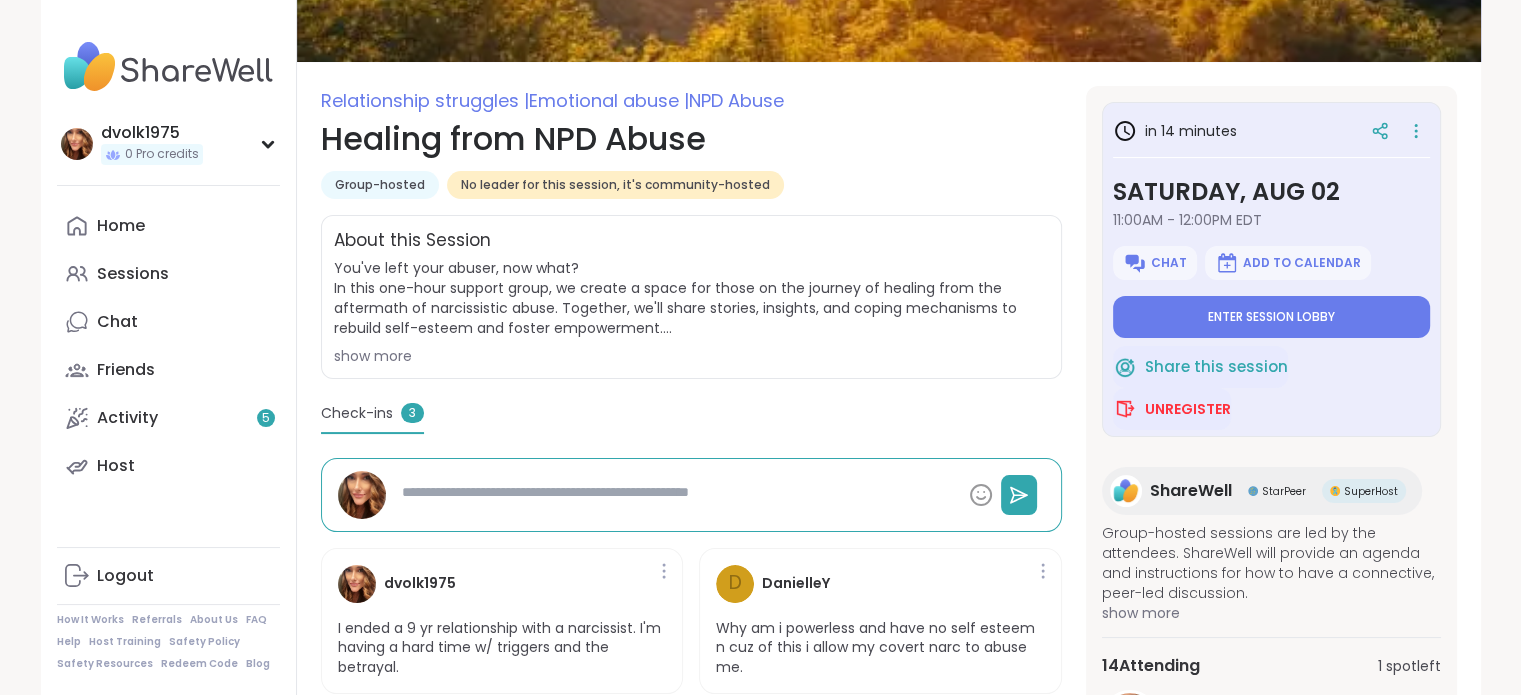 click on "show more" at bounding box center (691, 356) 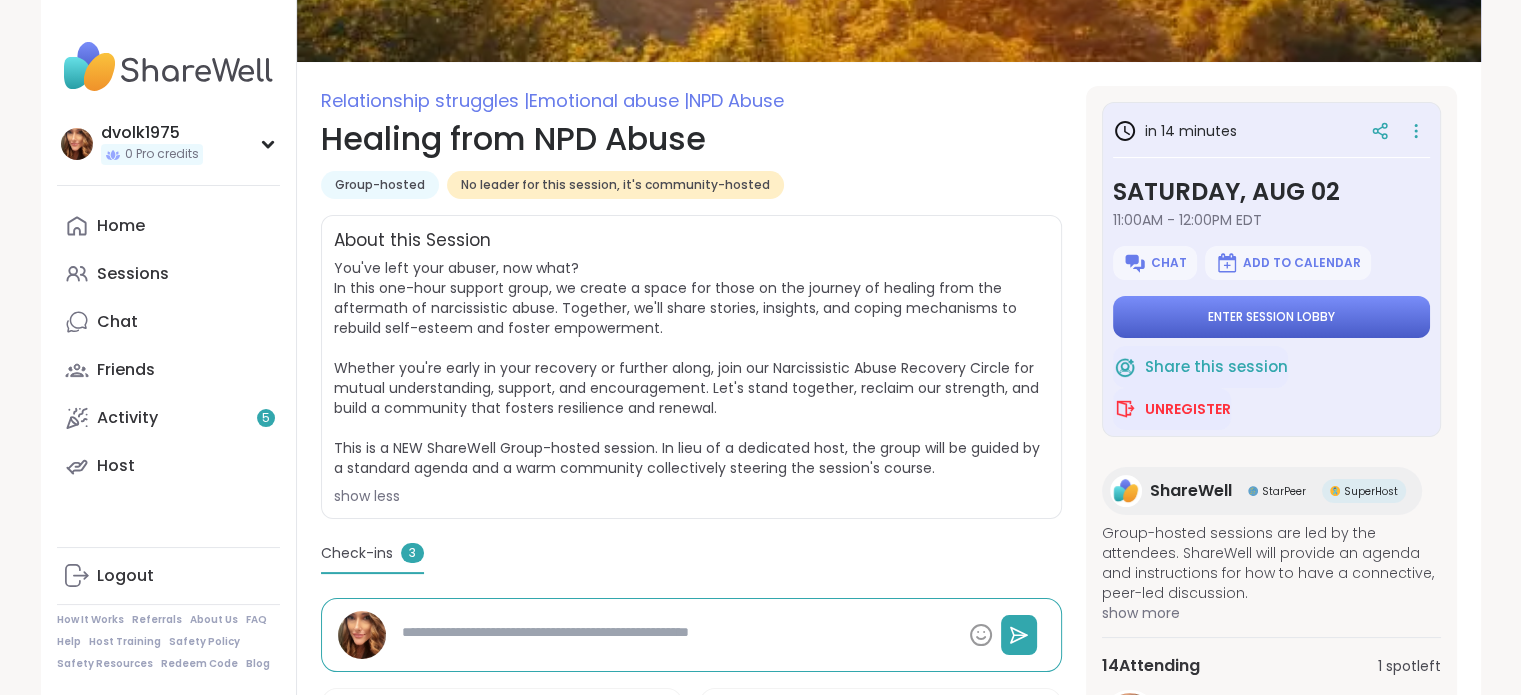click on "Enter session lobby" at bounding box center [1271, 317] 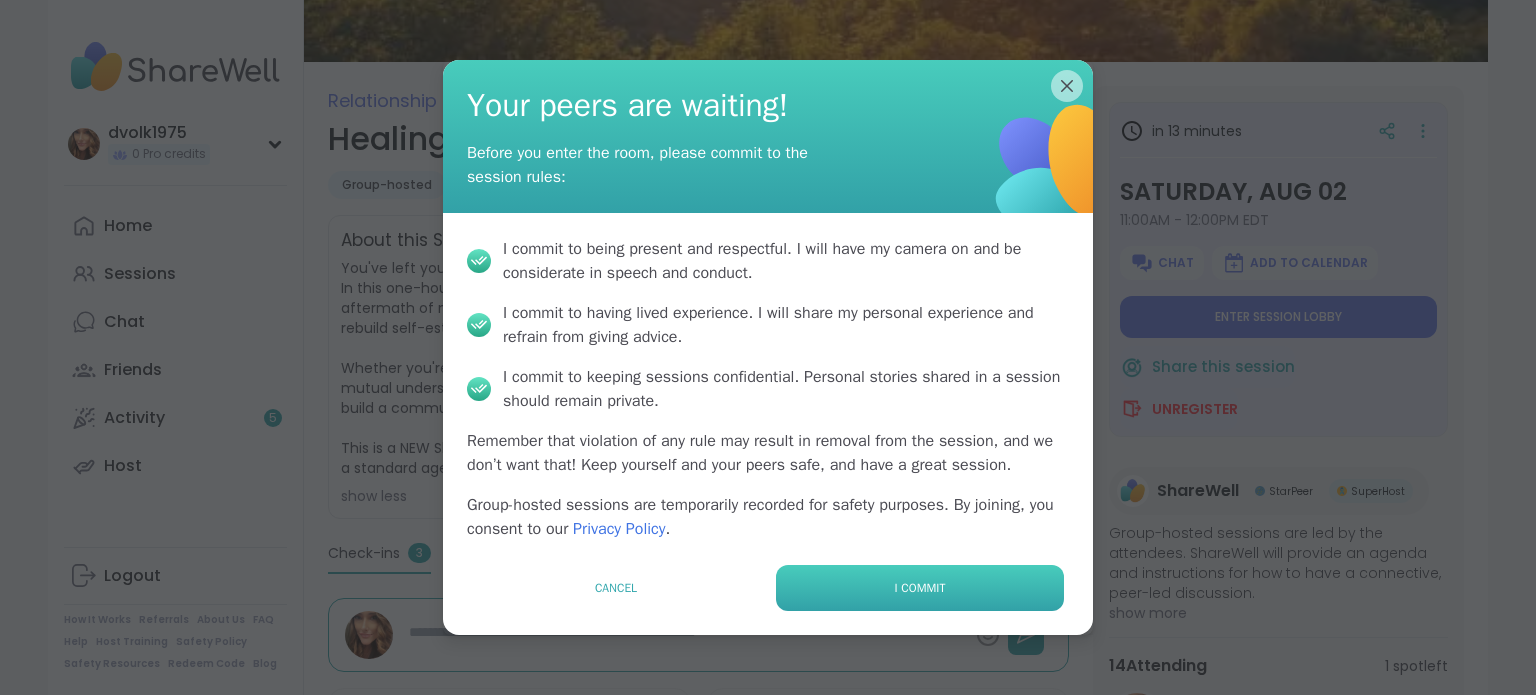 click on "I commit" at bounding box center [920, 588] 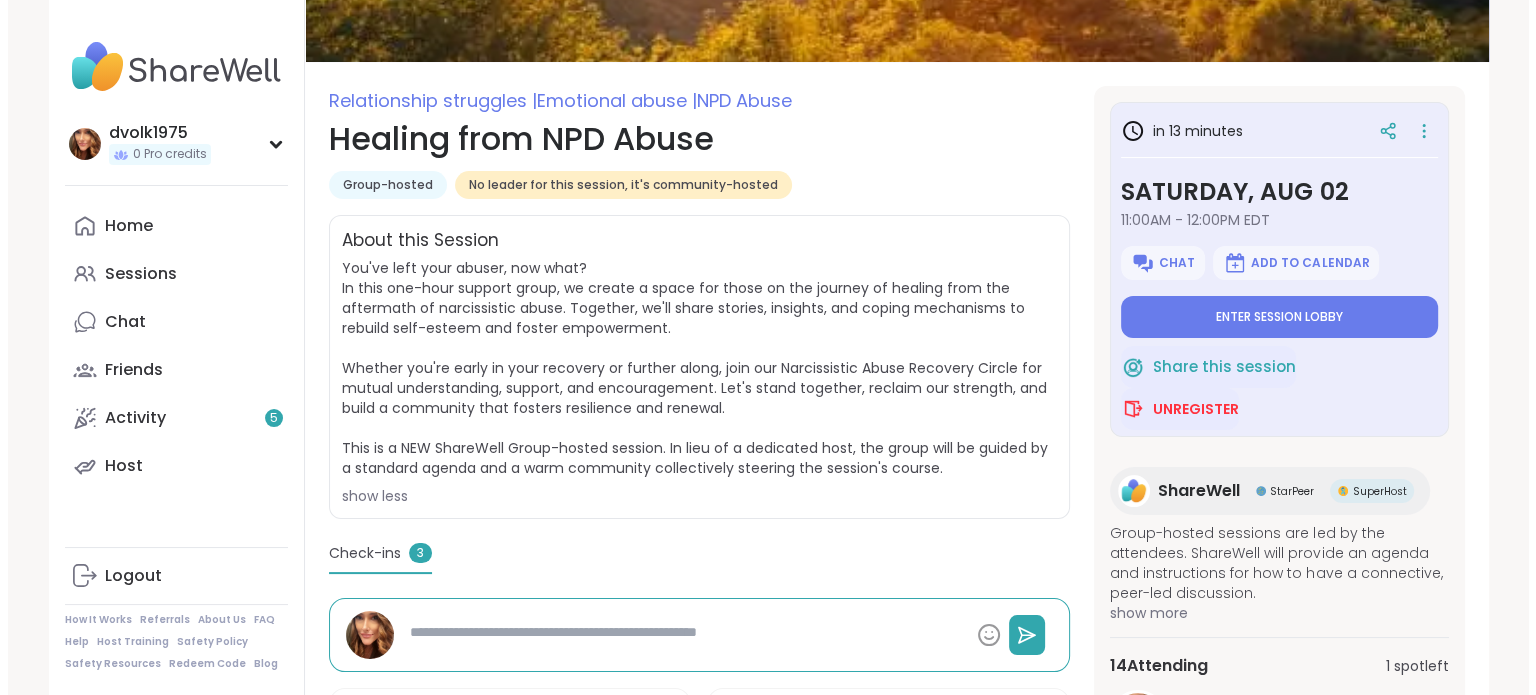 scroll, scrollTop: 0, scrollLeft: 0, axis: both 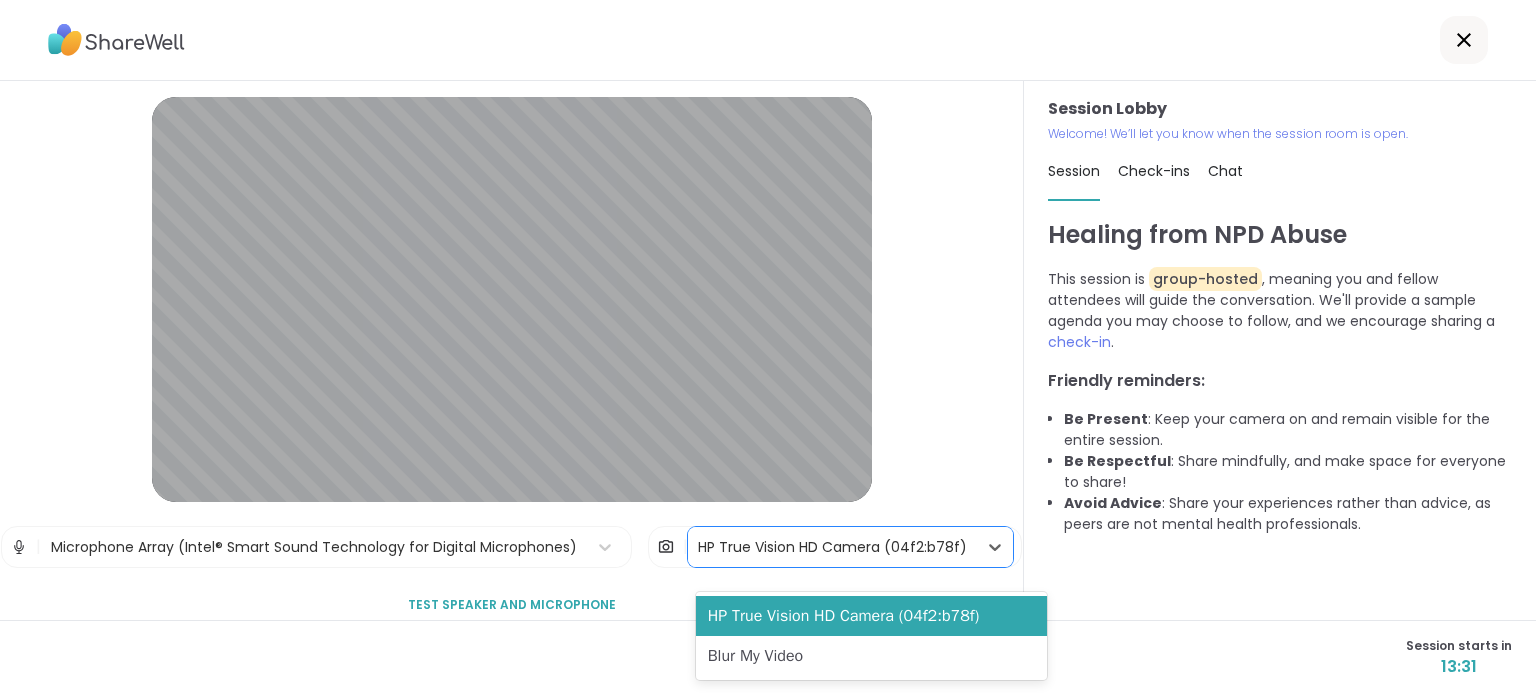 click on "HP True Vision HD Camera (04f2:b78f)" at bounding box center (832, 547) 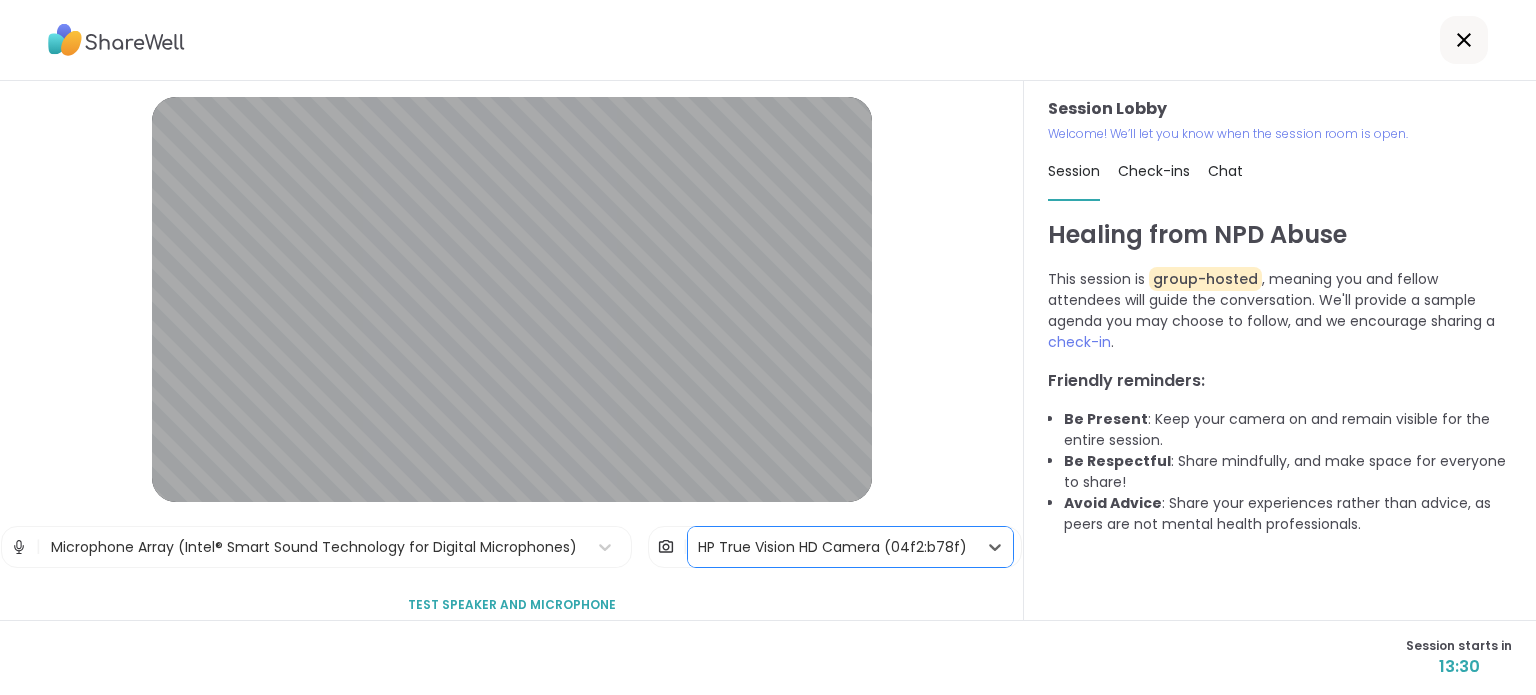 click on "HP True Vision HD Camera (04f2:b78f)" at bounding box center (832, 547) 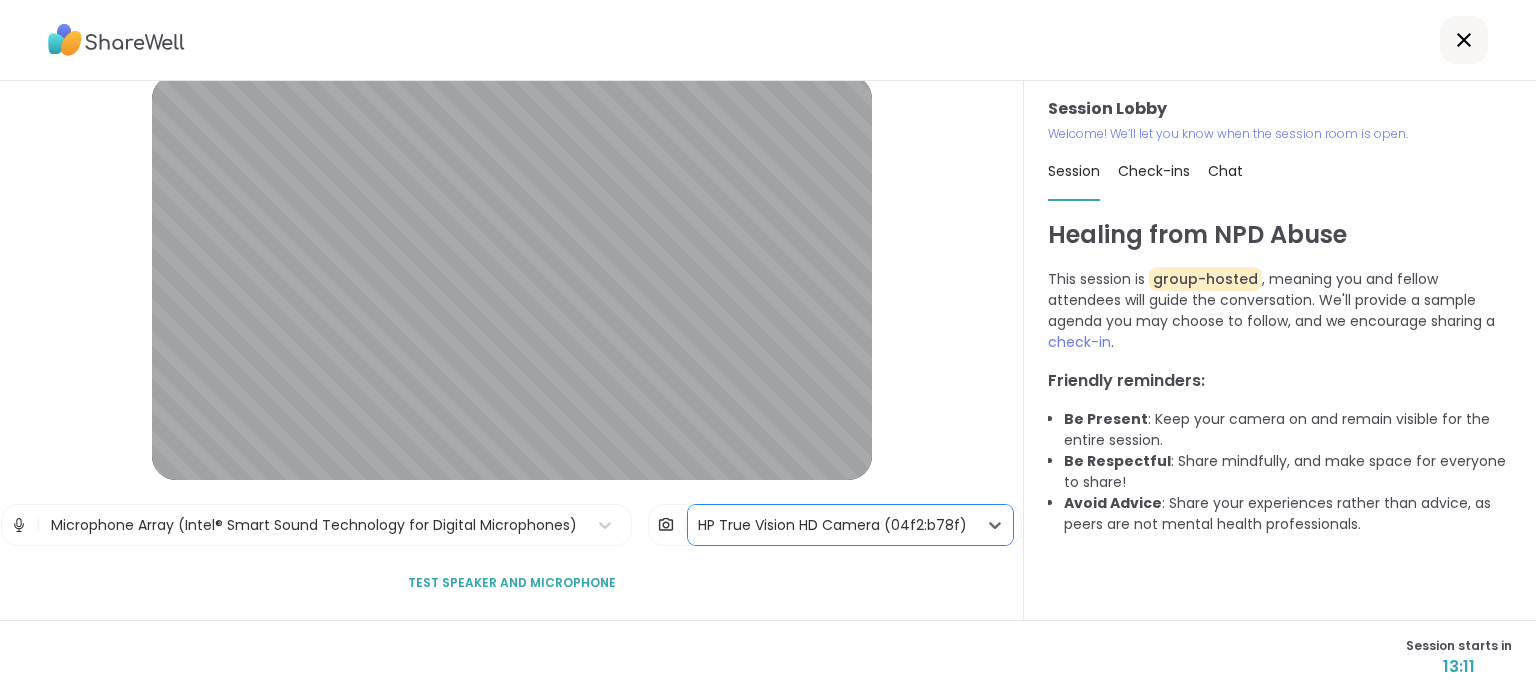 scroll, scrollTop: 52, scrollLeft: 0, axis: vertical 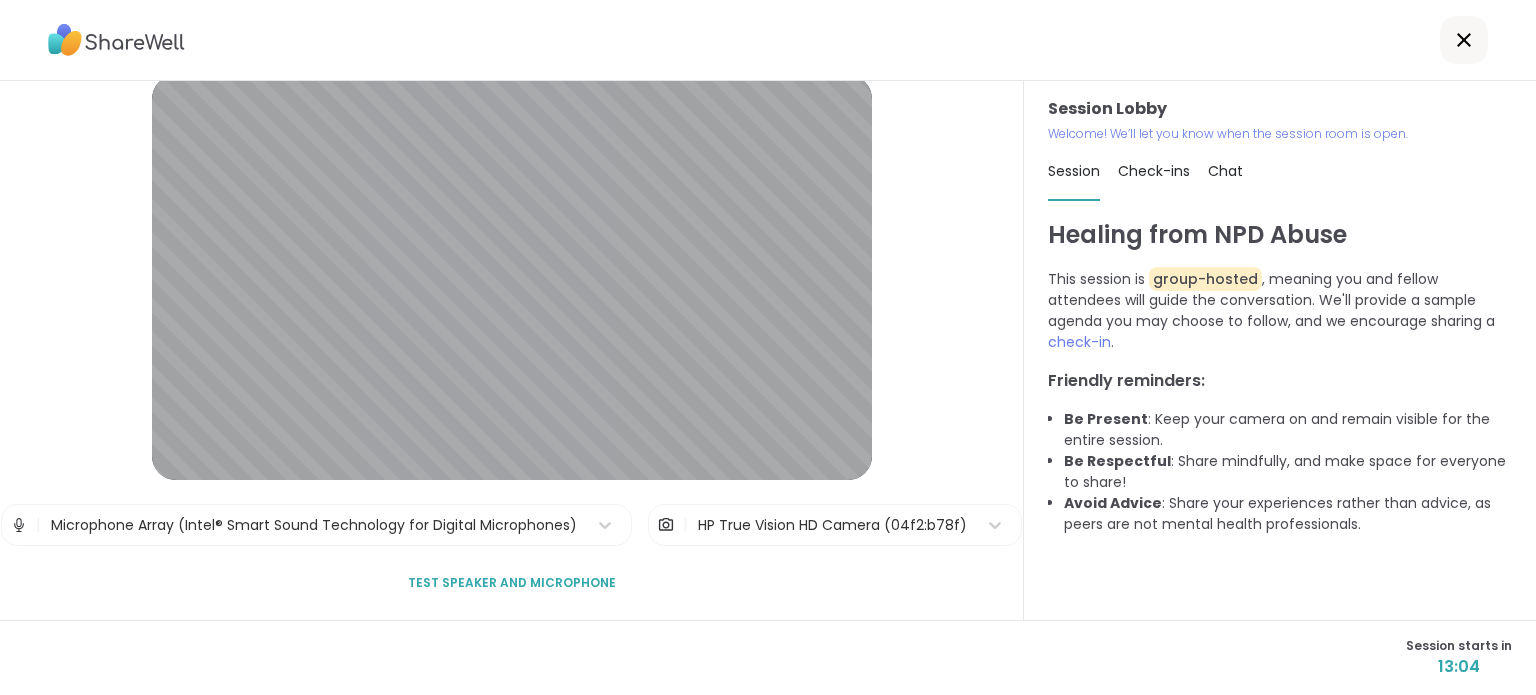 click on "Check-ins" at bounding box center [1154, 171] 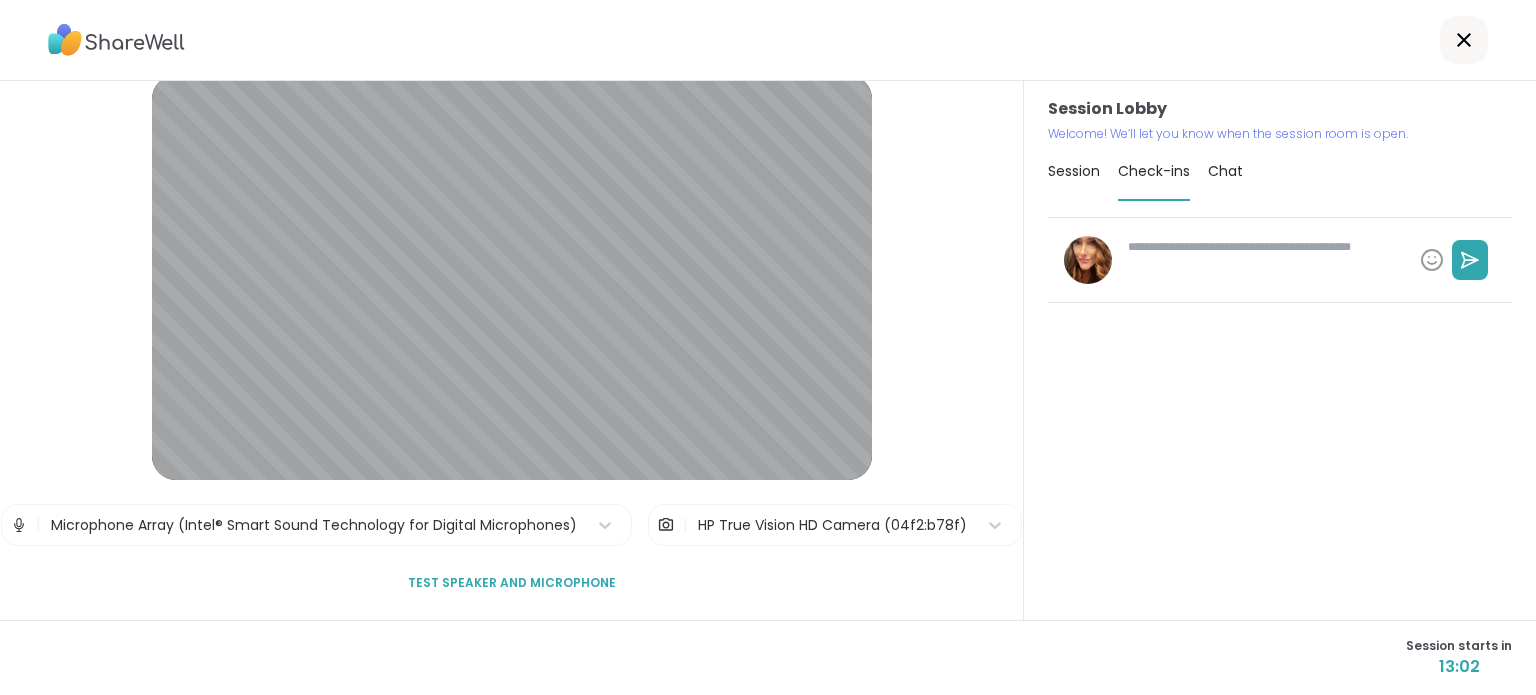 click on "Chat" at bounding box center (1225, 171) 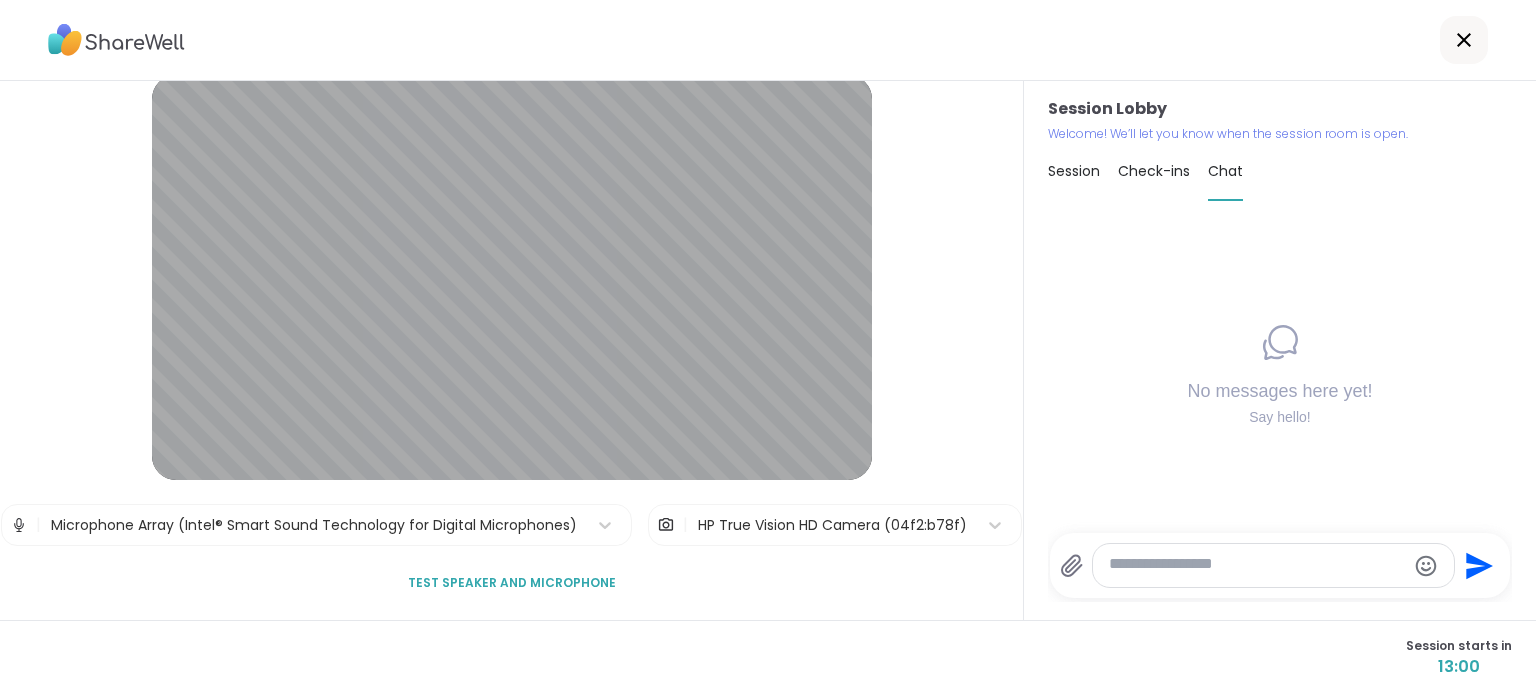 click on "Session" at bounding box center [1074, 171] 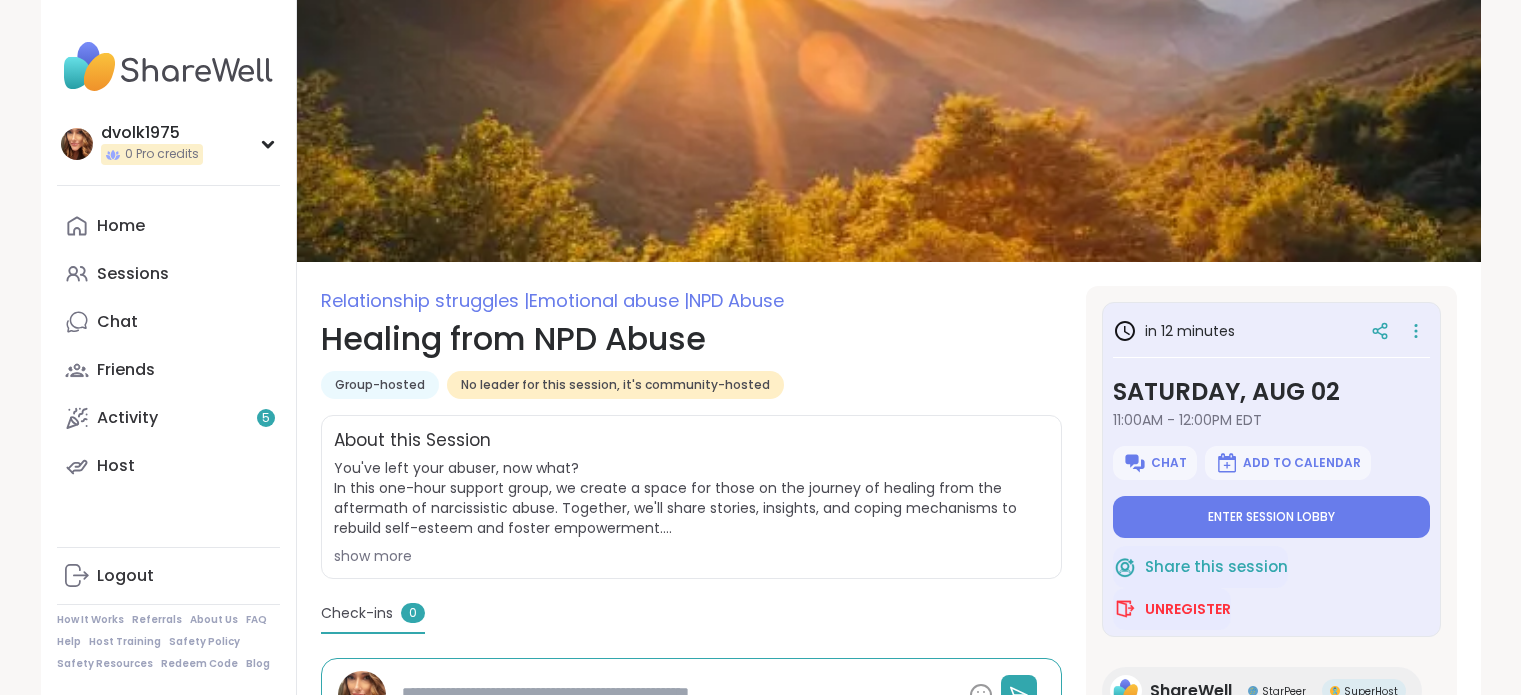 scroll, scrollTop: 0, scrollLeft: 0, axis: both 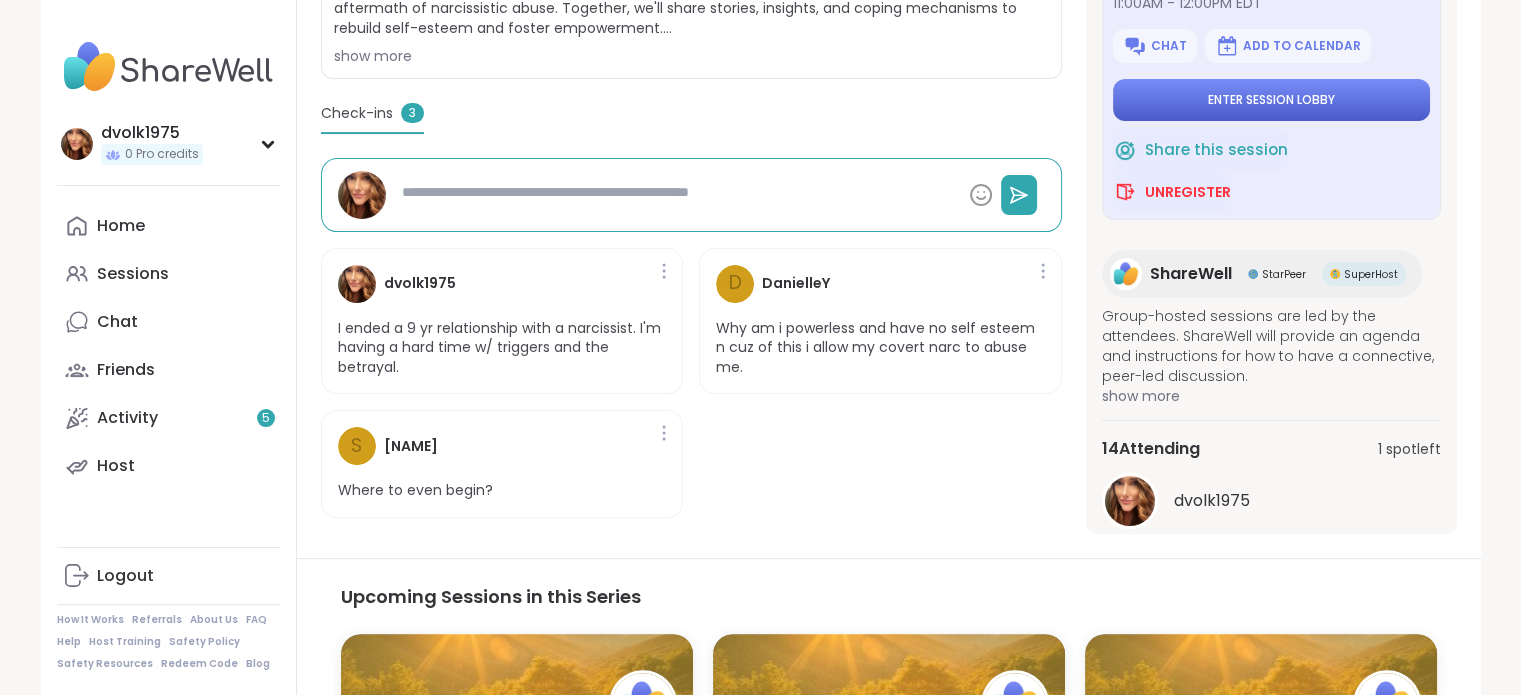 click on "Enter session lobby" at bounding box center (1271, 100) 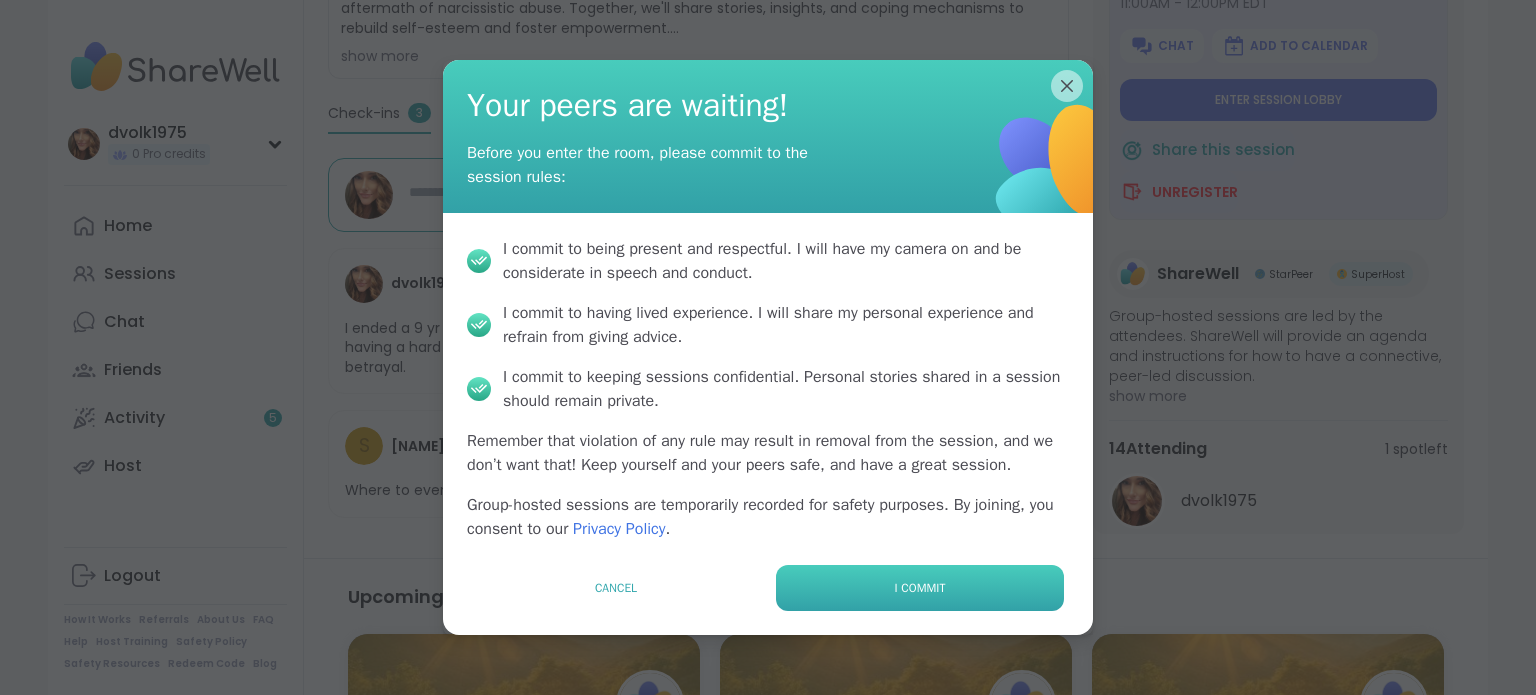 click on "I commit" at bounding box center [920, 588] 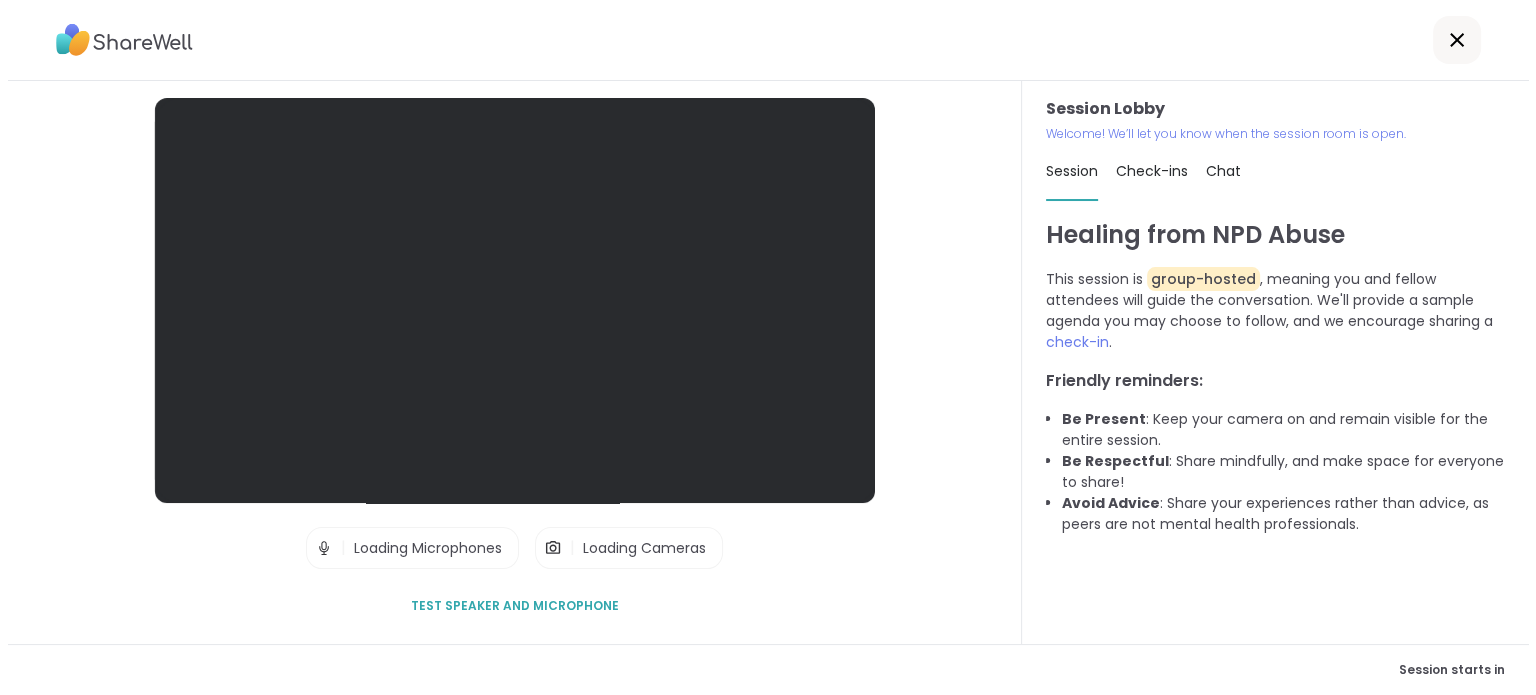 scroll, scrollTop: 0, scrollLeft: 0, axis: both 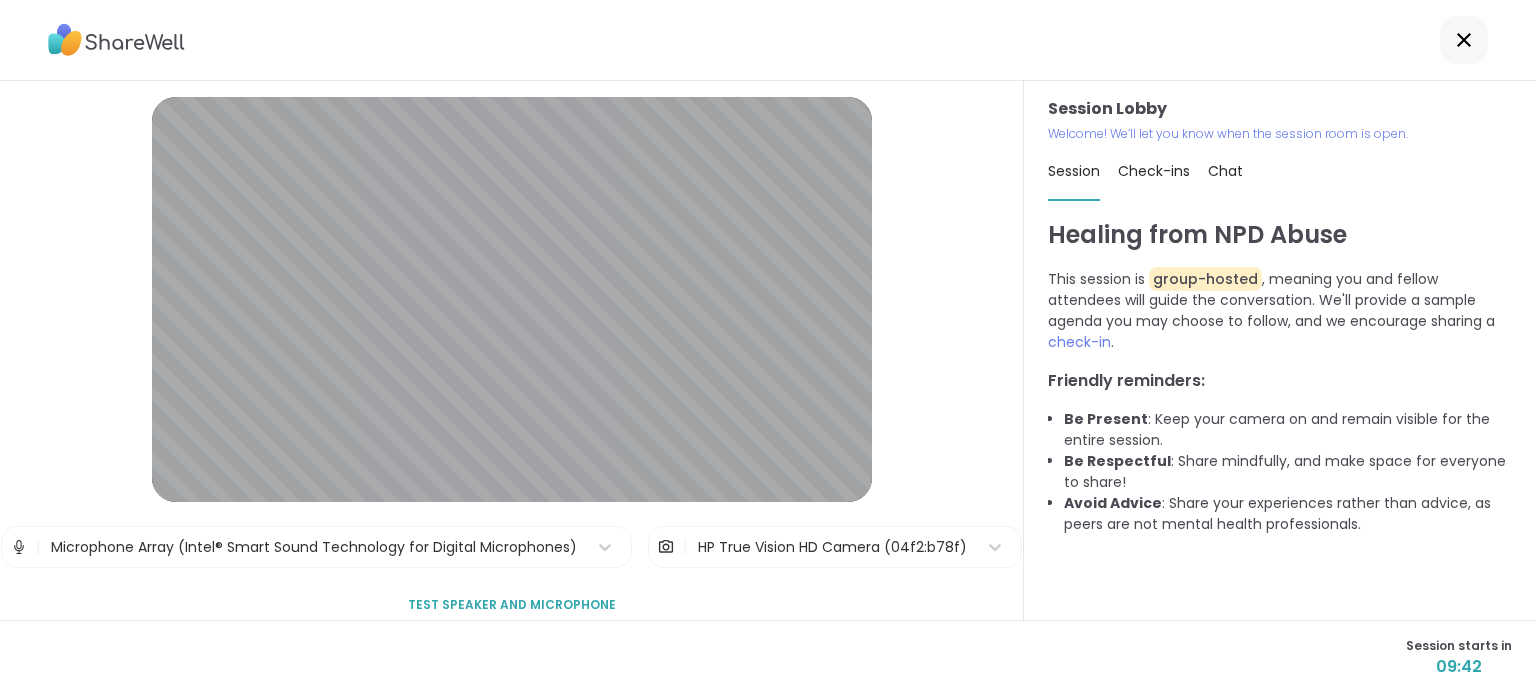 click on "Check-ins" at bounding box center (1154, 171) 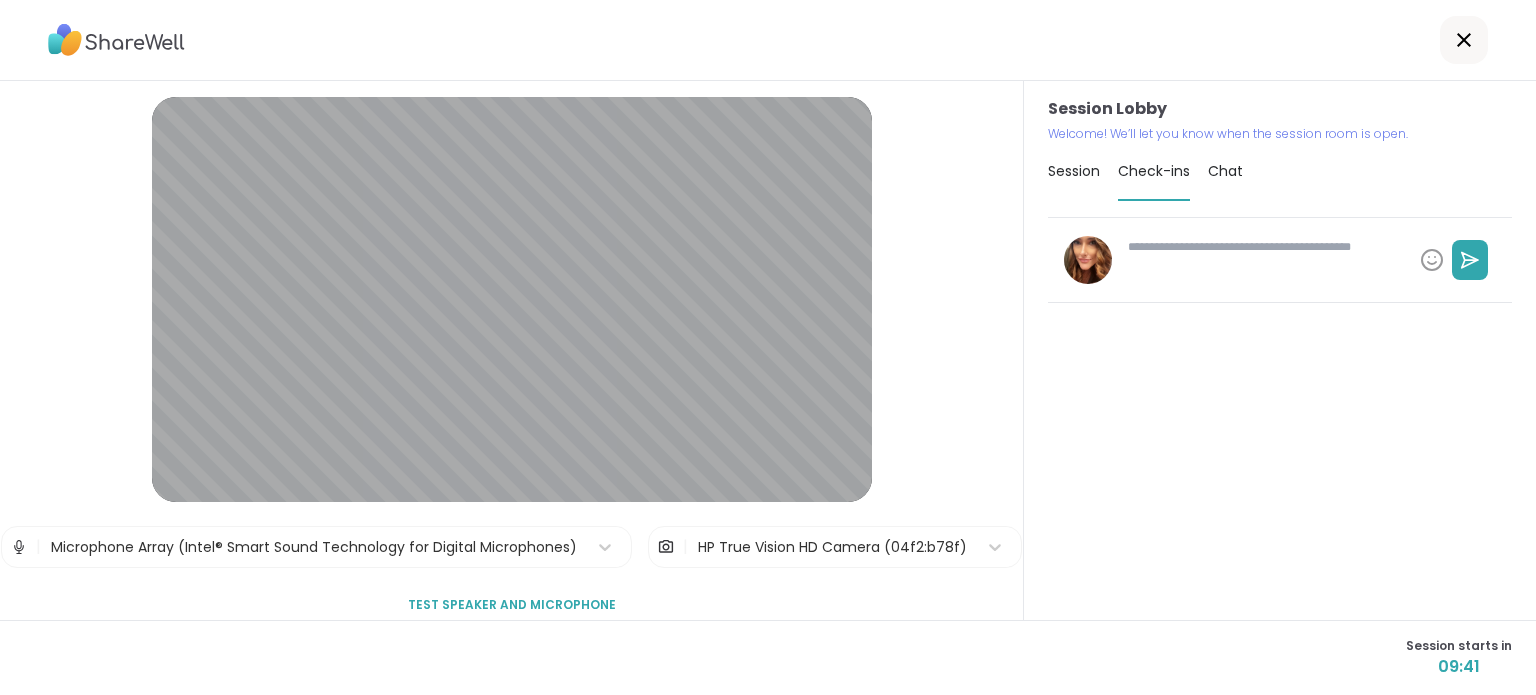 click on "Session" at bounding box center [1074, 171] 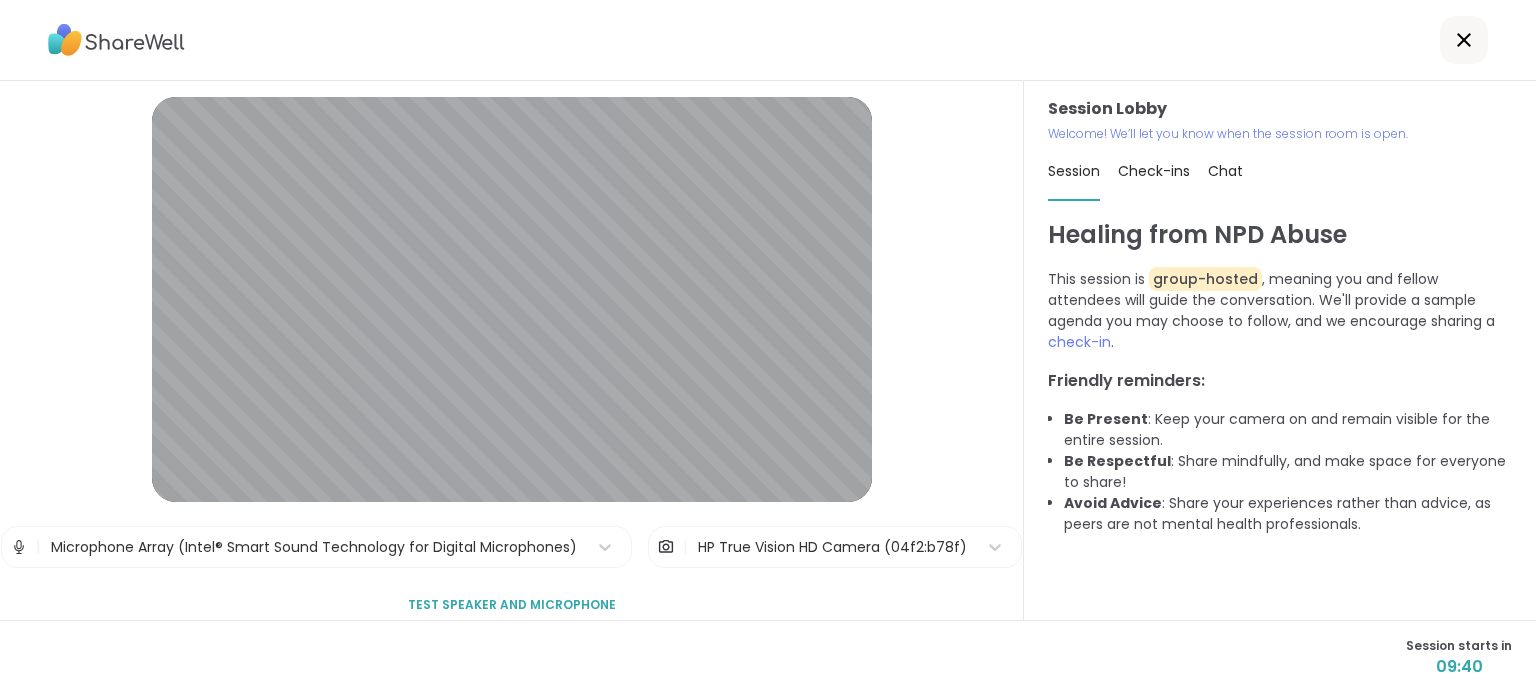 click on "Chat" at bounding box center (1225, 171) 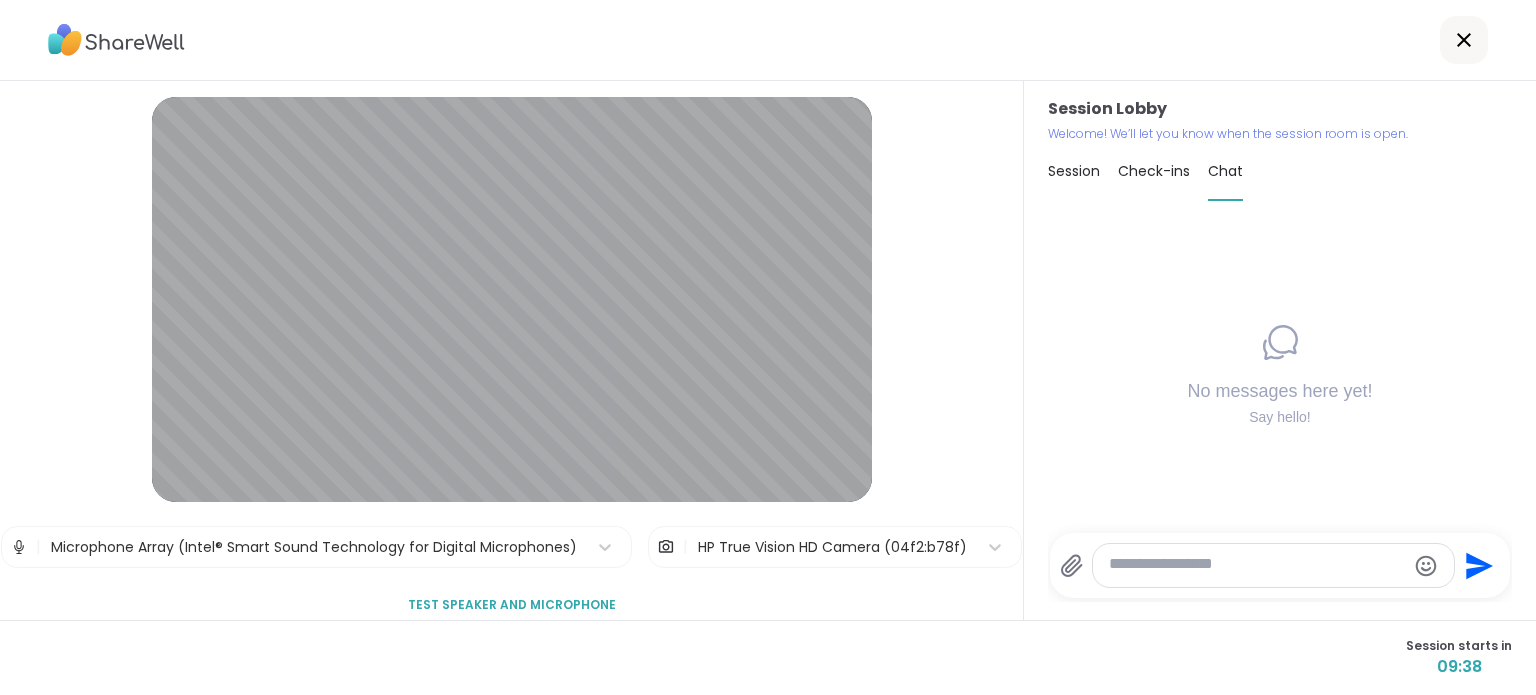 click on "Session" at bounding box center [1074, 171] 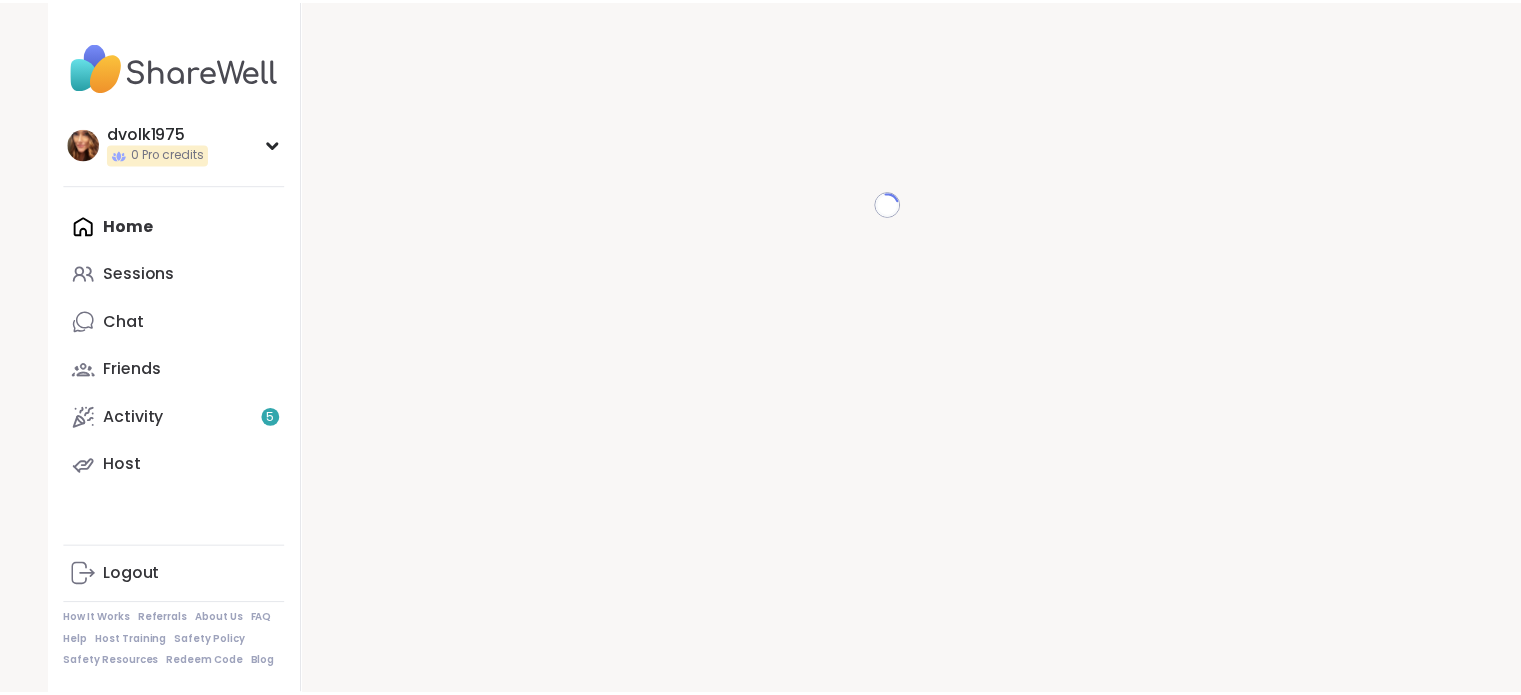 scroll, scrollTop: 0, scrollLeft: 0, axis: both 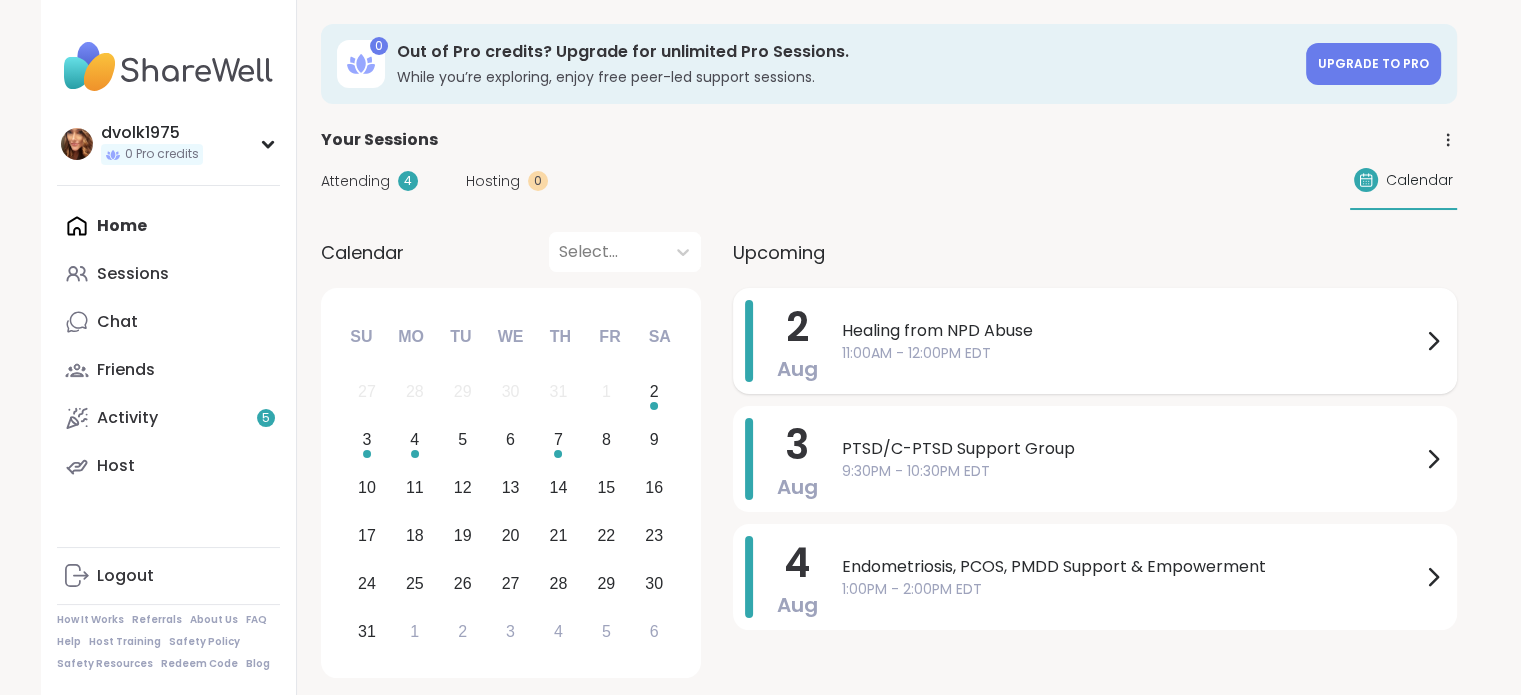 click on "Healing from NPD Abuse" at bounding box center (1131, 331) 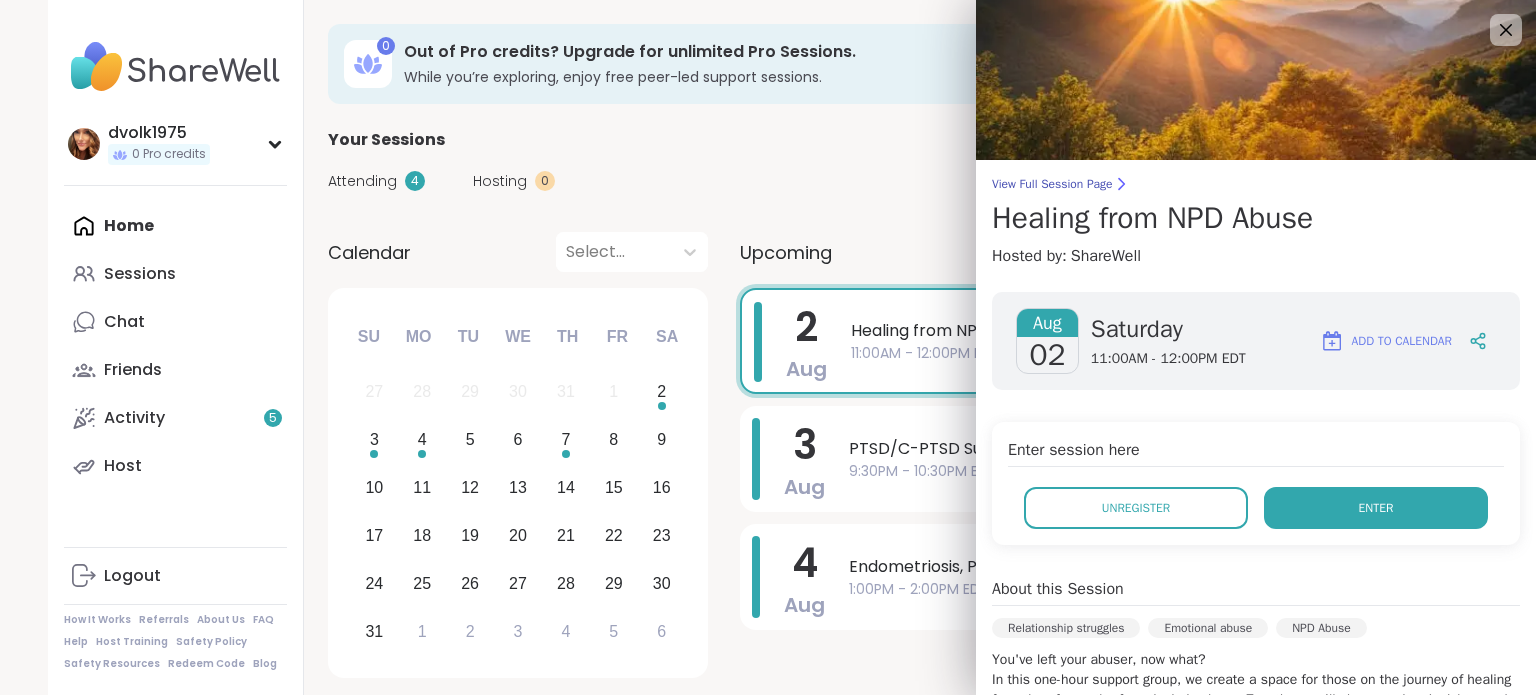 click on "Enter" at bounding box center (1376, 508) 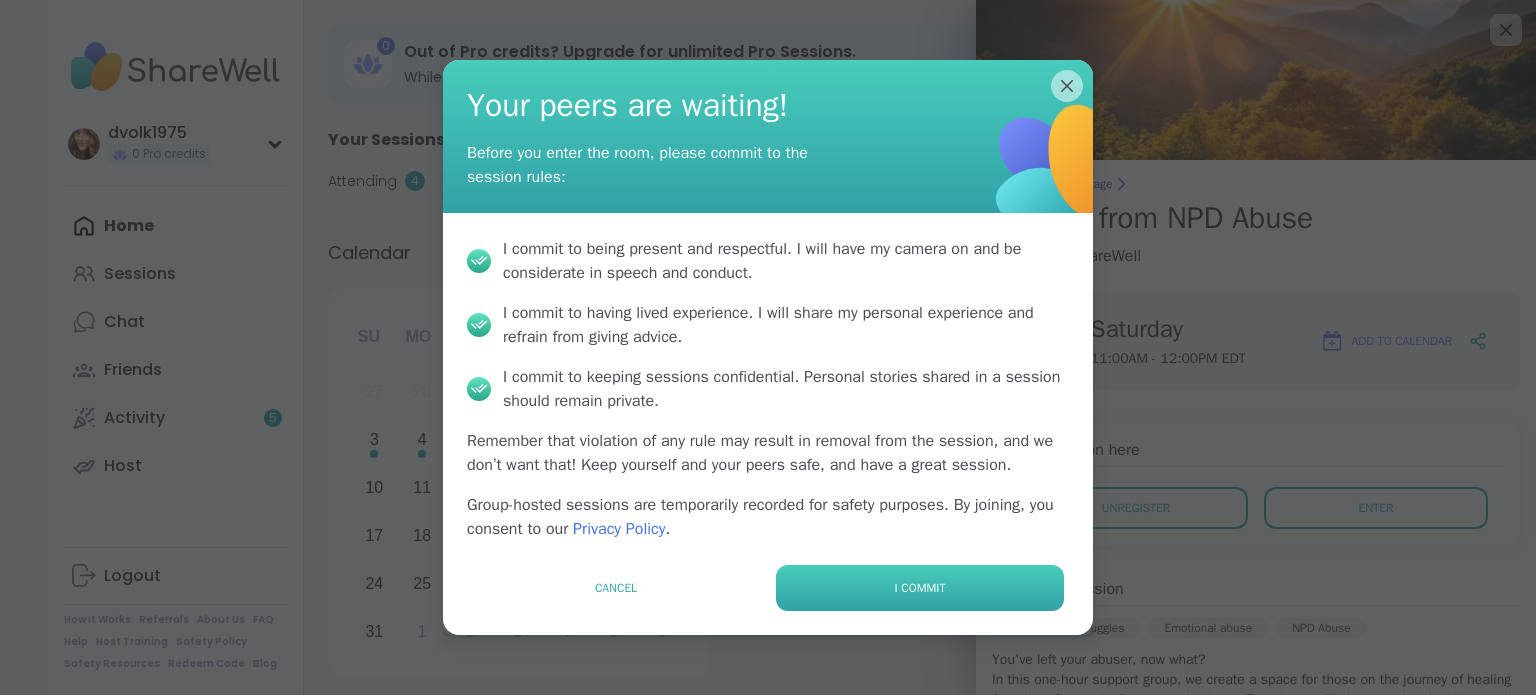click on "I commit" at bounding box center [920, 588] 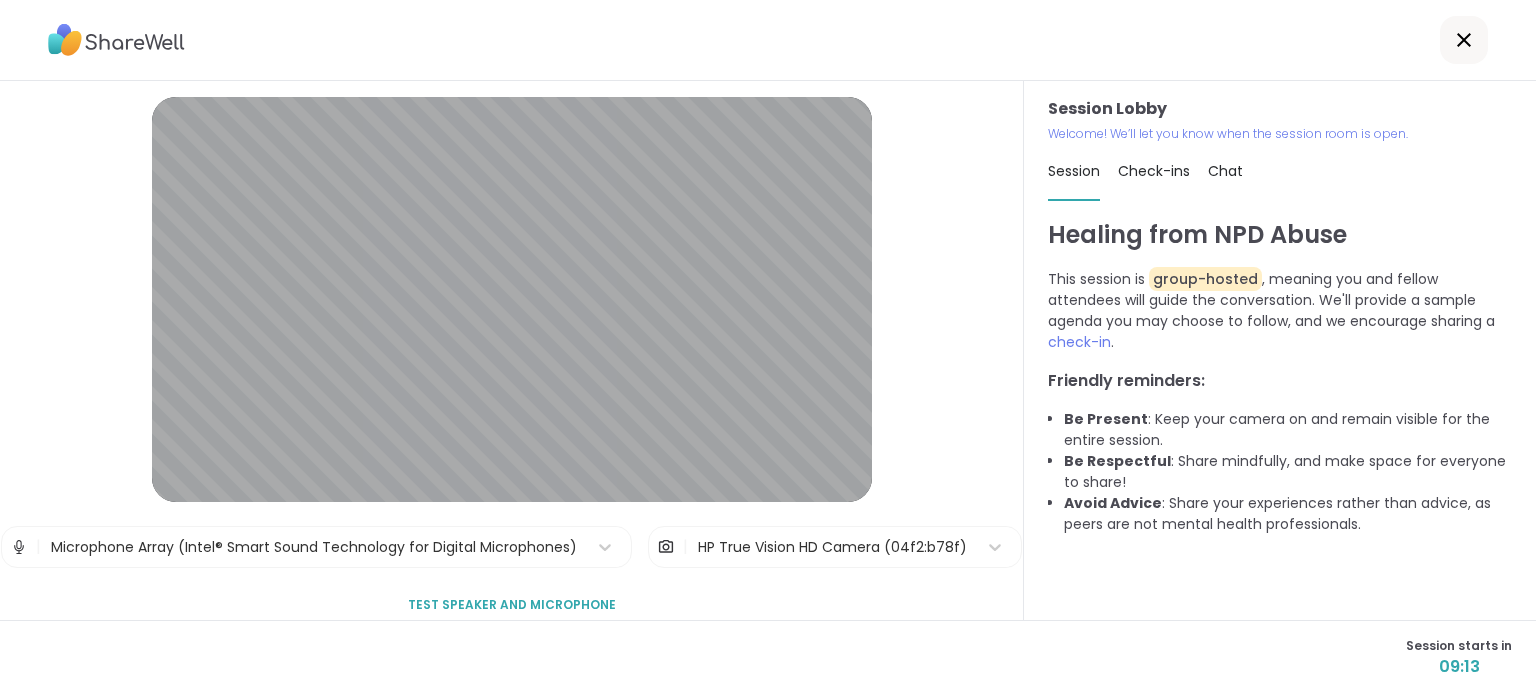 scroll, scrollTop: 16, scrollLeft: 0, axis: vertical 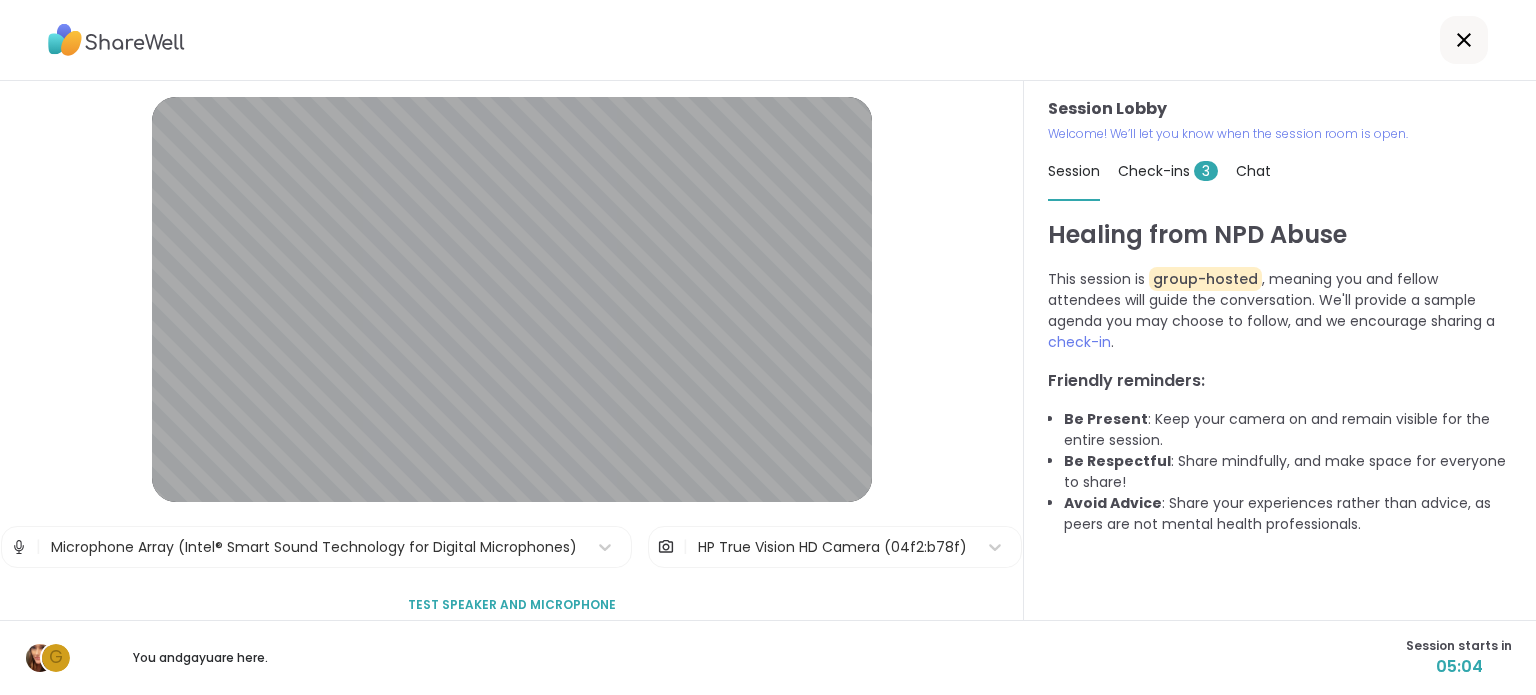 click on "Check-ins 3" at bounding box center (1168, 171) 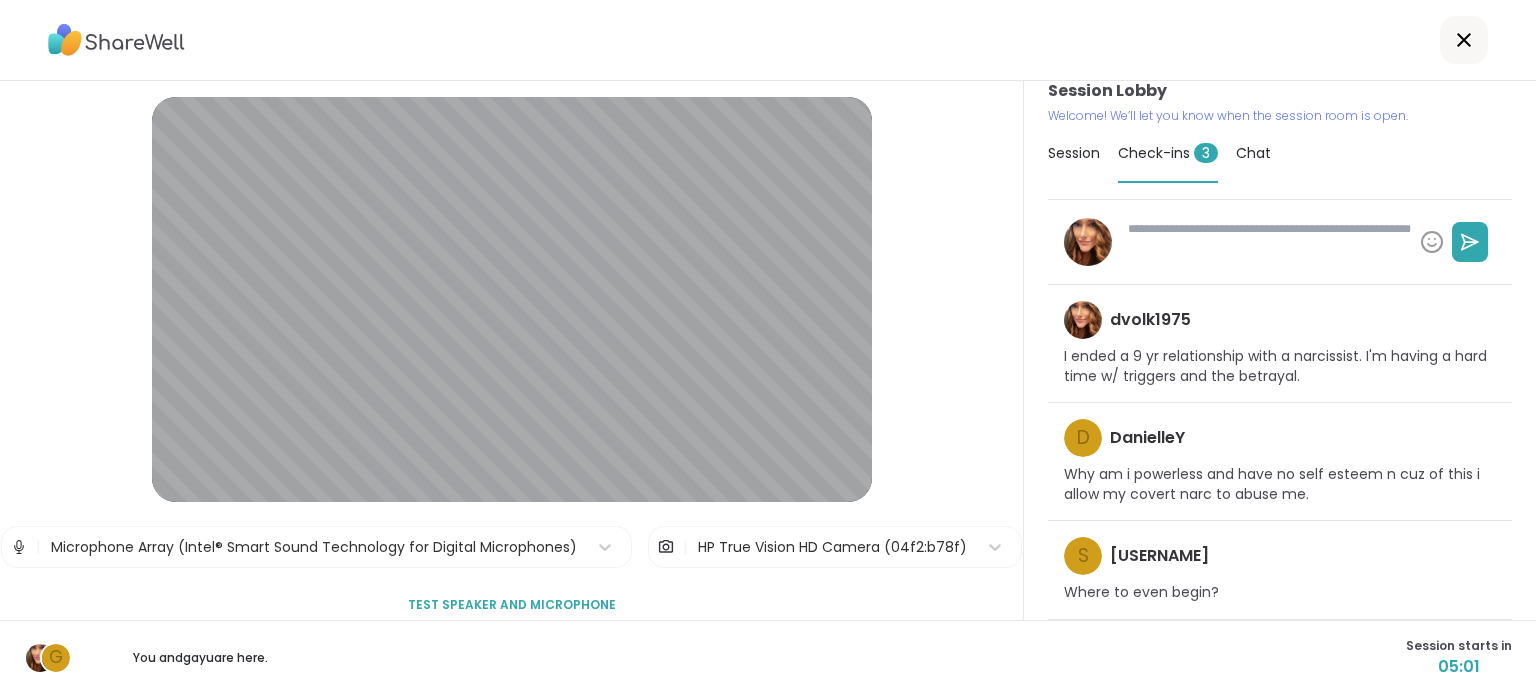 scroll, scrollTop: 0, scrollLeft: 0, axis: both 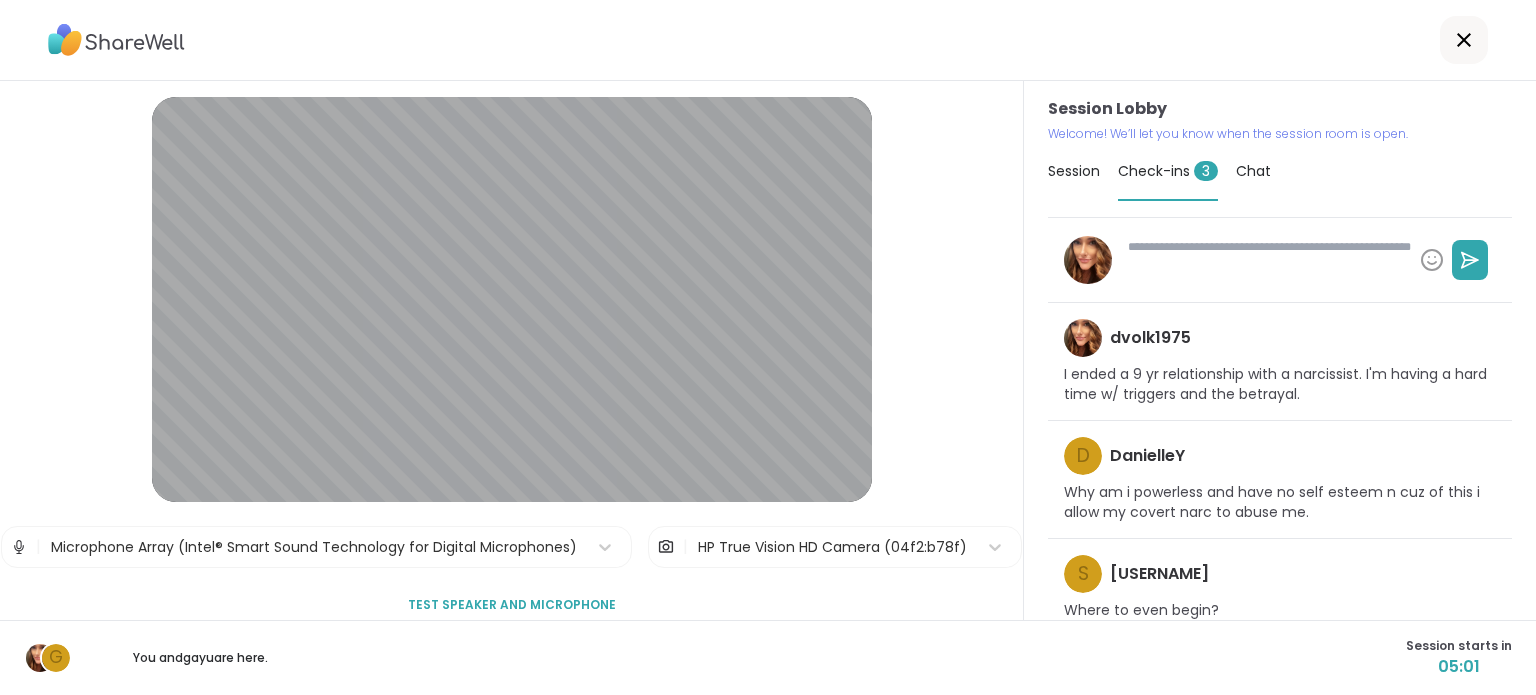 type on "*" 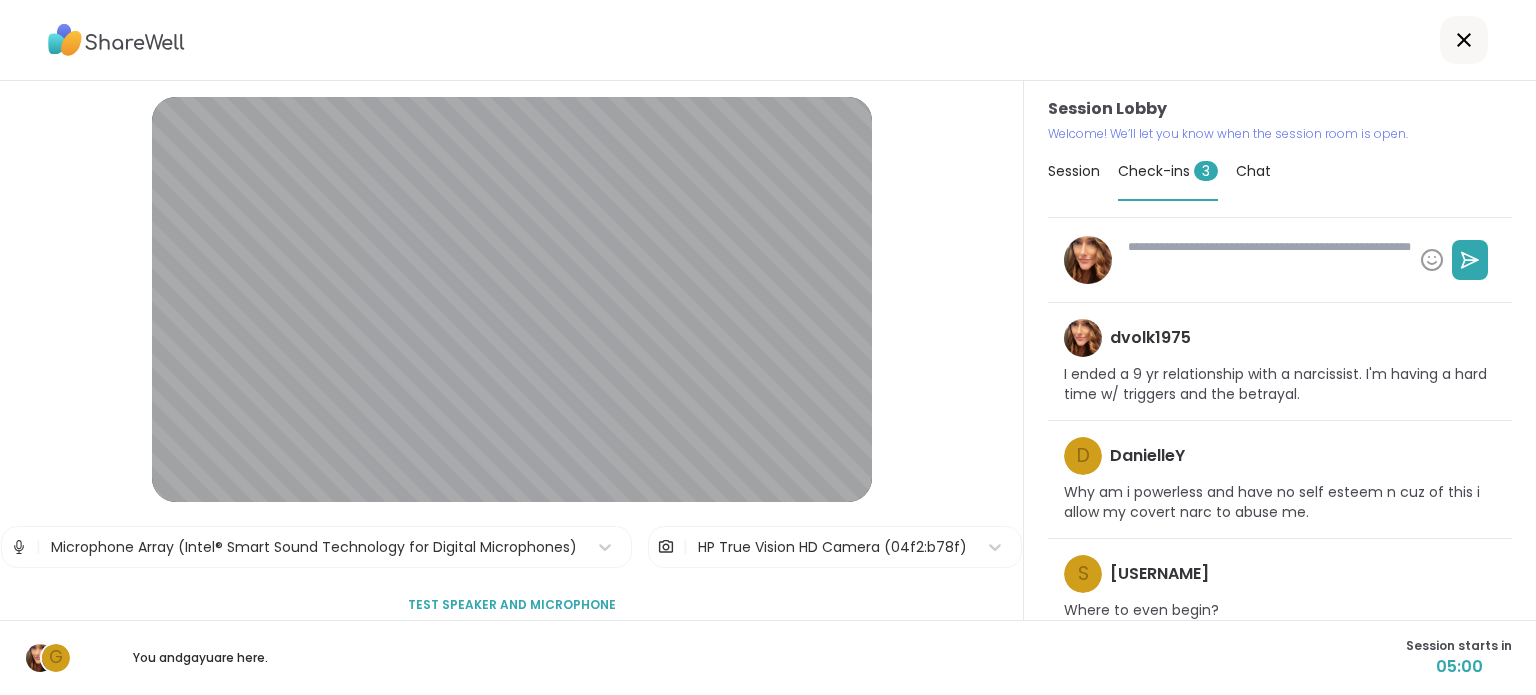 click on "Session" at bounding box center (1074, 171) 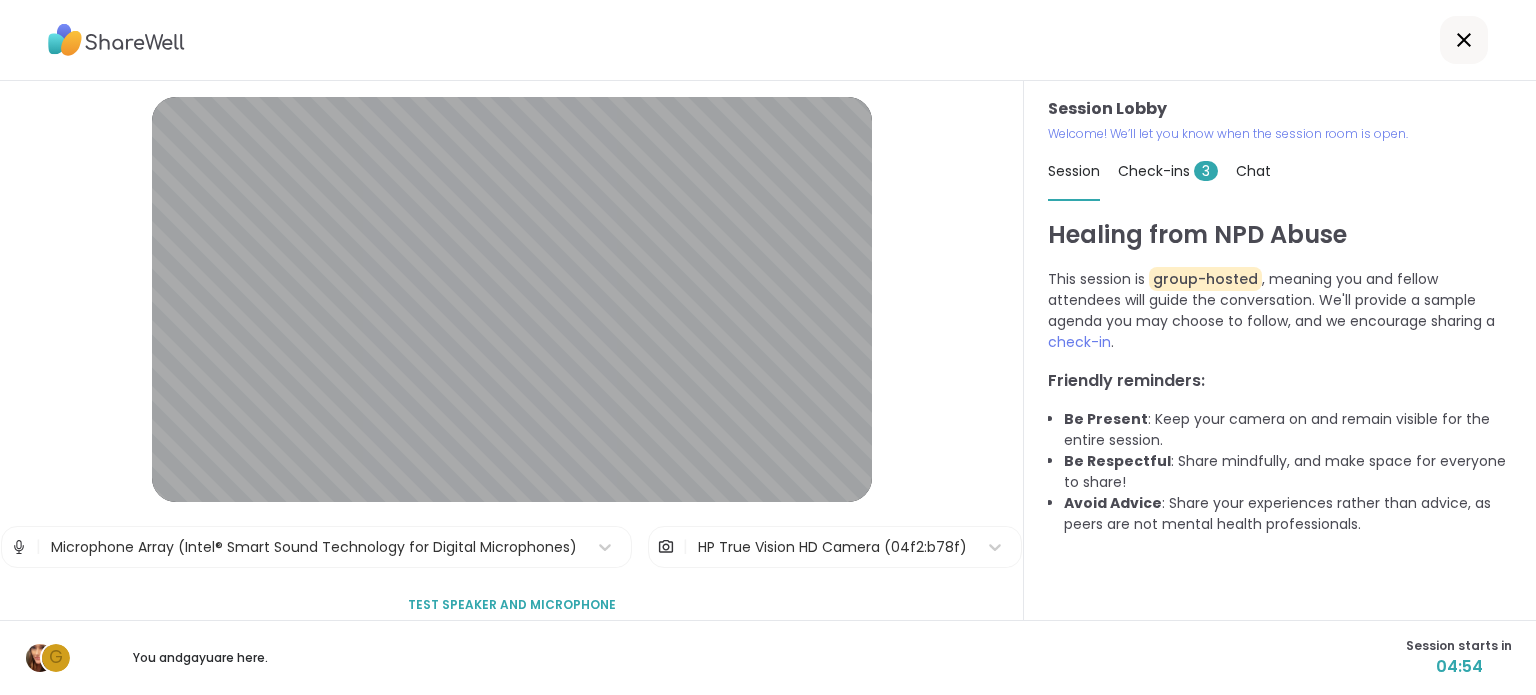 click on "Chat" at bounding box center [1253, 171] 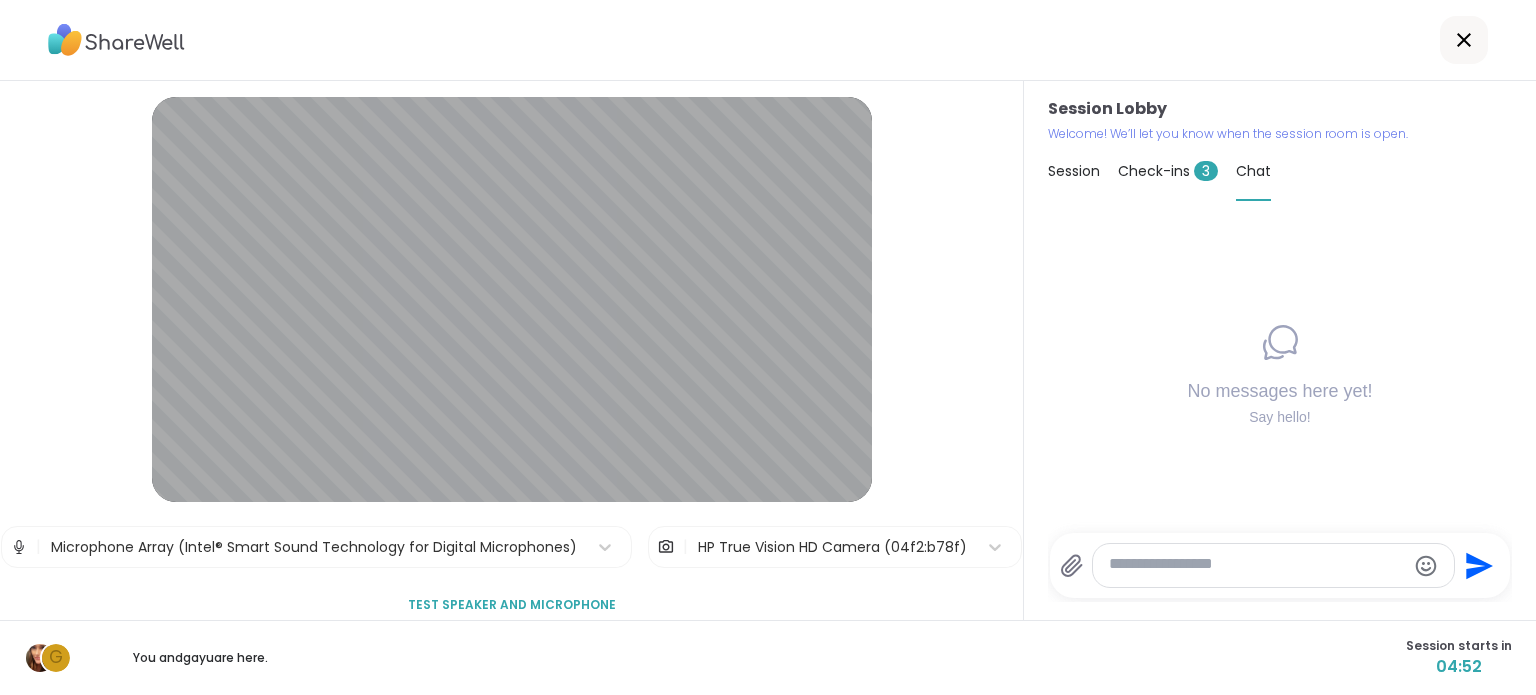 click at bounding box center [1257, 565] 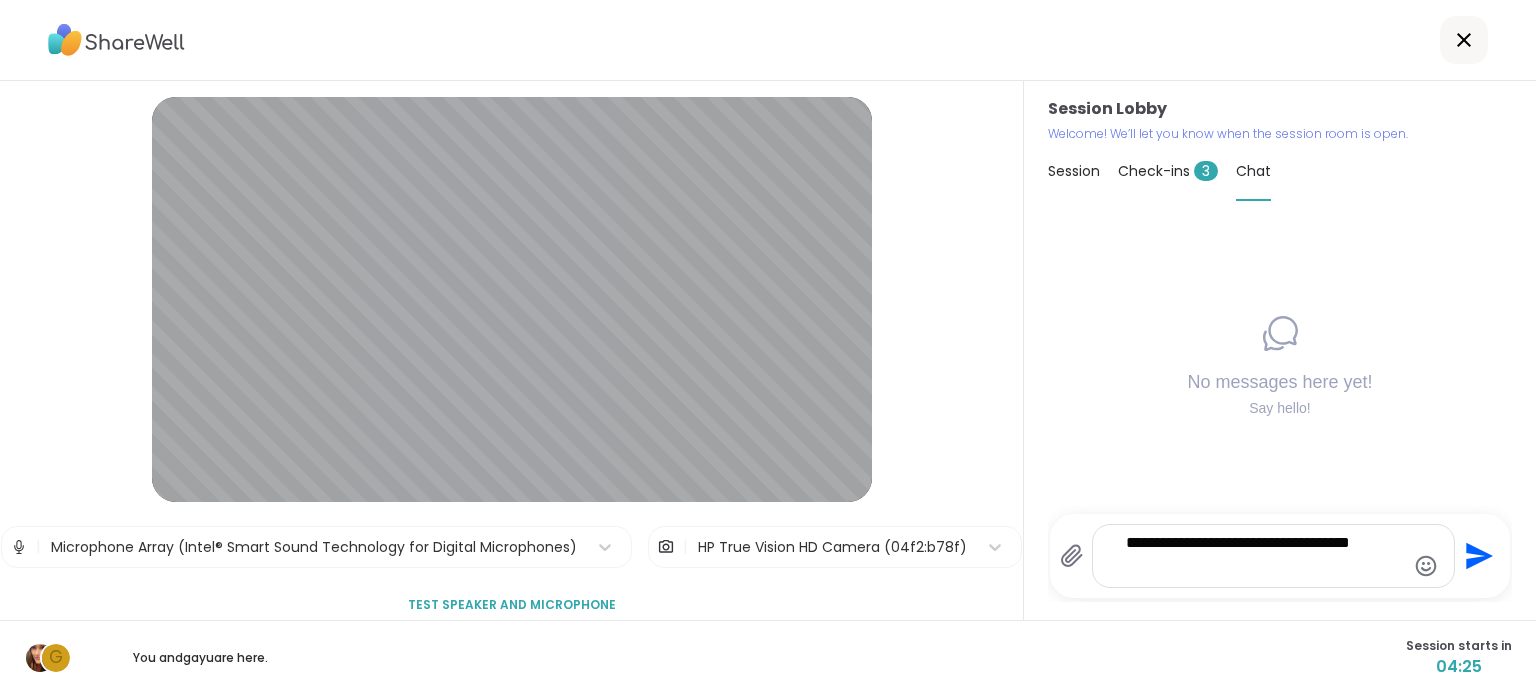 type on "**********" 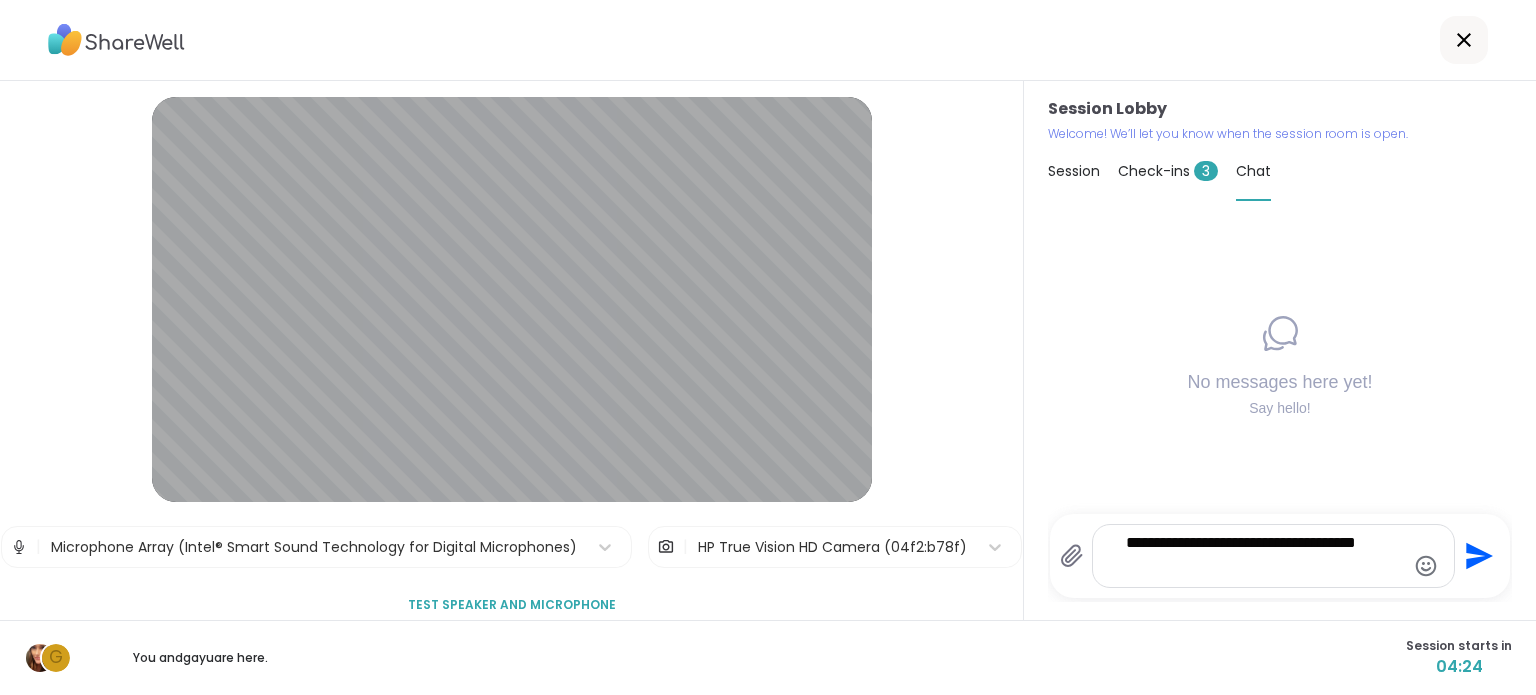 type 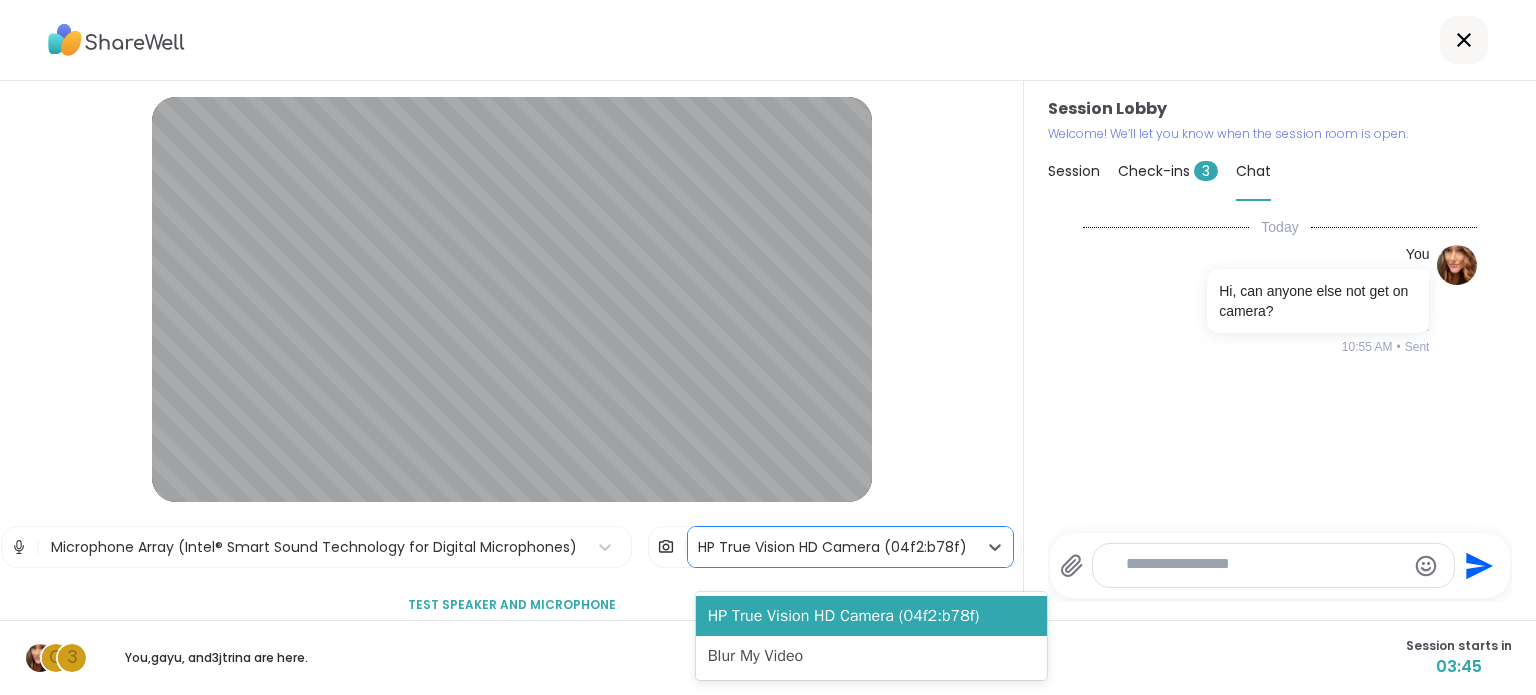 click on "HP True Vision HD Camera (04f2:b78f)" at bounding box center (832, 547) 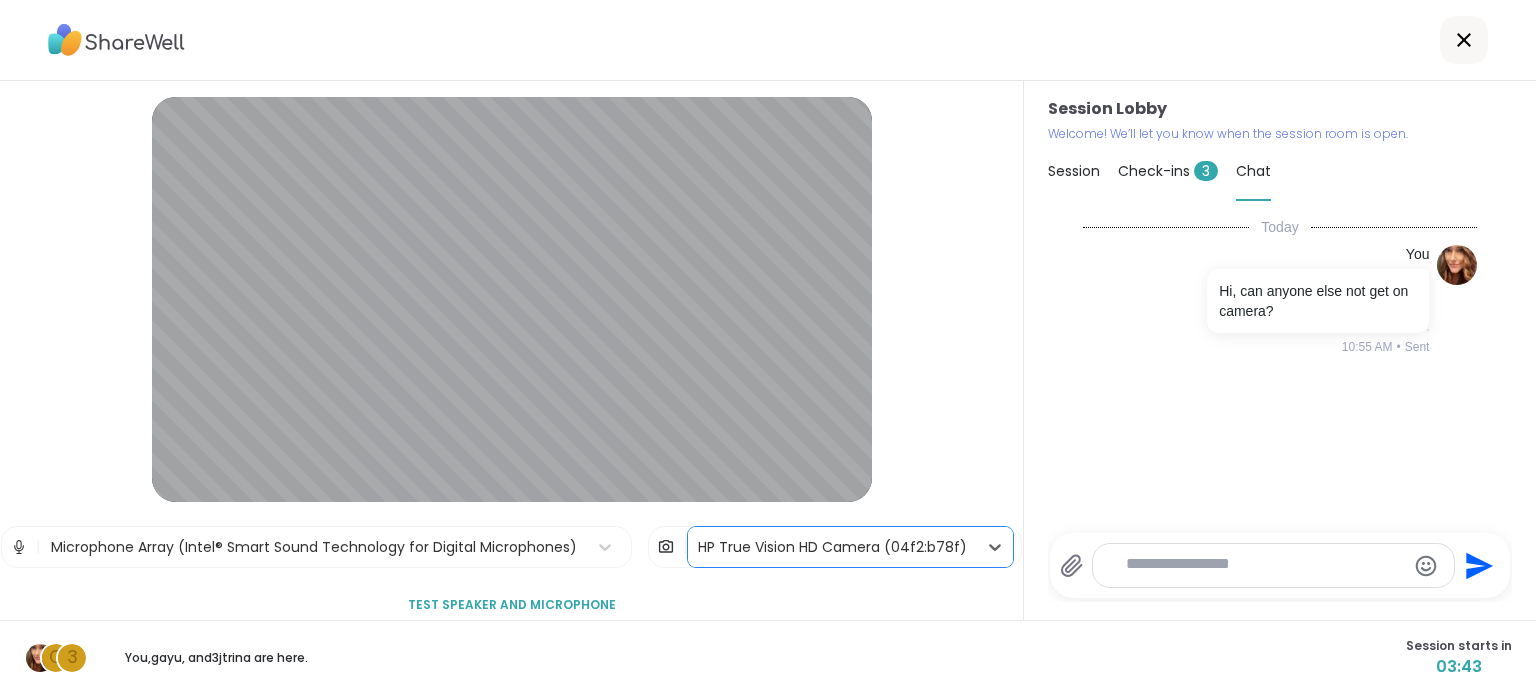 click on "HP True Vision HD Camera (04f2:b78f)" at bounding box center (832, 547) 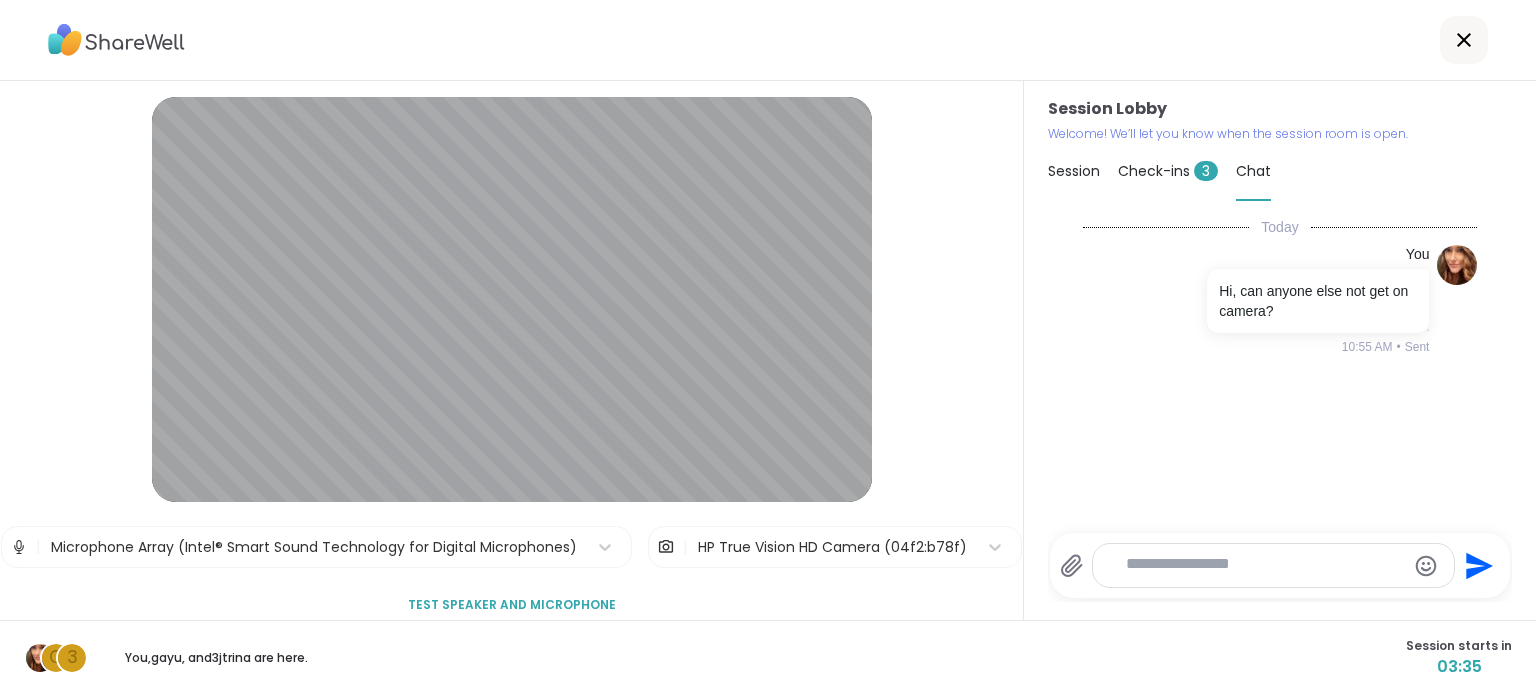 click 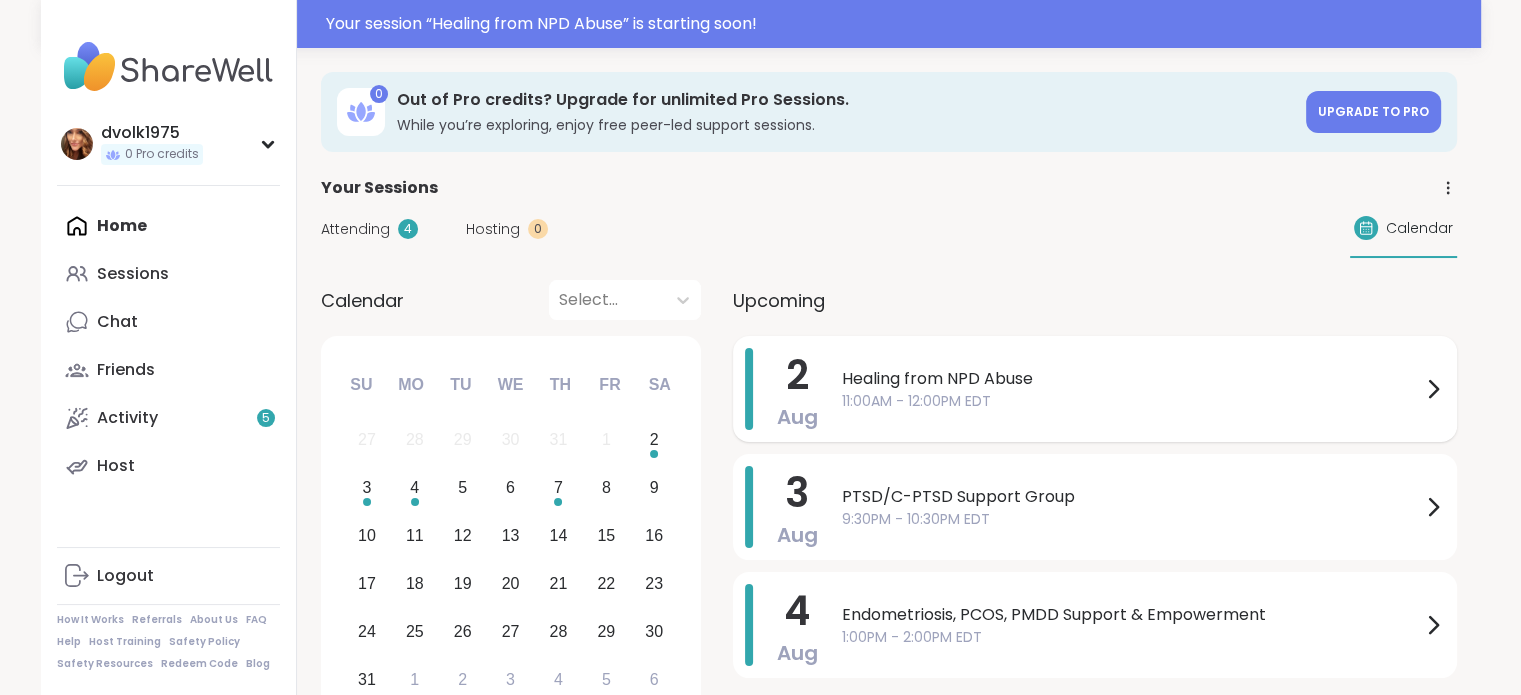 click on "11:00AM - 12:00PM EDT" at bounding box center [1131, 401] 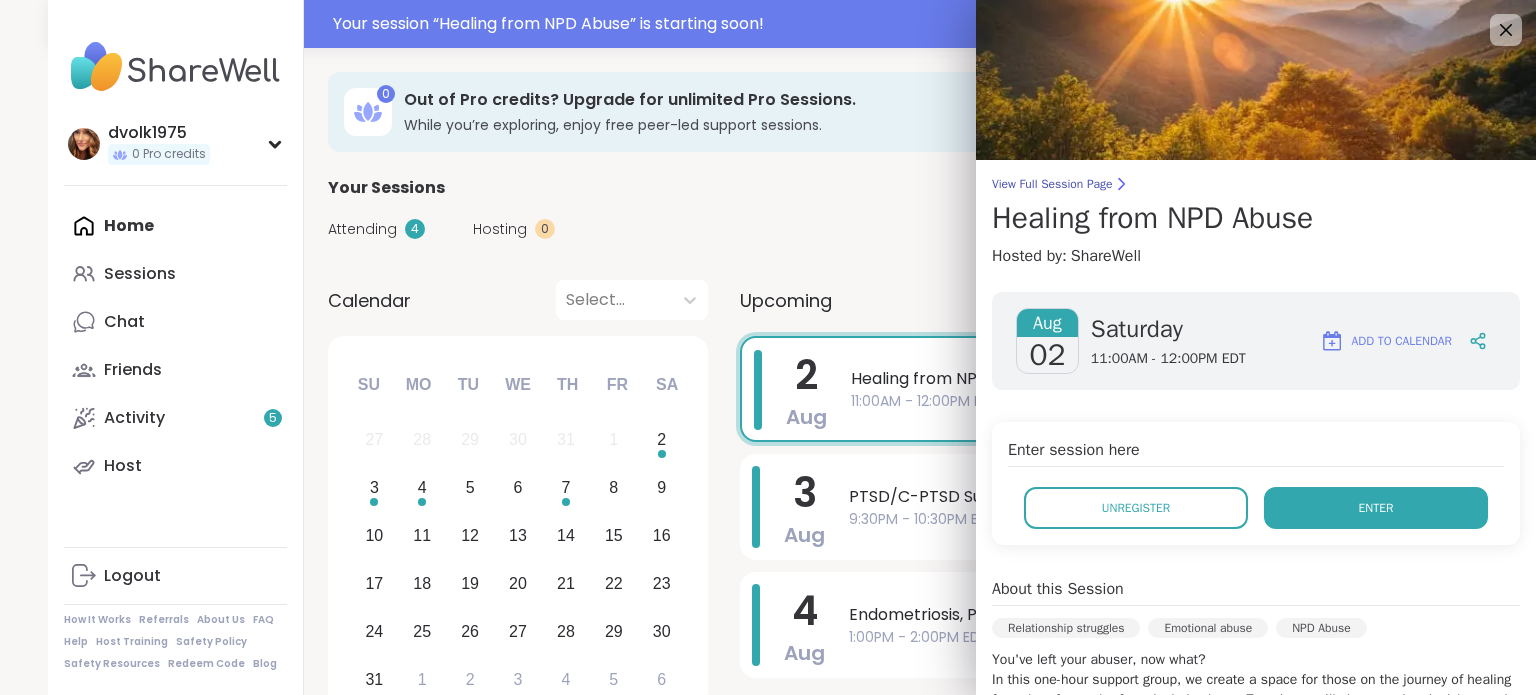click on "Enter" at bounding box center [1376, 508] 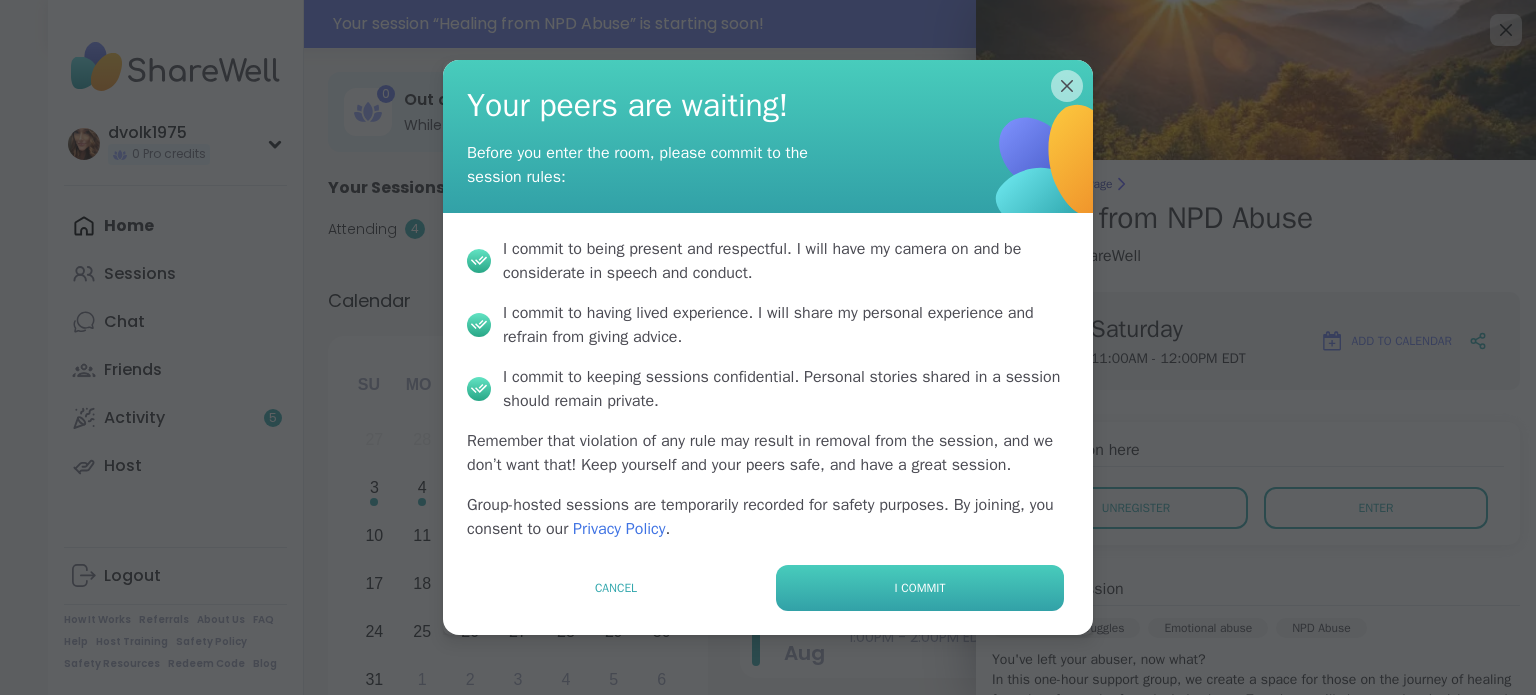click on "I commit" at bounding box center [920, 588] 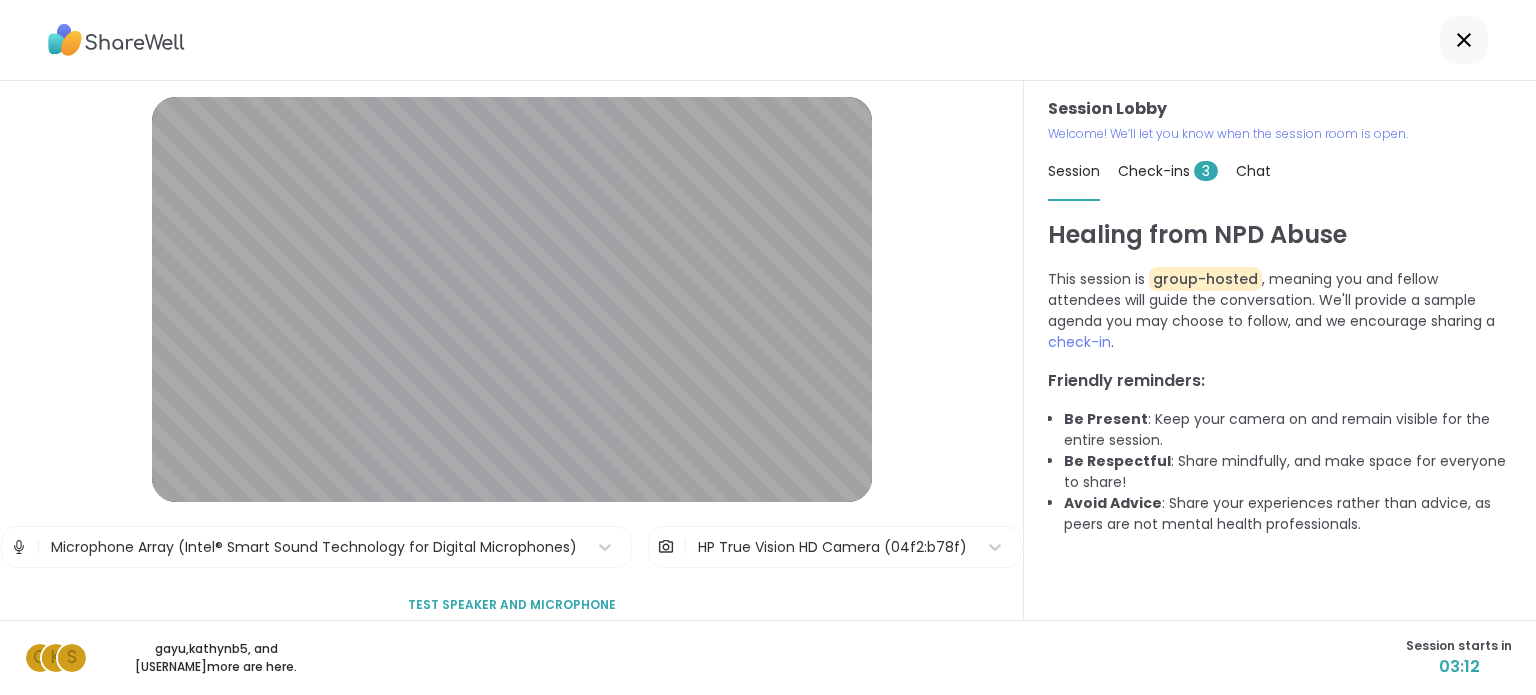 scroll, scrollTop: 16, scrollLeft: 0, axis: vertical 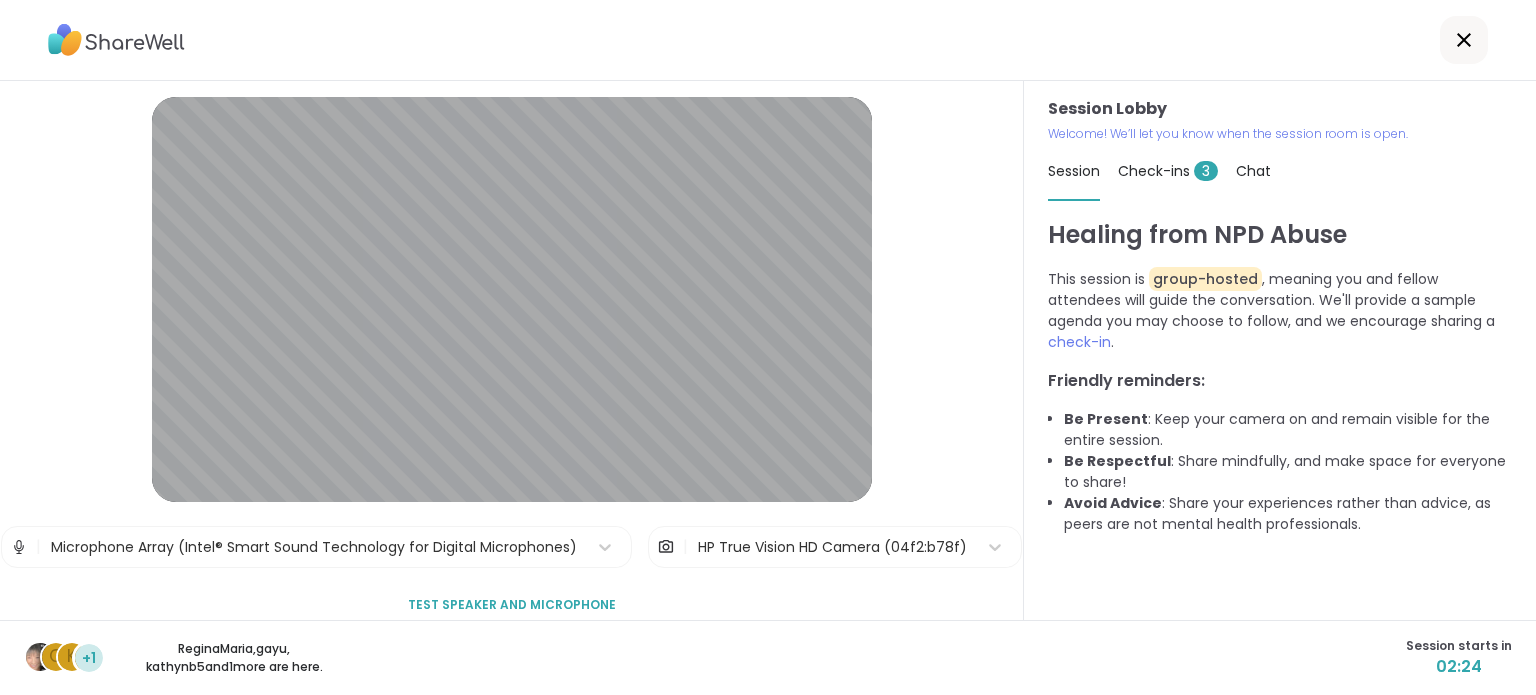 click on "3" at bounding box center (1206, 171) 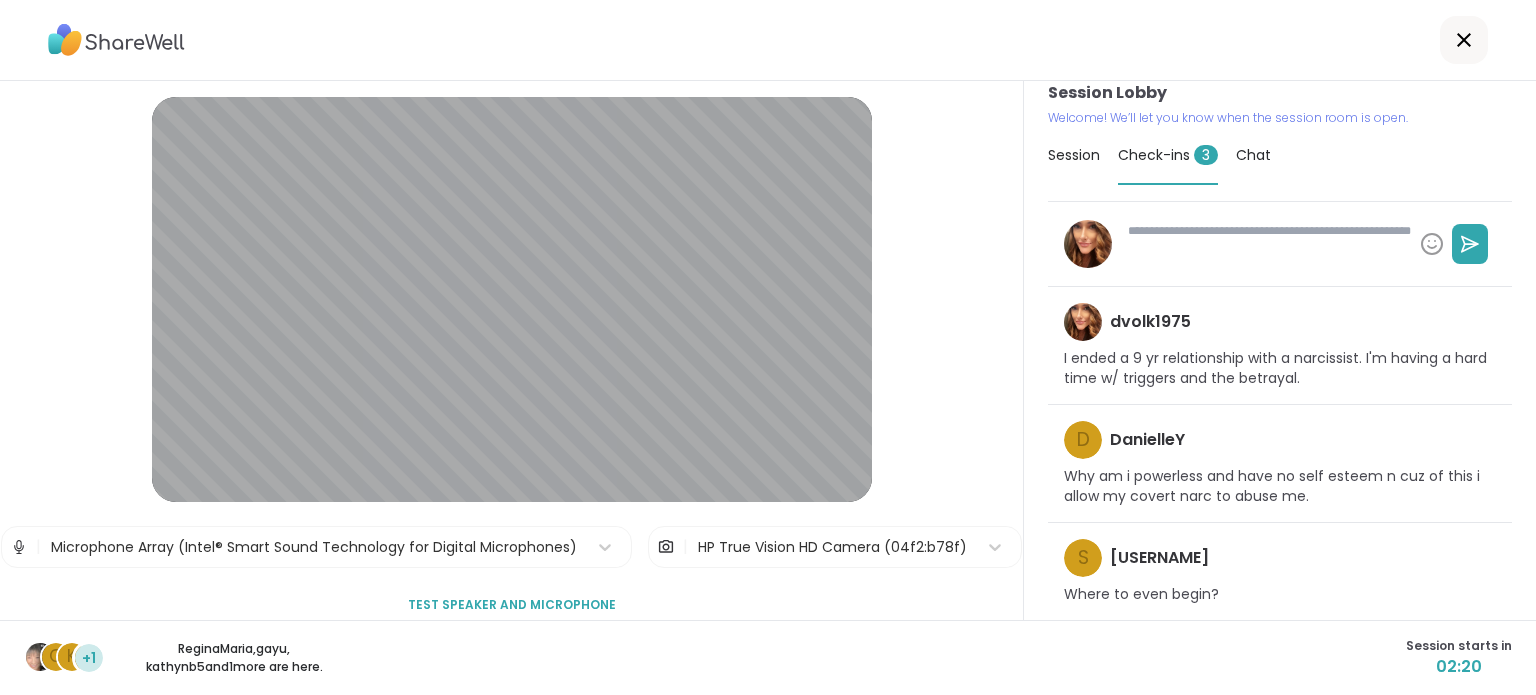 type on "*" 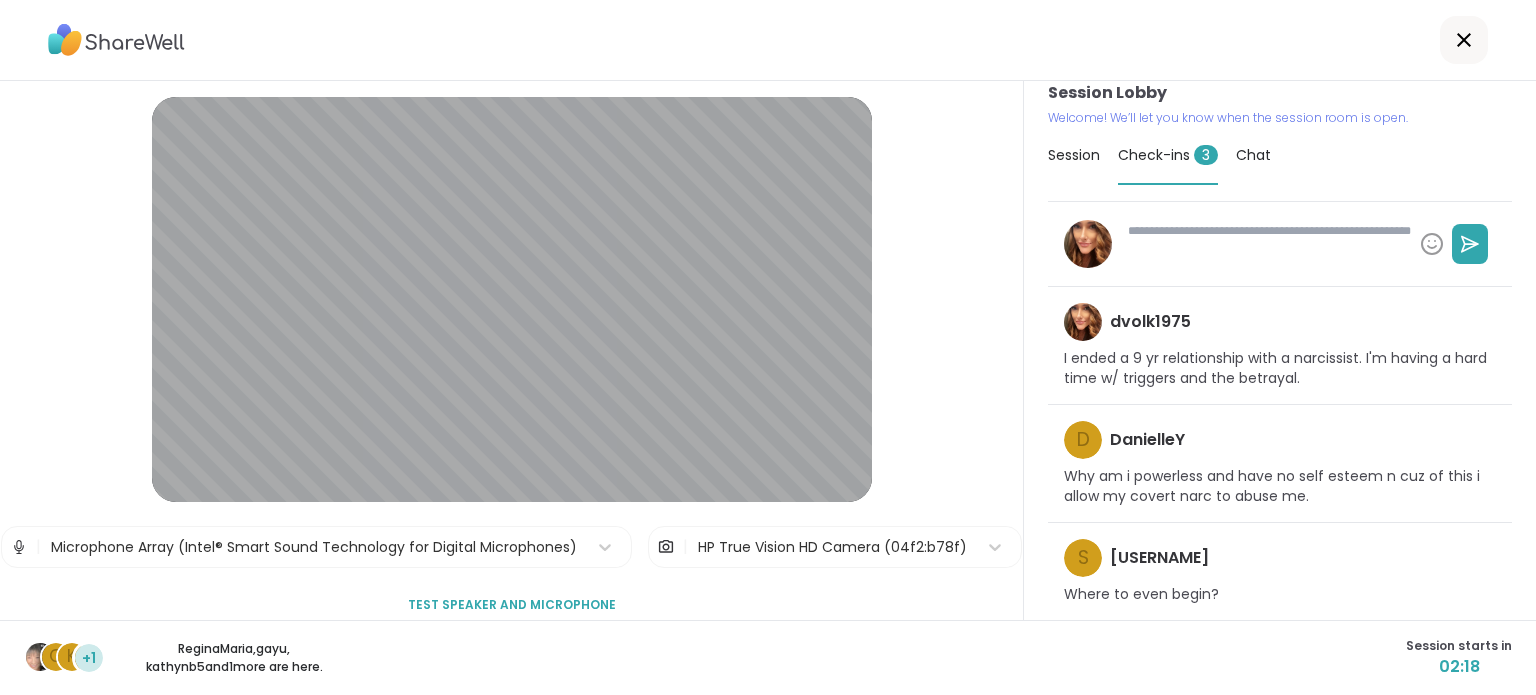click on "Chat" at bounding box center (1253, 155) 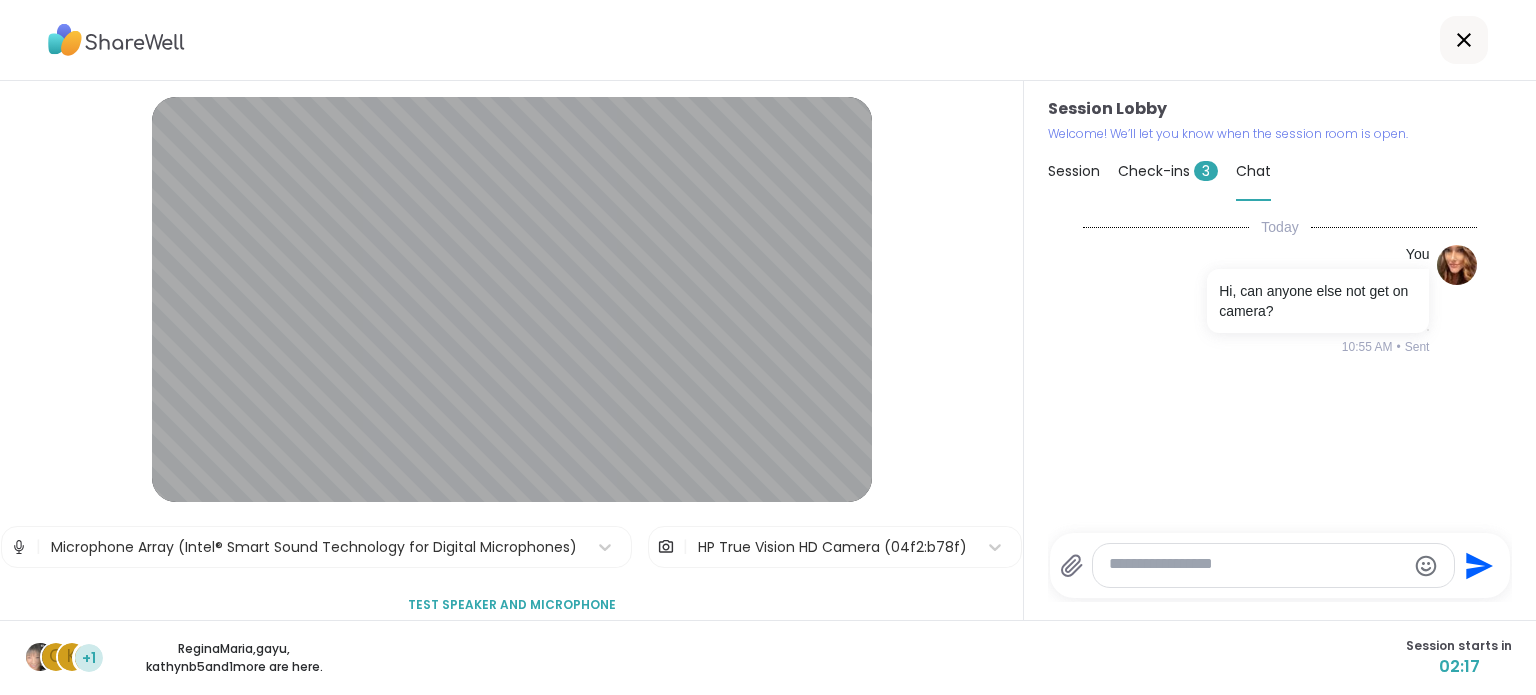 click on "Session" at bounding box center [1074, 171] 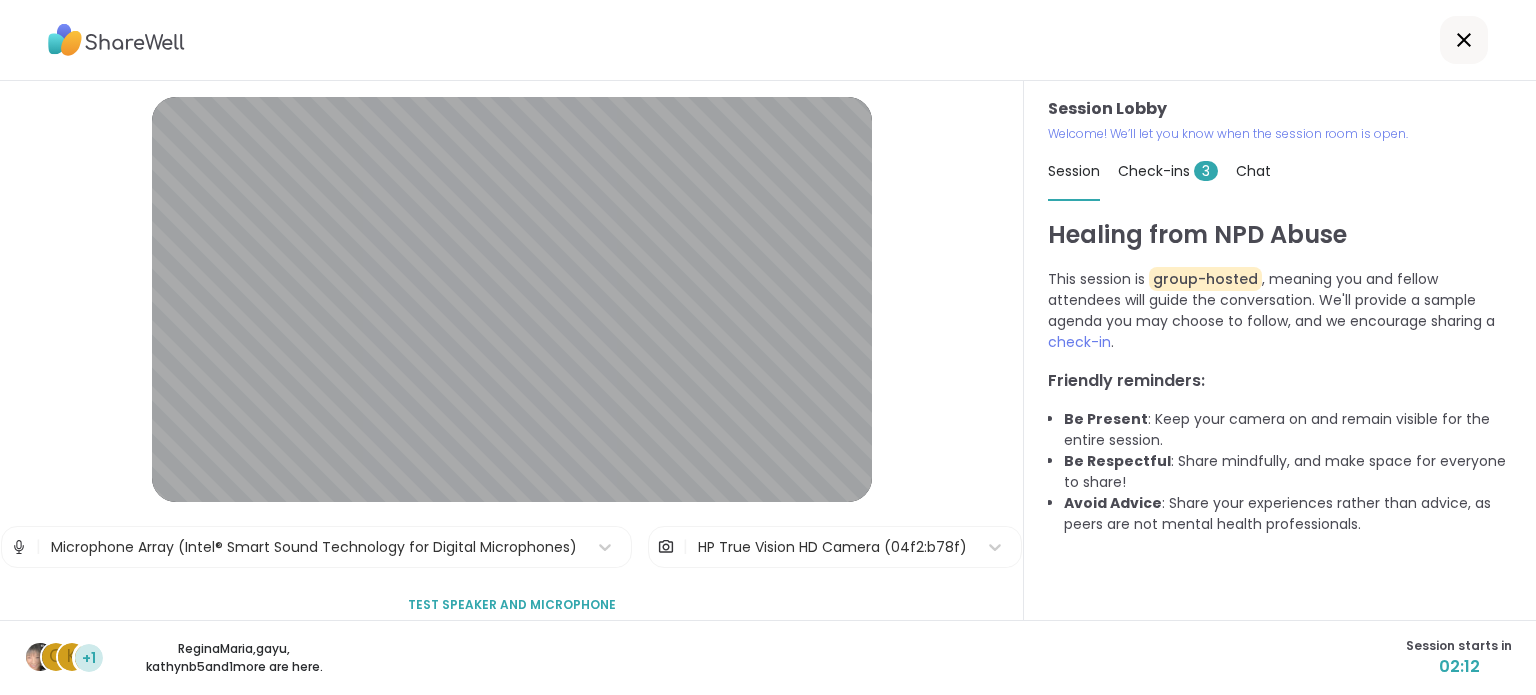 click 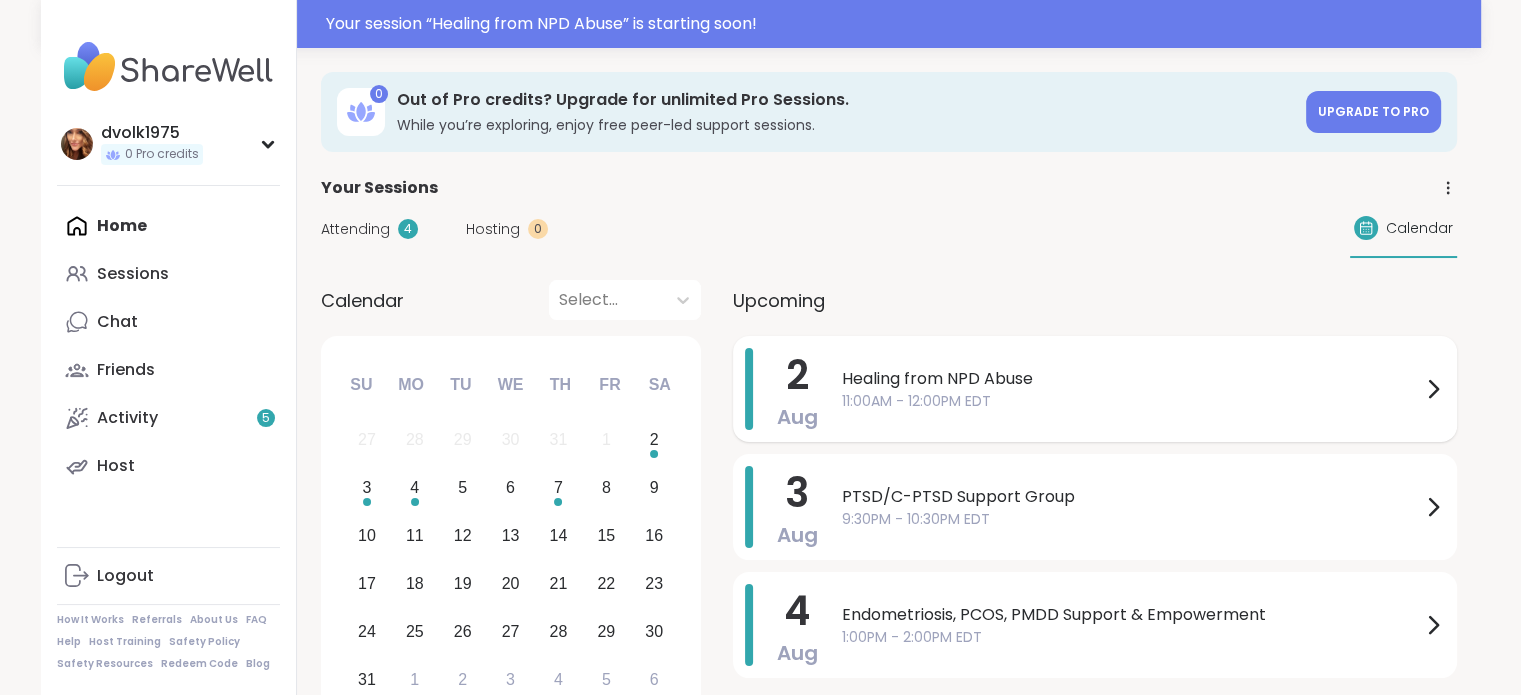 click on "Healing from NPD Abuse" at bounding box center (1131, 379) 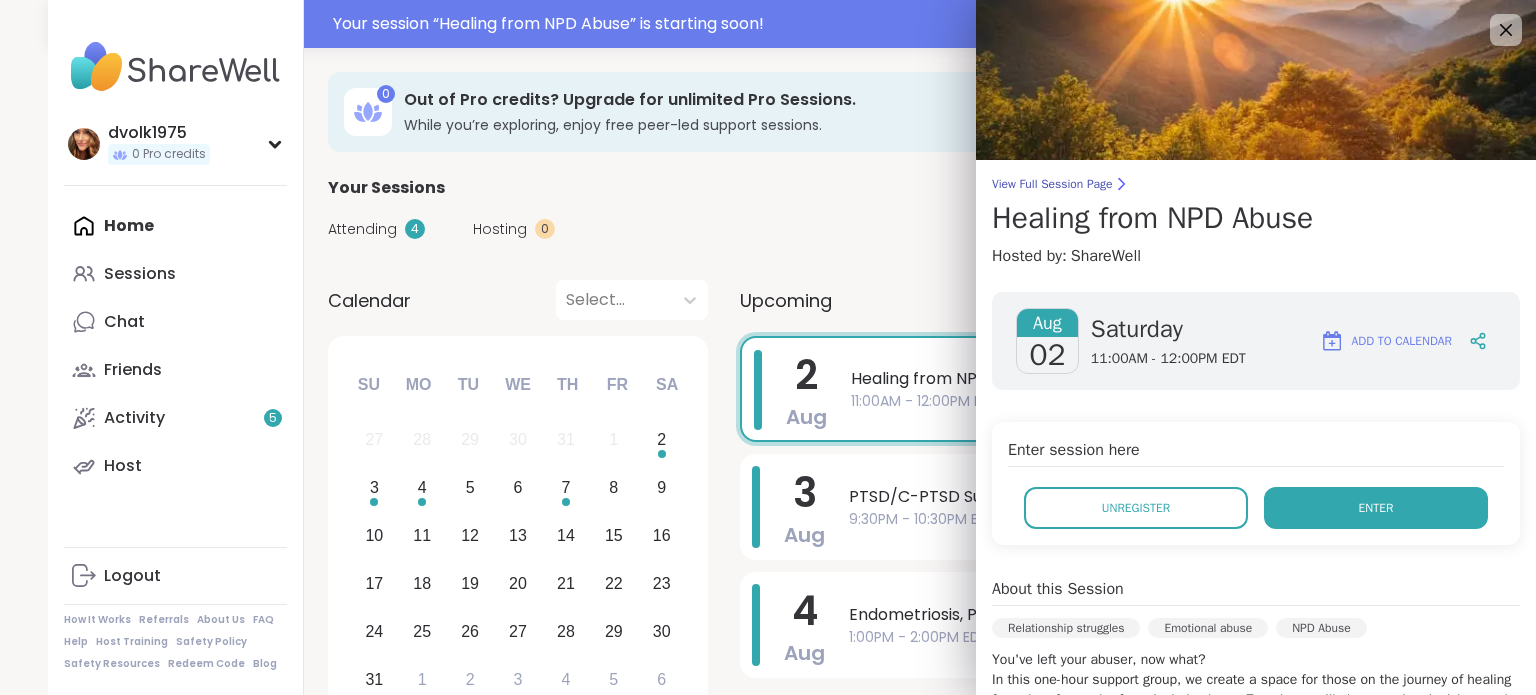 click on "Enter" at bounding box center (1376, 508) 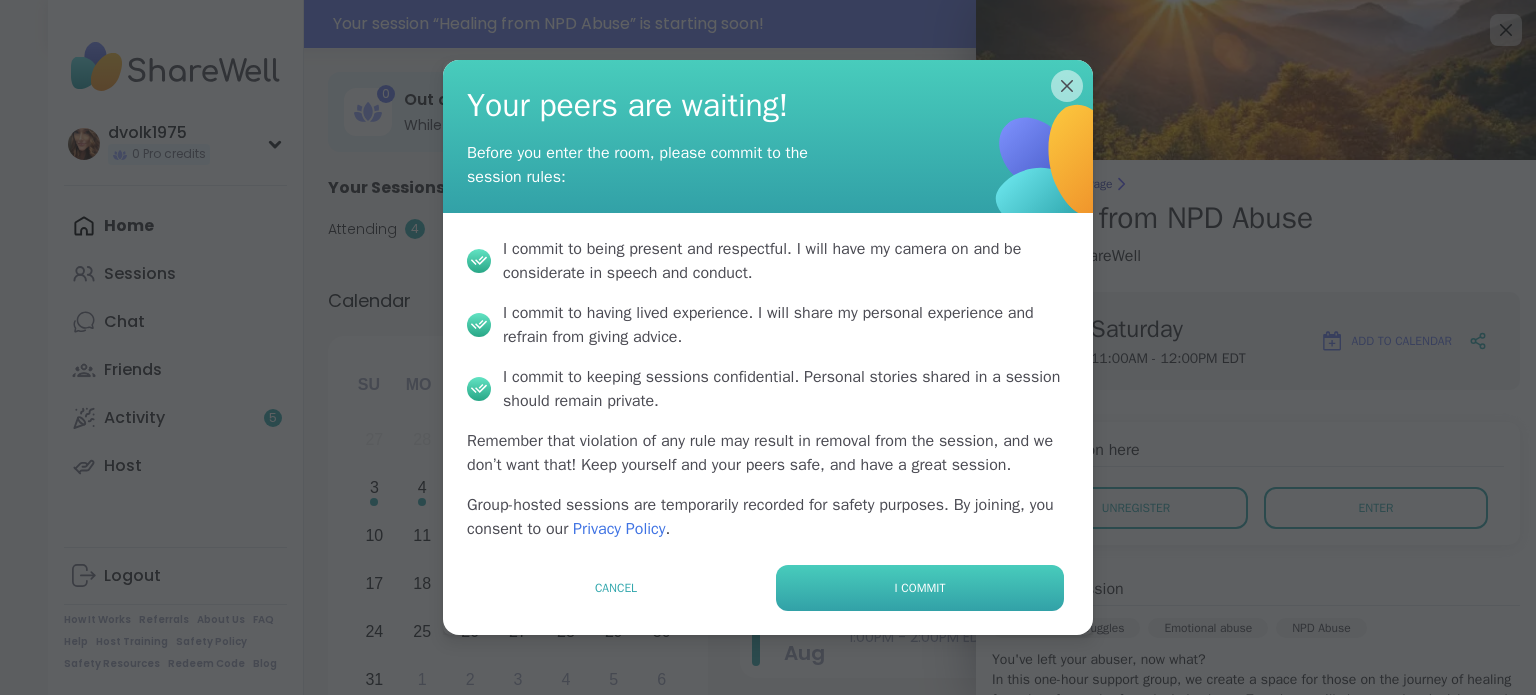 click on "I commit" at bounding box center (920, 588) 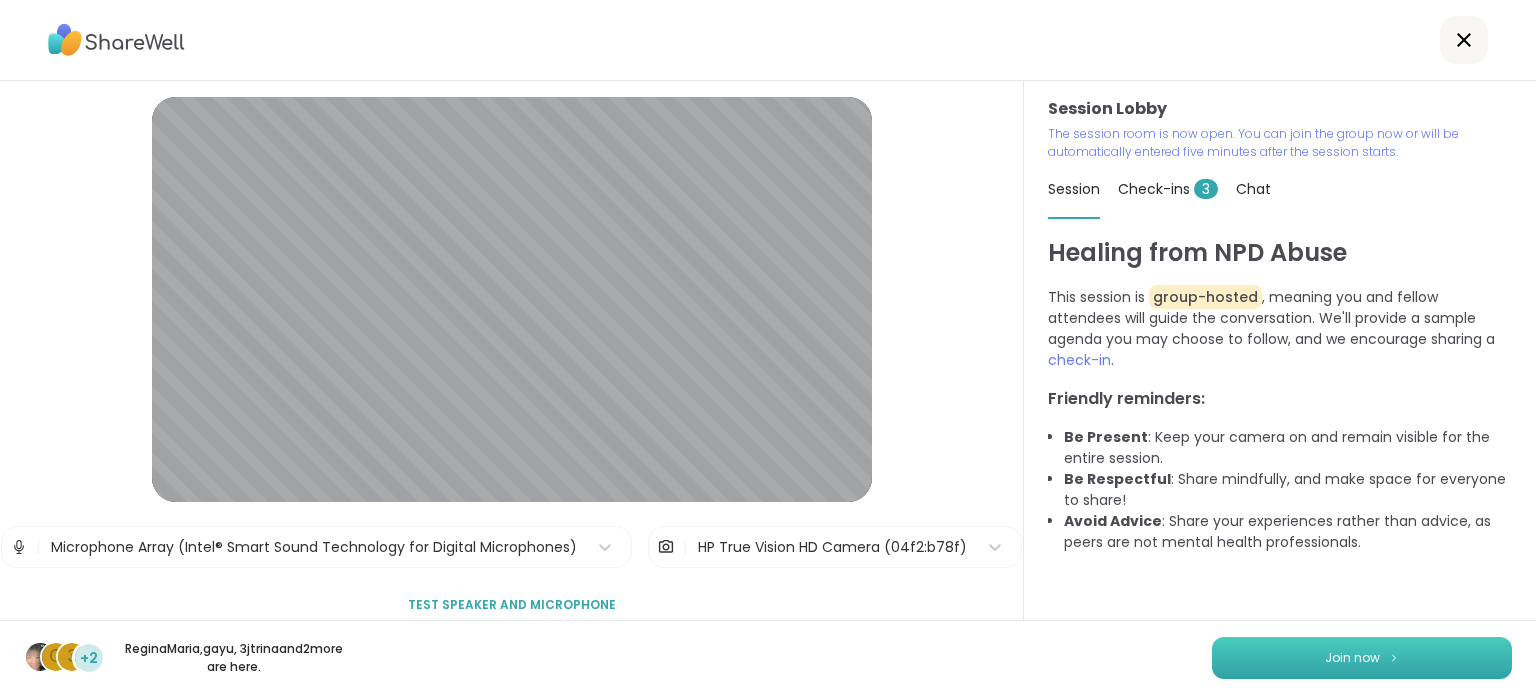 click on "Join now" at bounding box center [1362, 658] 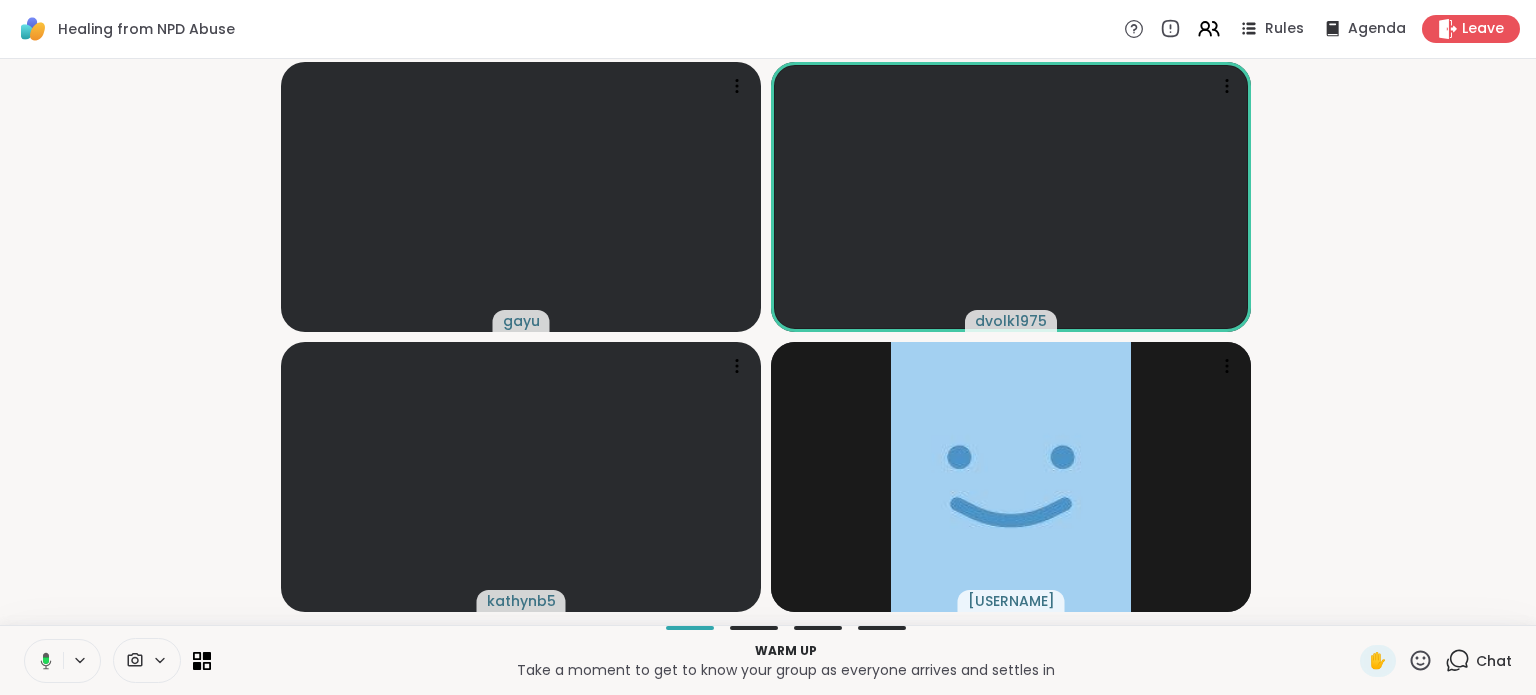 click 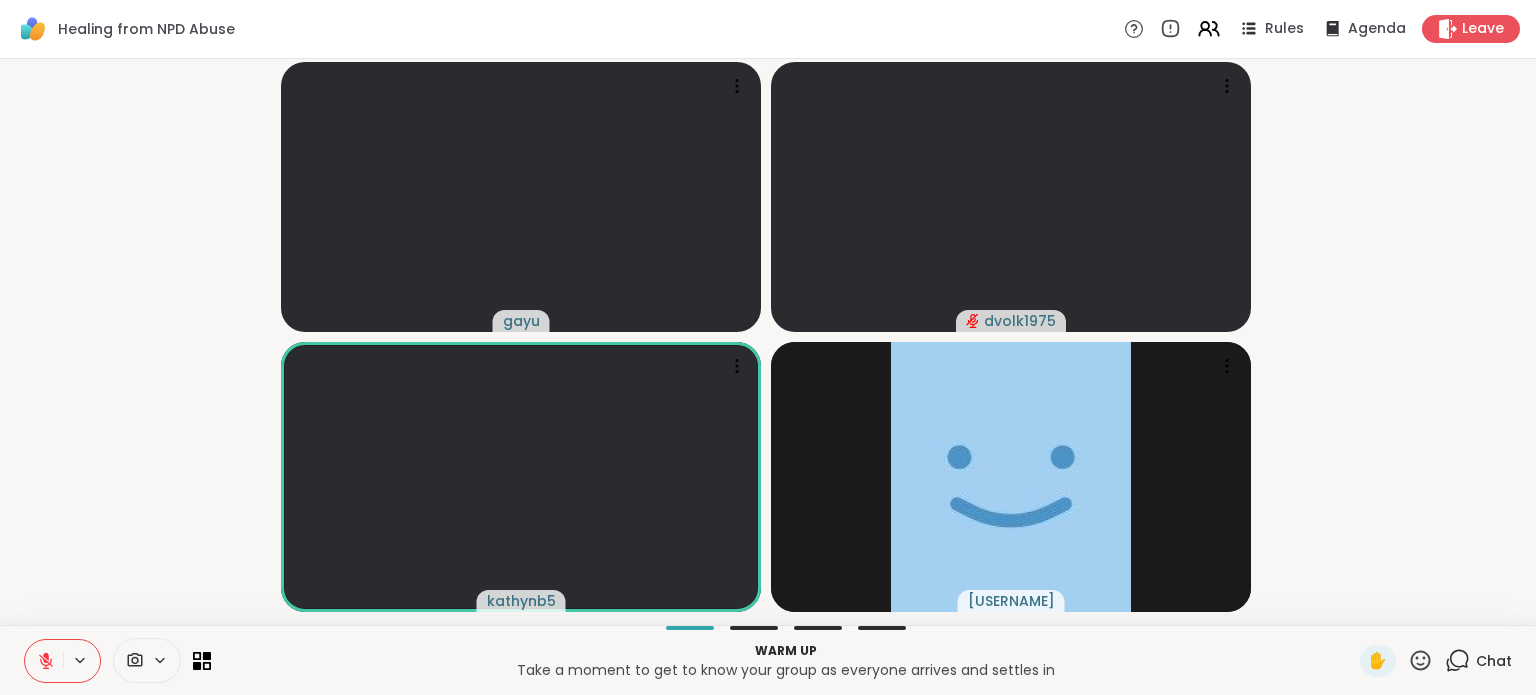 click 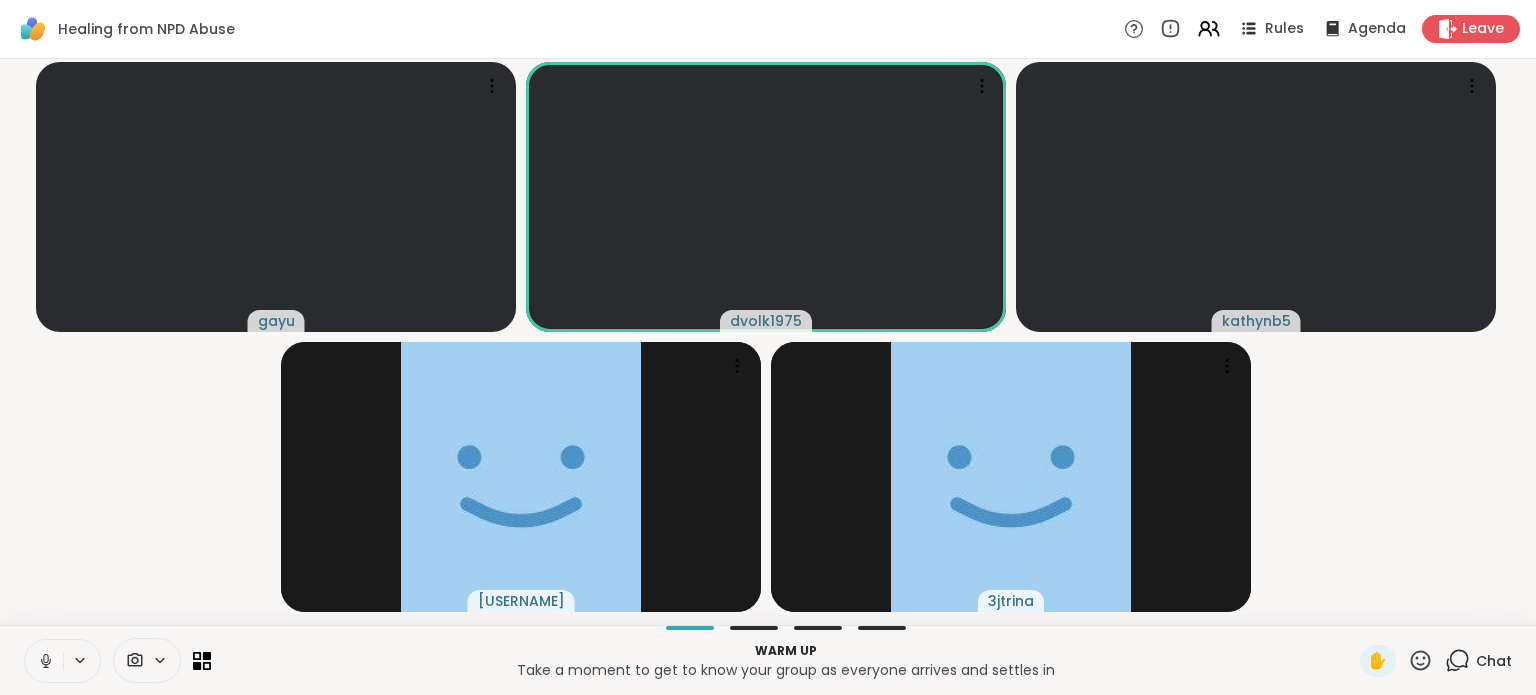 click on "[USERNAME] [USERNAME] [USERNAME] [USERNAME] [USERNAME]" at bounding box center [768, 342] 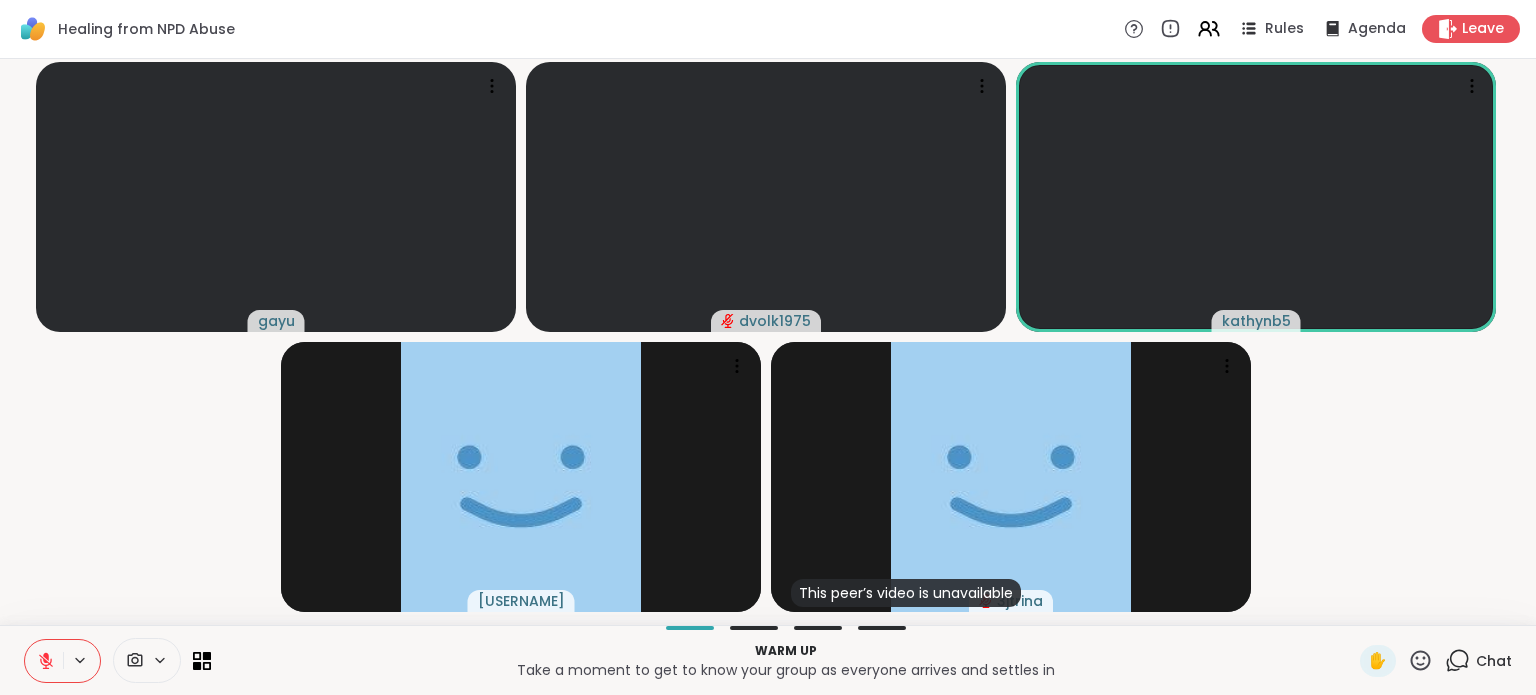 click 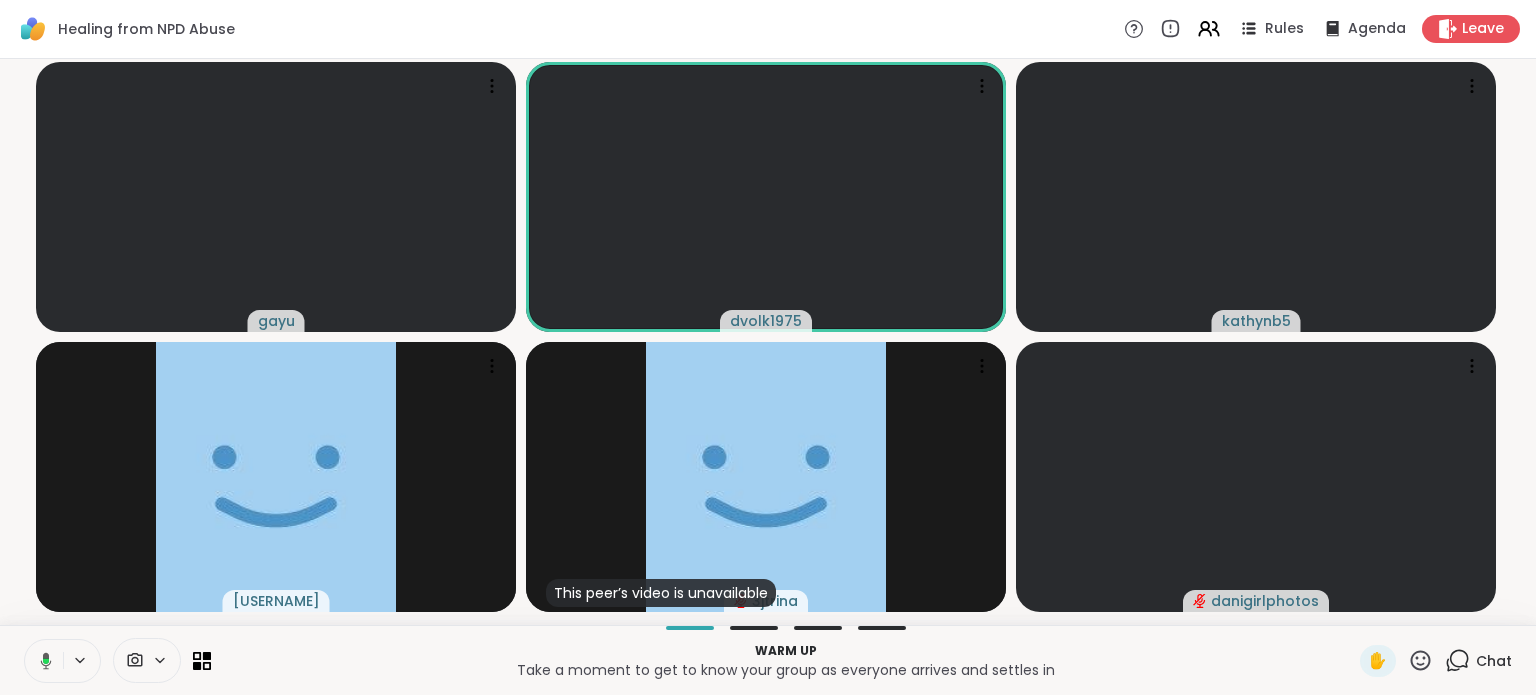 click at bounding box center (42, 661) 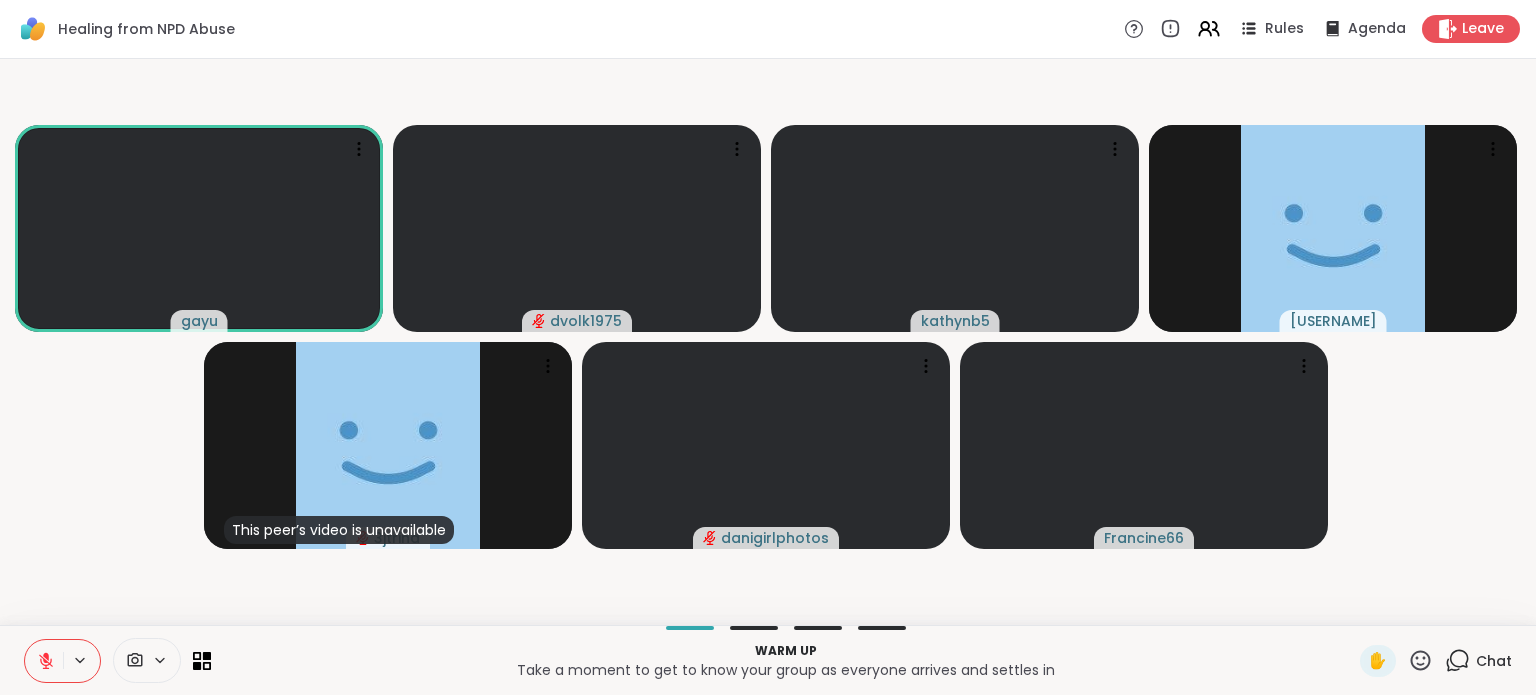 click 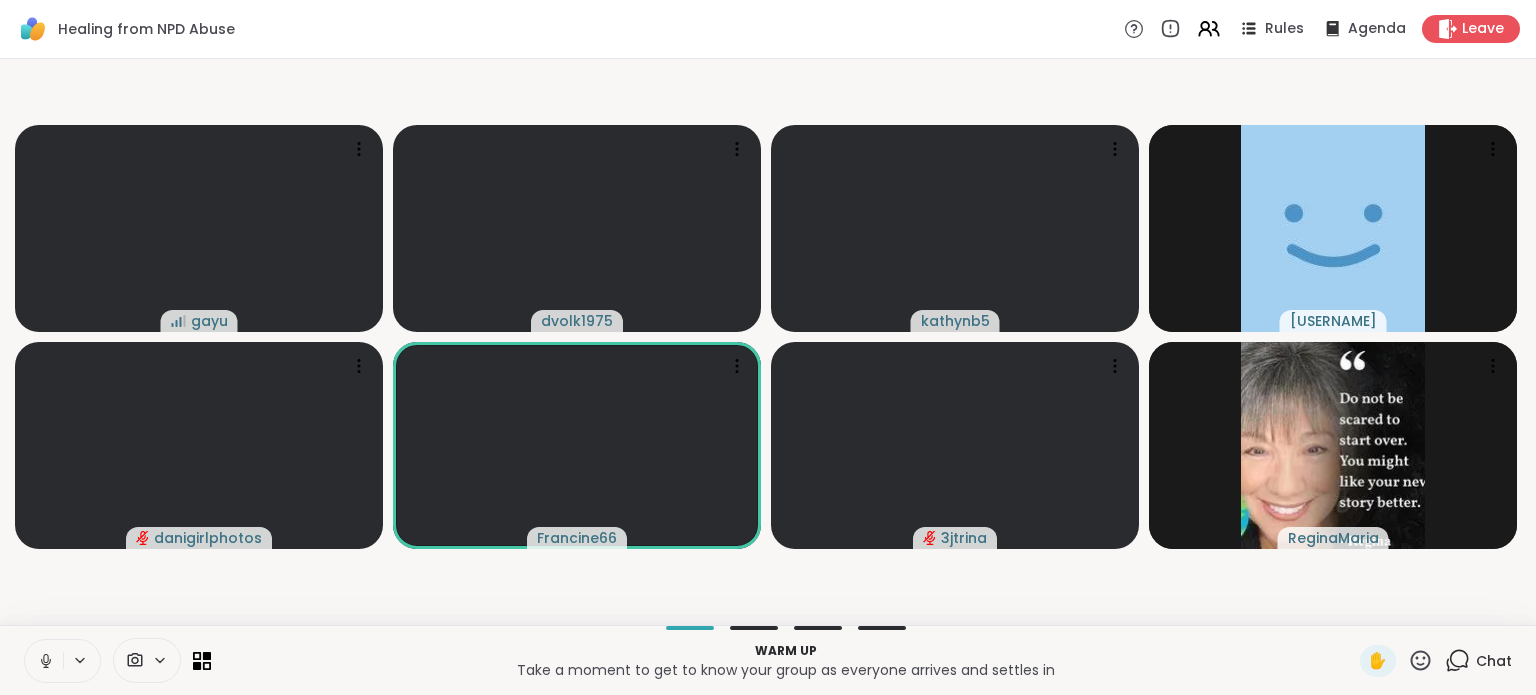 click on "[USERNAME] [USERNAME] [USERNAME] [USERNAME] [USERNAME] [USERNAME] [USERNAME] [USERNAME] [USERNAME]" at bounding box center (768, 342) 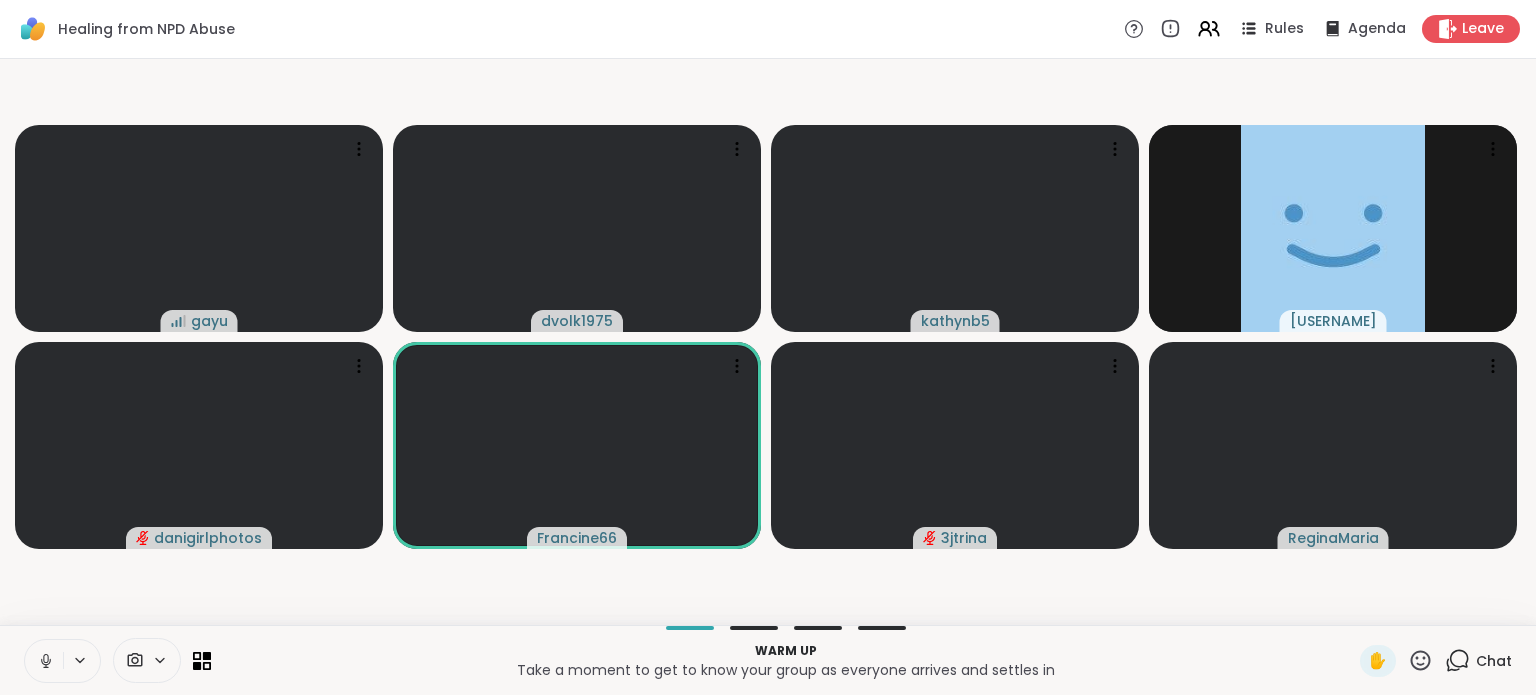 click 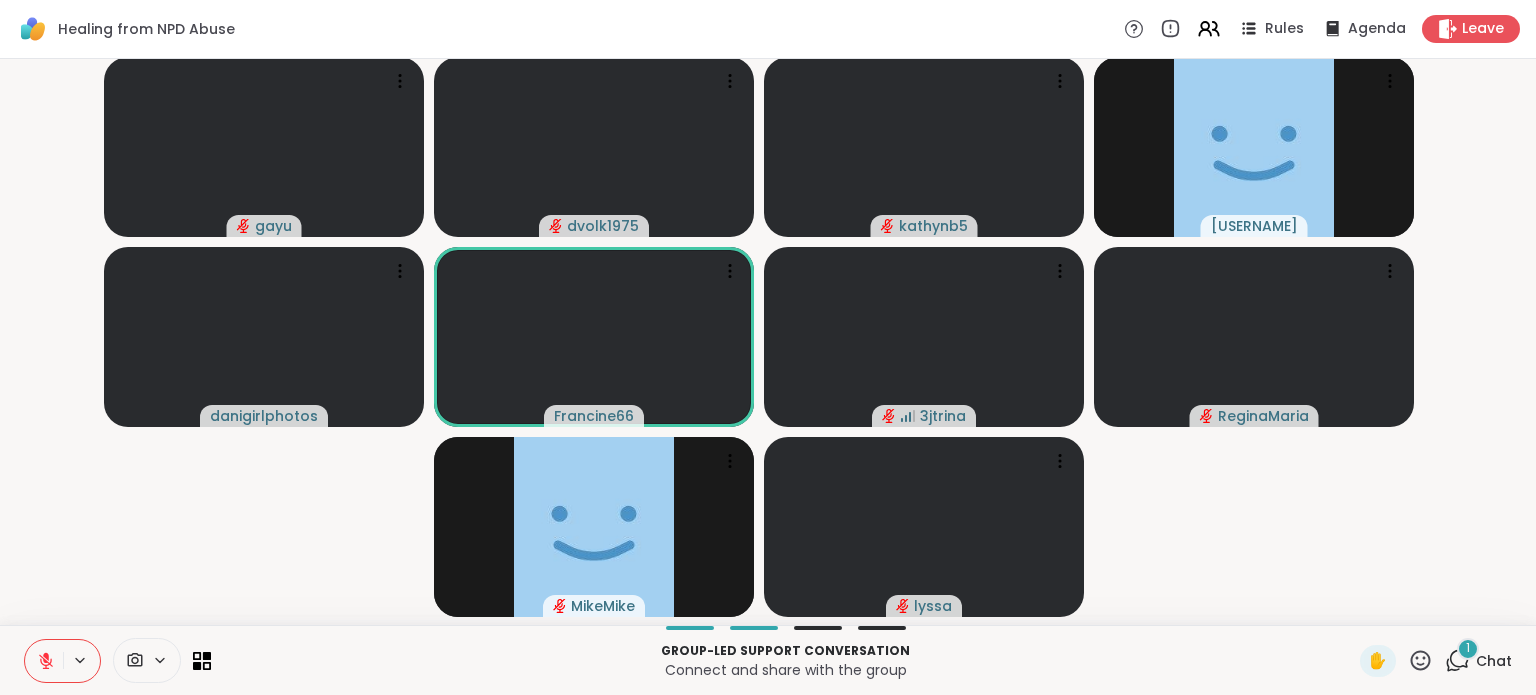 click on "[USERNAME] [USERNAME] [USERNAME] [USERNAME] [USERNAME] [USERNAME] [USERNAME] [USERNAME] [USERNAME] [USERNAME]" at bounding box center [768, 342] 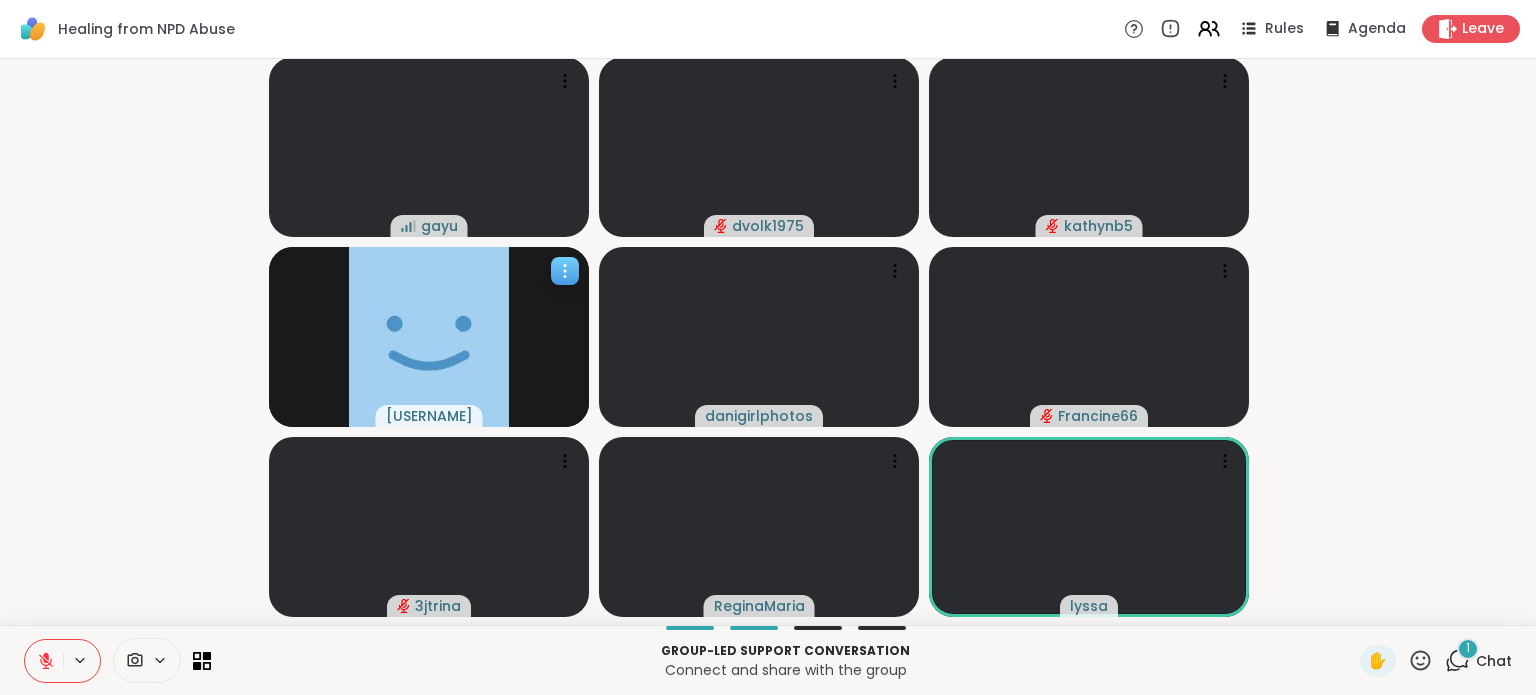 click 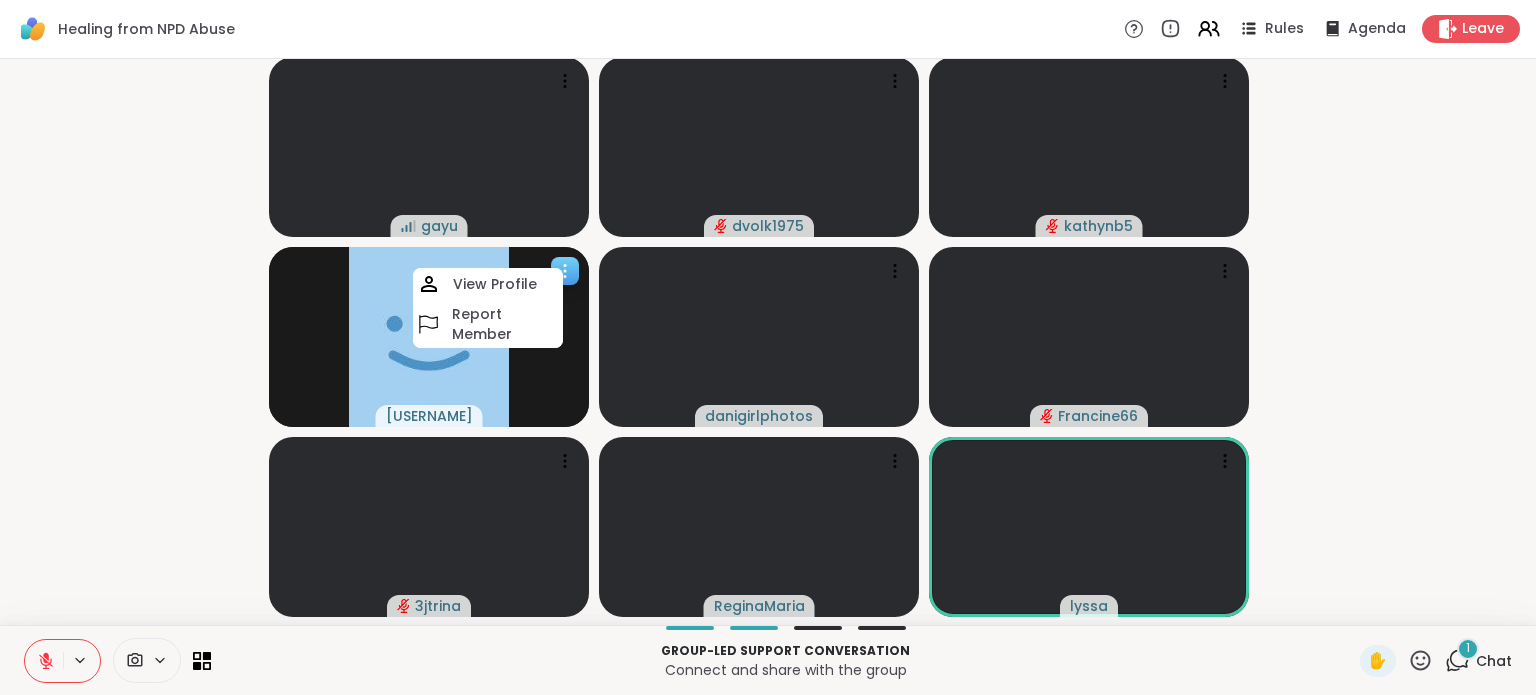 click 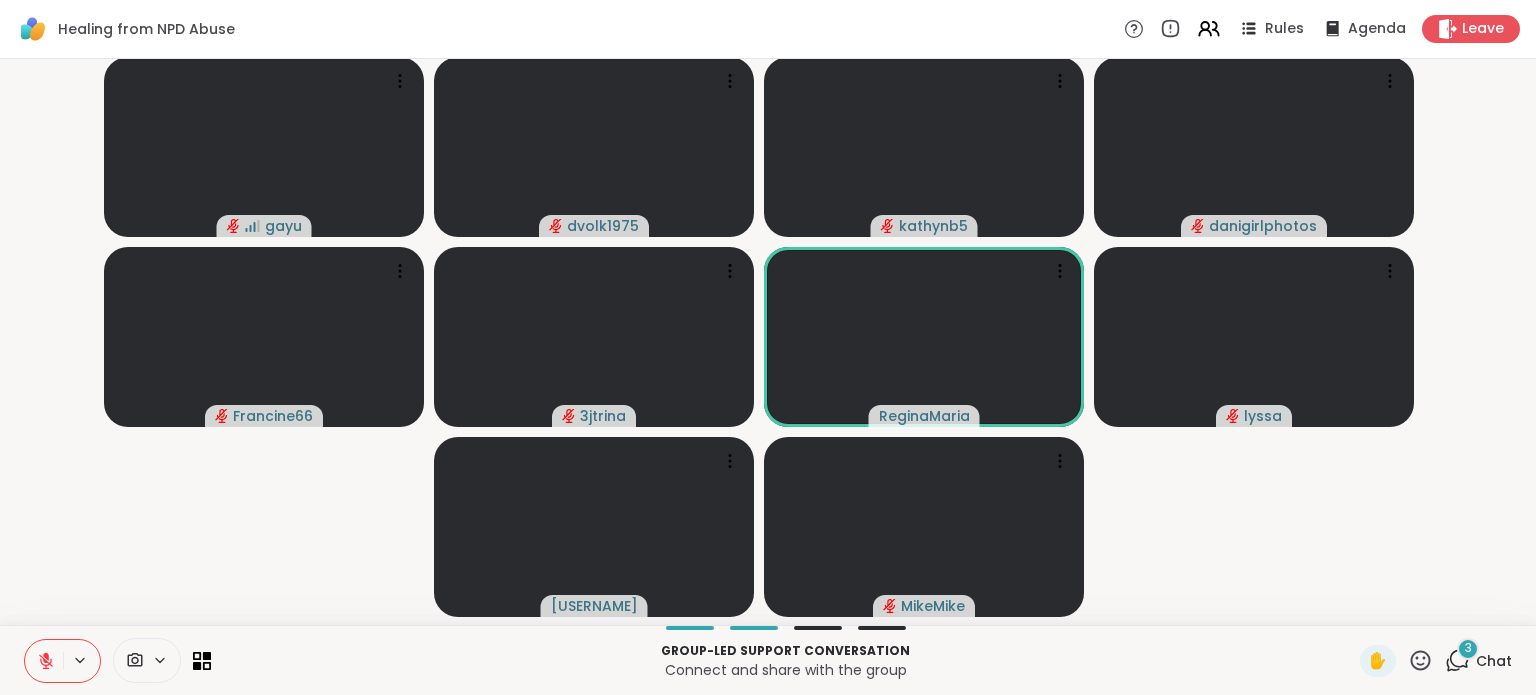 click 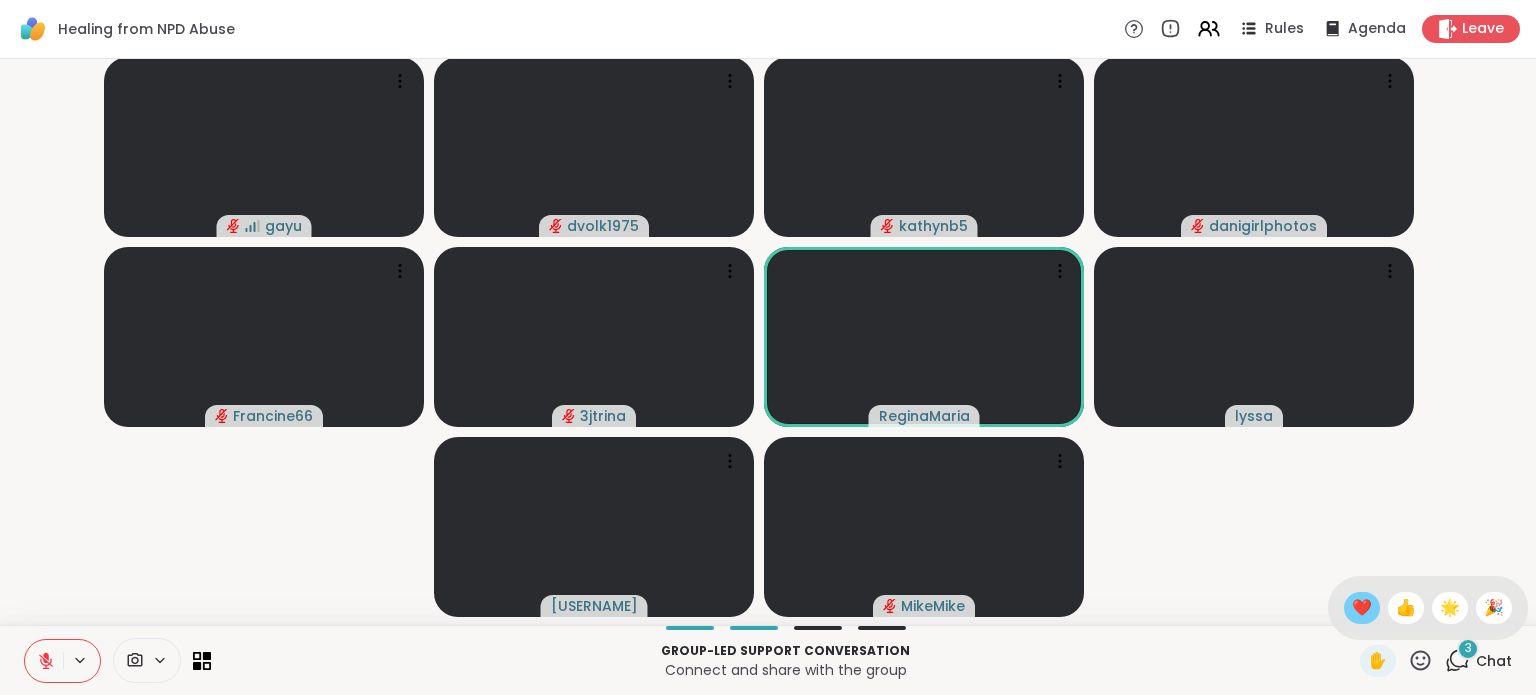 click on "❤️" at bounding box center (1362, 608) 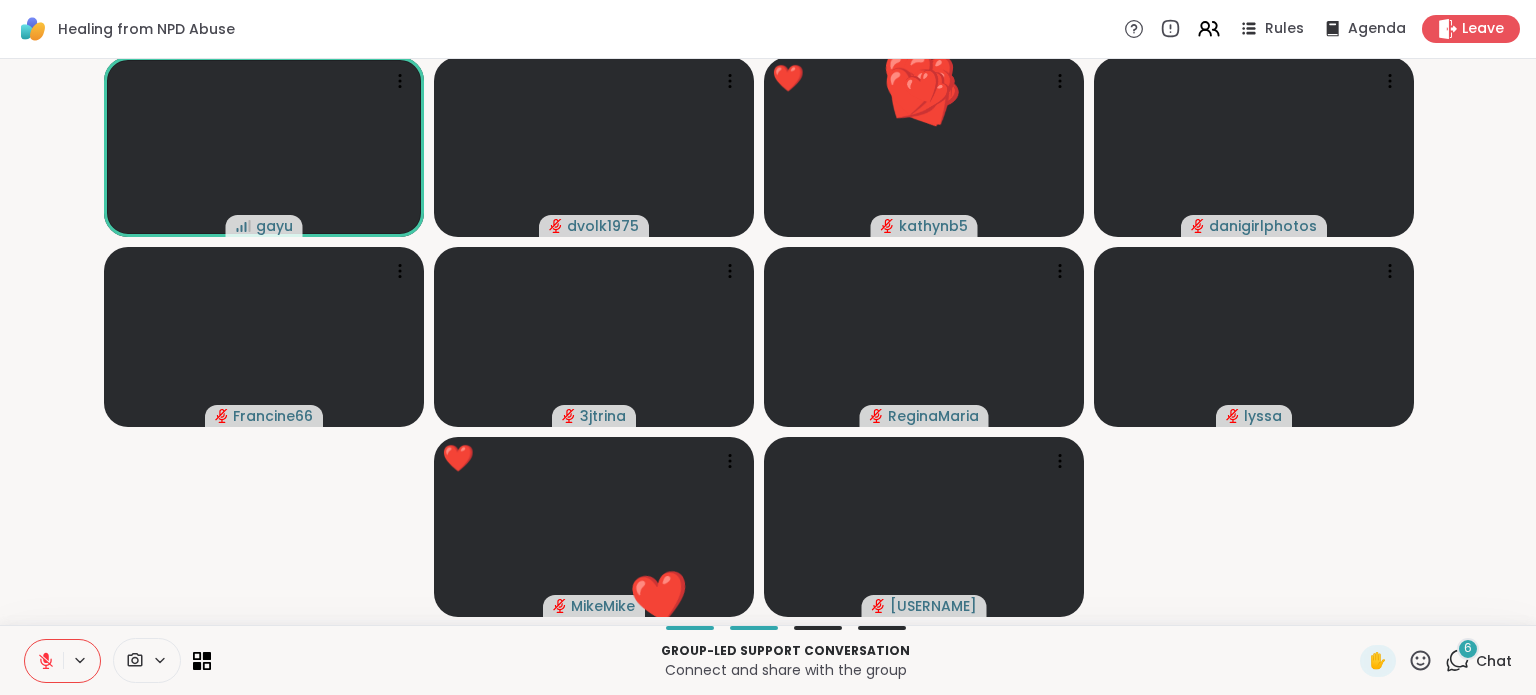 click 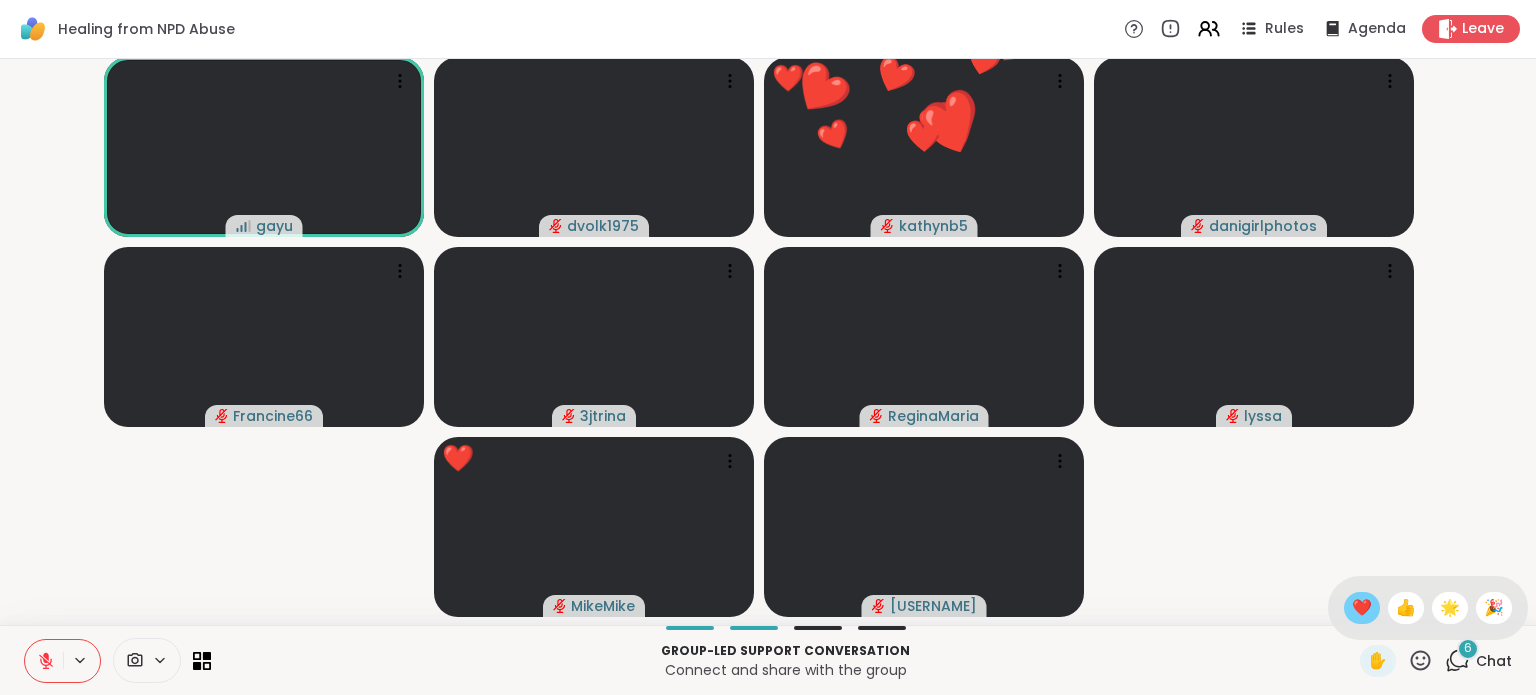 click on "❤️" at bounding box center [1362, 608] 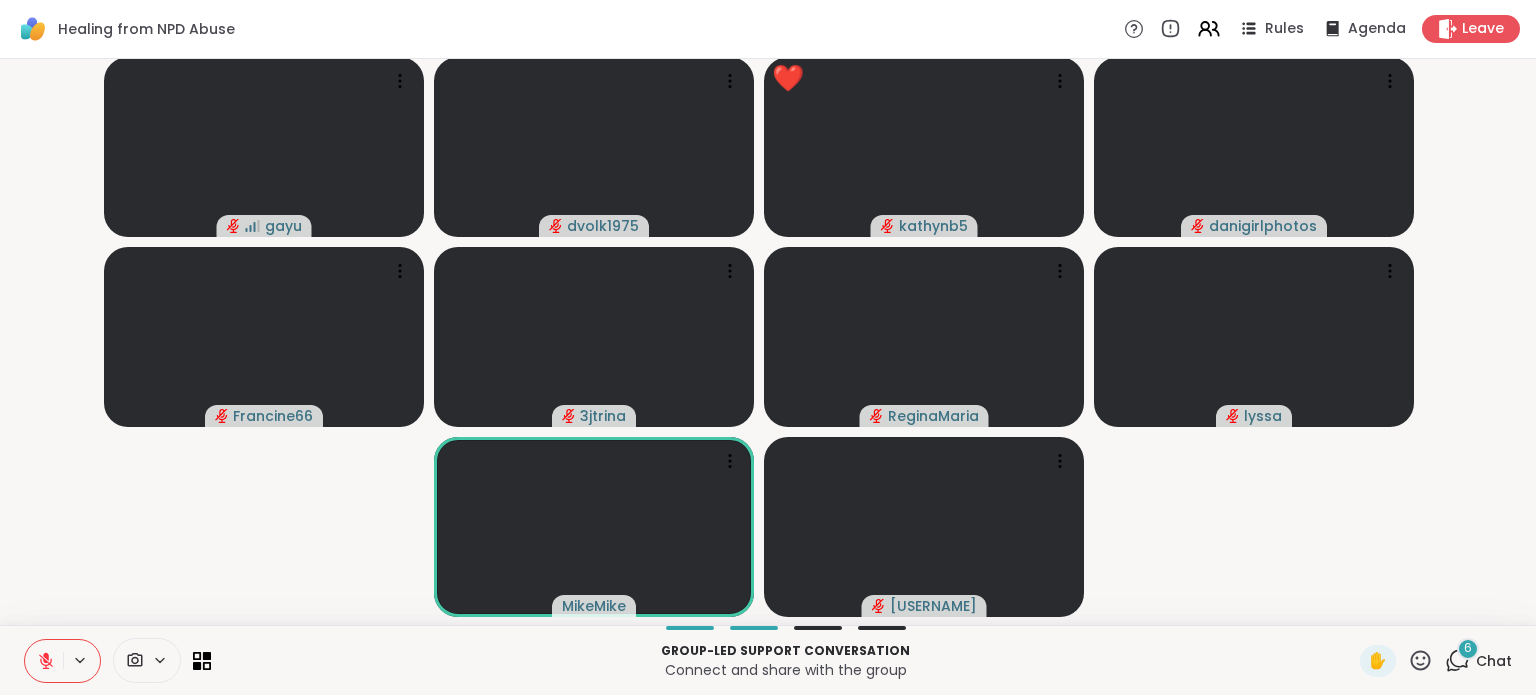 click 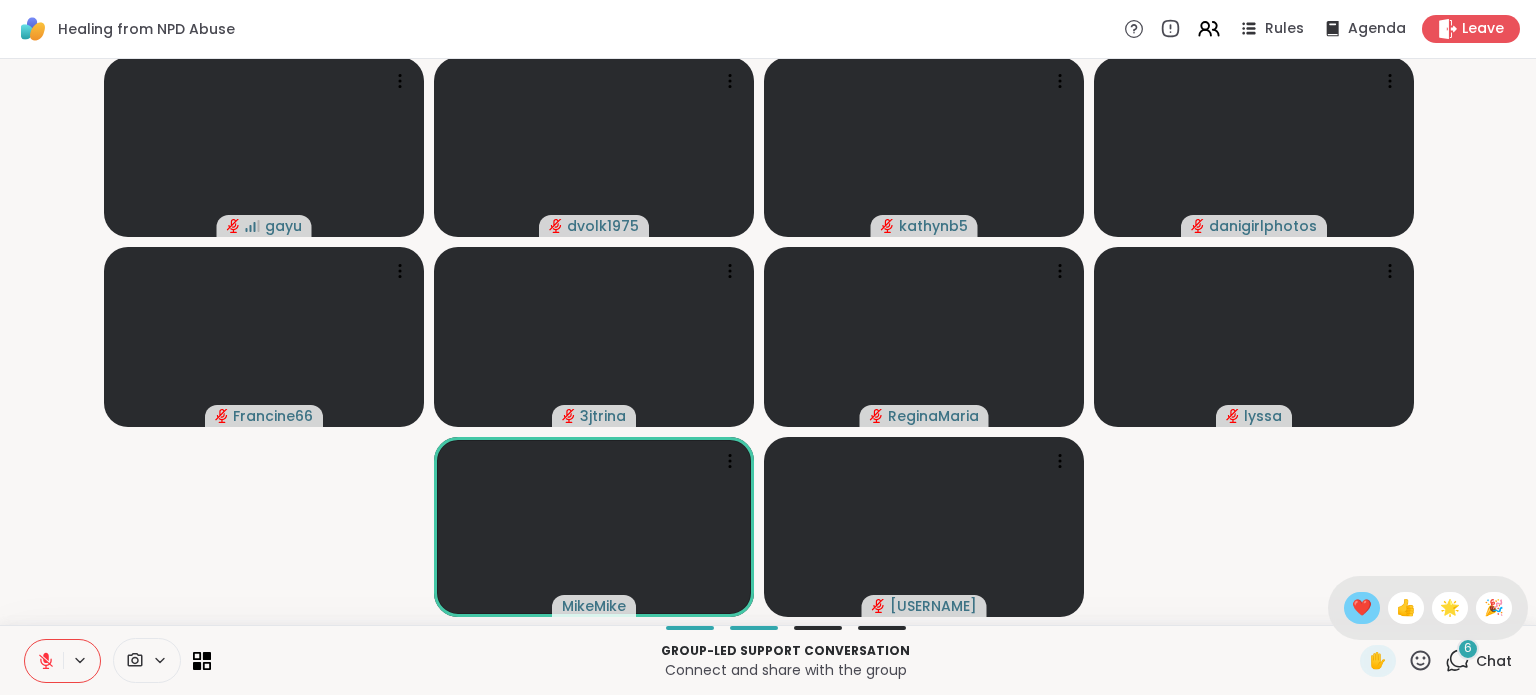 click on "❤️" at bounding box center (1362, 608) 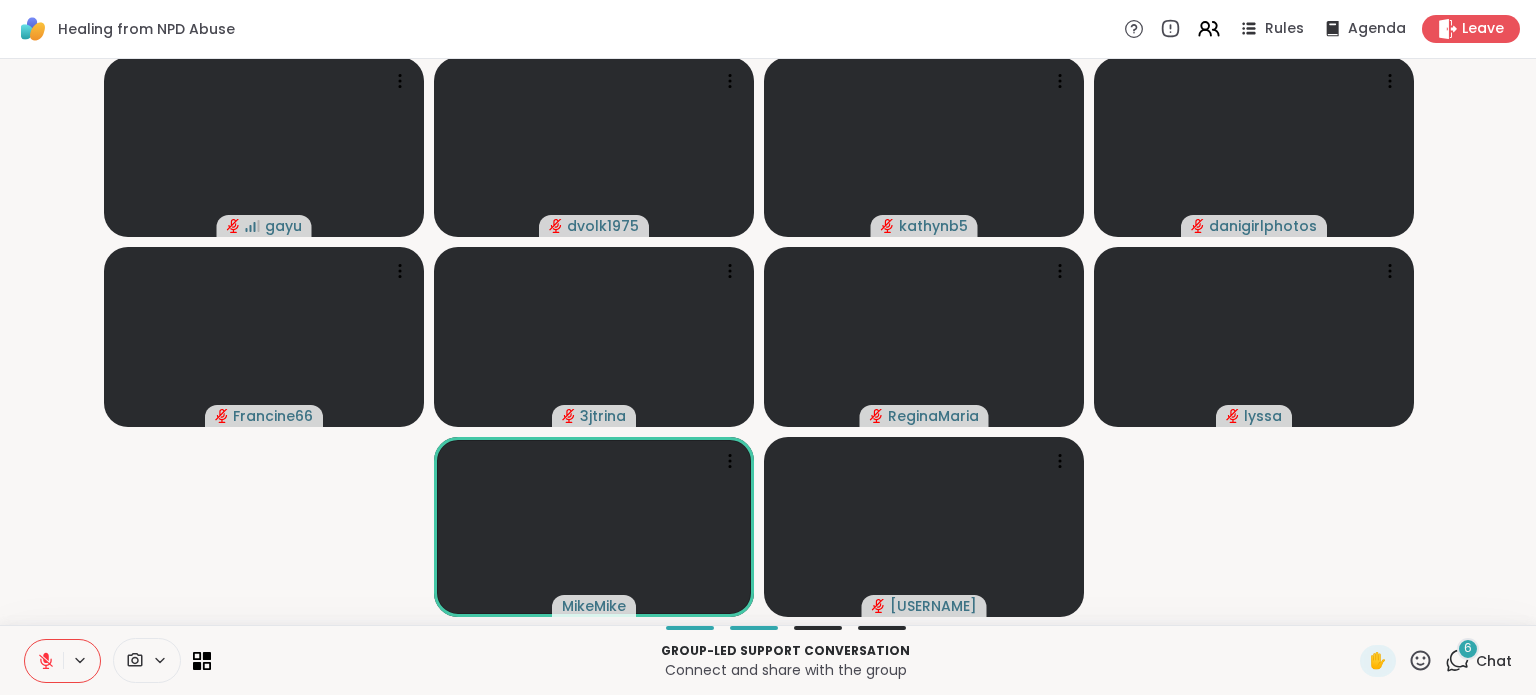 click 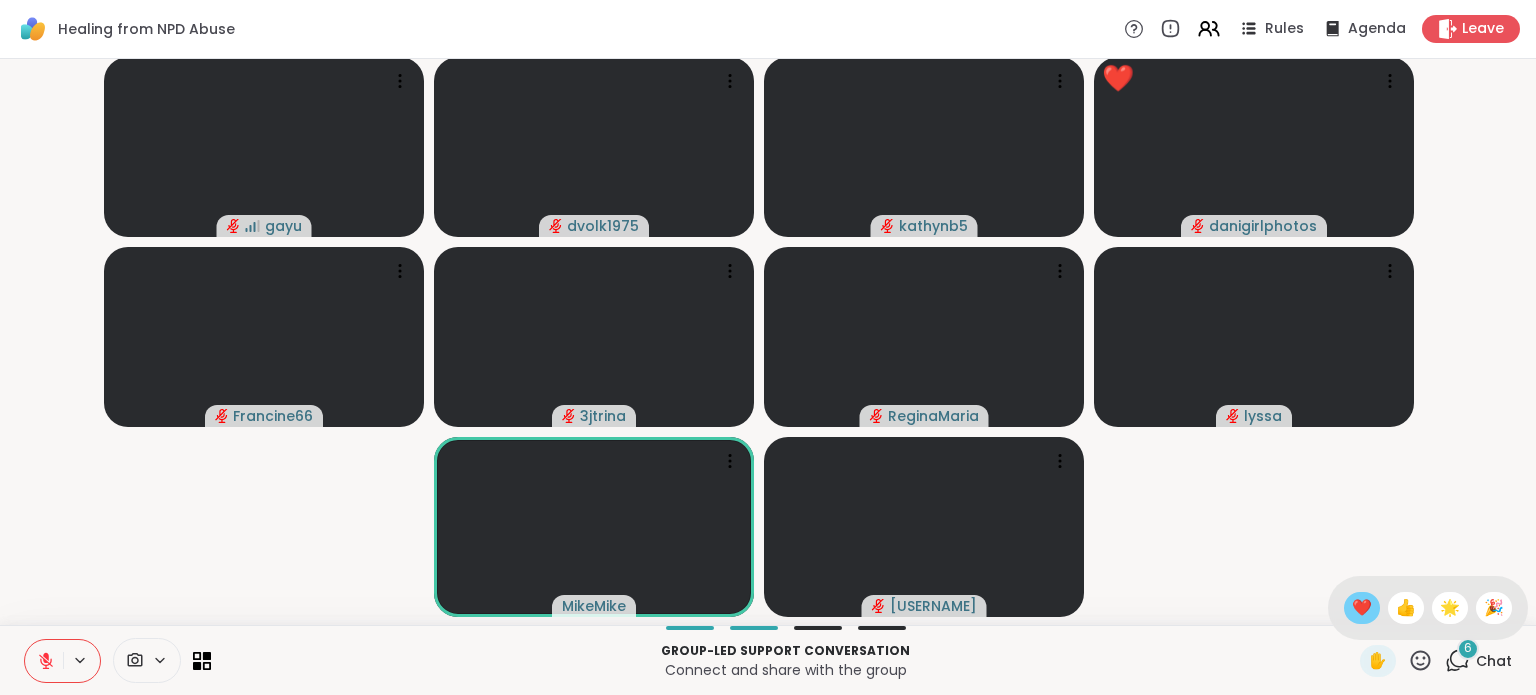click on "❤️" at bounding box center (1362, 608) 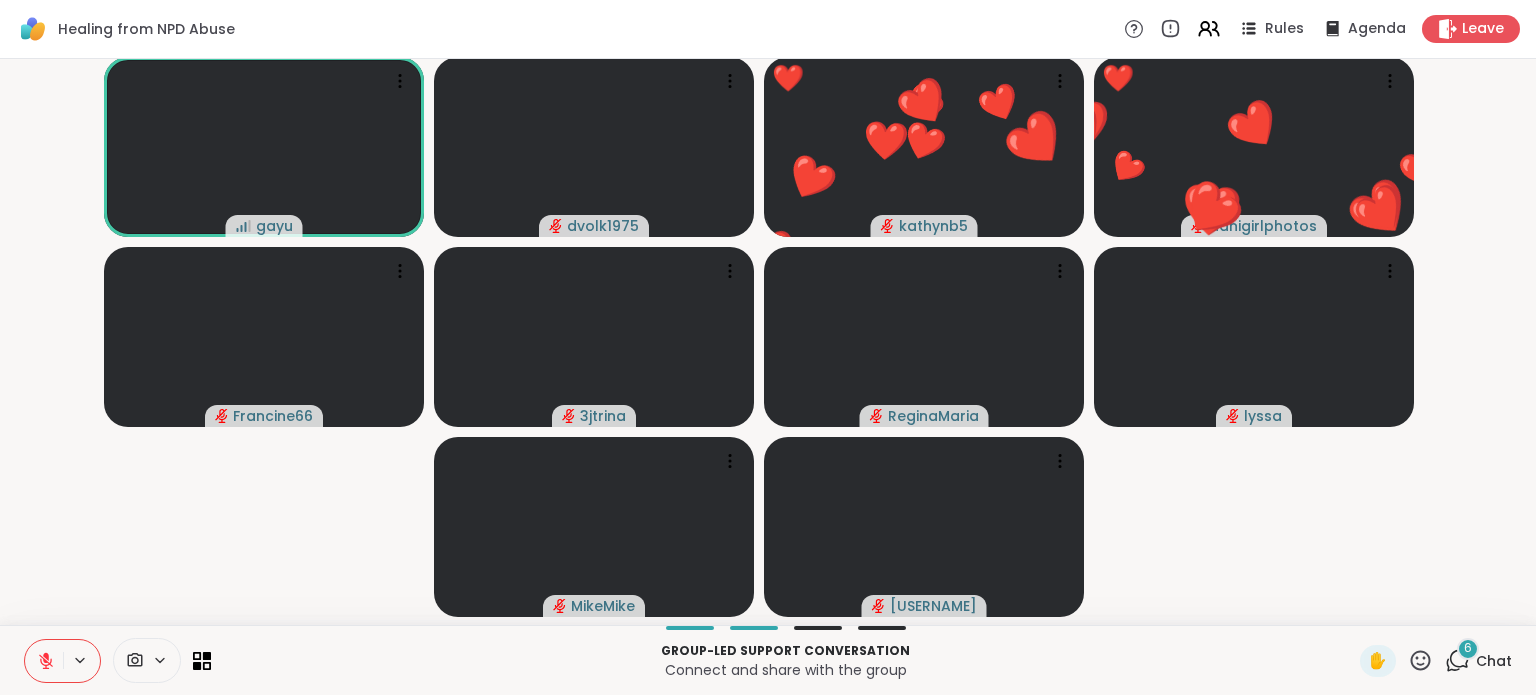 click 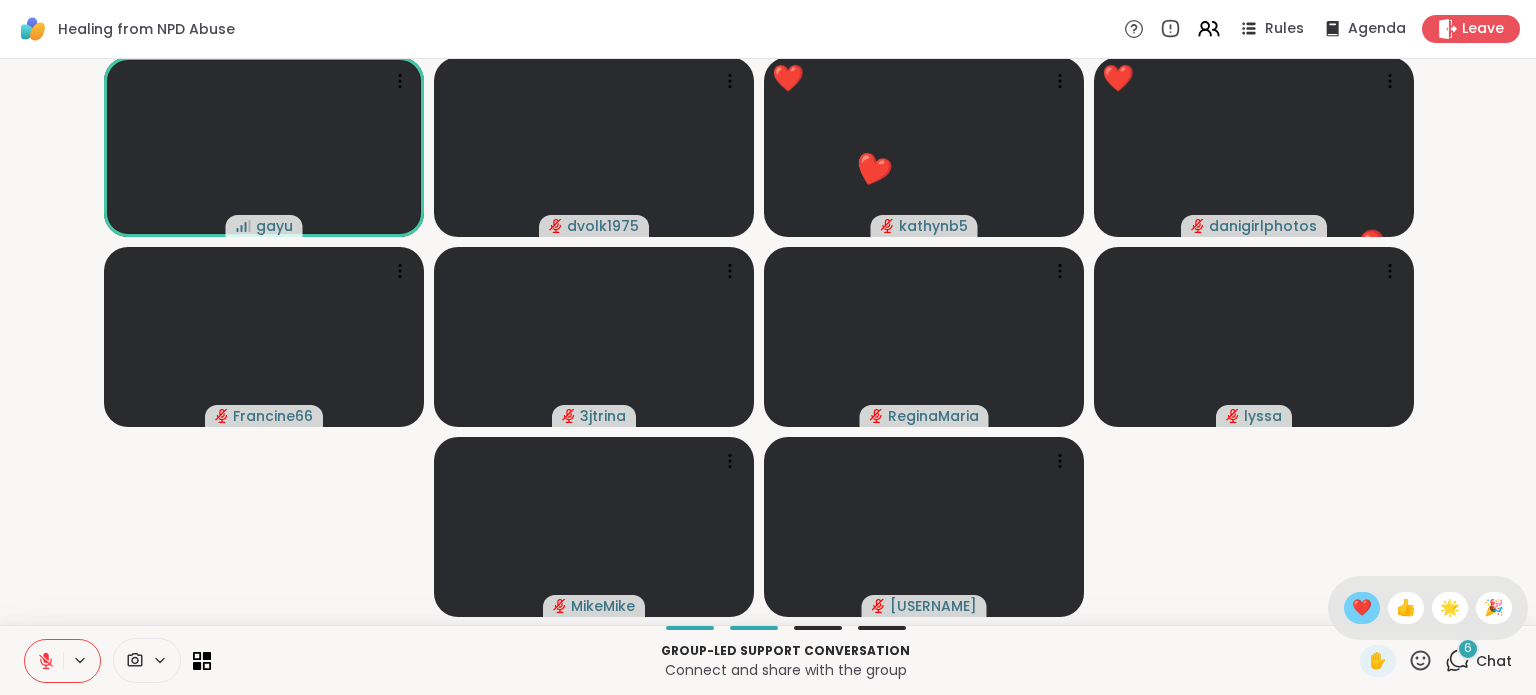 click on "❤️" at bounding box center [1362, 608] 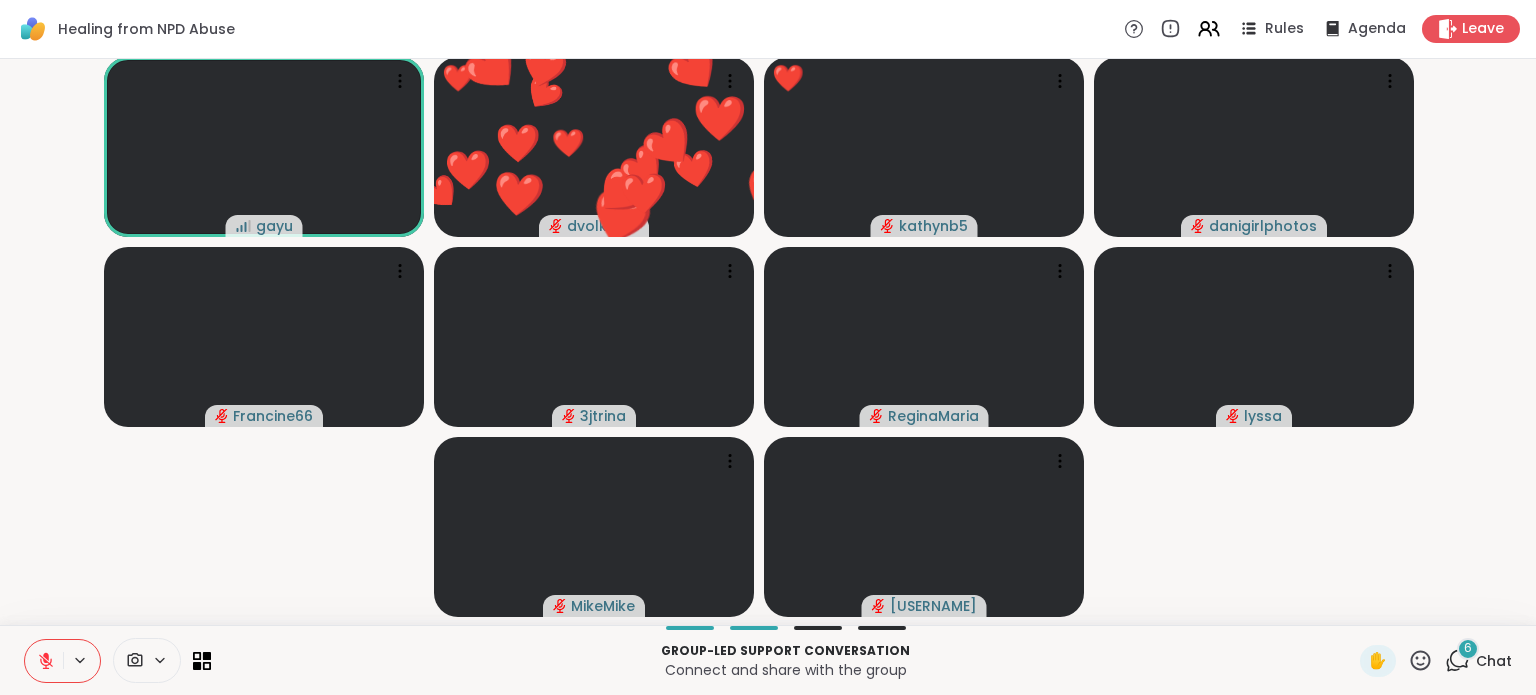 click on "[USERNAME] ❤️ [USERNAME] ❤️ ❤️ ❤️ ❤️ ❤️ ❤️ ❤️ ❤️ ❤️ ❤️ ❤️ ❤️ ❤️ ❤️ ❤️ ❤️ ❤️ ❤️ ❤️ ❤️ ❤️ ❤️ ❤️ ❤️ ❤️ ❤️ [USERNAME] ❤️ ❤️ ❤️ ❤️ [USERNAME] ❤️ ❤️ ❤️ ❤️ [USERNAME] [USERNAME] [USERNAME] [USERNAME] [USERNAME] [USERNAME] [USERNAME]" at bounding box center [768, 342] 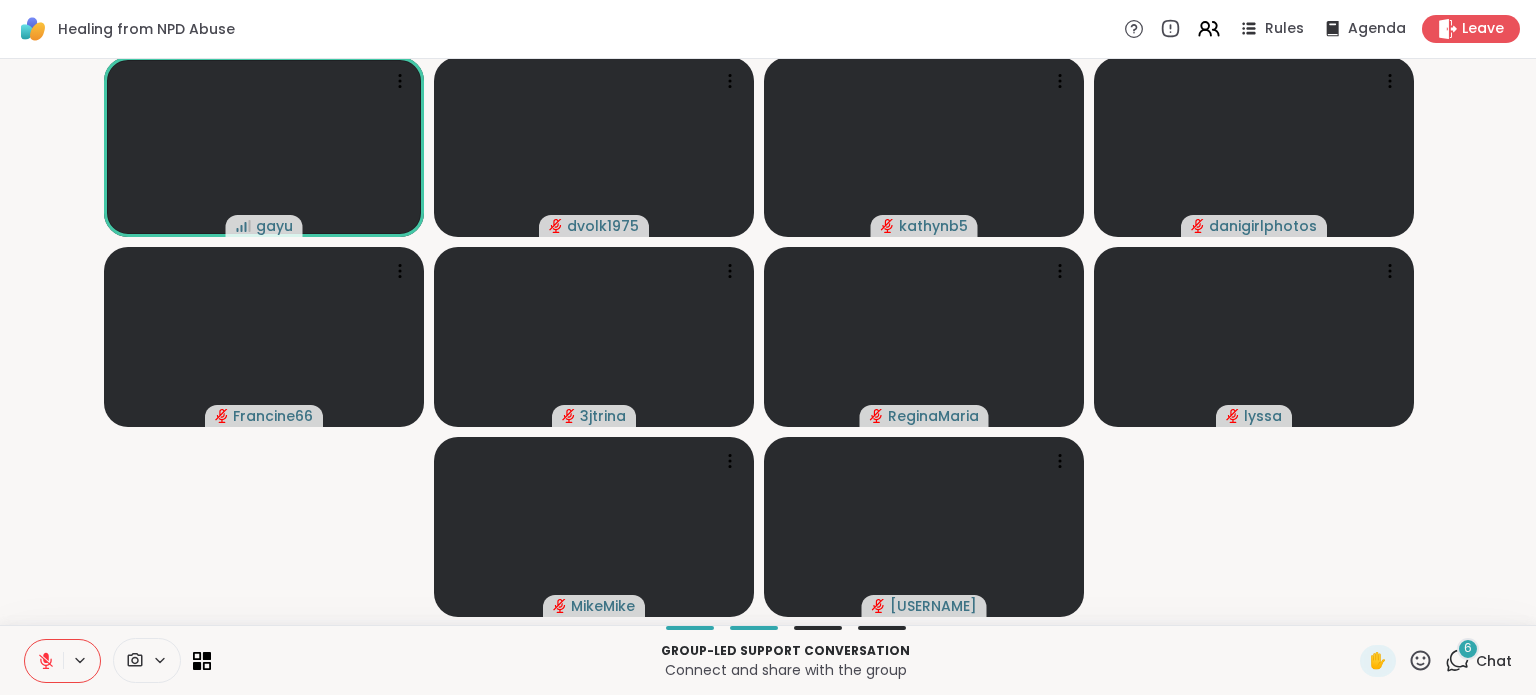 click 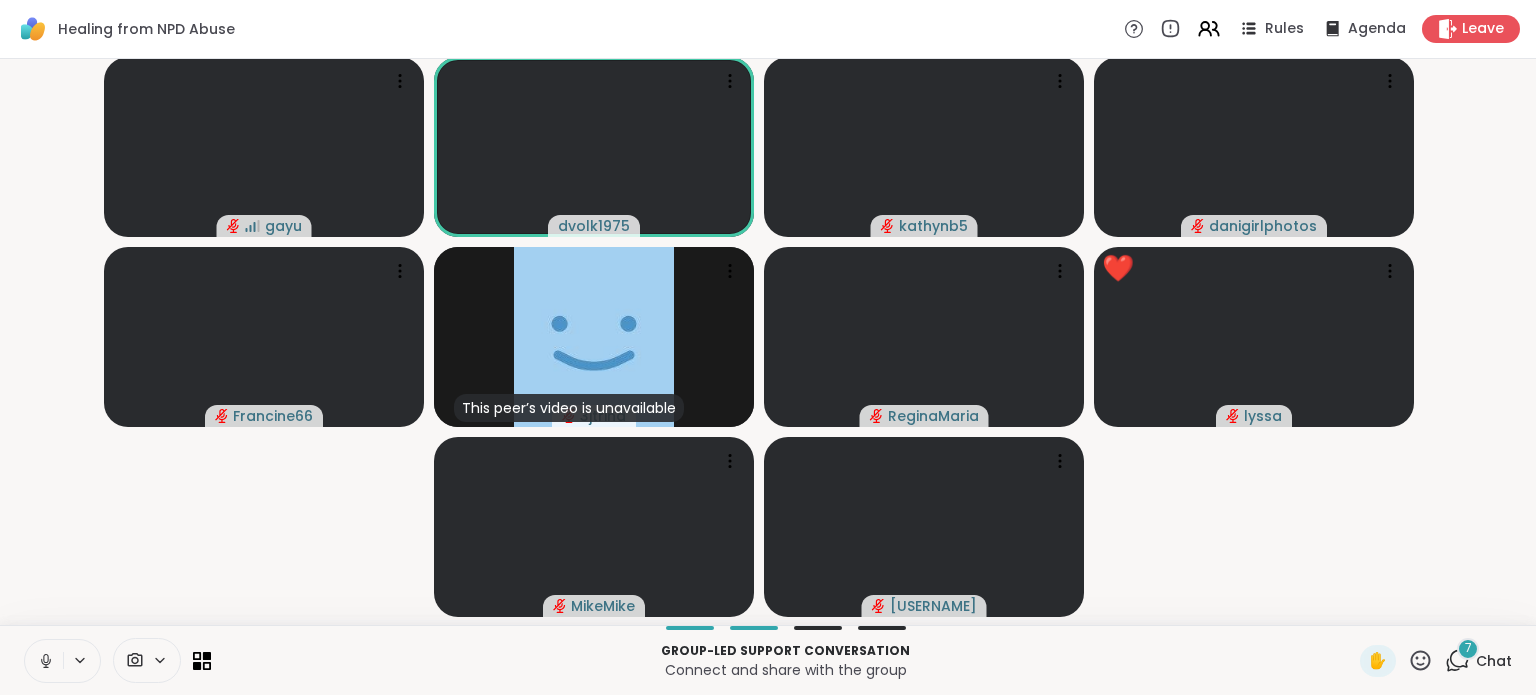 click 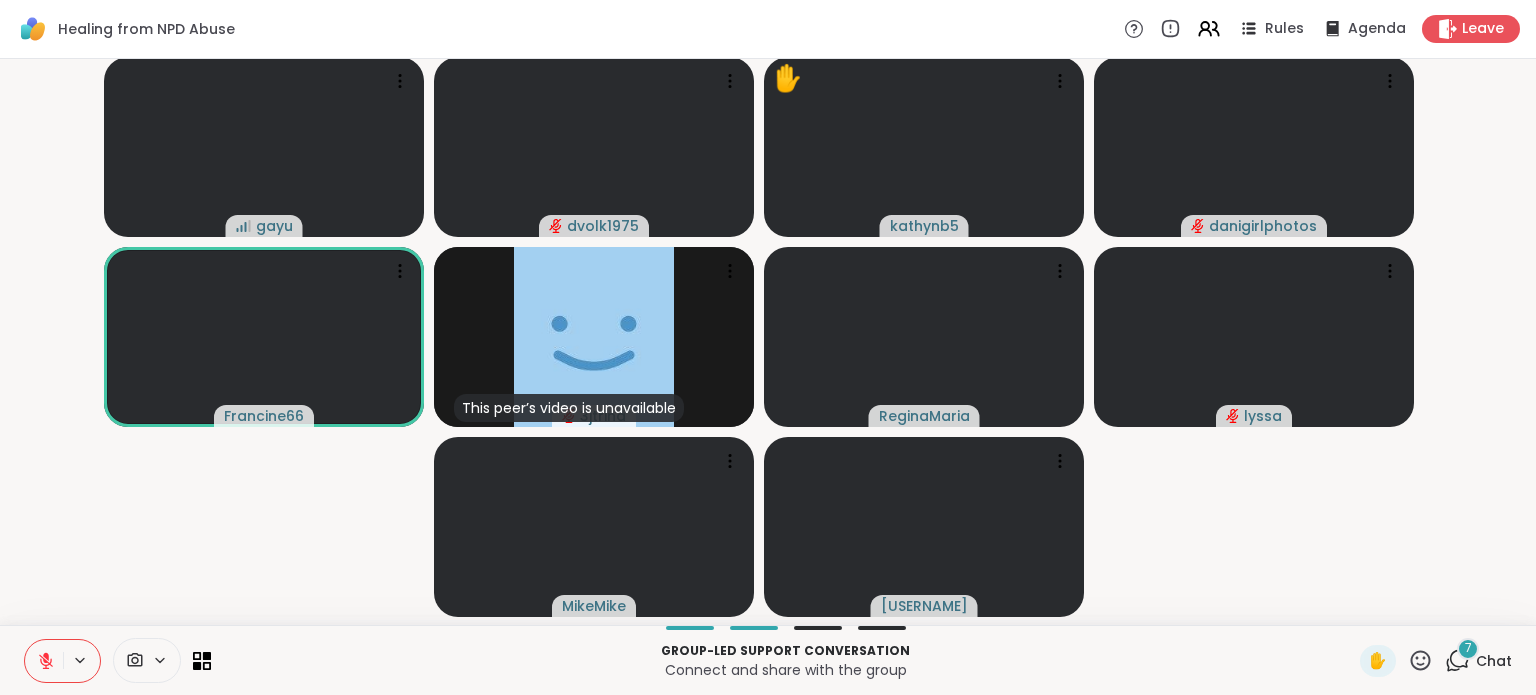 click 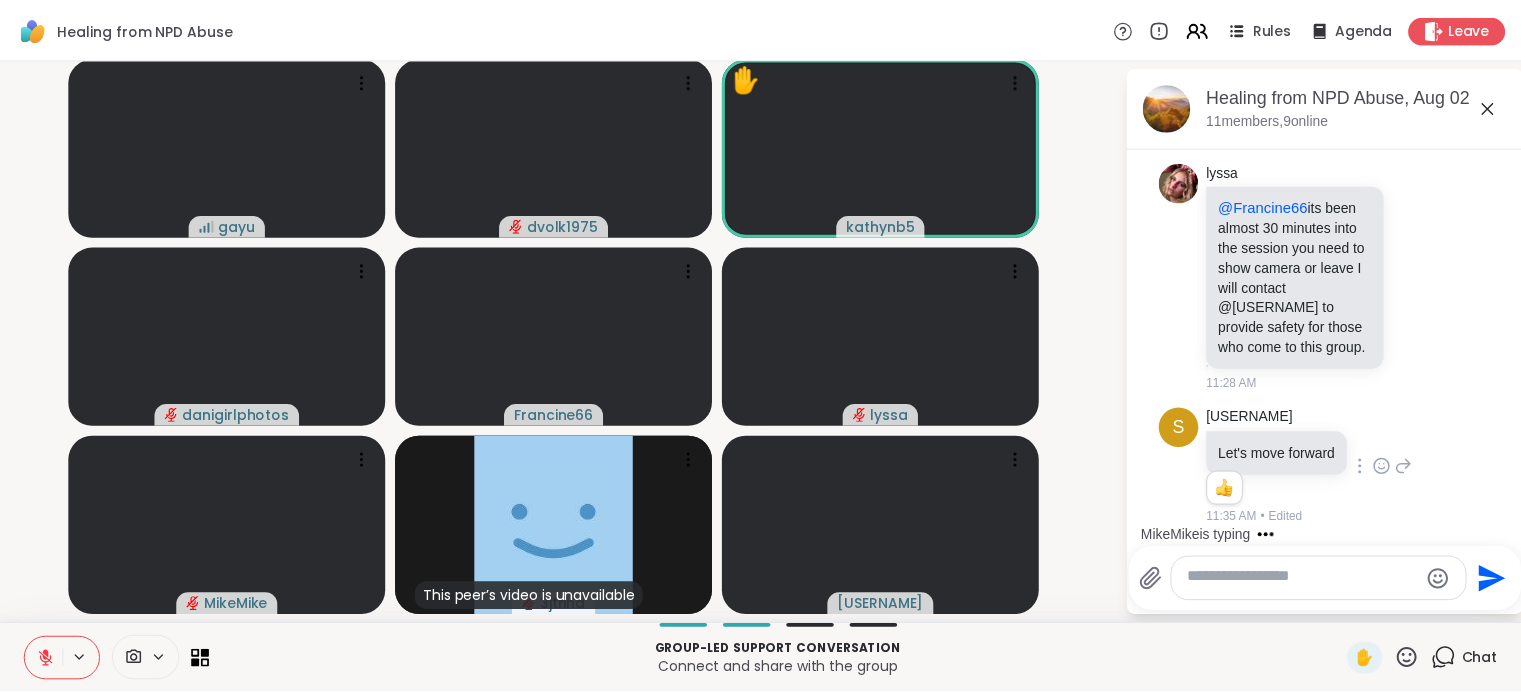 scroll, scrollTop: 1500, scrollLeft: 0, axis: vertical 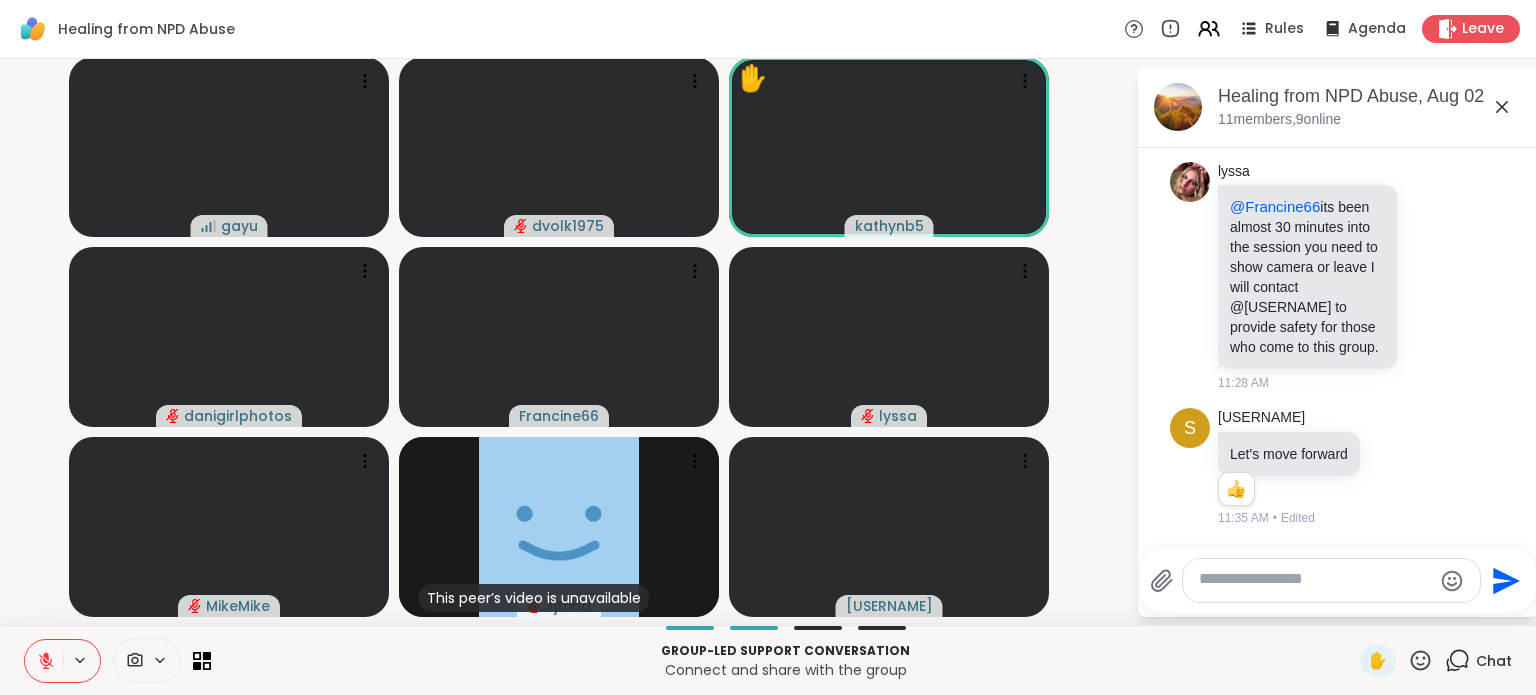 click at bounding box center (1315, 580) 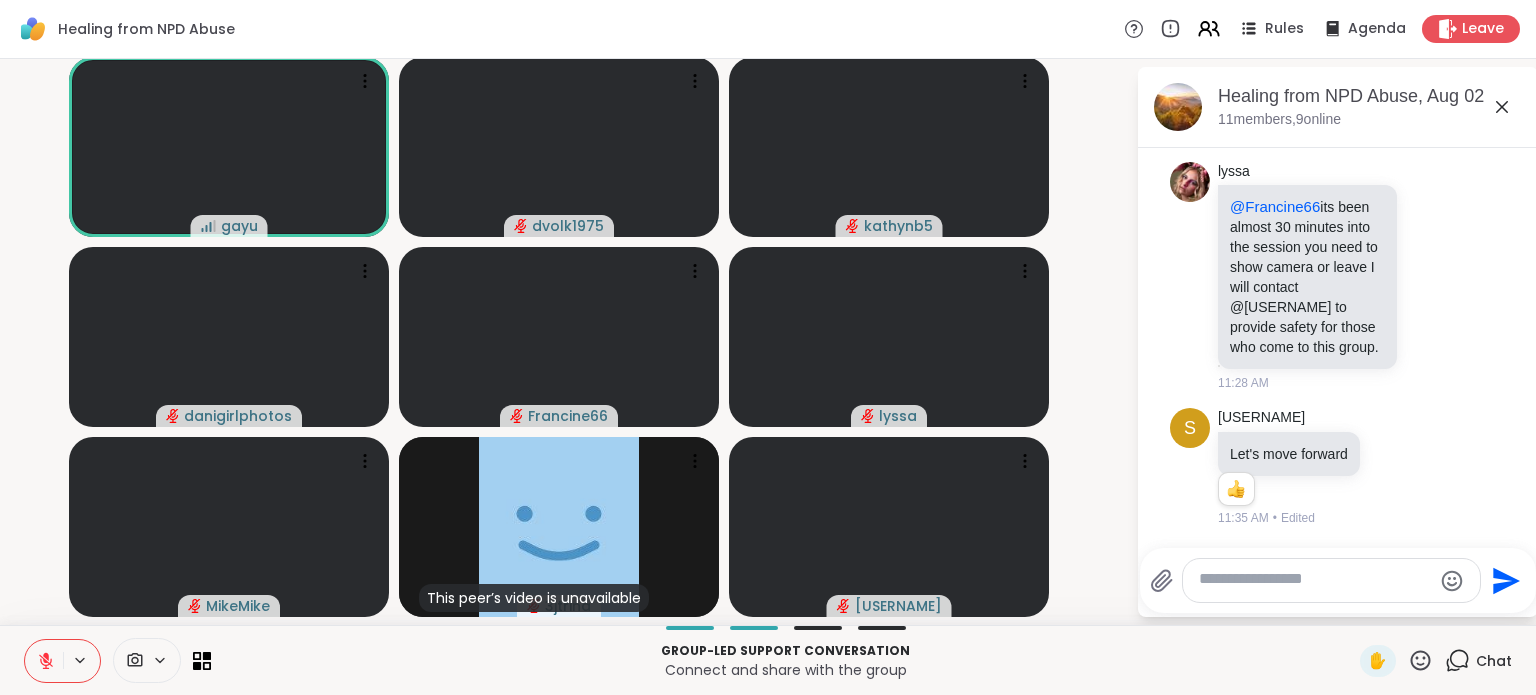 click 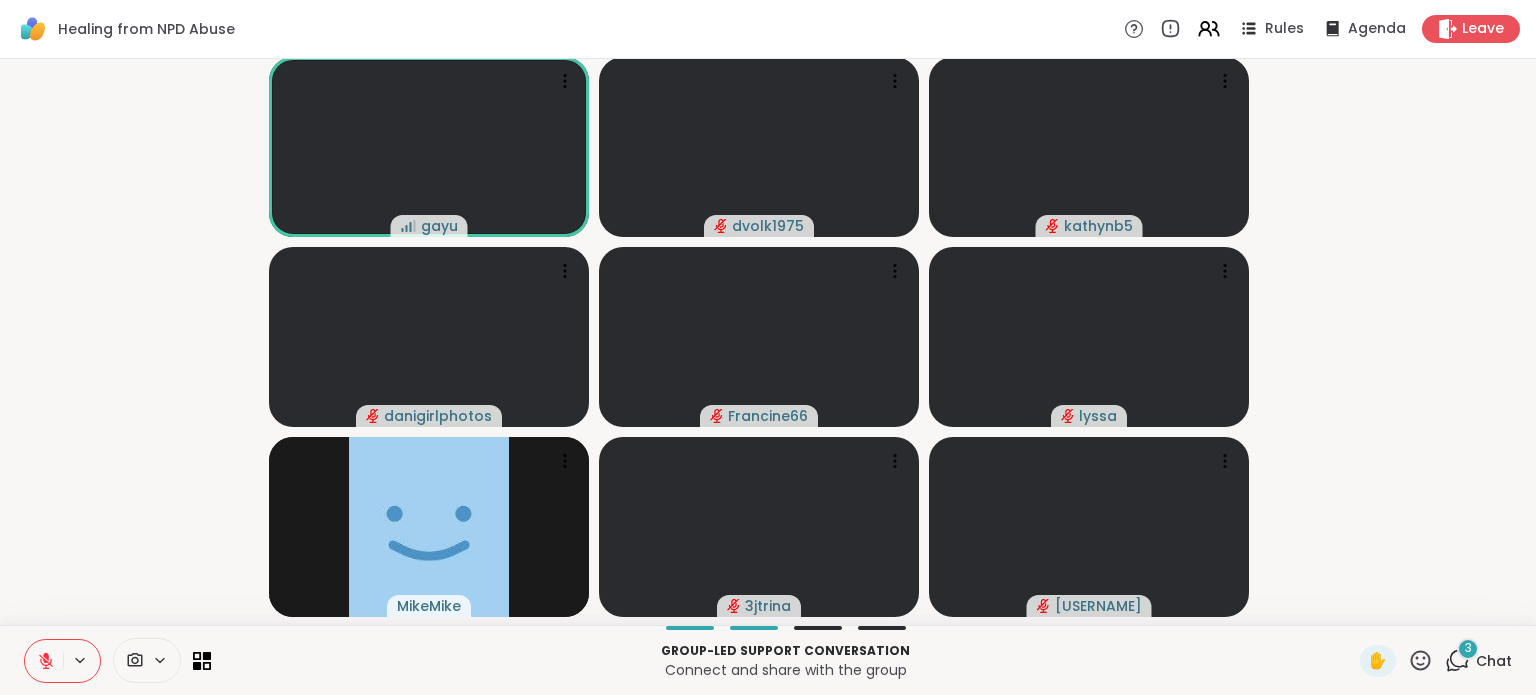 click at bounding box center (44, 661) 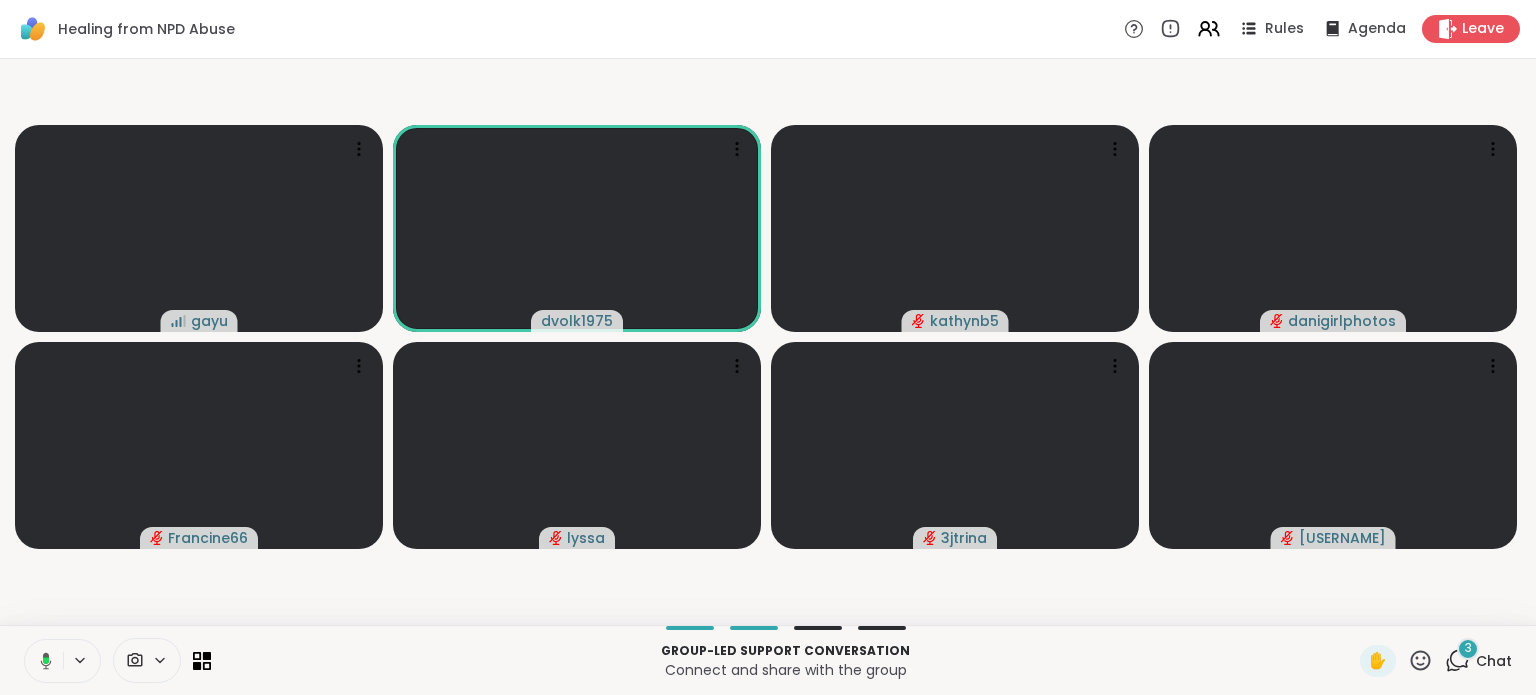 click at bounding box center (42, 661) 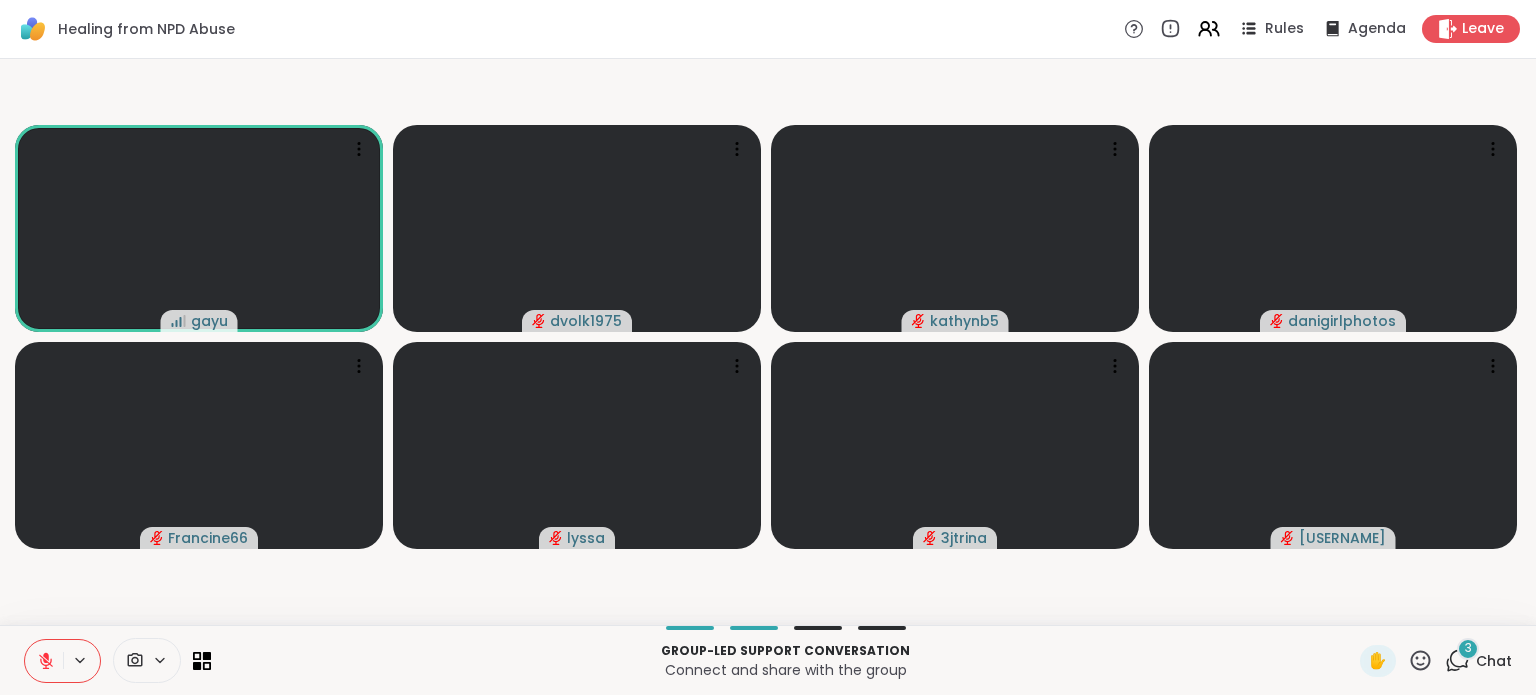 click at bounding box center [44, 661] 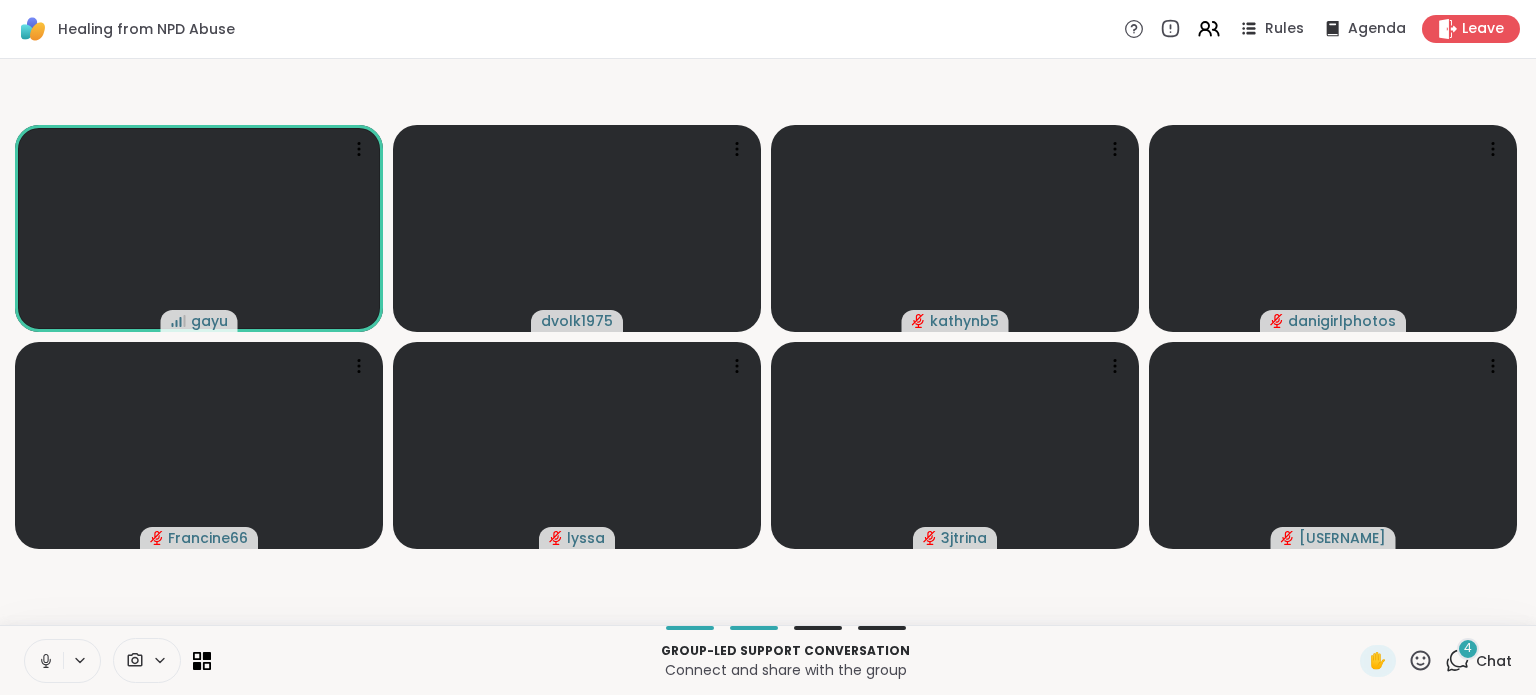 click at bounding box center [44, 661] 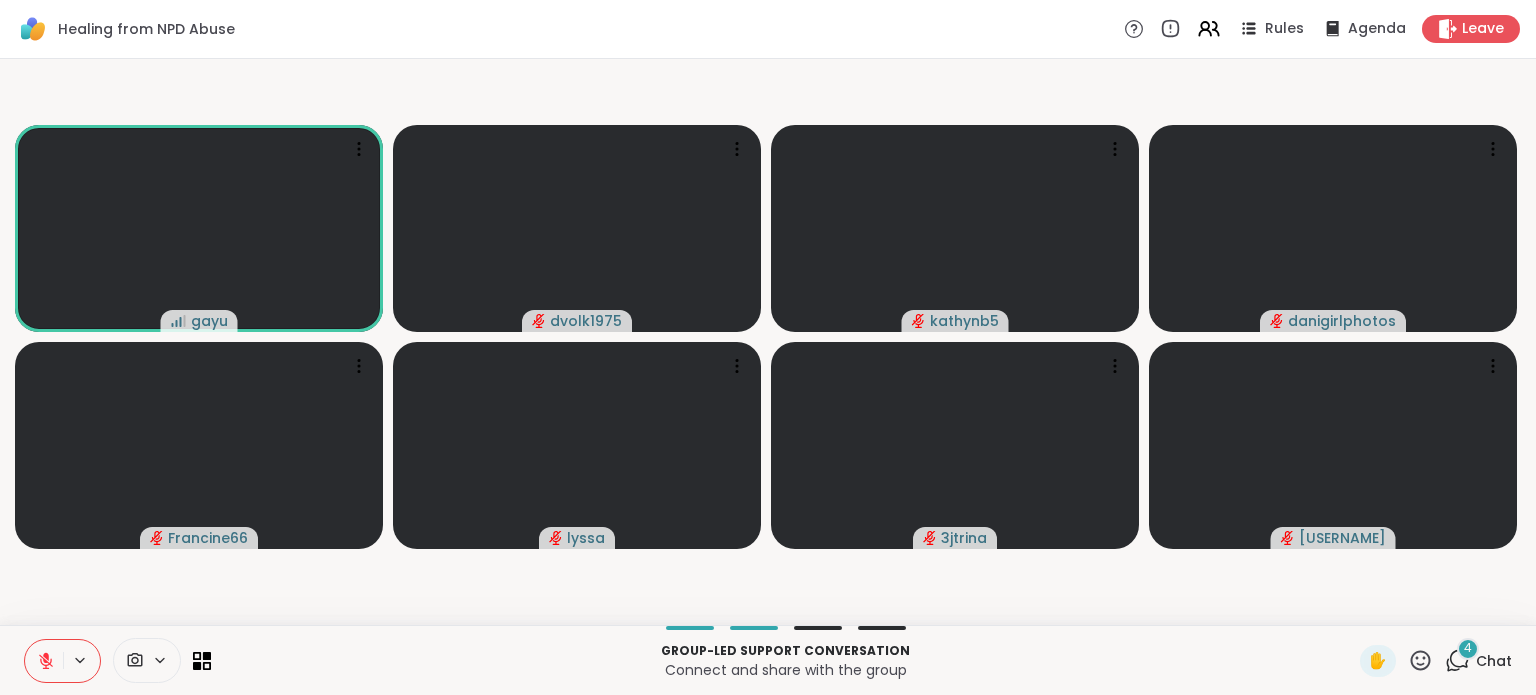 click at bounding box center [44, 661] 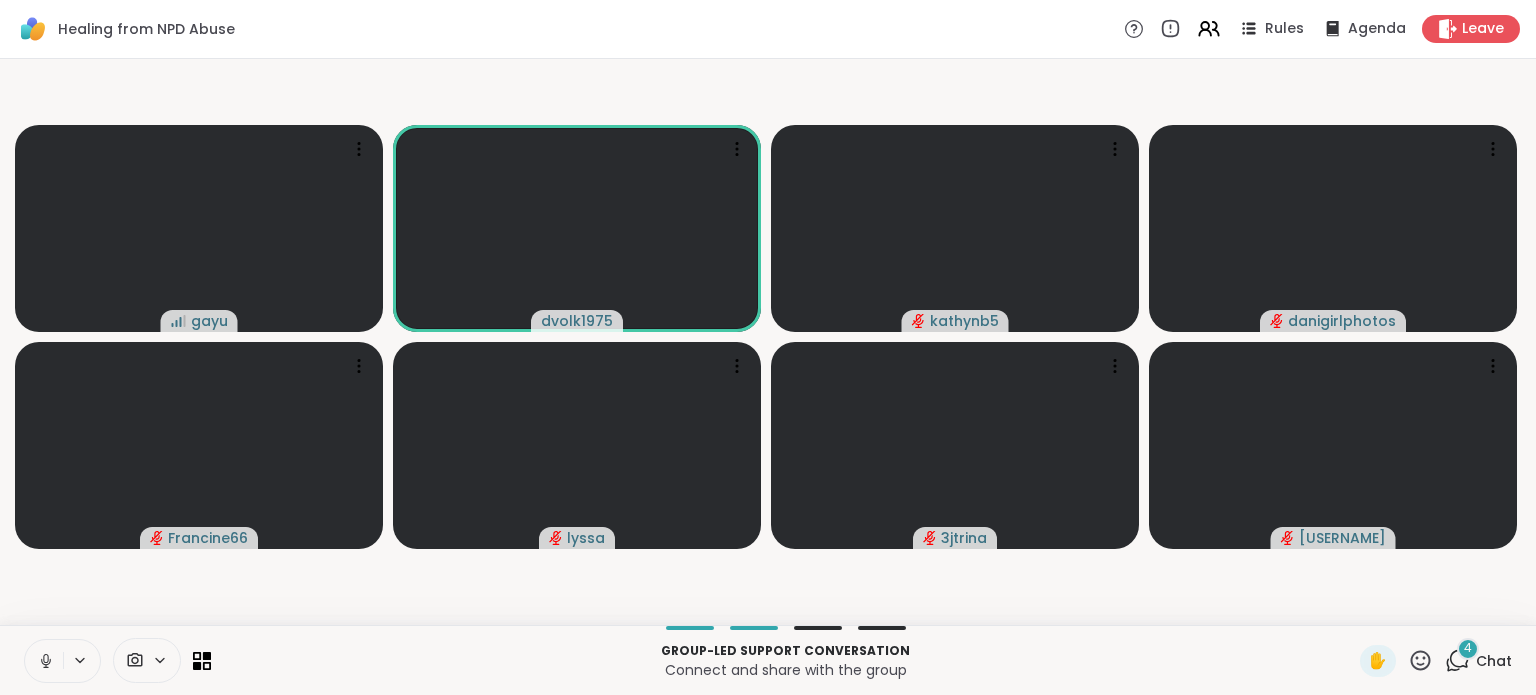 click at bounding box center [44, 661] 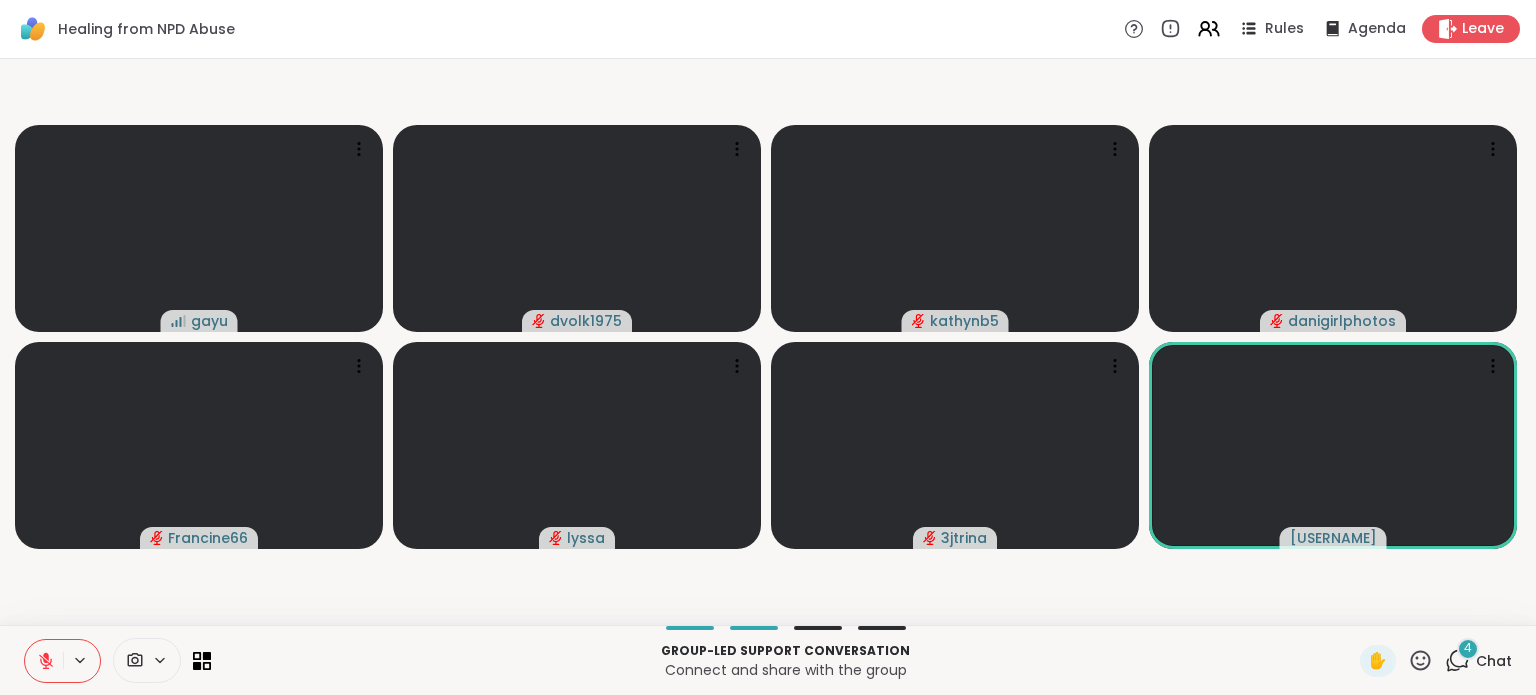 click 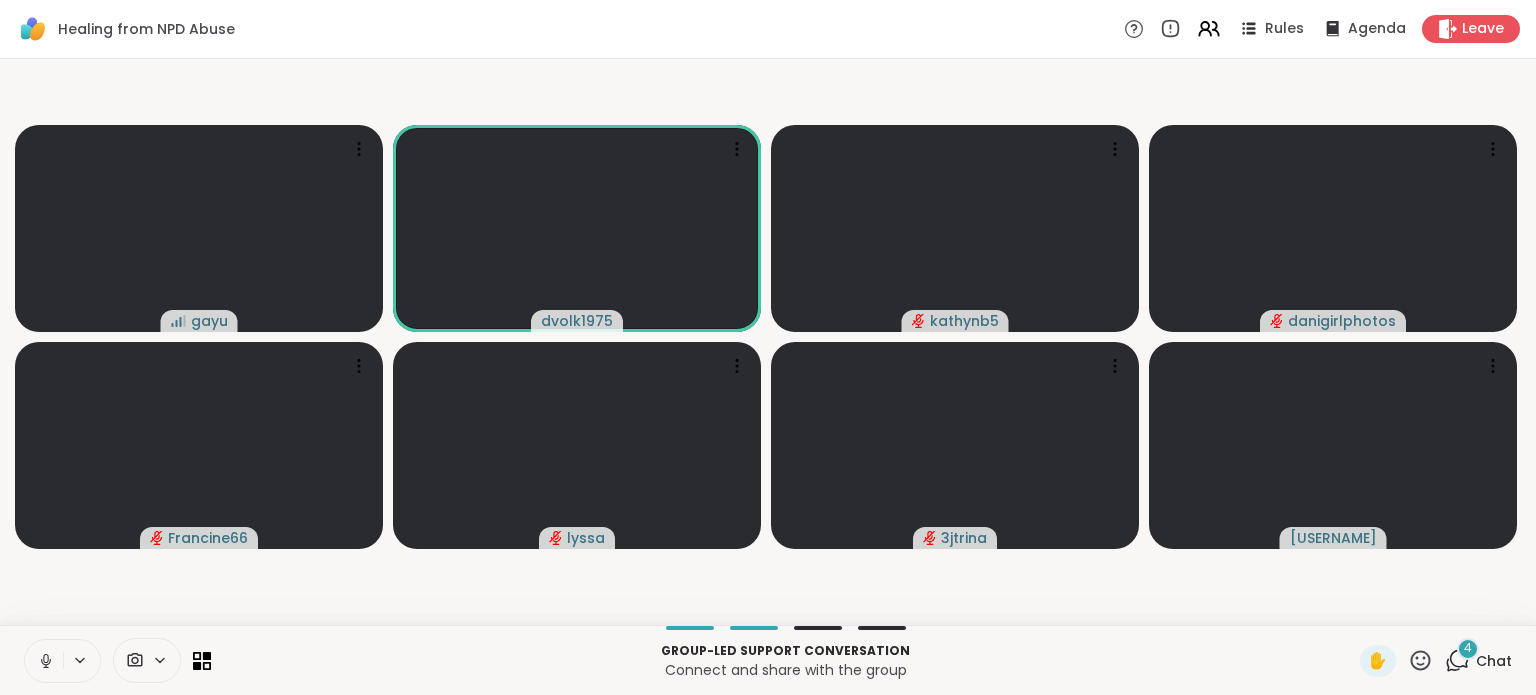 click 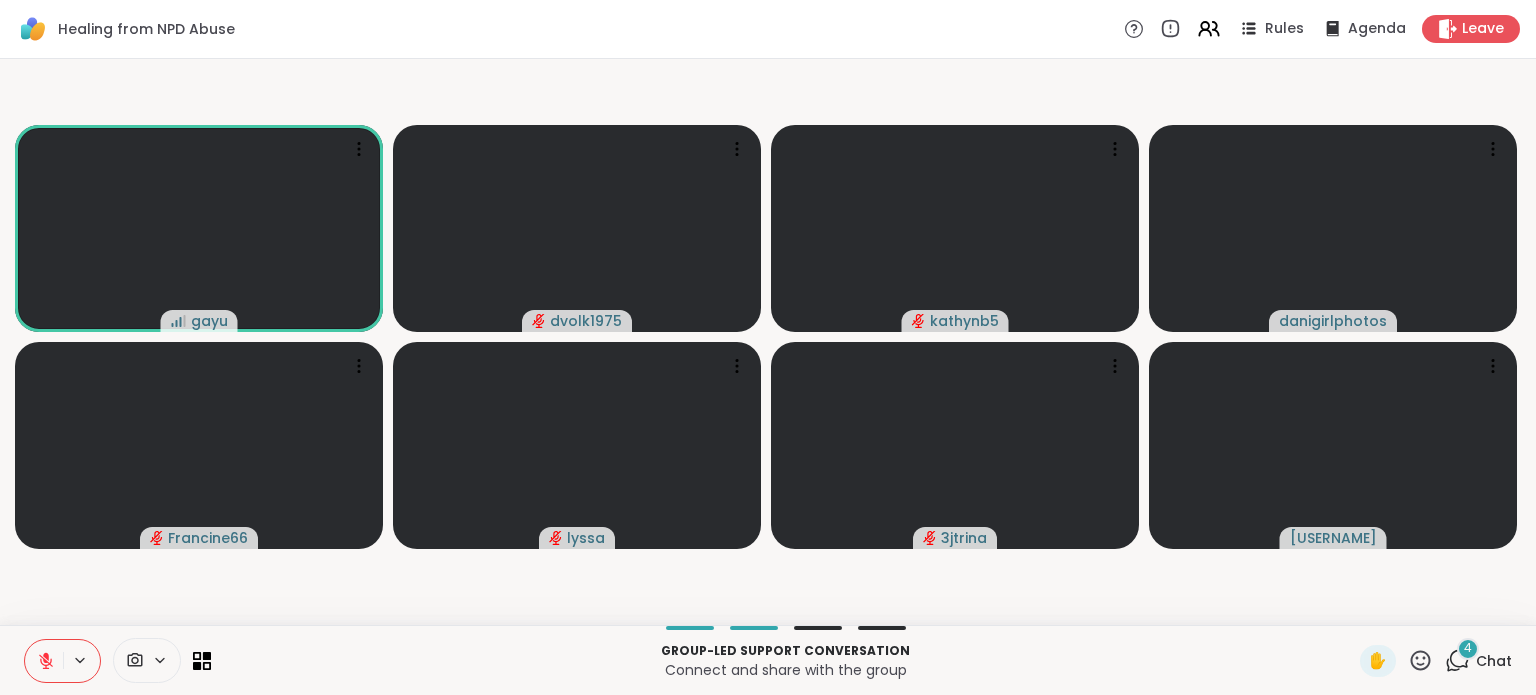 click at bounding box center (44, 661) 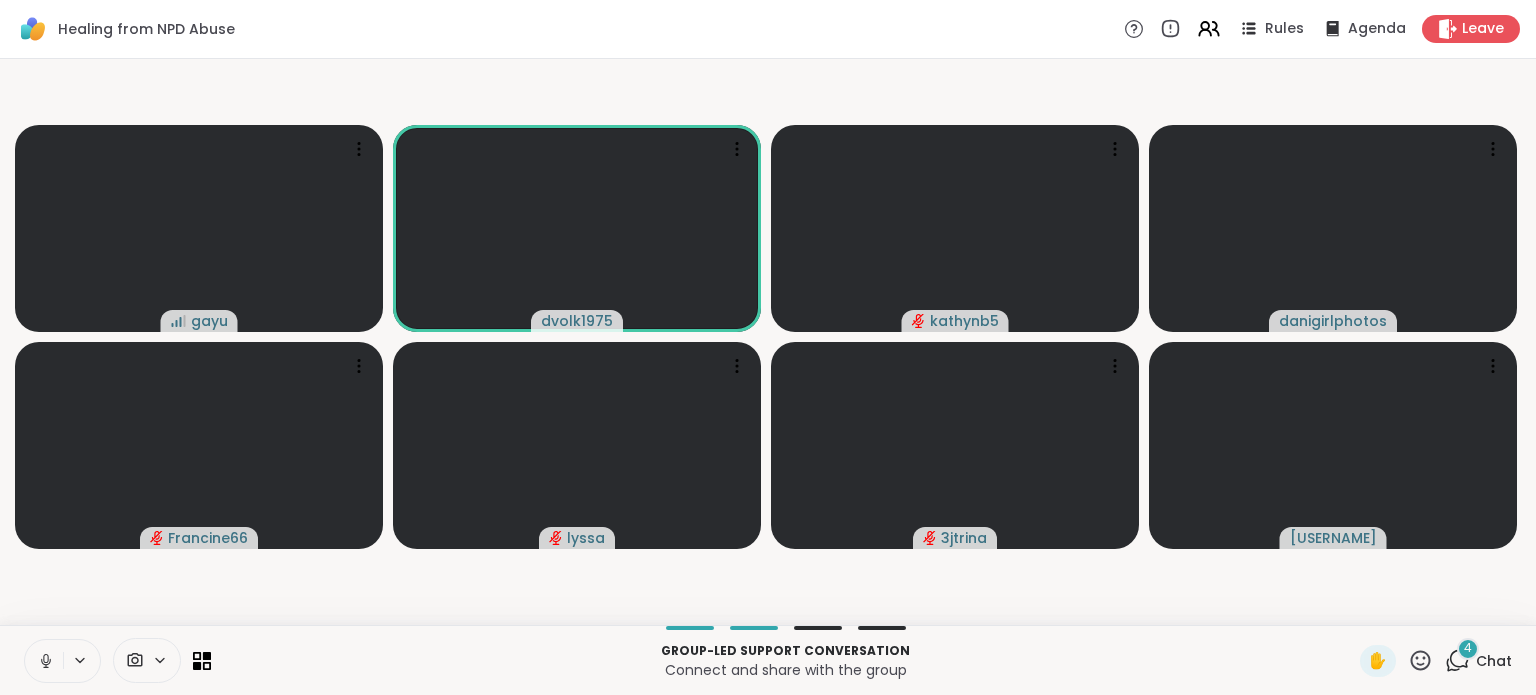 click at bounding box center [44, 661] 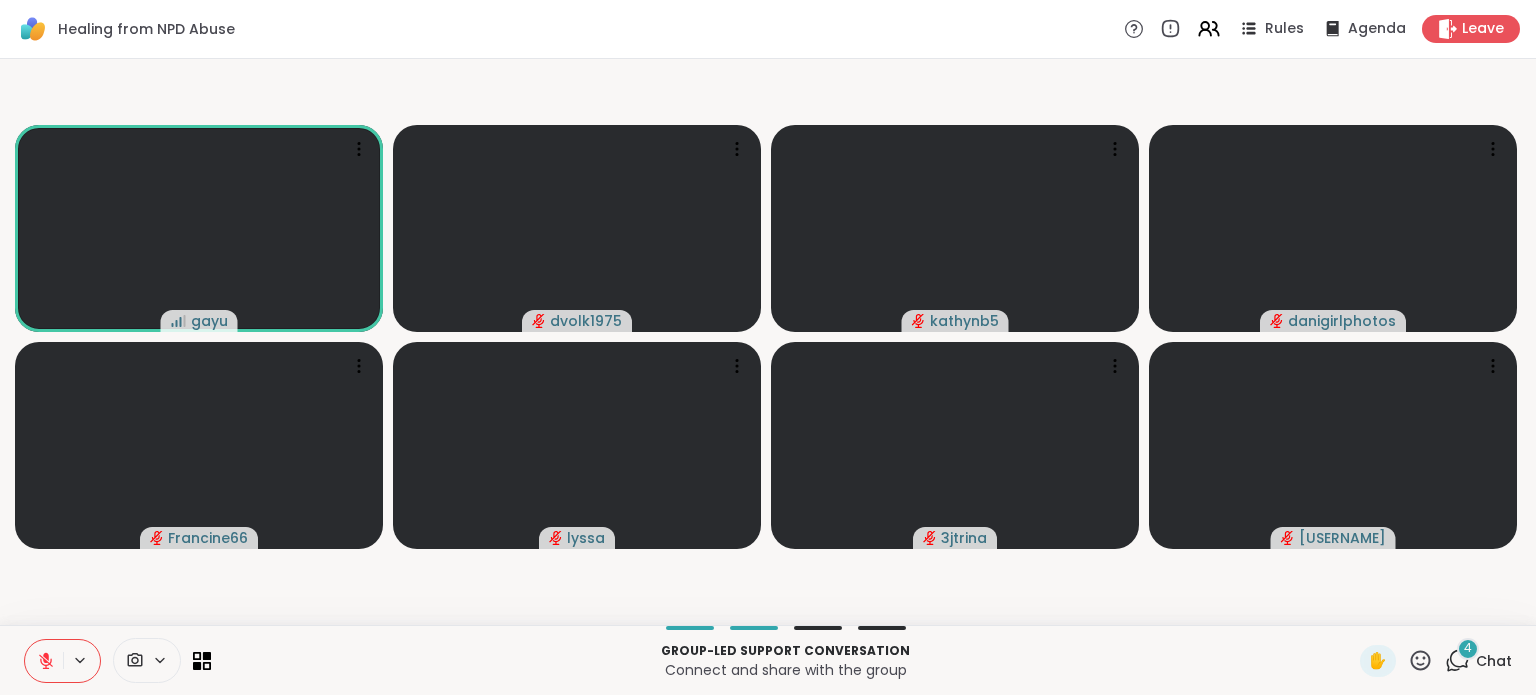 click 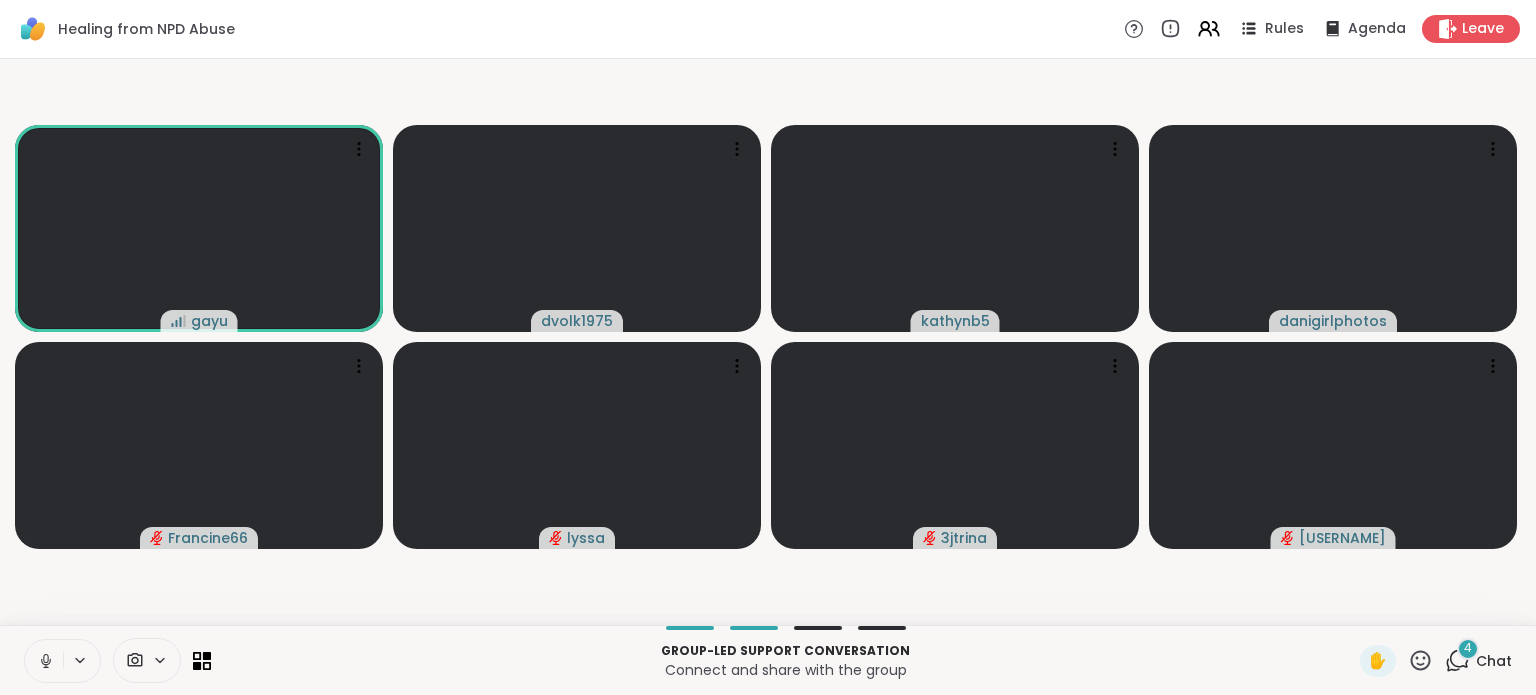 click 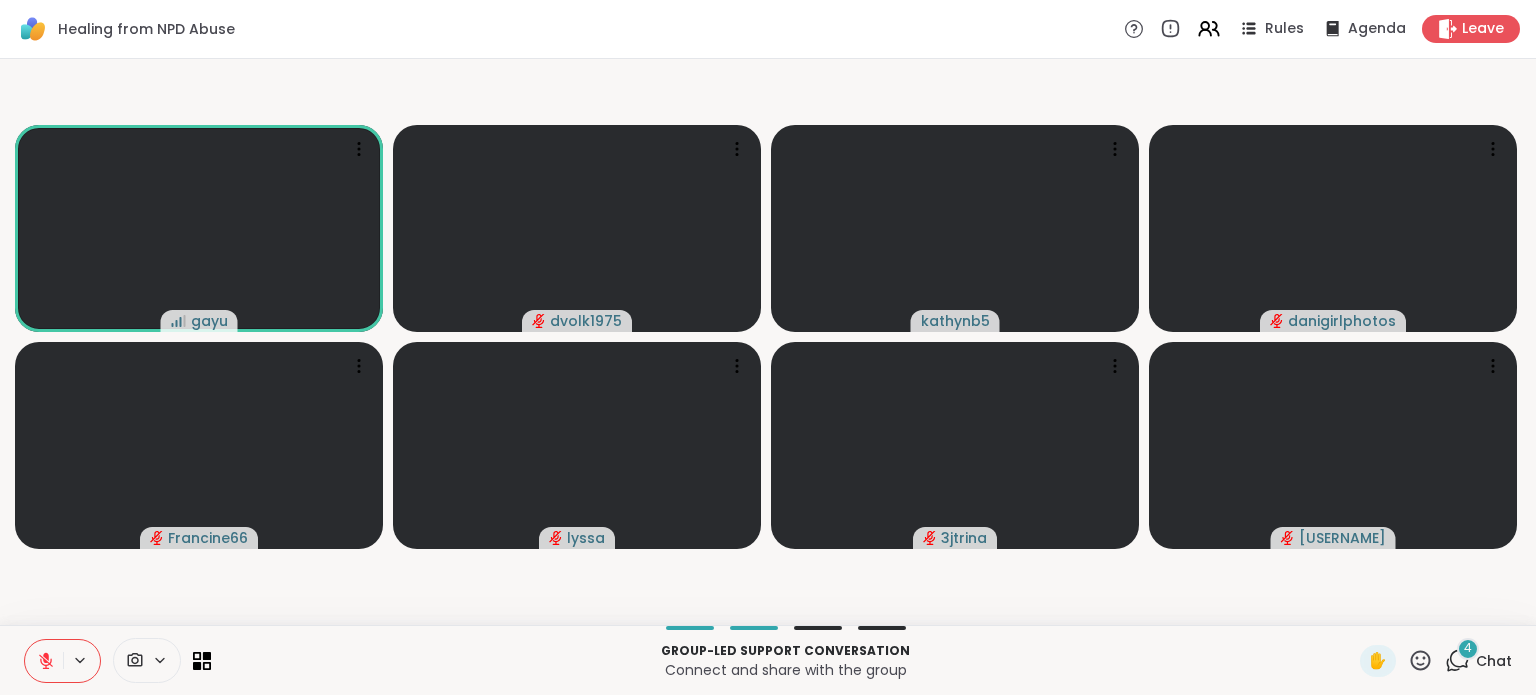 click 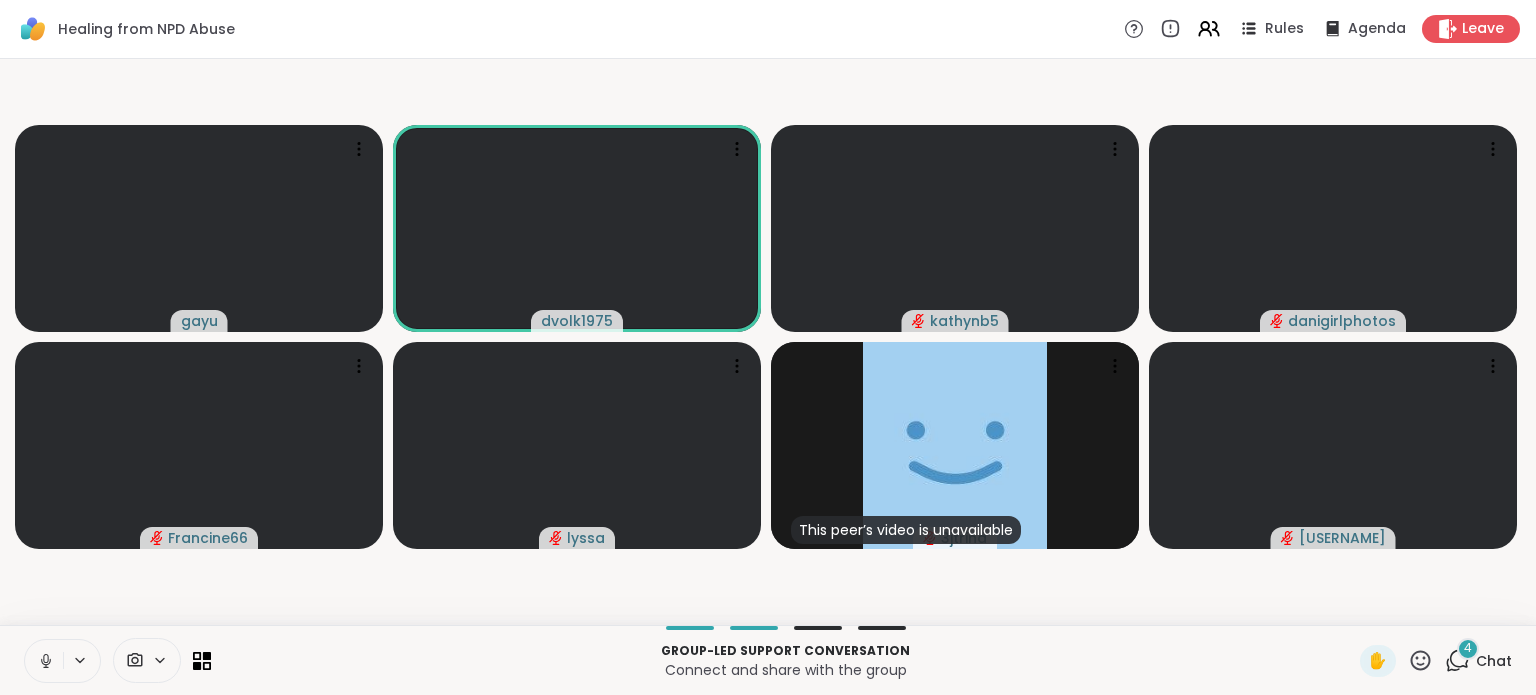 click 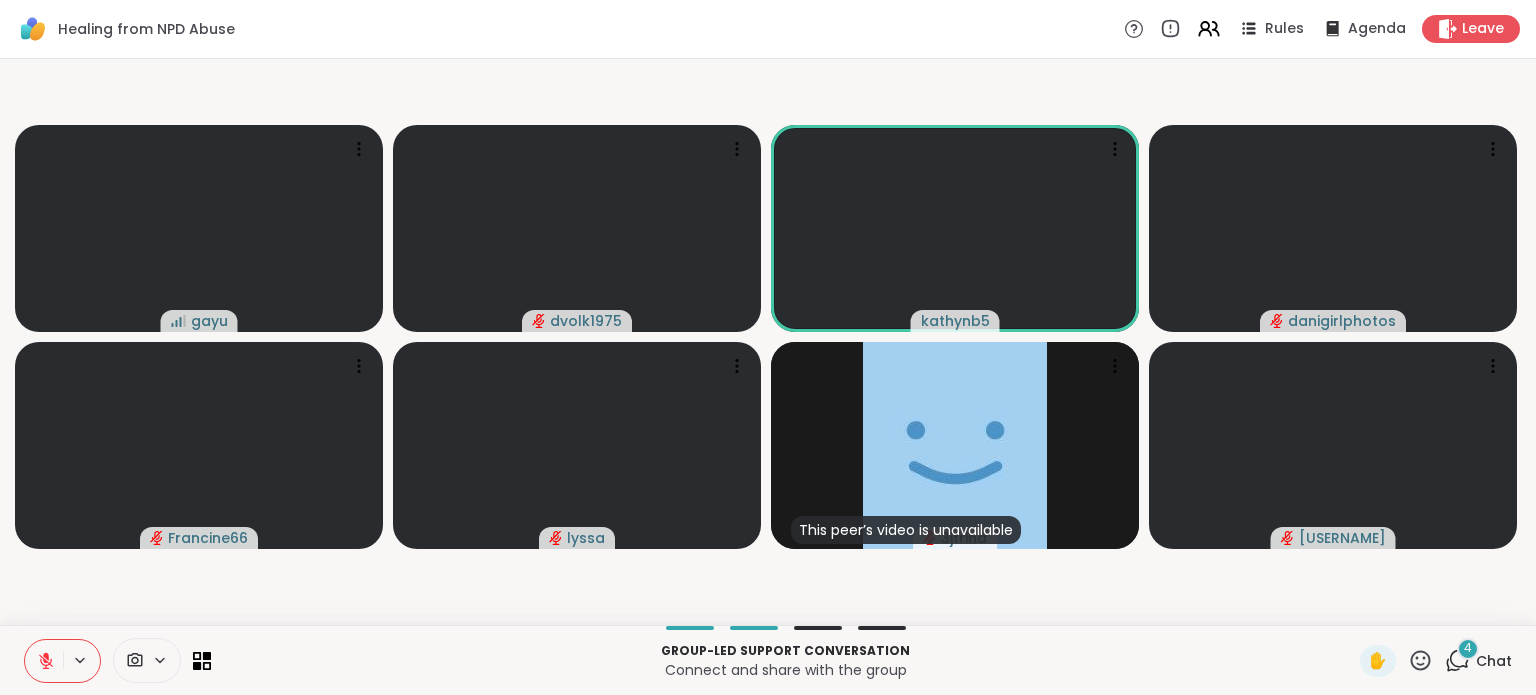 click at bounding box center (44, 661) 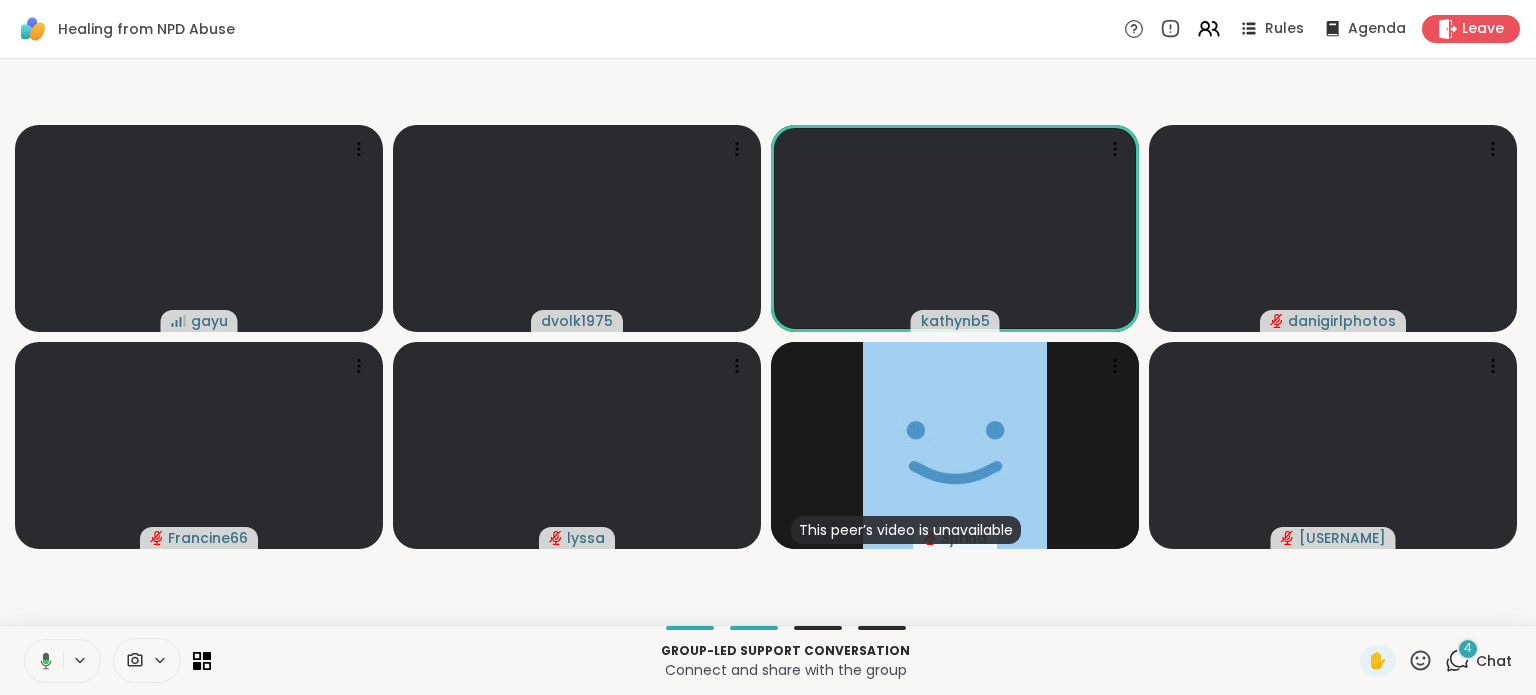 click at bounding box center [42, 661] 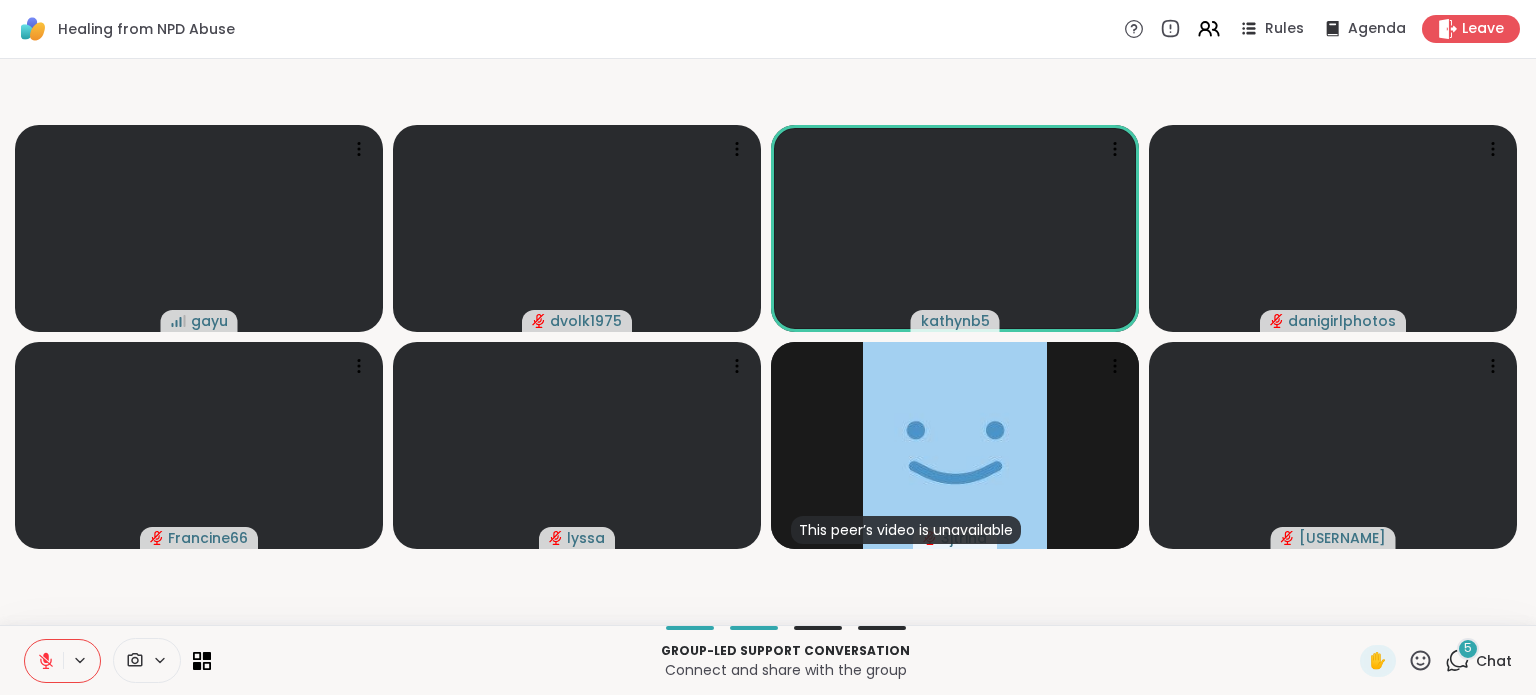 click 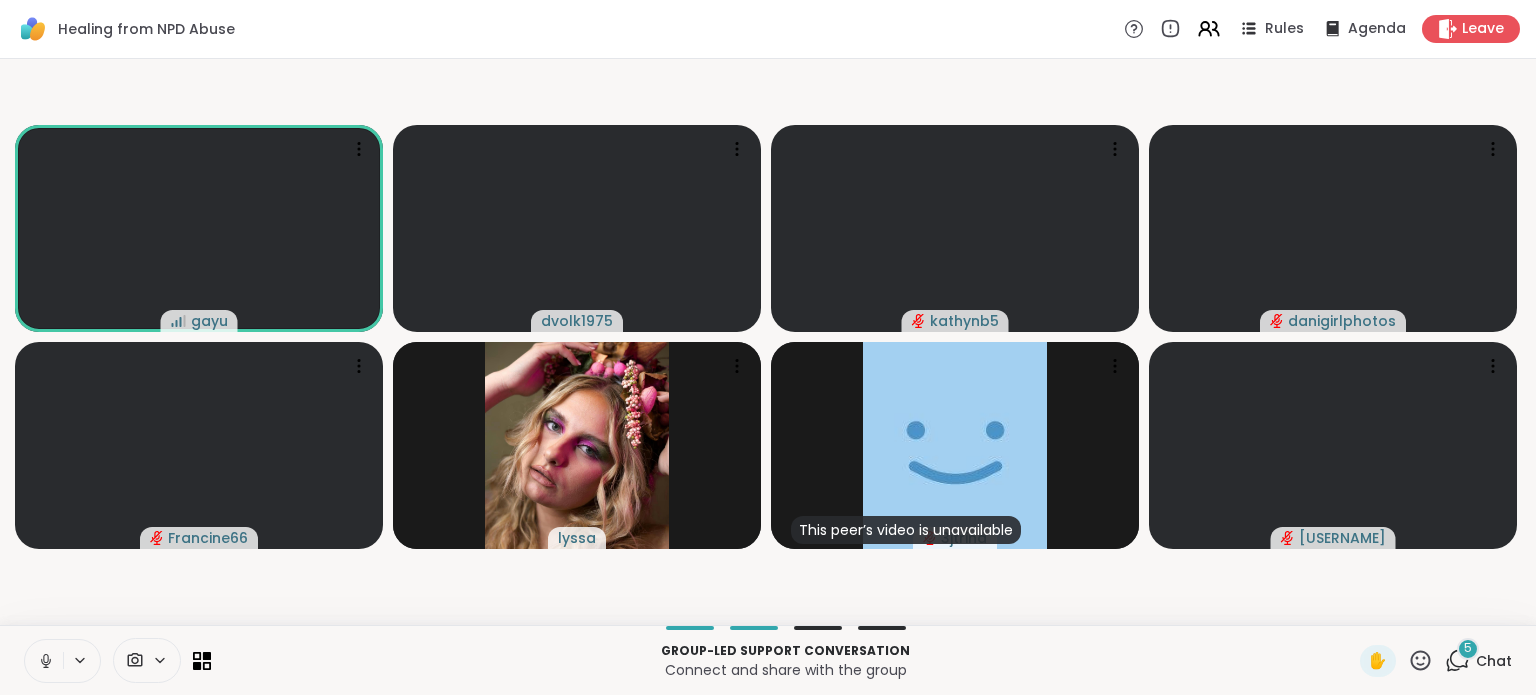 click 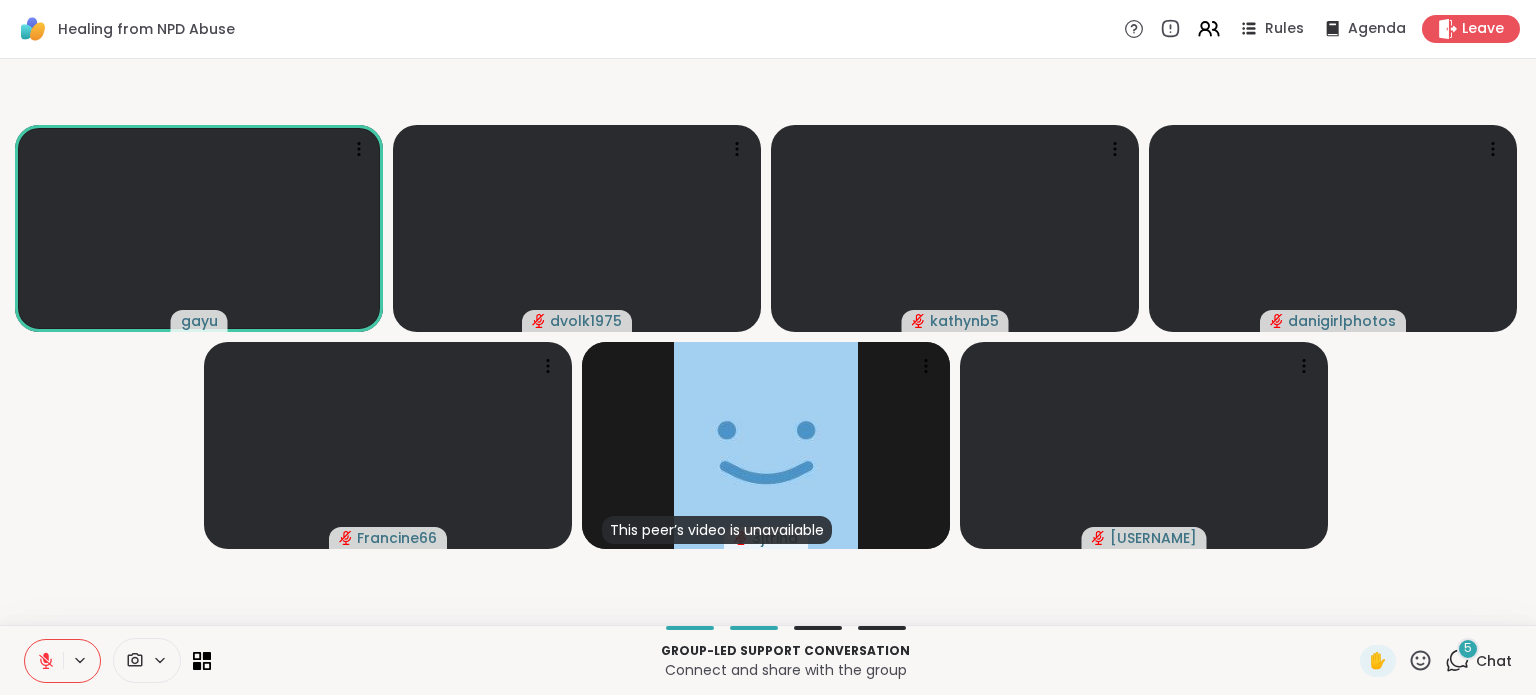 click 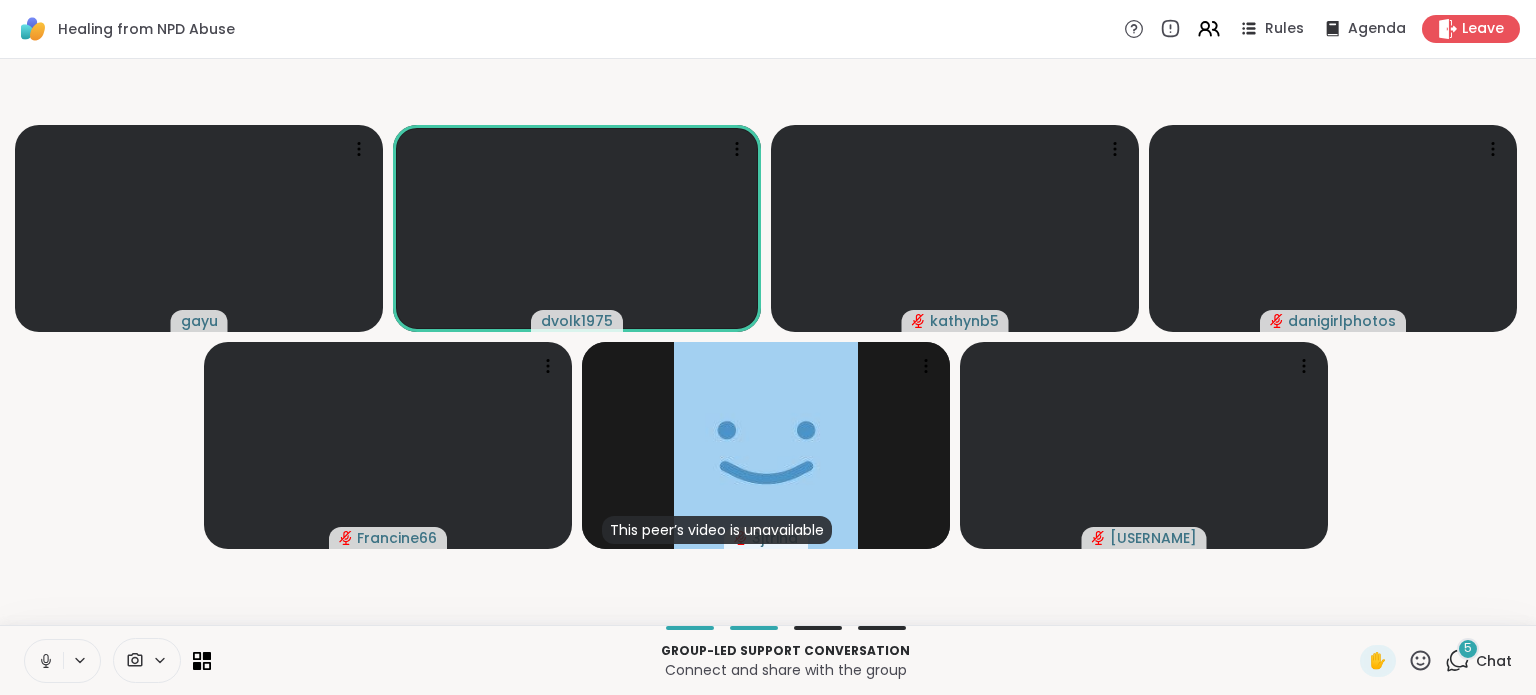 click at bounding box center (44, 661) 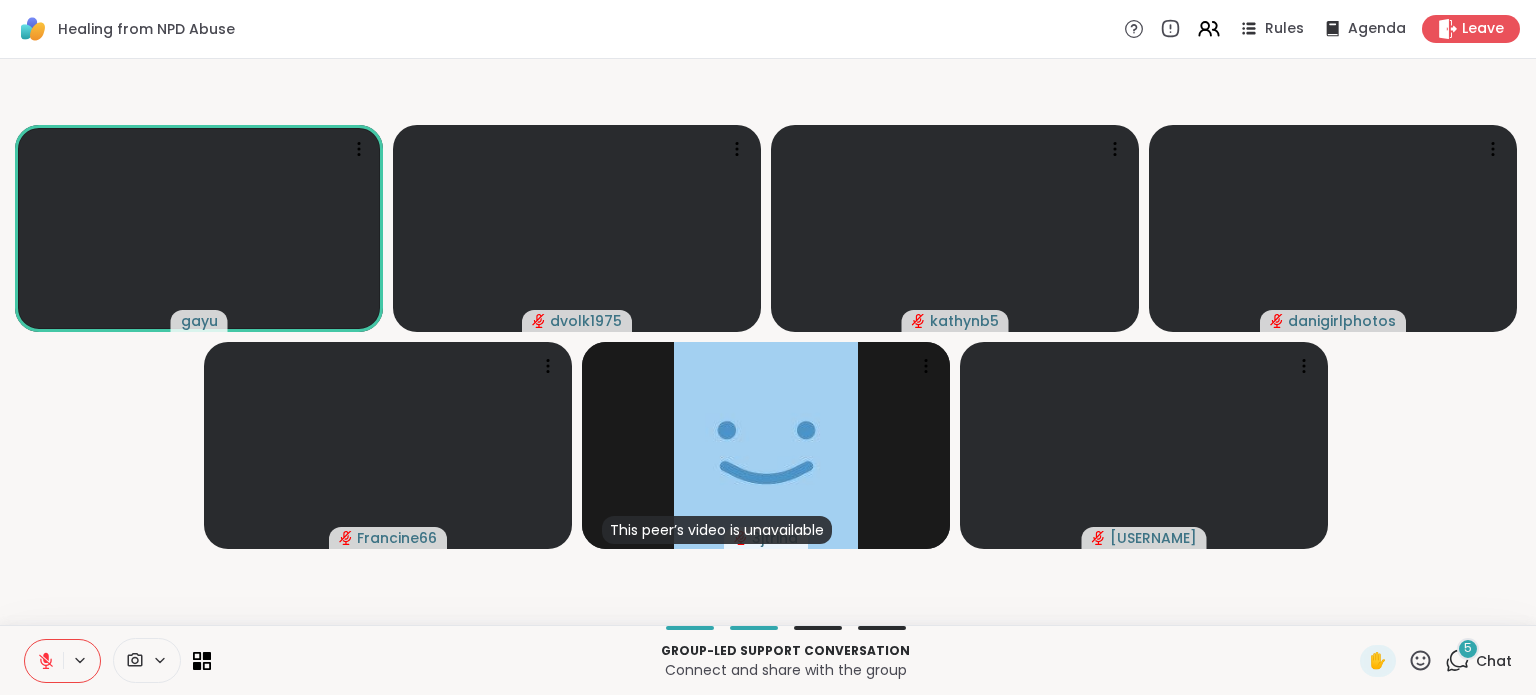 click 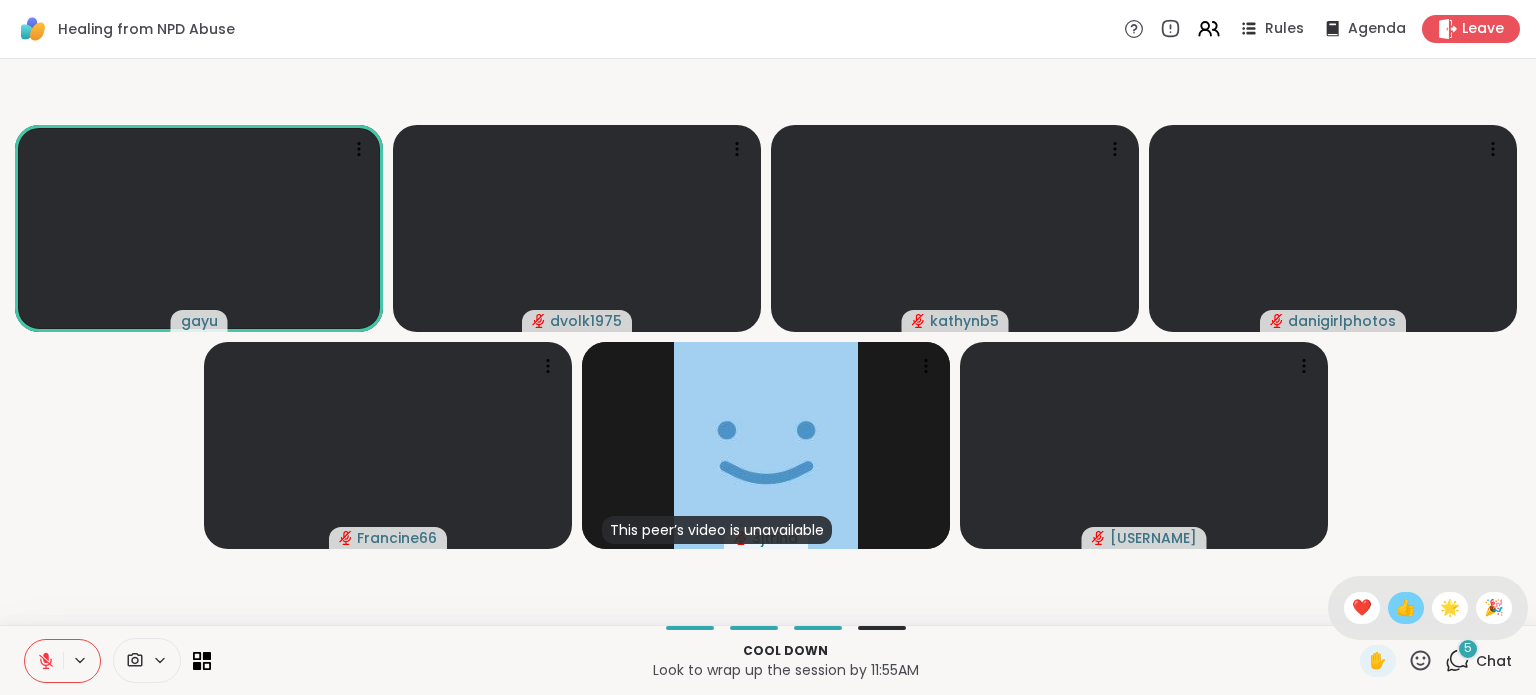 click on "👍" at bounding box center [1406, 608] 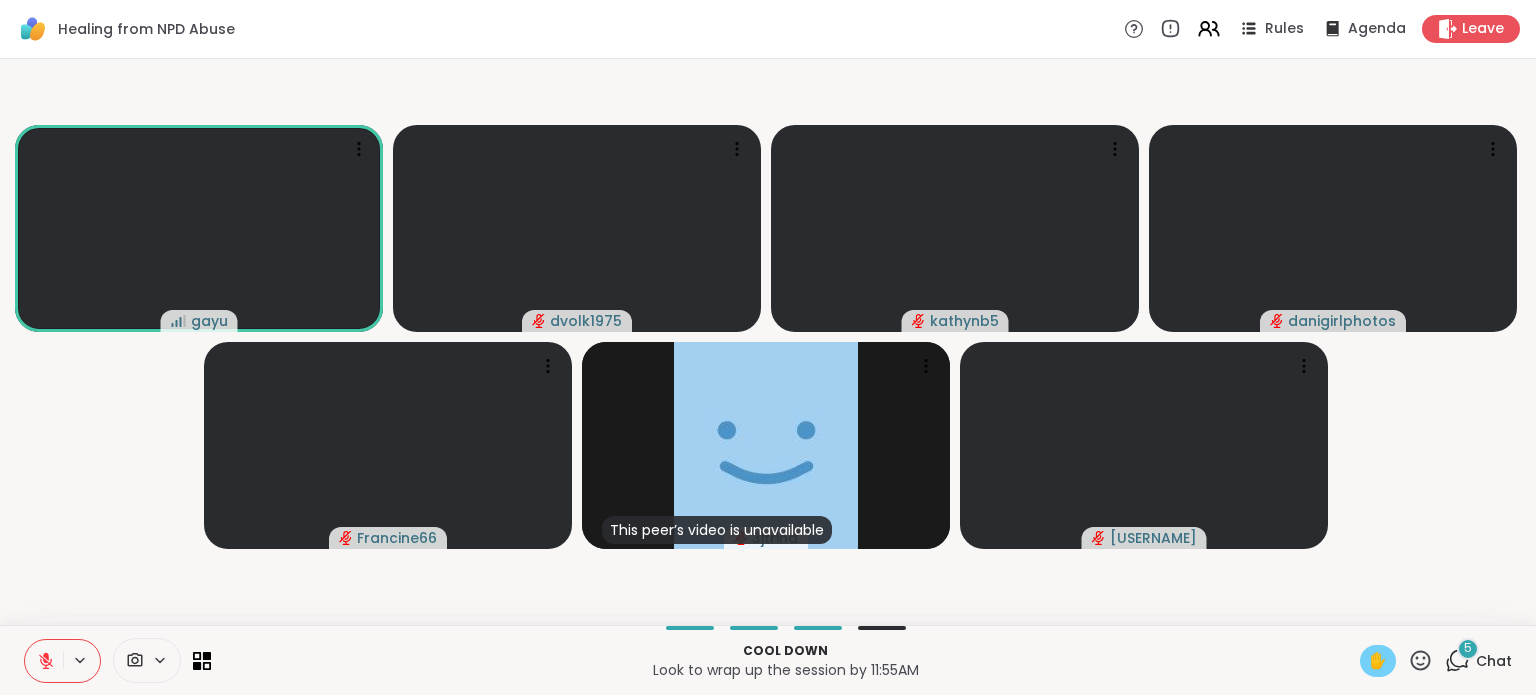 click on "✋" at bounding box center (1378, 661) 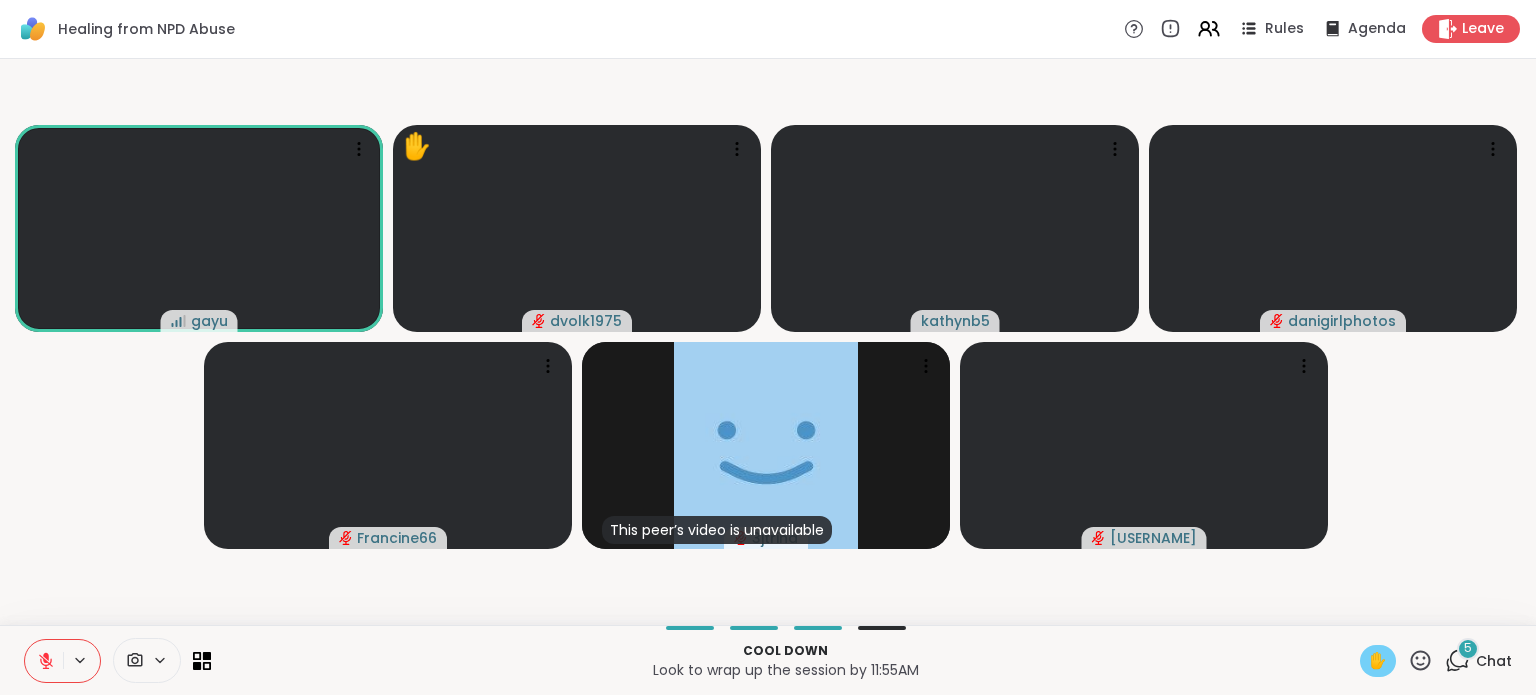 click on "✋" at bounding box center (1378, 661) 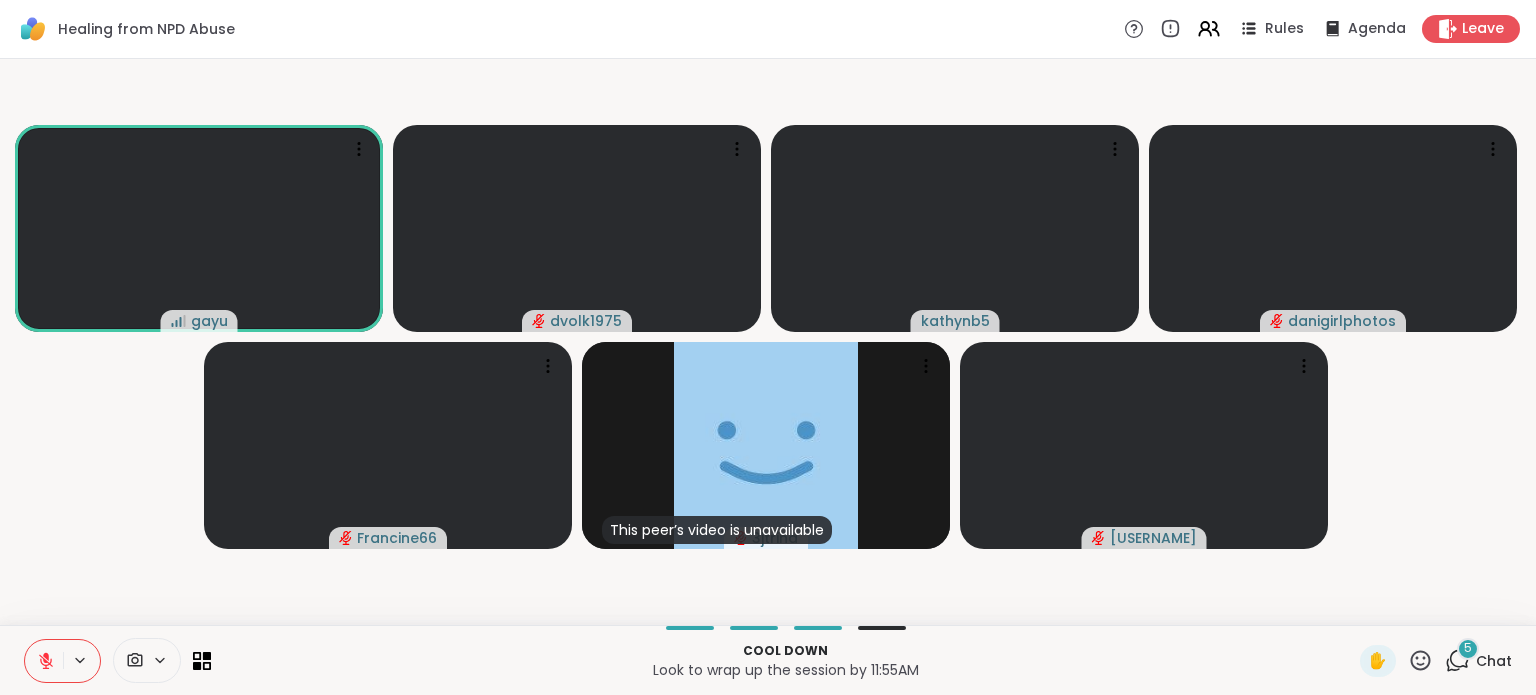 click 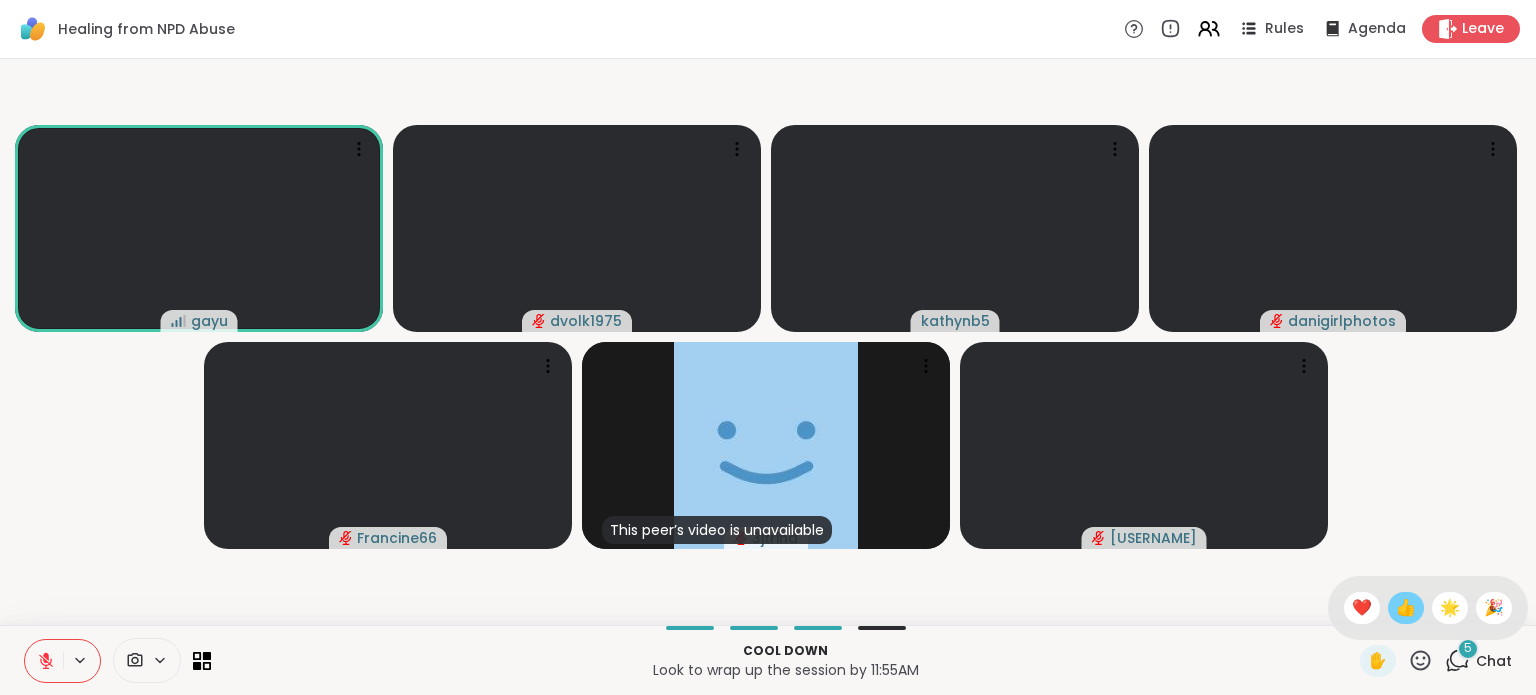 click on "👍" at bounding box center (1406, 608) 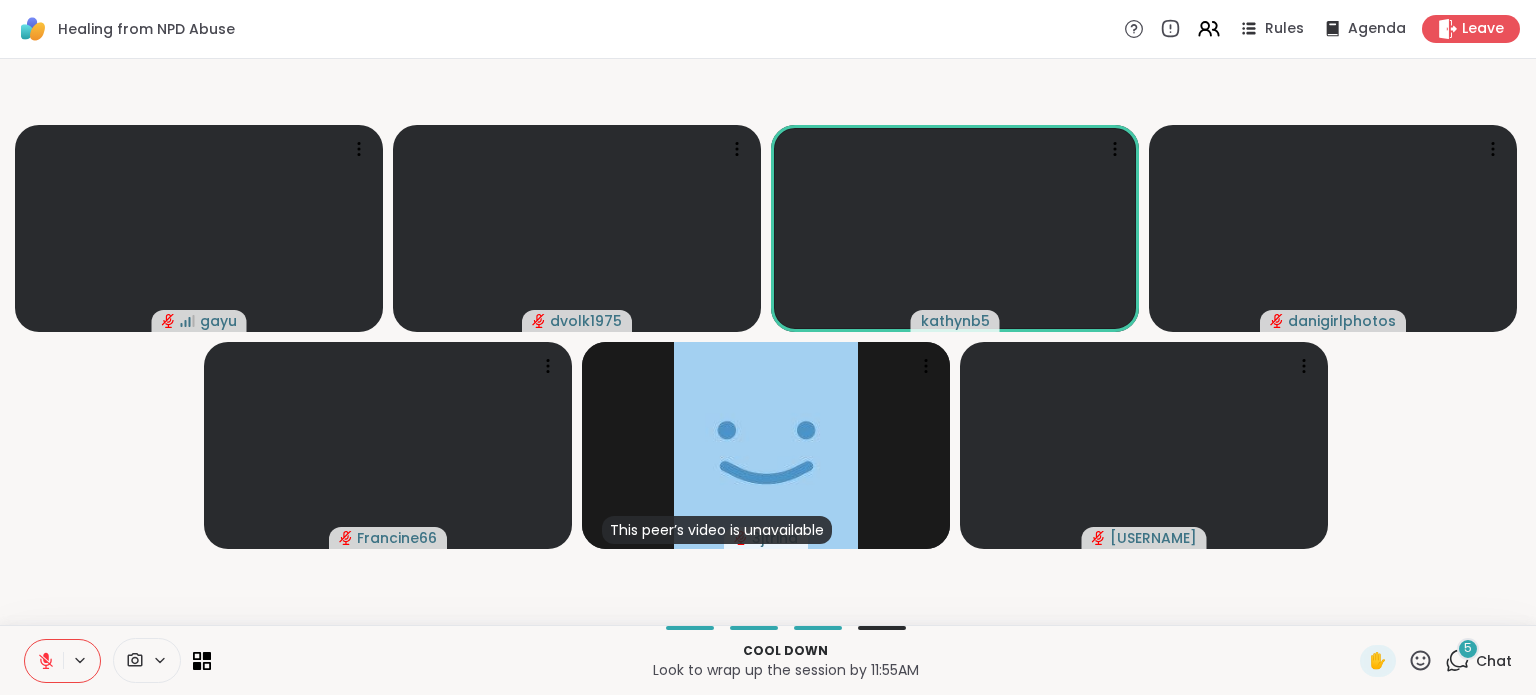 click 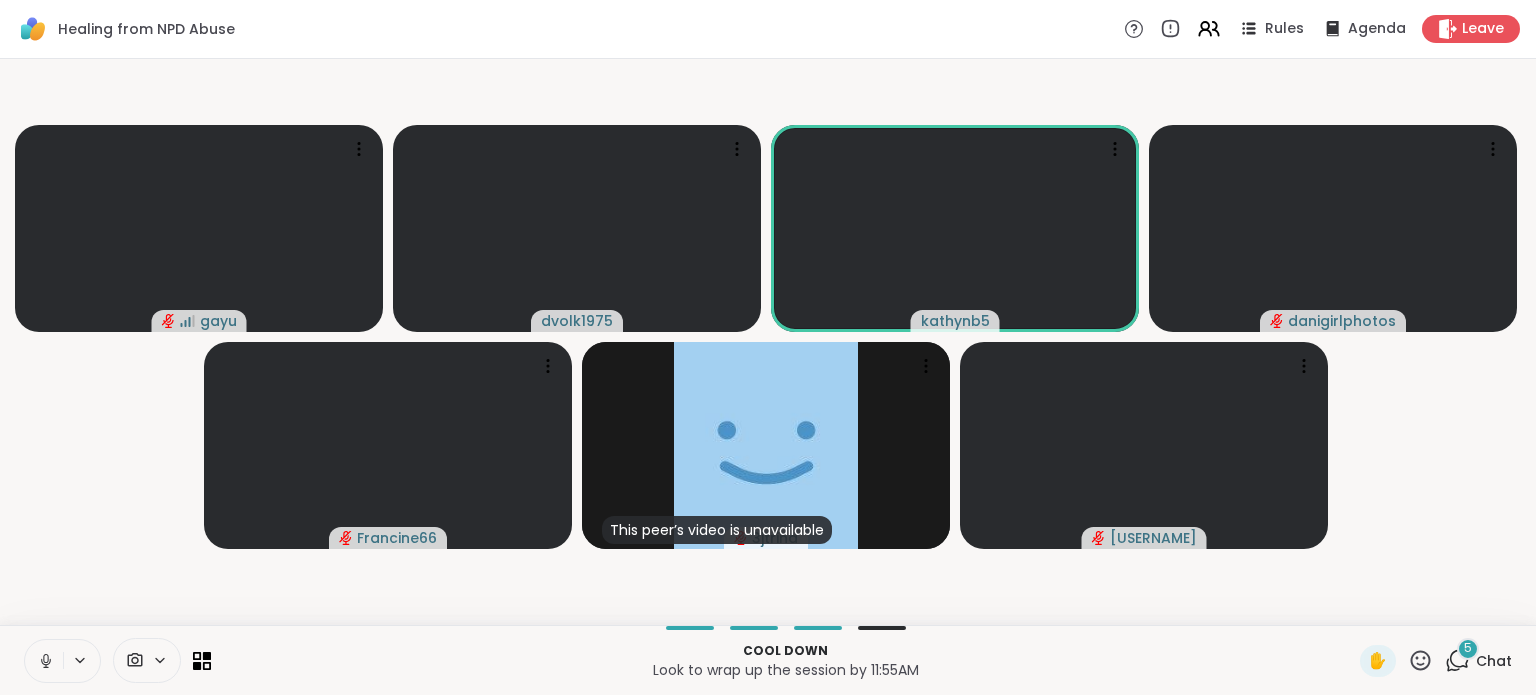 click 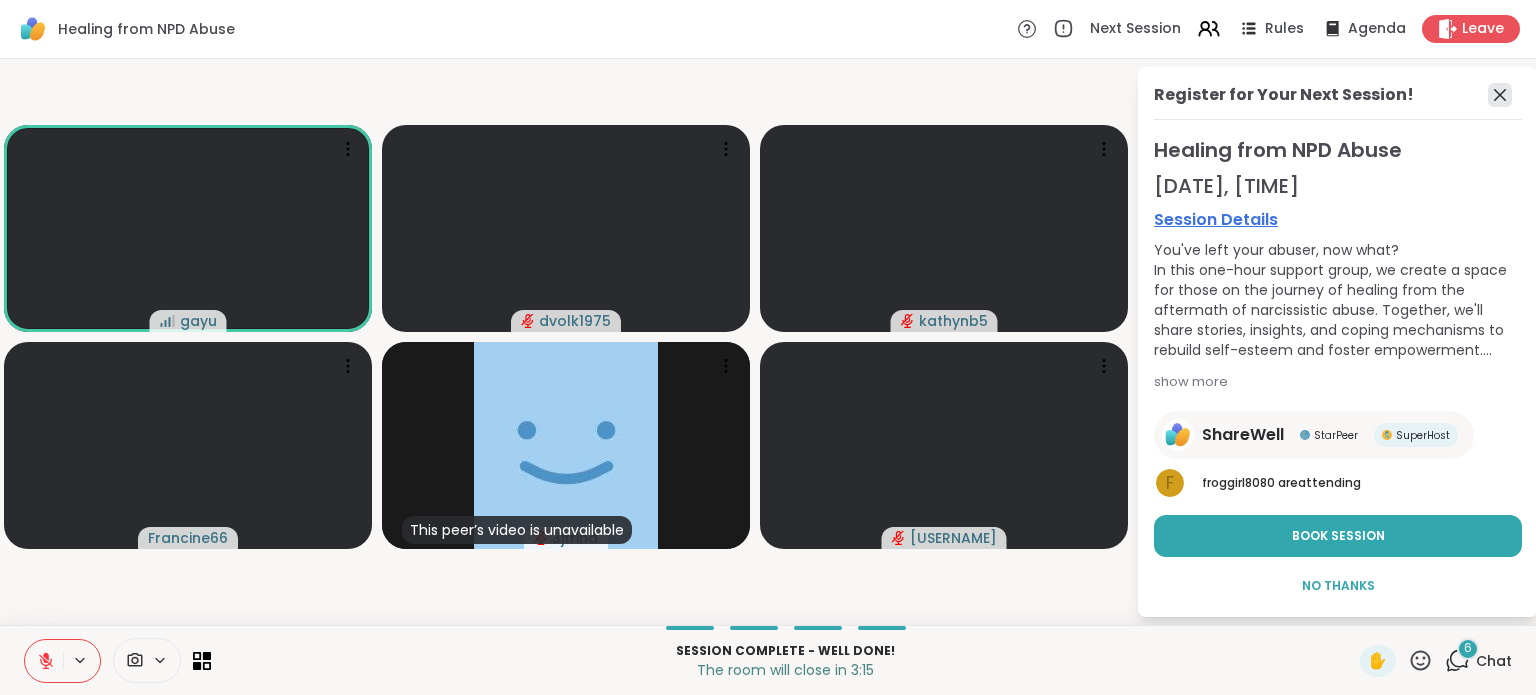 click 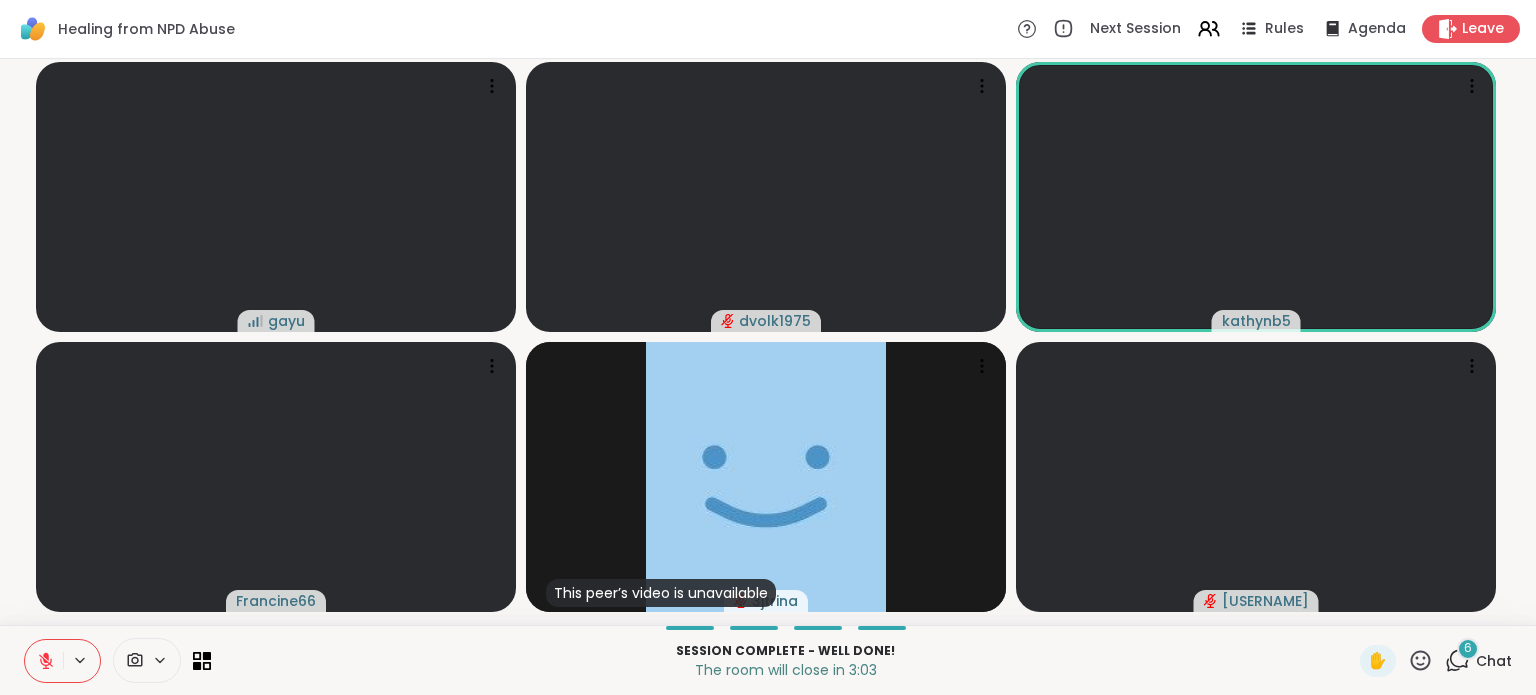 click 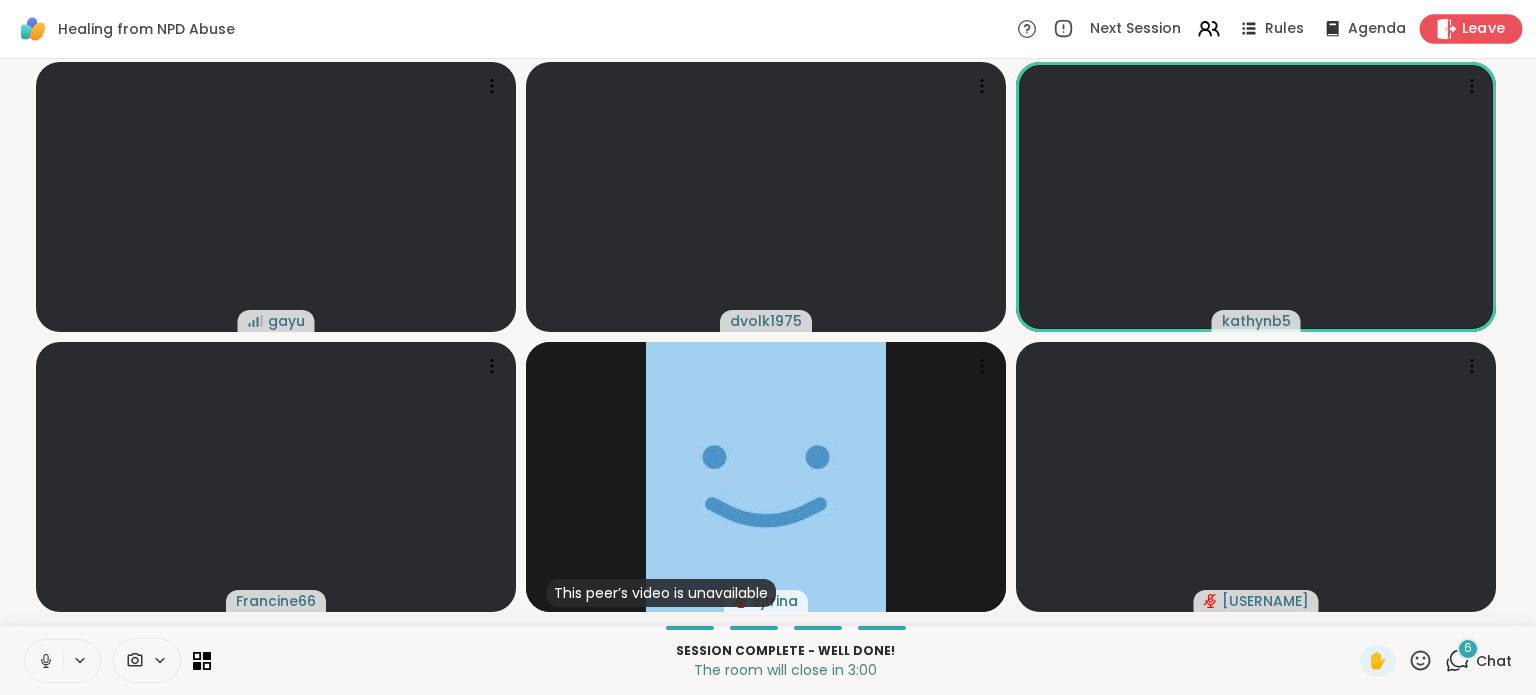 click on "Leave" at bounding box center [1484, 29] 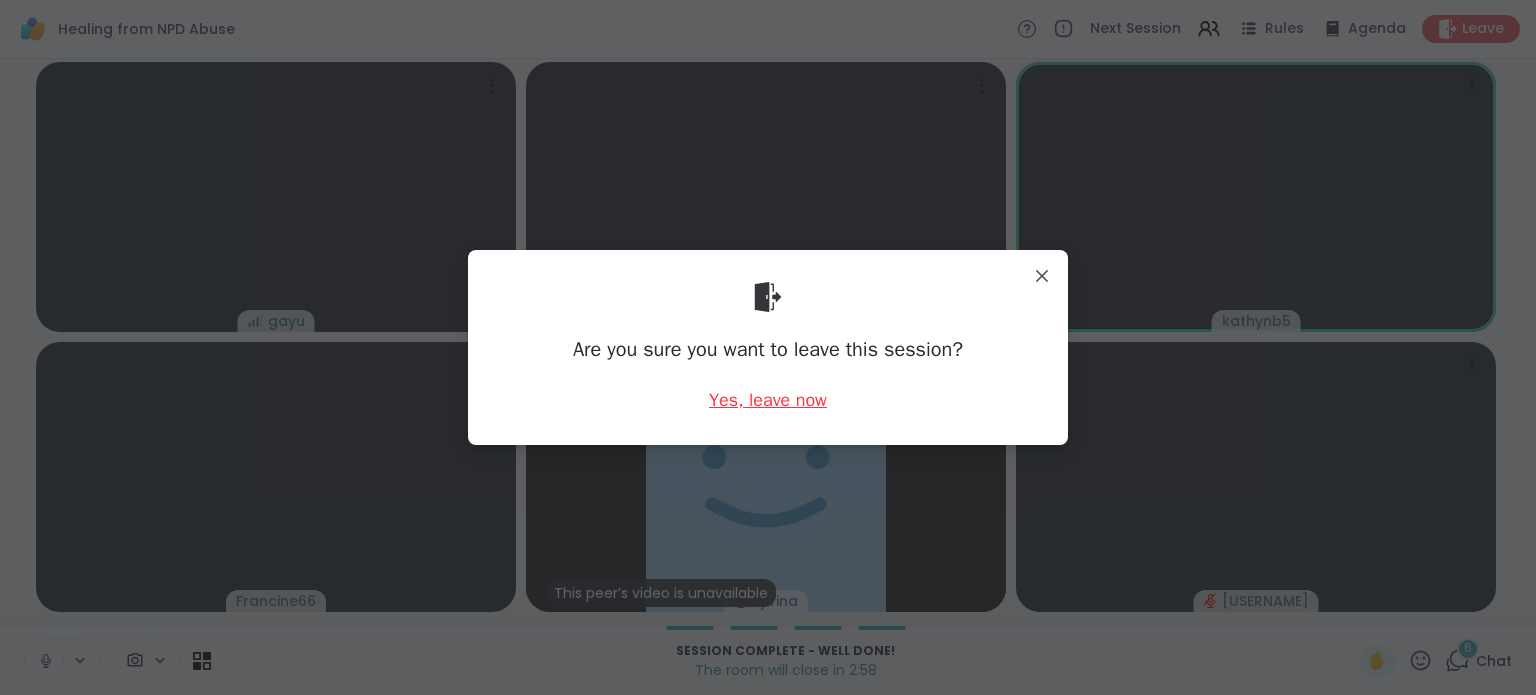 click on "Yes, leave now" at bounding box center [768, 400] 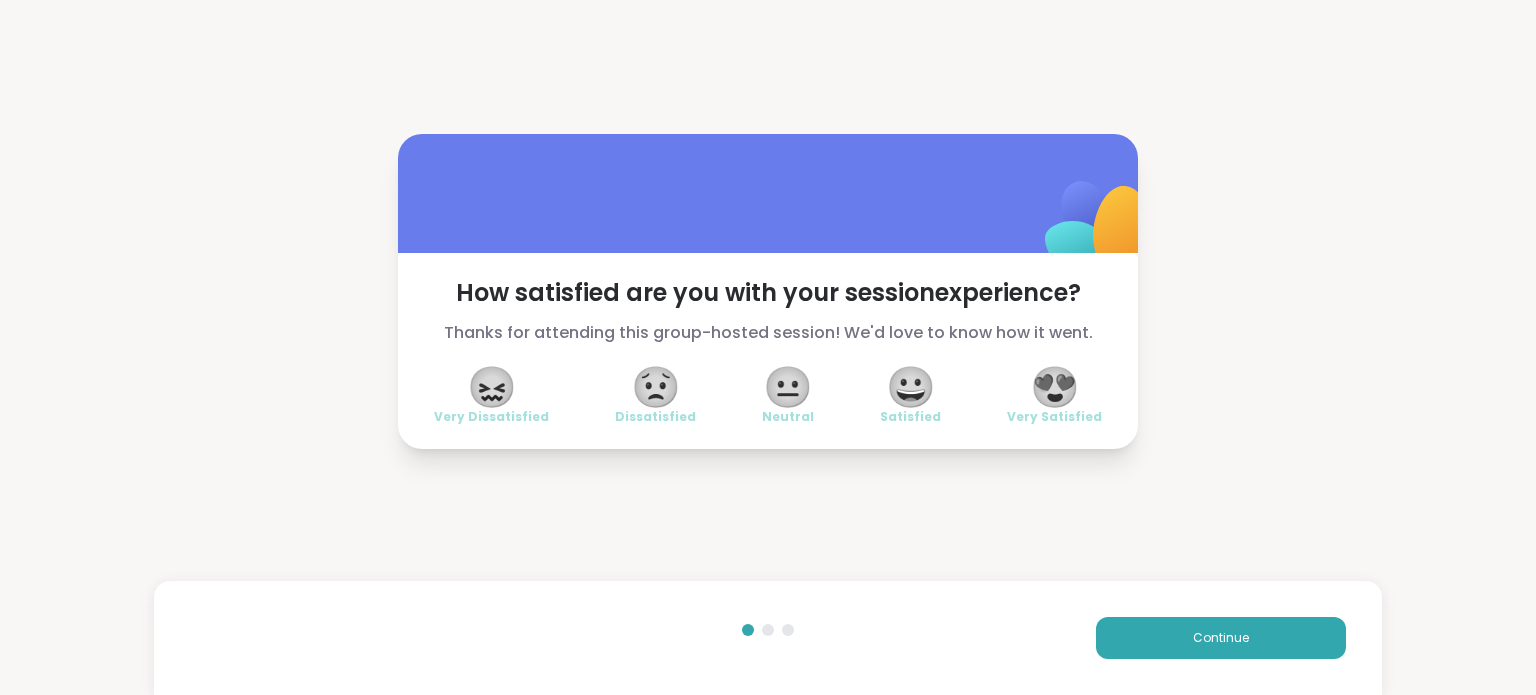 click on "😐" at bounding box center (788, 387) 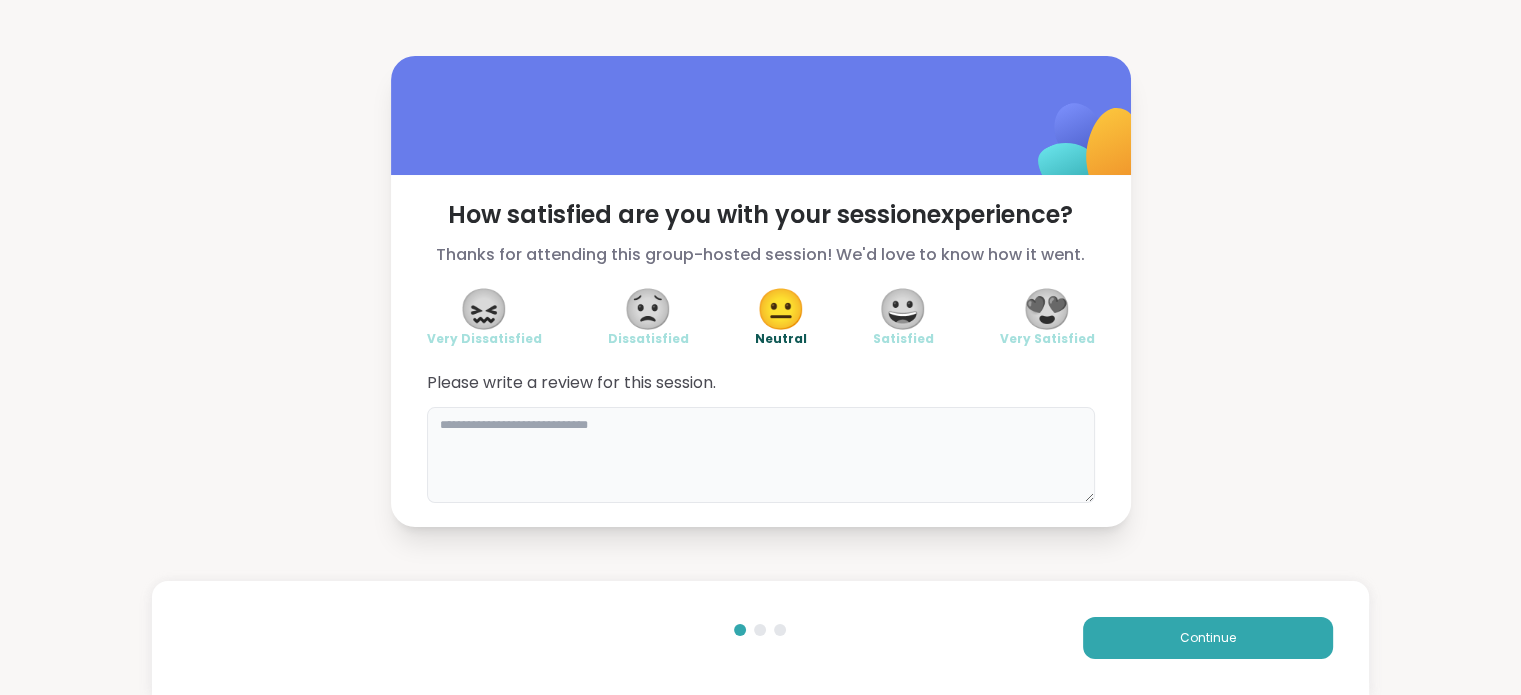 click at bounding box center [761, 455] 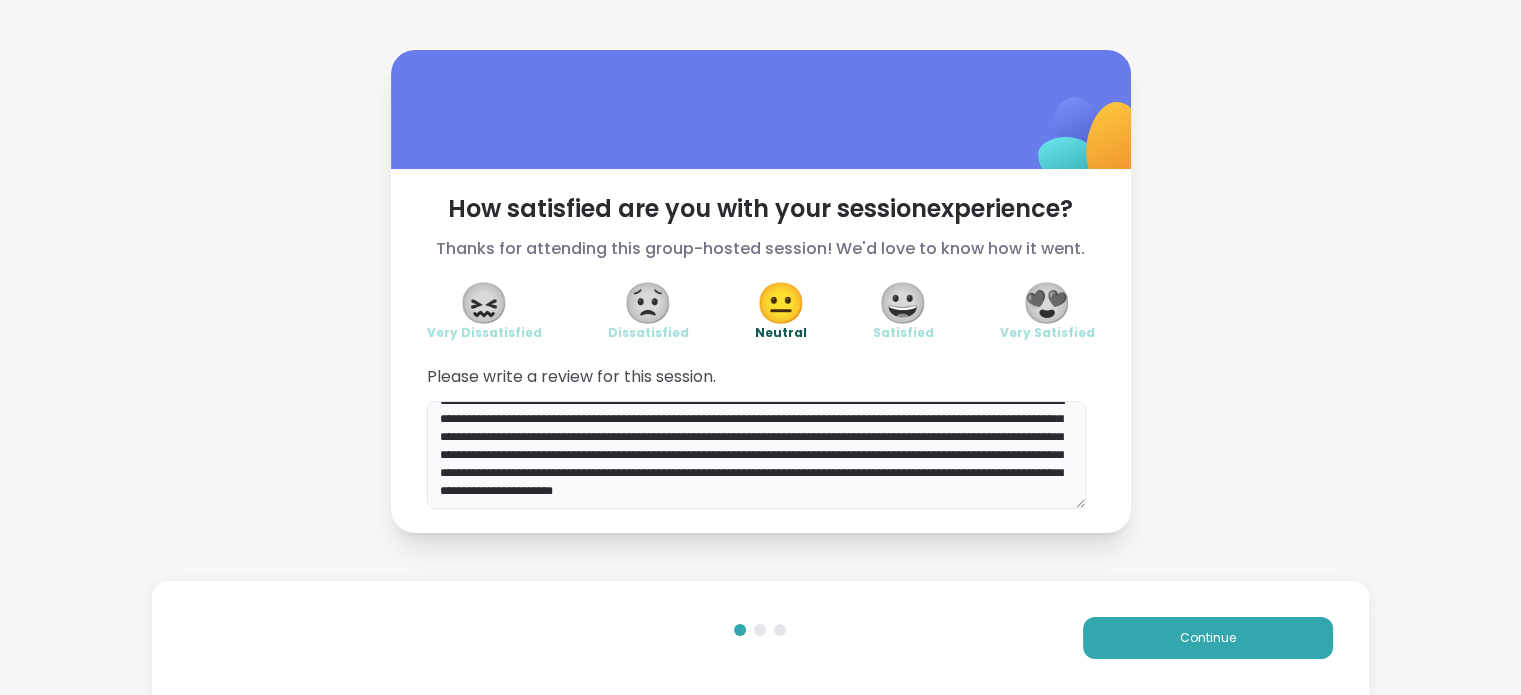 scroll, scrollTop: 79, scrollLeft: 0, axis: vertical 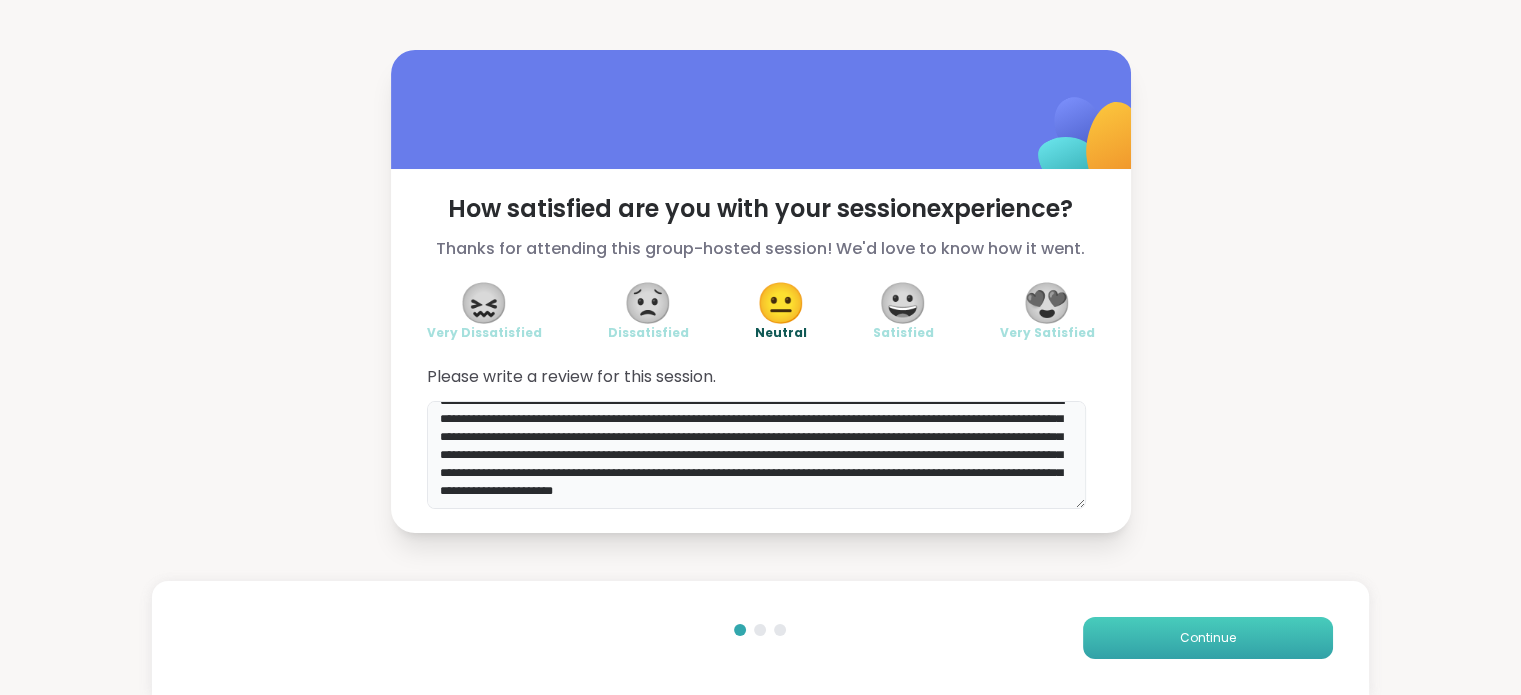 type on "**********" 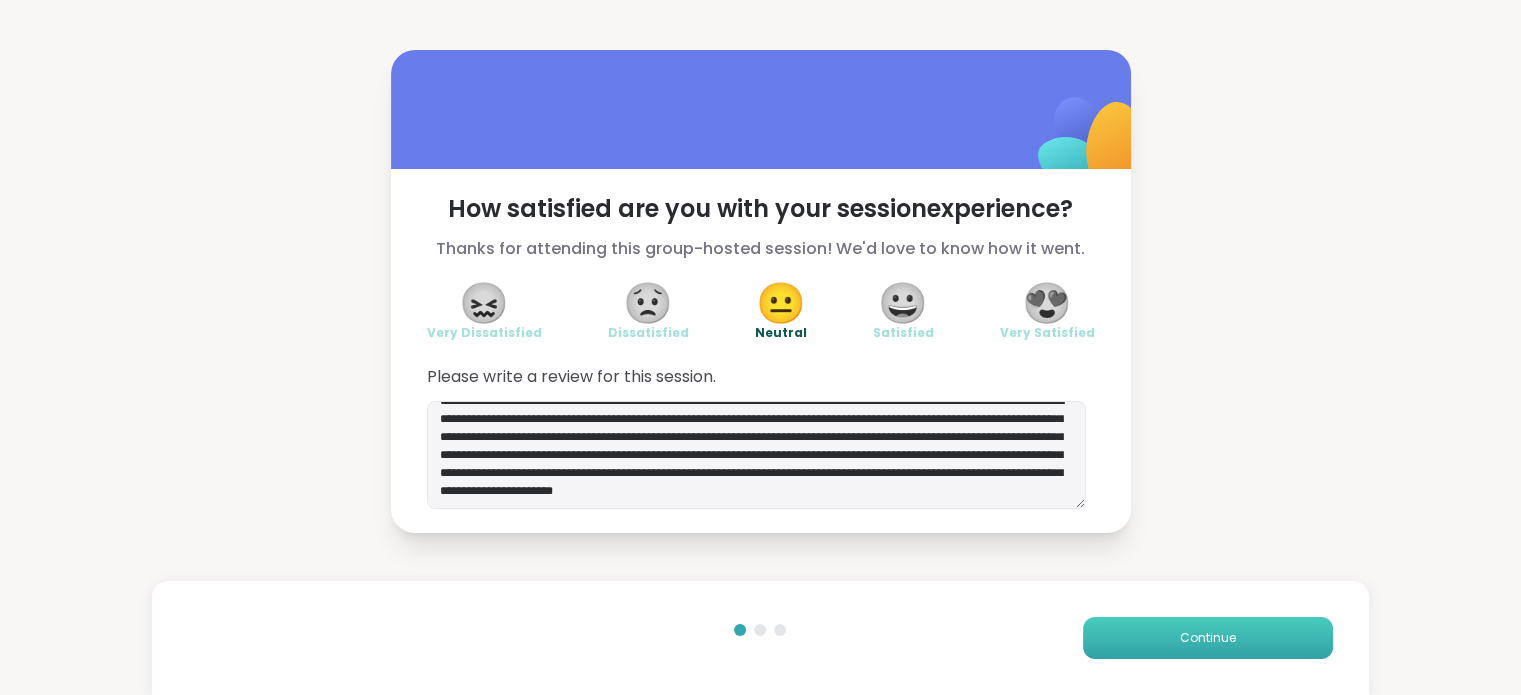 click on "Continue" at bounding box center [1208, 638] 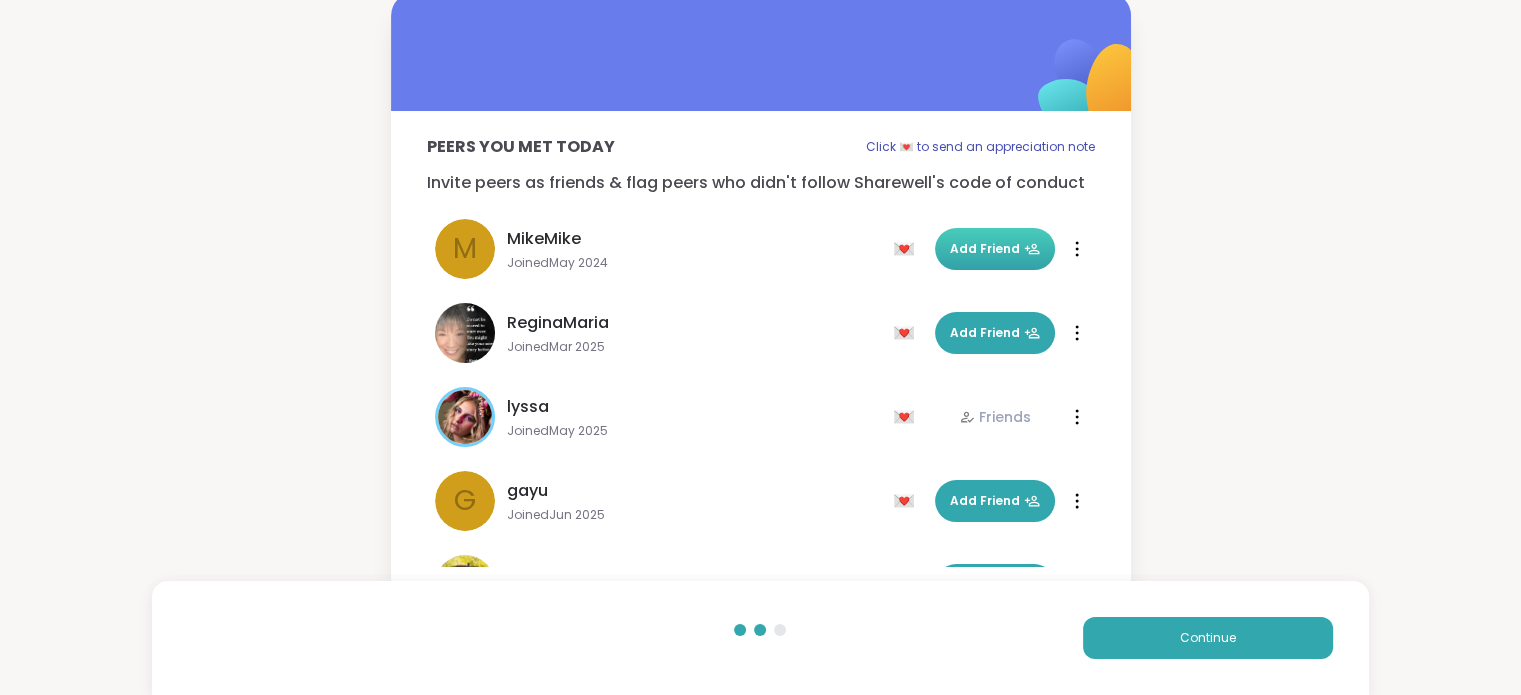 click on "Add Friend" at bounding box center (995, 249) 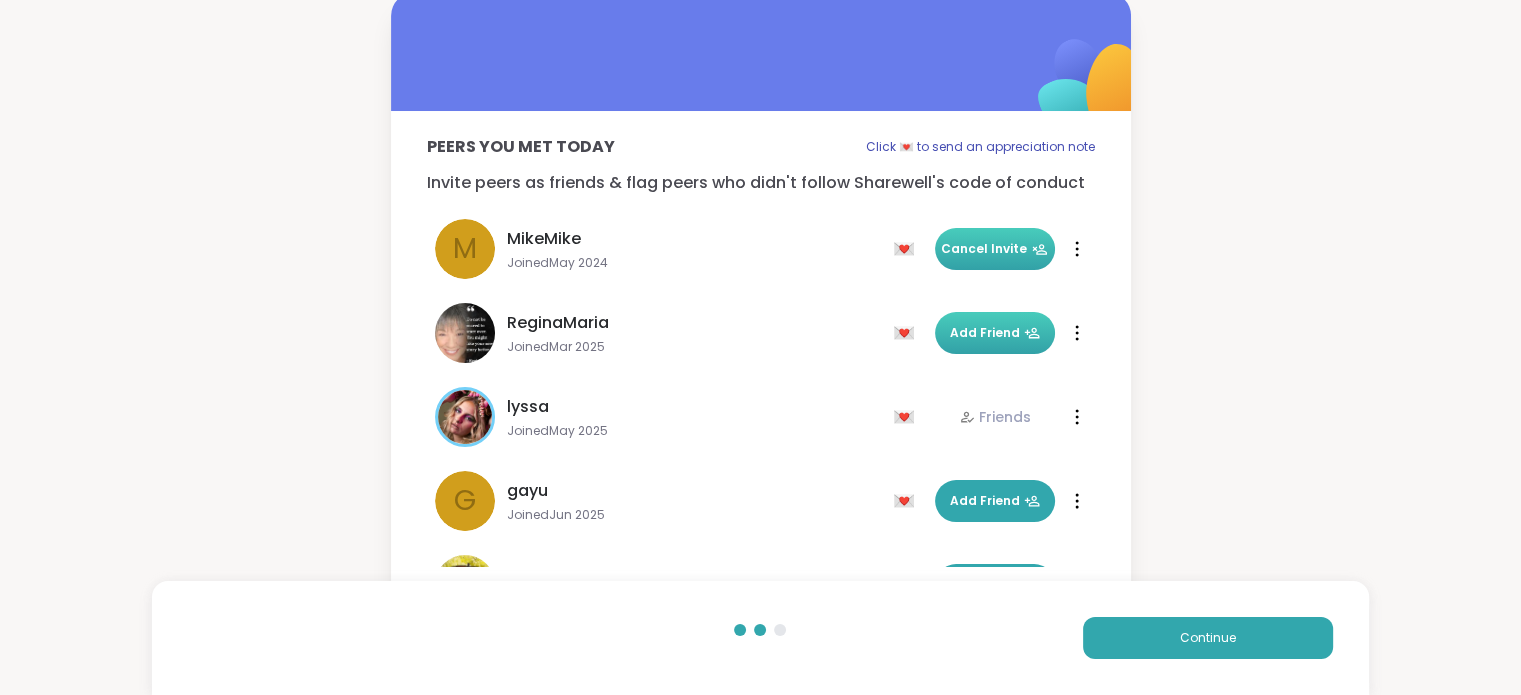 click on "Add Friend" at bounding box center [995, 333] 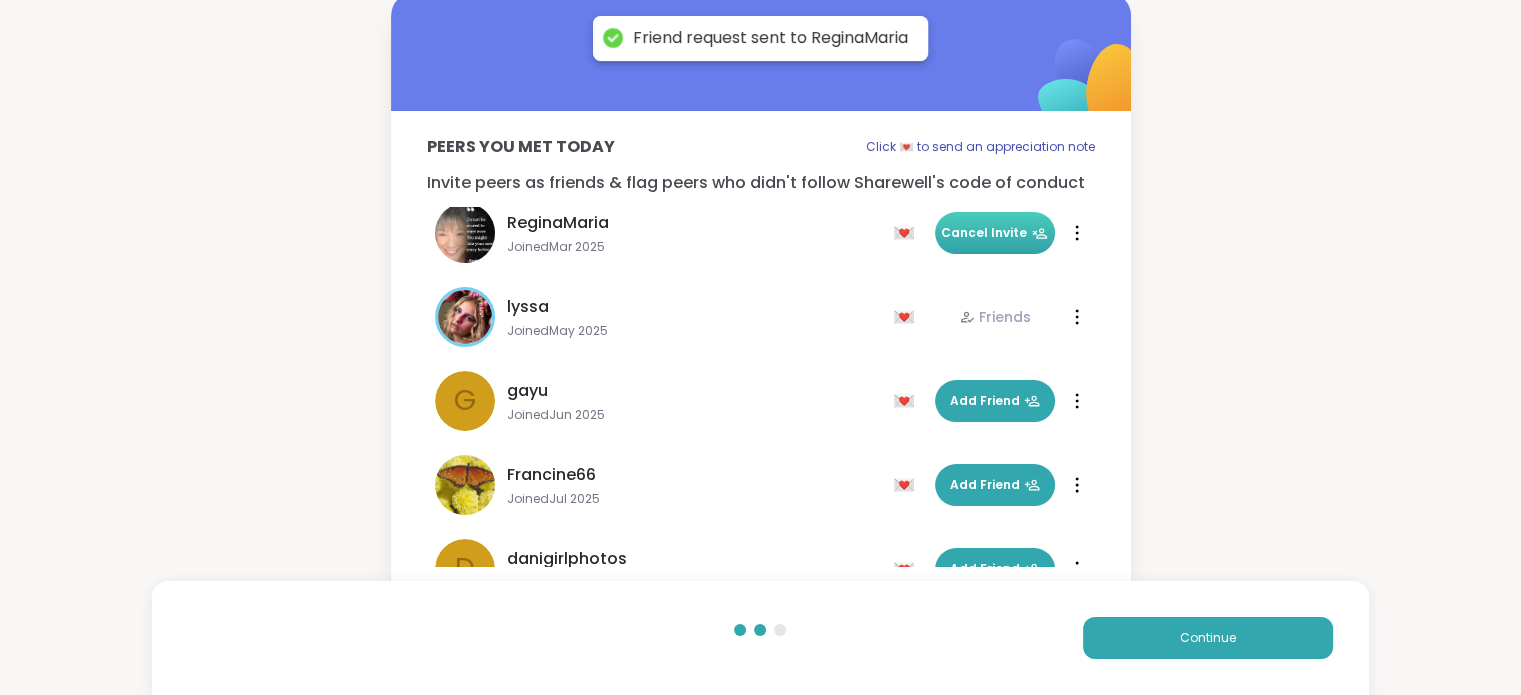 scroll, scrollTop: 200, scrollLeft: 0, axis: vertical 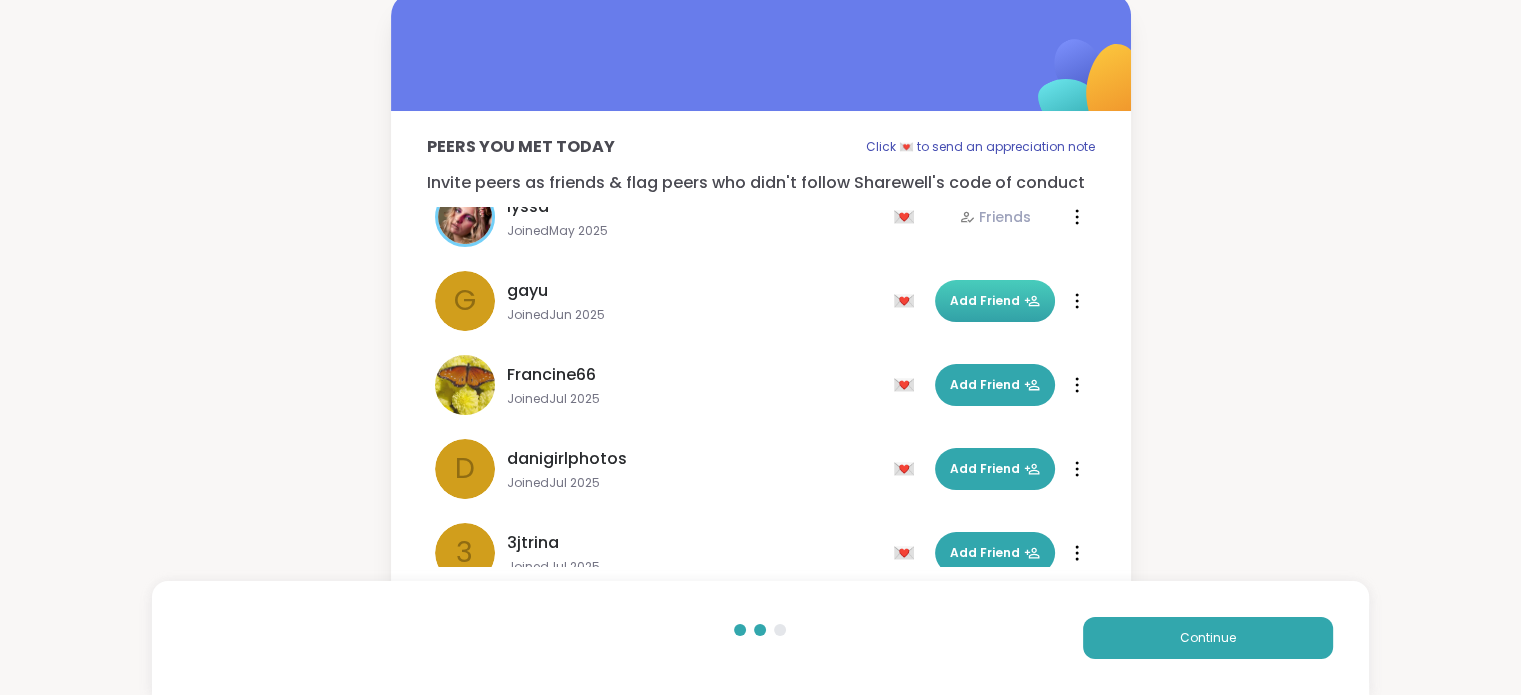 click on "Add Friend" at bounding box center (995, 301) 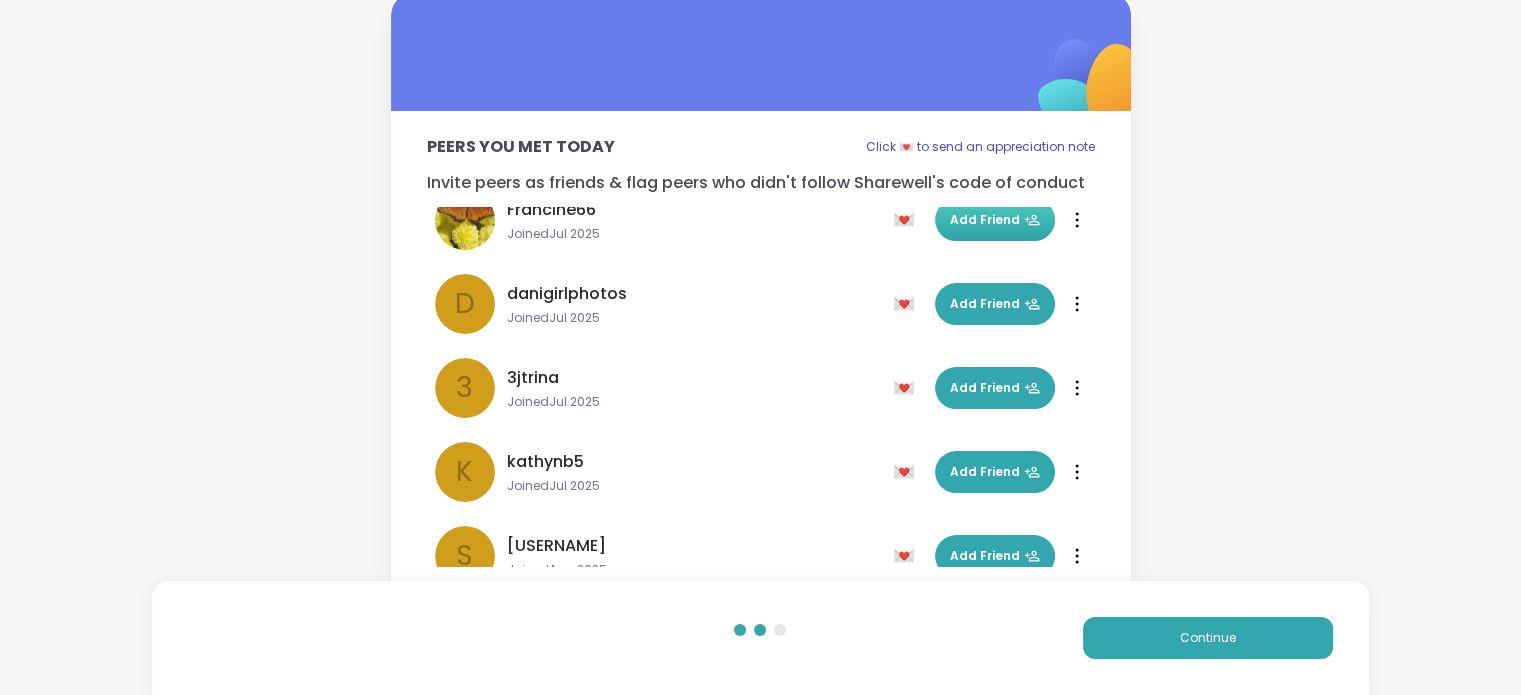 scroll, scrollTop: 400, scrollLeft: 0, axis: vertical 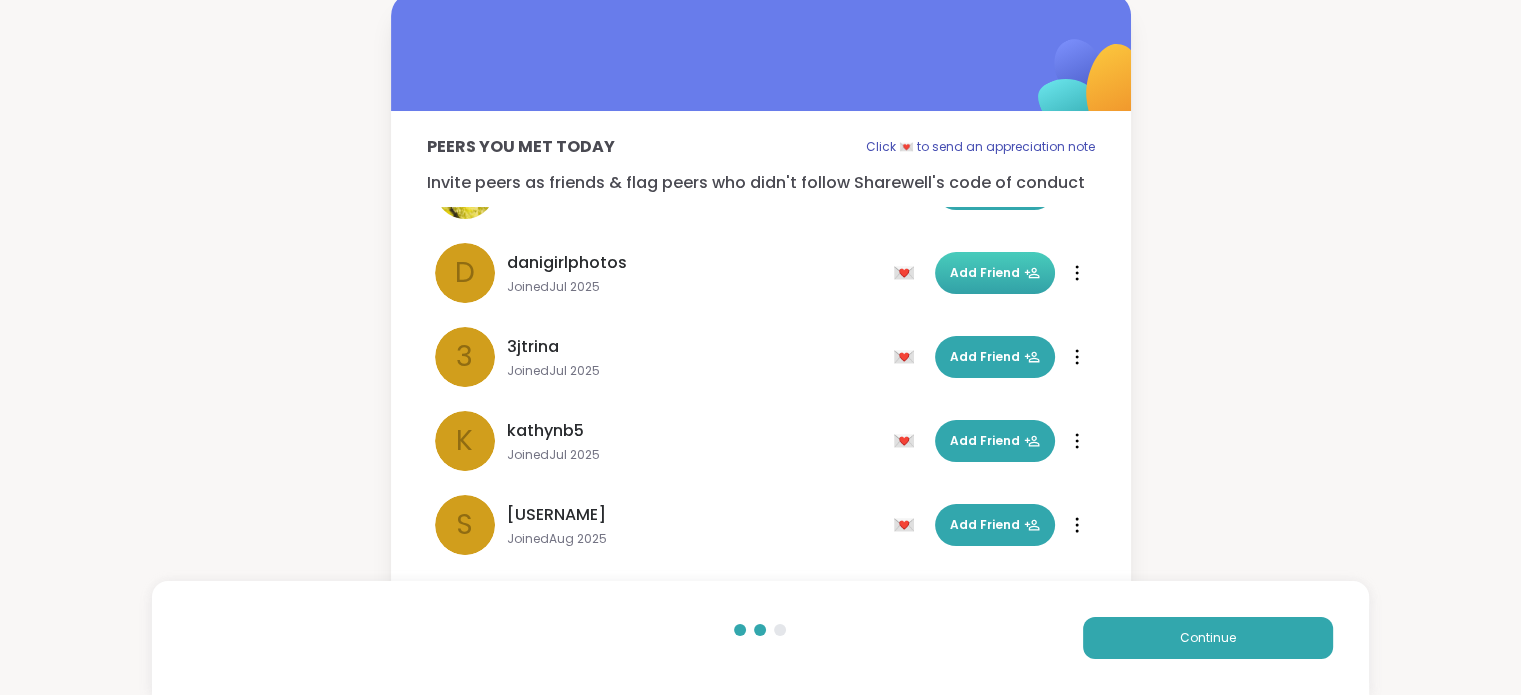 click on "Add Friend" at bounding box center (995, 273) 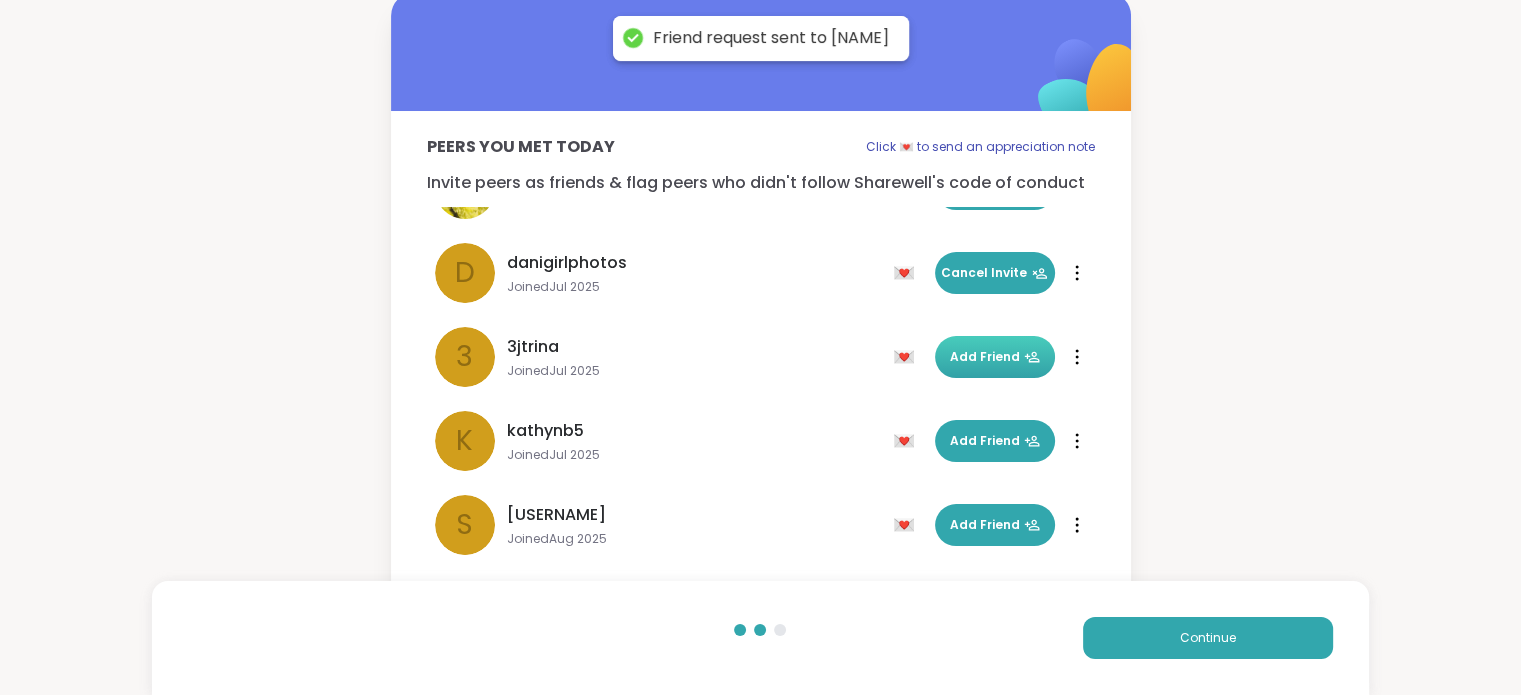 click on "Add Friend" at bounding box center [995, 357] 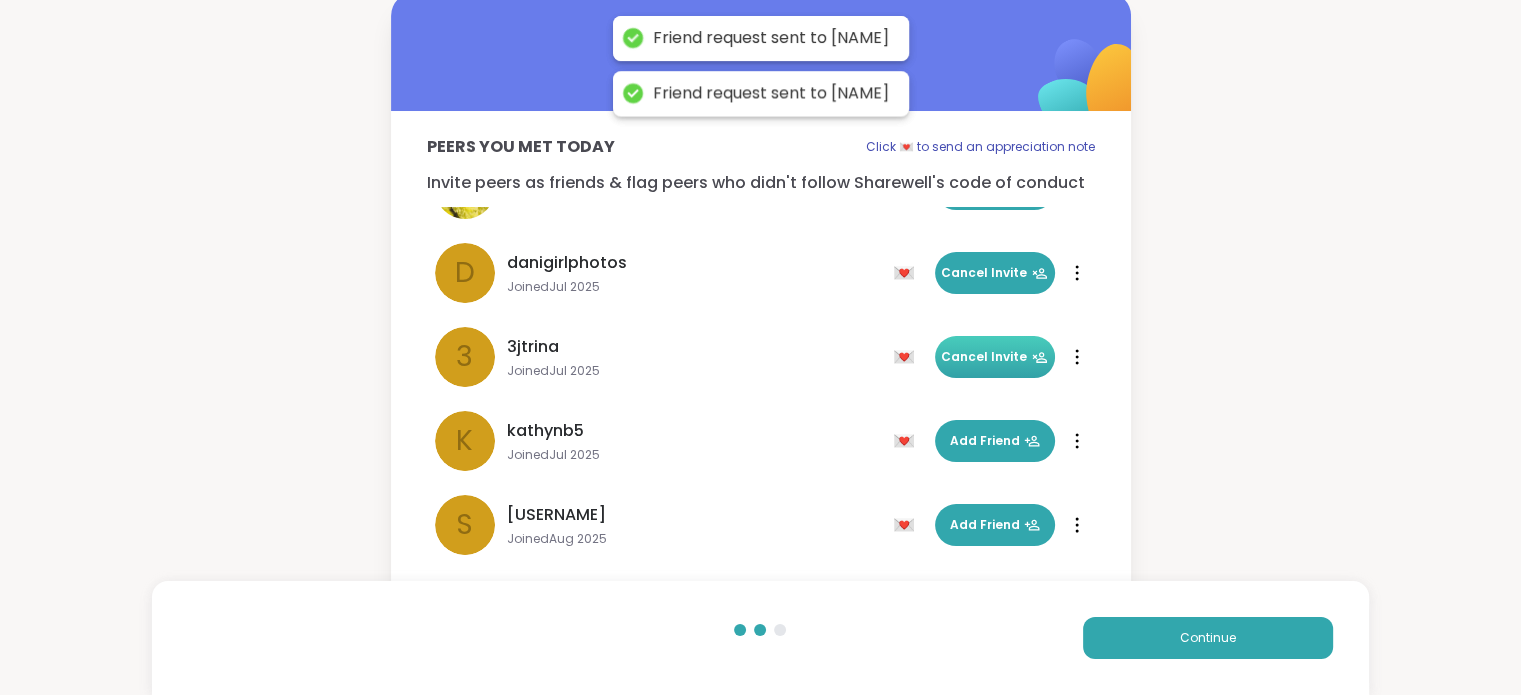 scroll, scrollTop: 422, scrollLeft: 0, axis: vertical 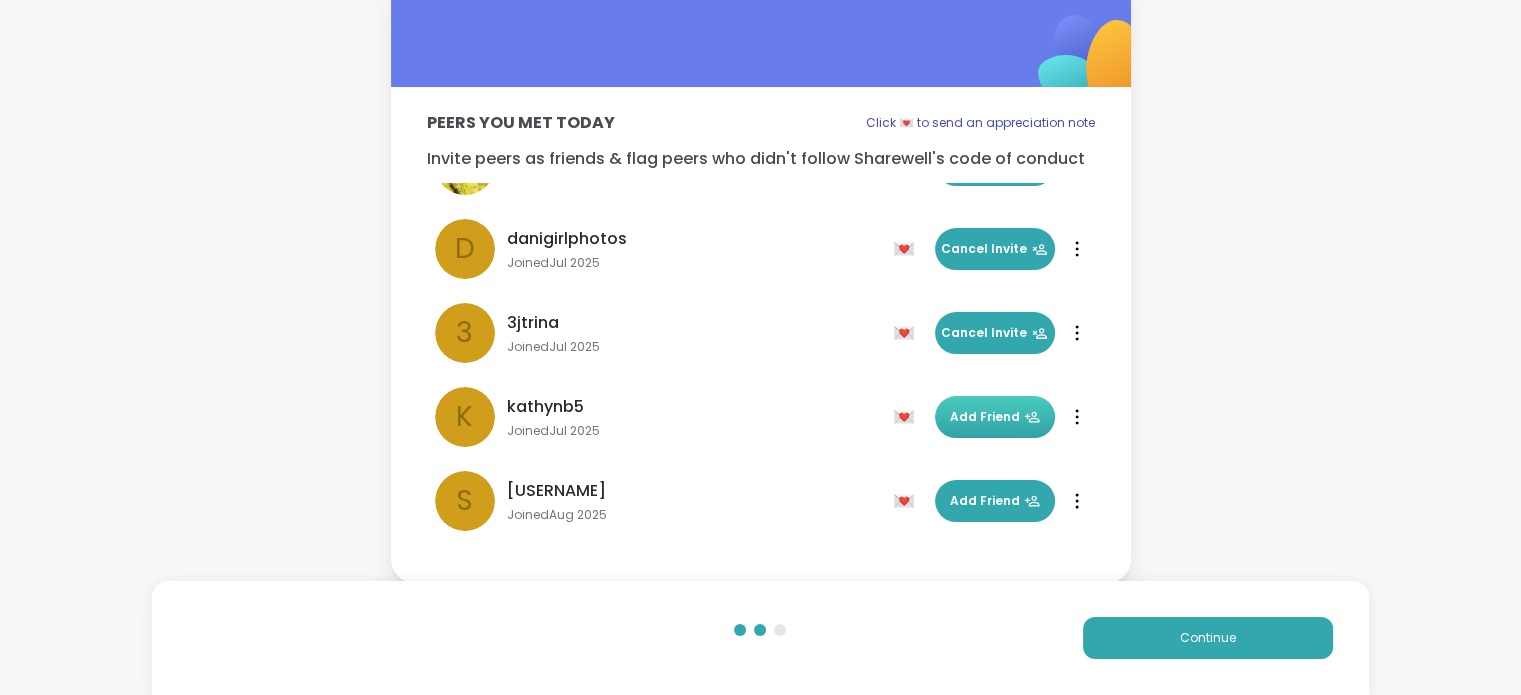 click on "Add Friend" at bounding box center (995, 417) 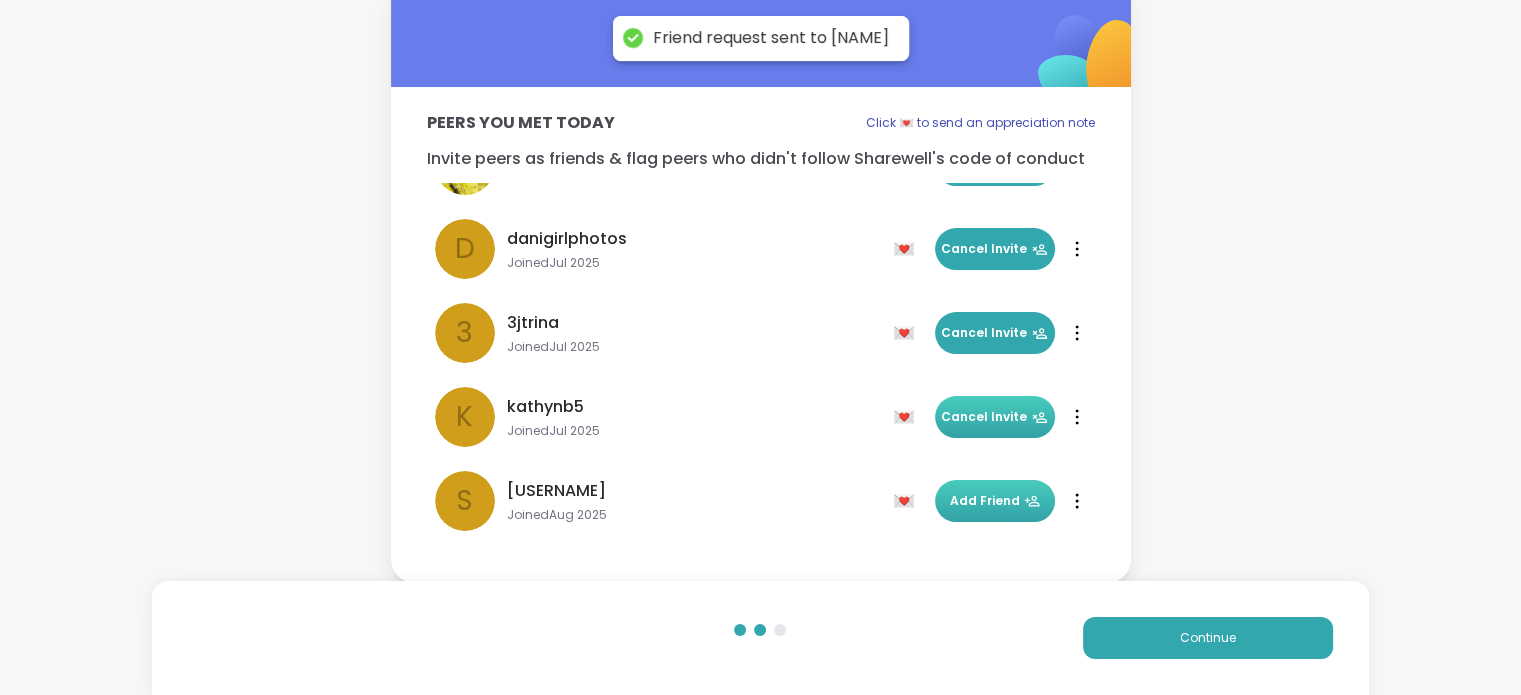 click on "Add Friend" at bounding box center [995, 501] 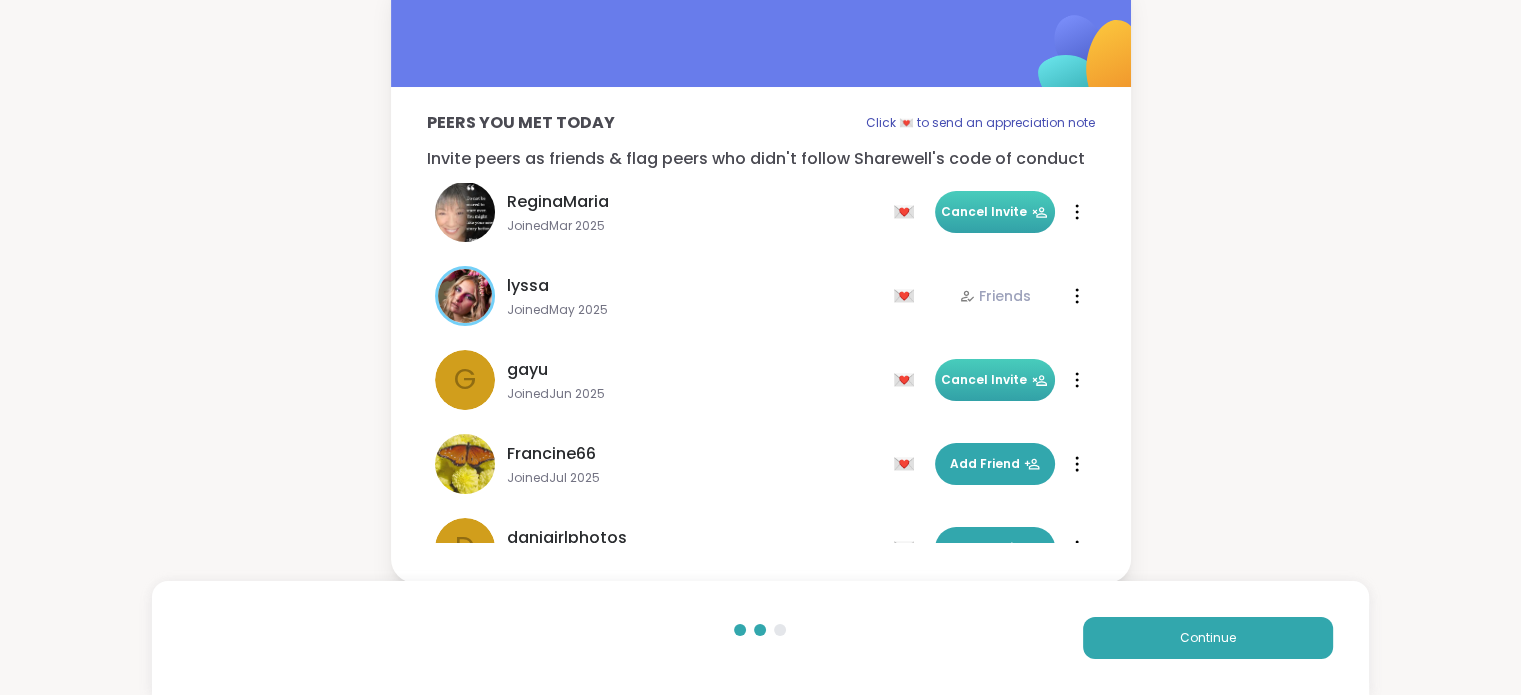 scroll, scrollTop: 200, scrollLeft: 0, axis: vertical 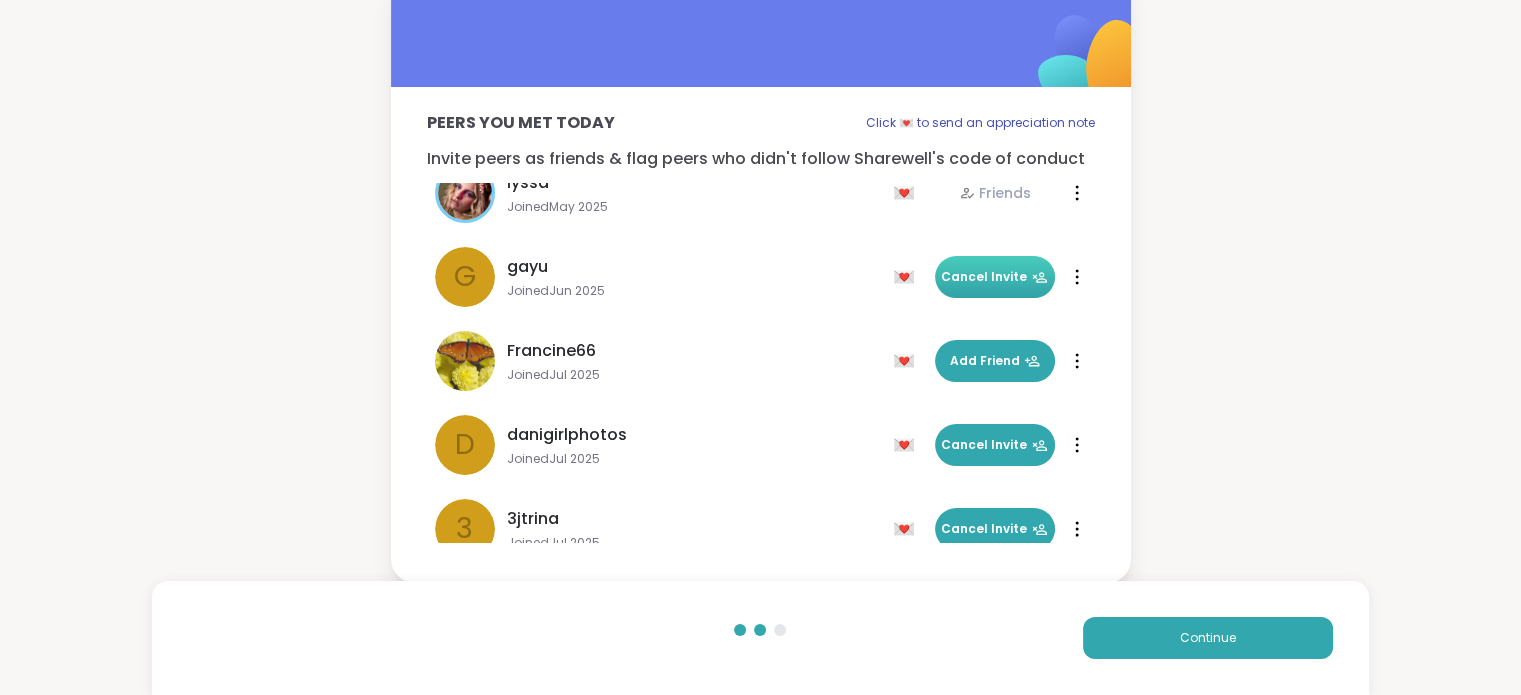 click on "Peers you met today Click 💌 to send an appreciation note Invite peers as friends & flag peers who didn't follow Sharewell's code of conduct Click 💌 to send an appreciation note M [NAME] Joined [DATE] 💌 Cancel Invite  💌 Cancel Invite  [NAME] Joined  [DATE] 💌 Cancel Invite  💌 Cancel Invite  [NAME] Joined  [DATE] 💌  Friends 💌  Friends g [NAME] Joined  [DATE] 💌 Cancel Invite  💌 Cancel Invite  [NAME] Joined  [DATE] 💌 Add Friend  💌 Add Friend  d [NAME] Joined  [DATE] 💌 Add Friend  💌 Cancel Invite  3 [NAME] Joined  [DATE] 💌 Add Friend  💌 Cancel Invite  k [NAME] Joined  [DATE] 💌 Add Friend  💌 Cancel Invite  S [NAME] Joined  [DATE] 💌 Add Friend  💌 Cancel Invite  Continue" at bounding box center [760, 275] 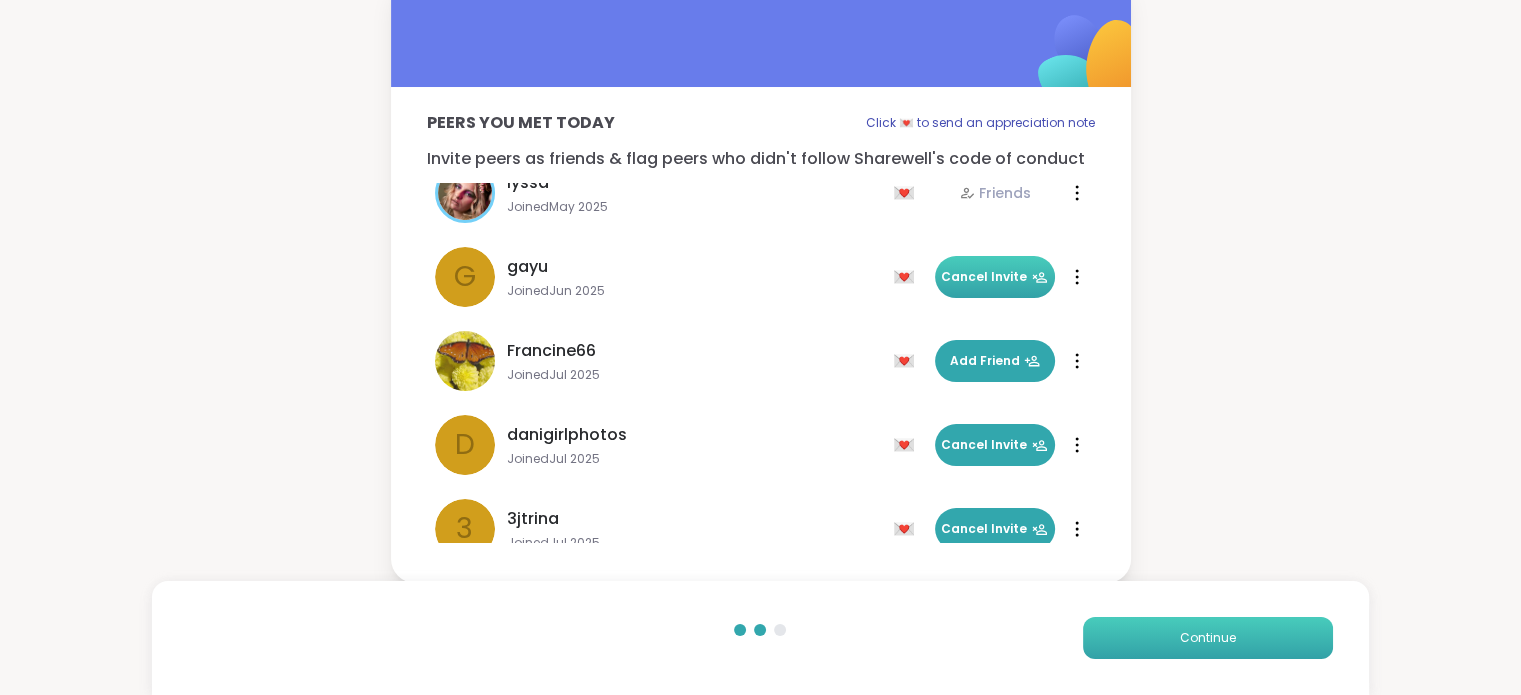 click on "Continue" at bounding box center (1208, 638) 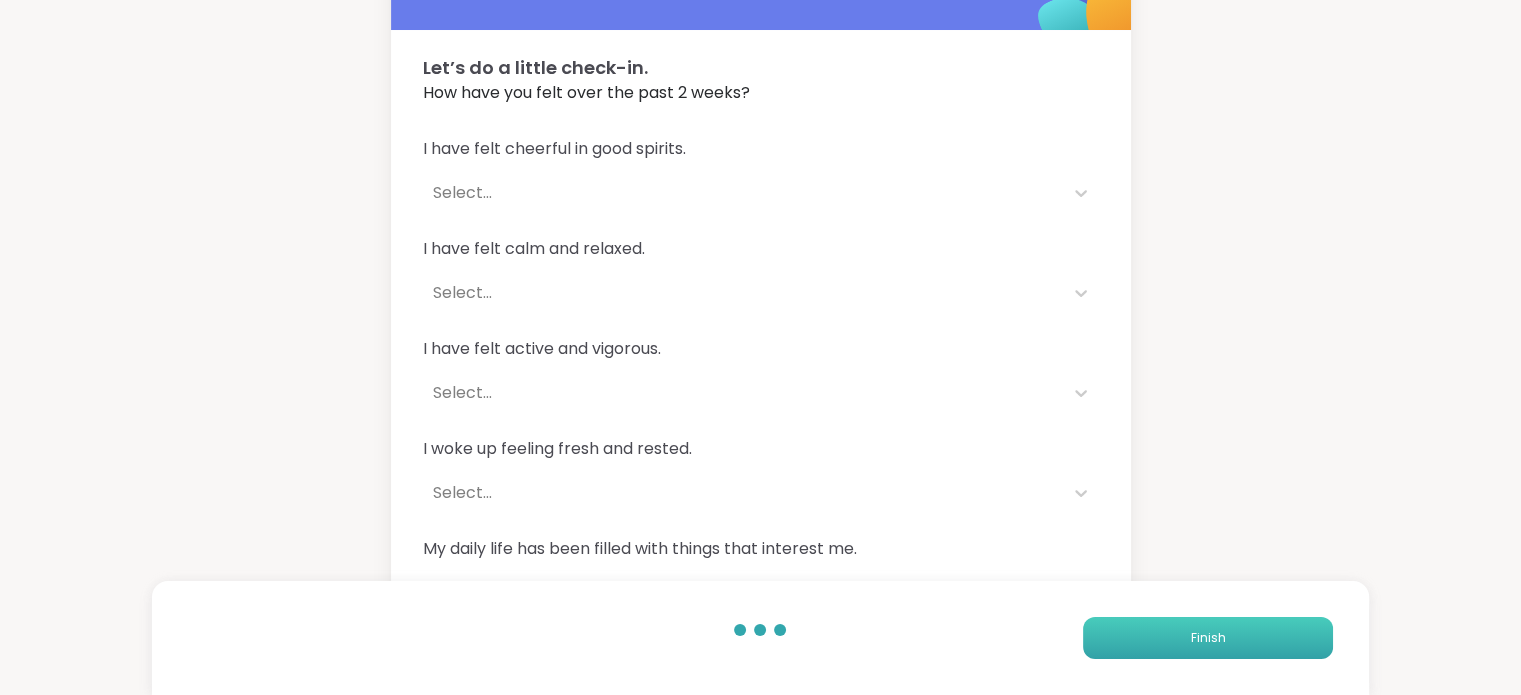 click on "Finish" at bounding box center [1208, 638] 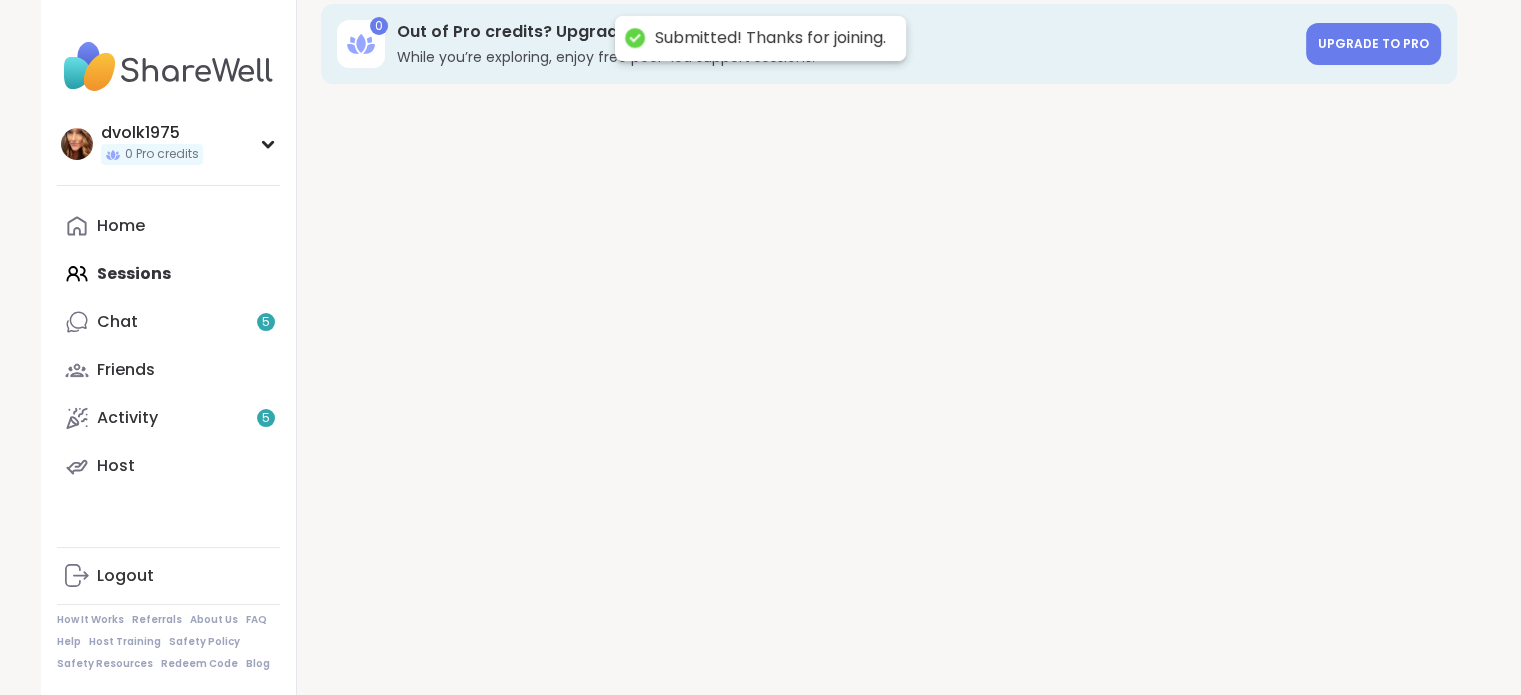 scroll, scrollTop: 0, scrollLeft: 0, axis: both 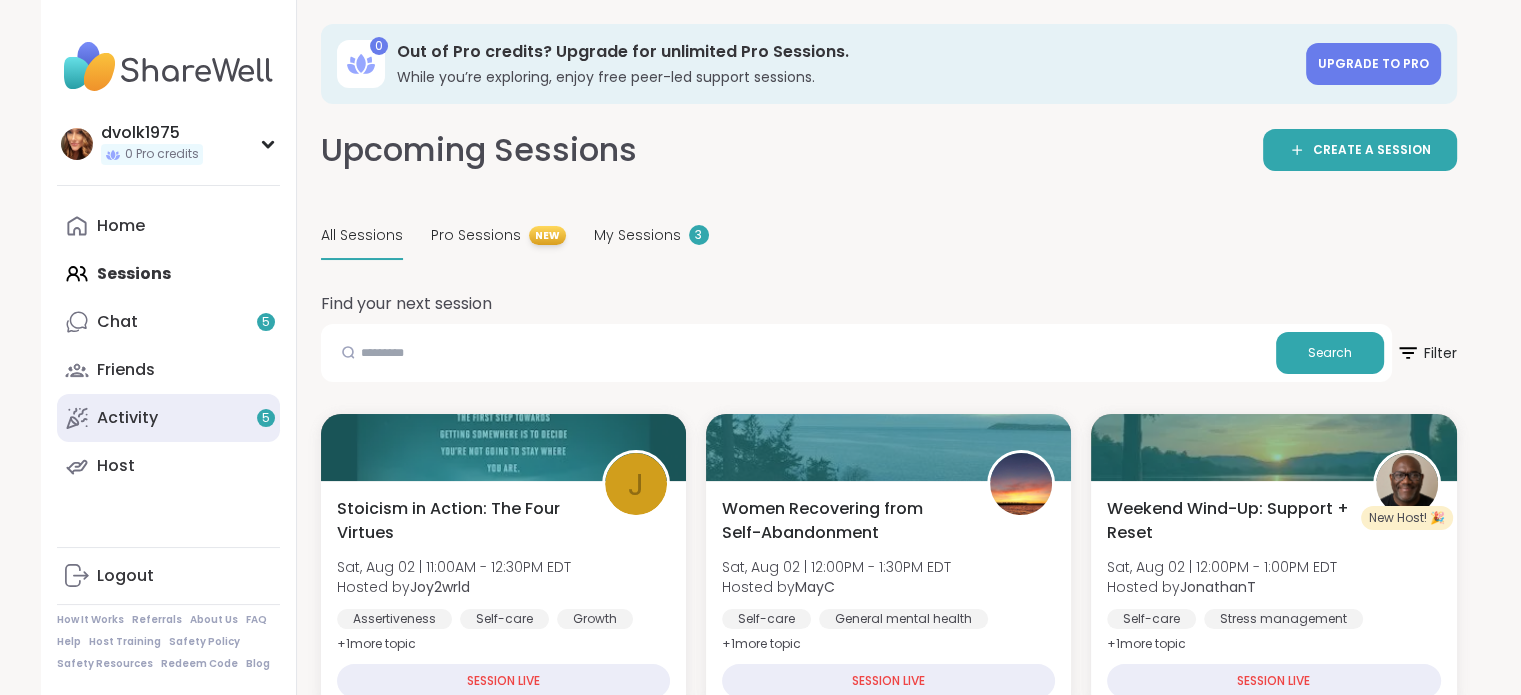 click on "Activity 5" at bounding box center [127, 418] 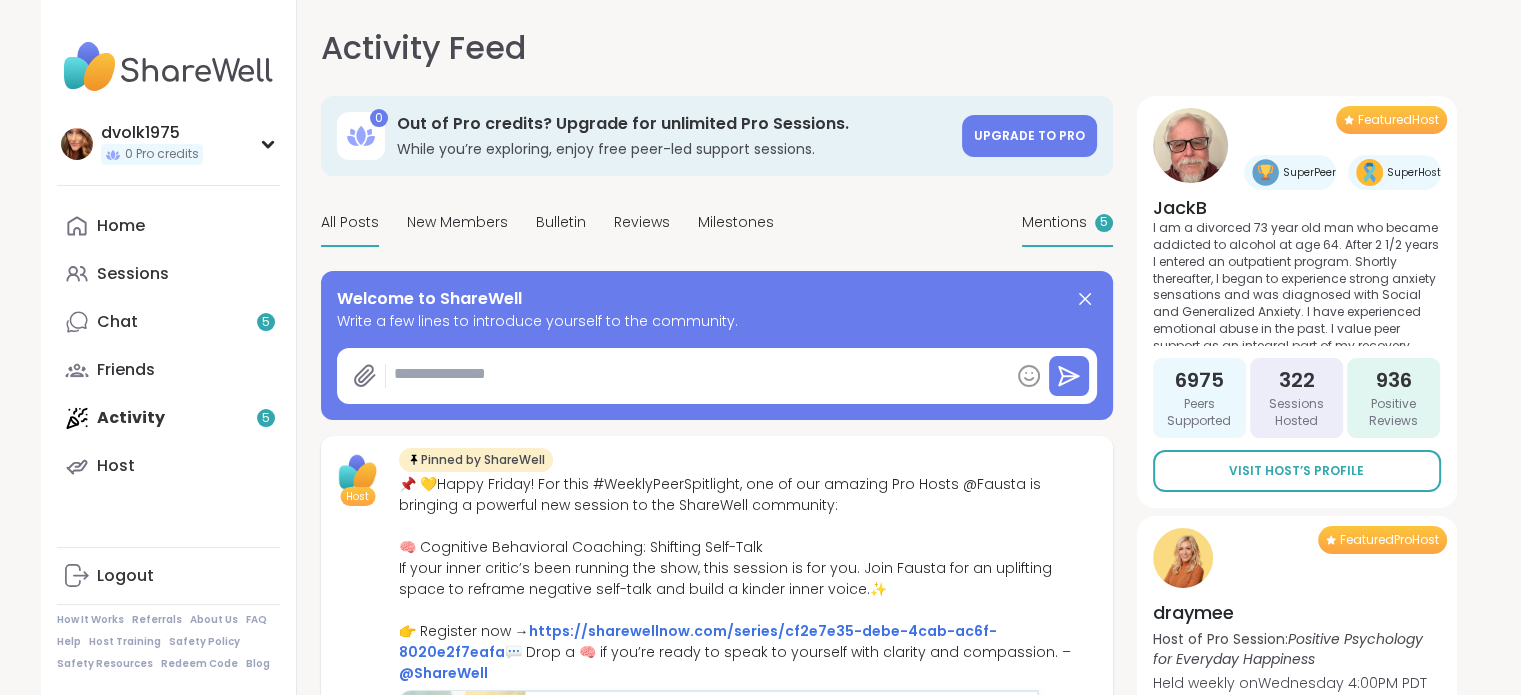 click on "Mentions" at bounding box center [1054, 222] 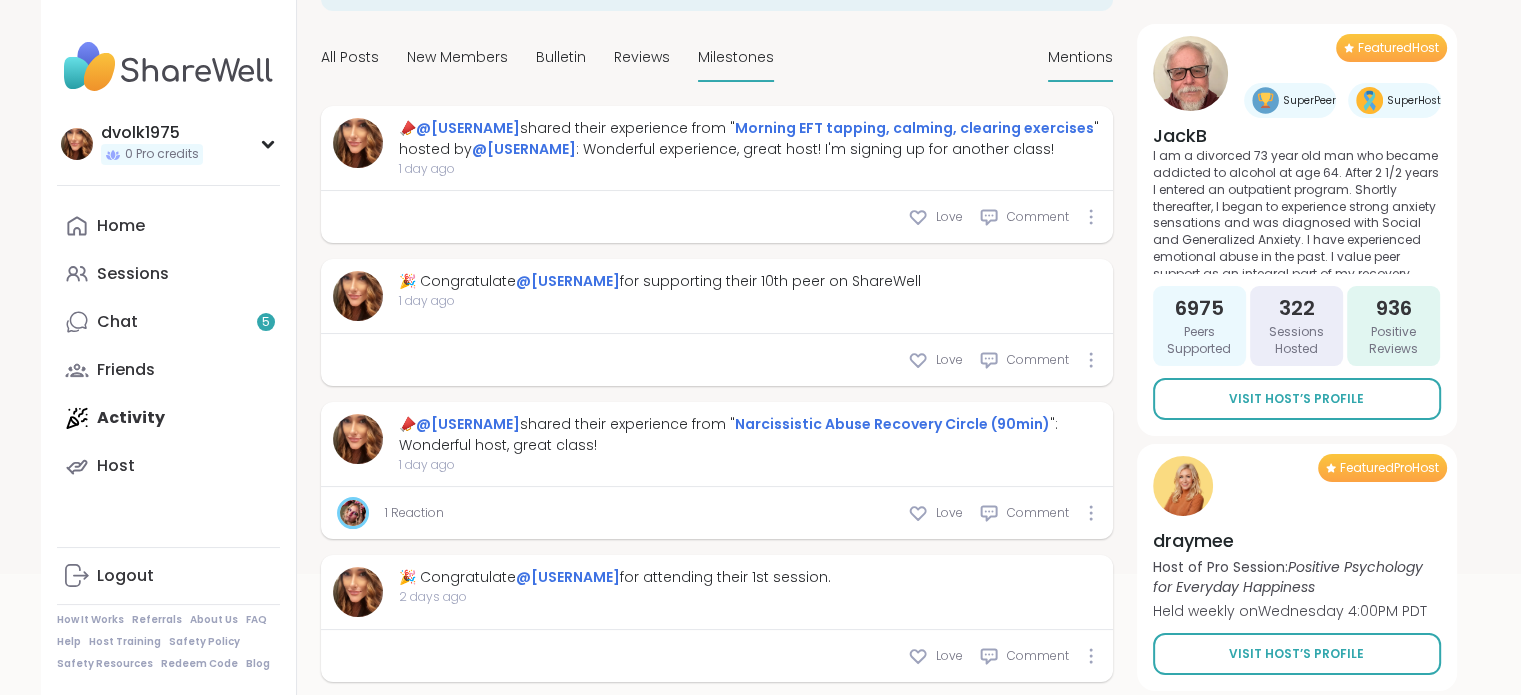 scroll, scrollTop: 200, scrollLeft: 0, axis: vertical 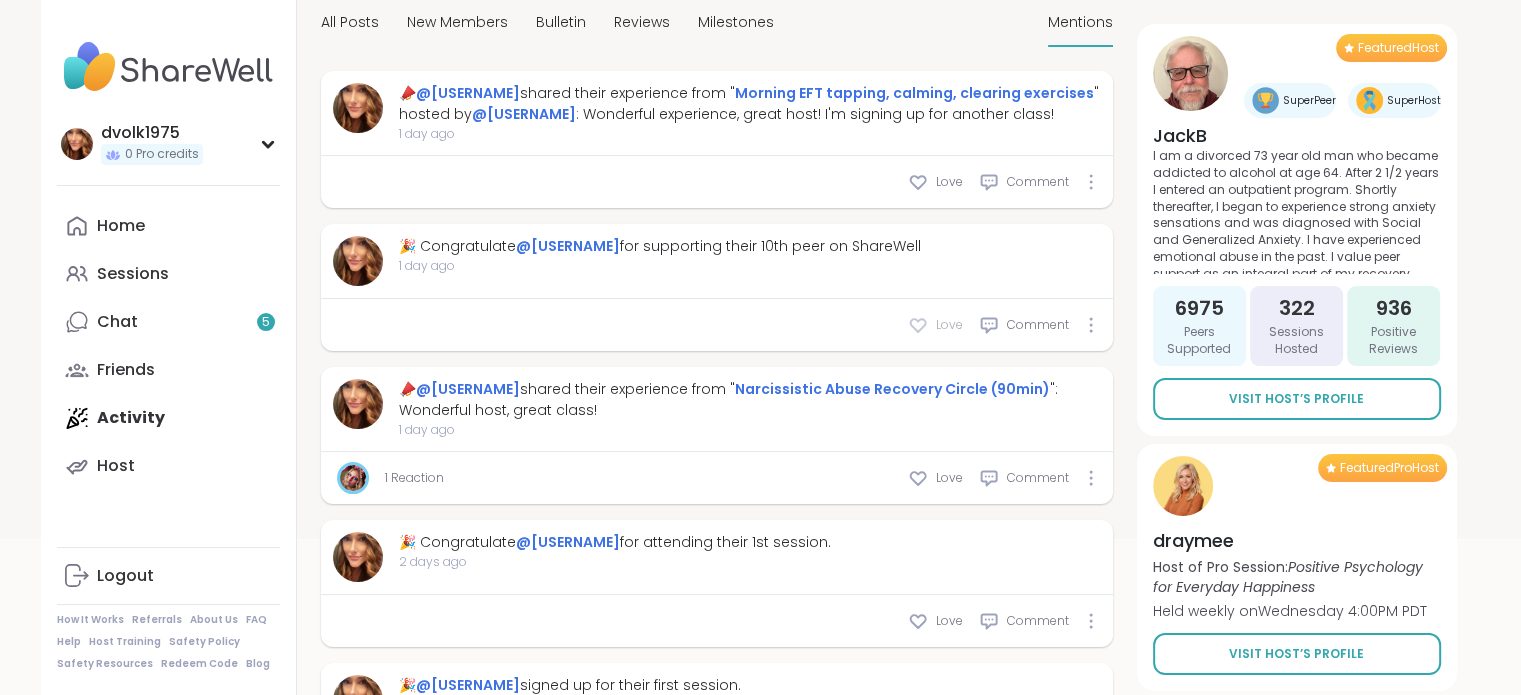 click on "Love" at bounding box center (935, 325) 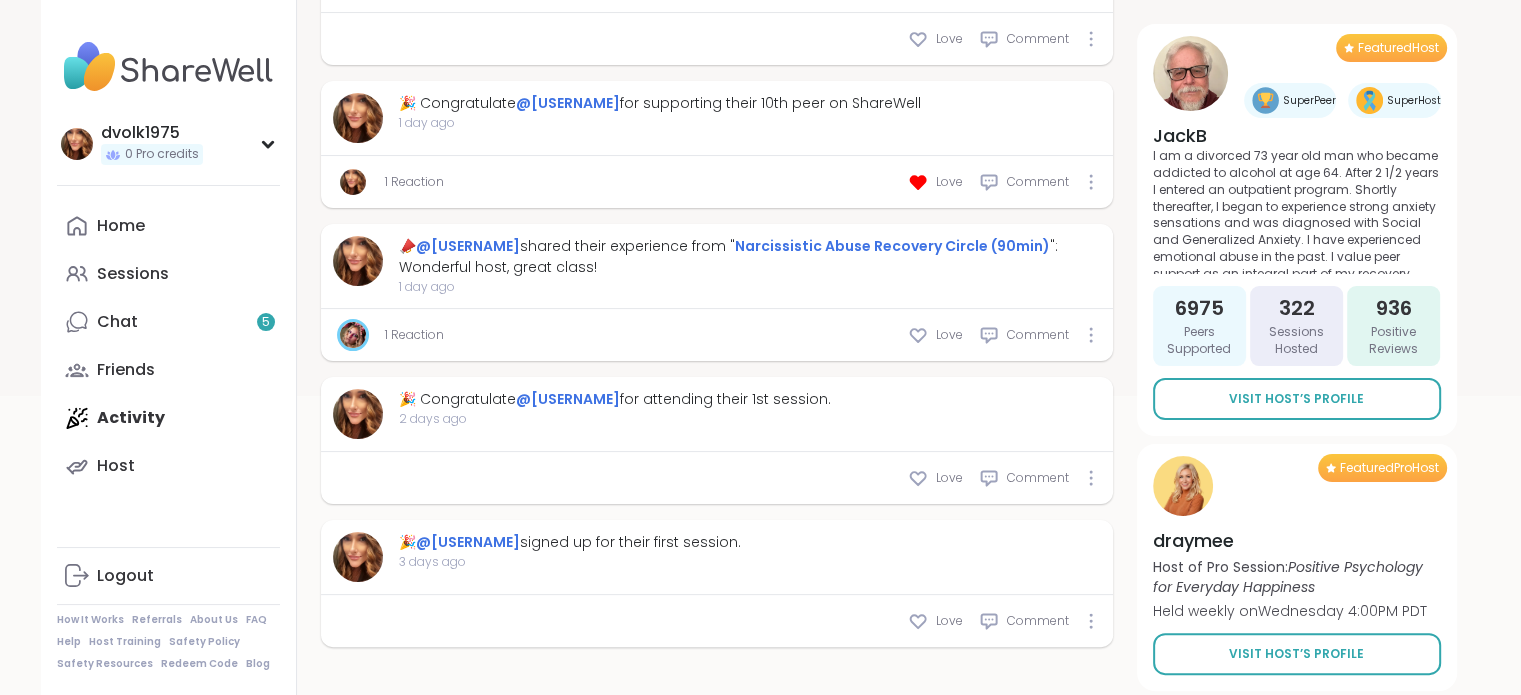 scroll, scrollTop: 492, scrollLeft: 0, axis: vertical 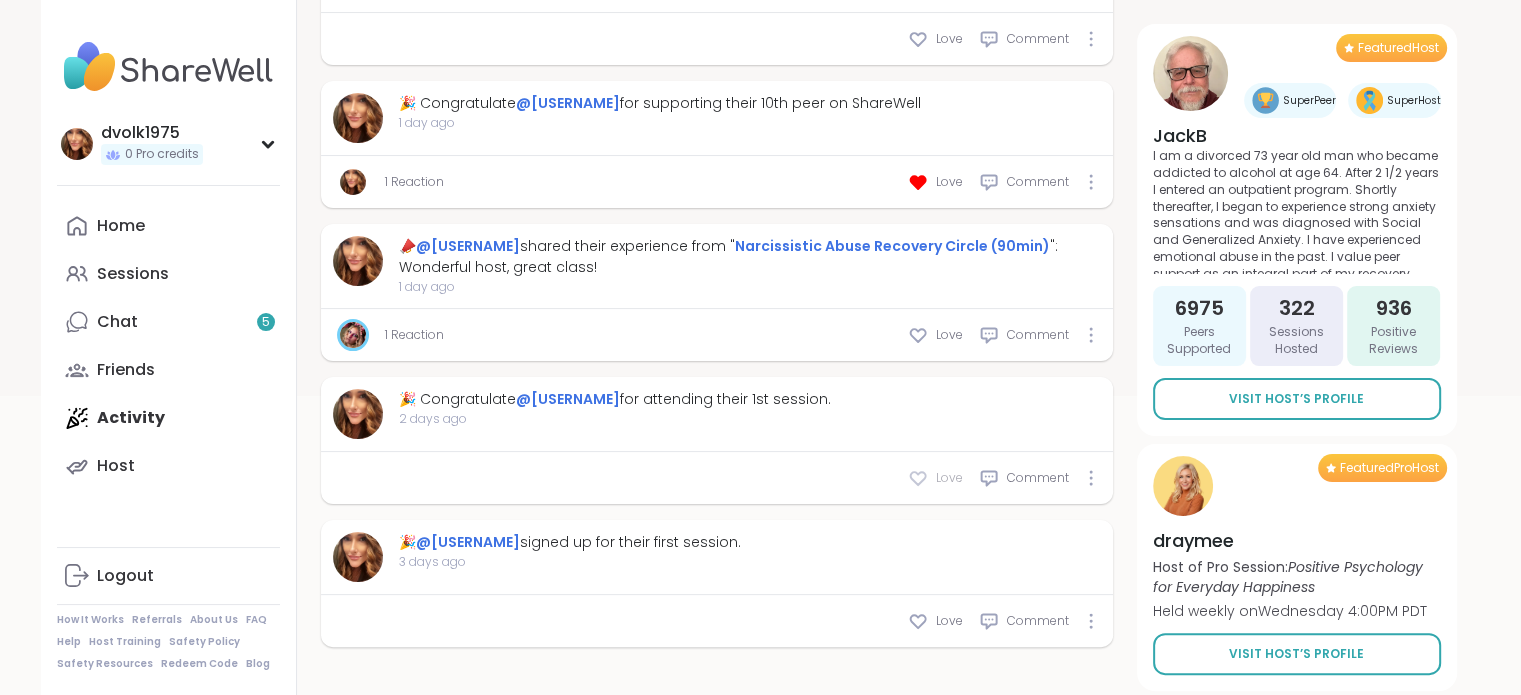 click 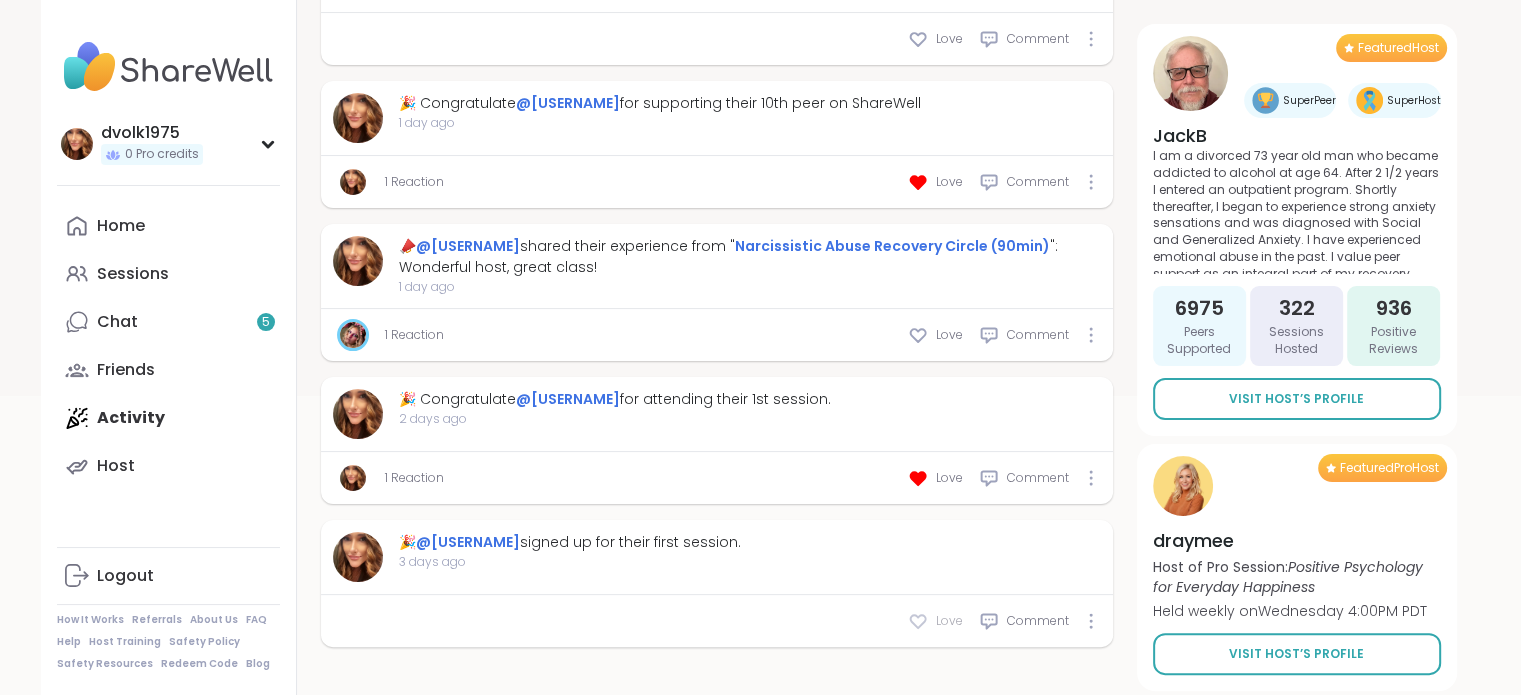 click 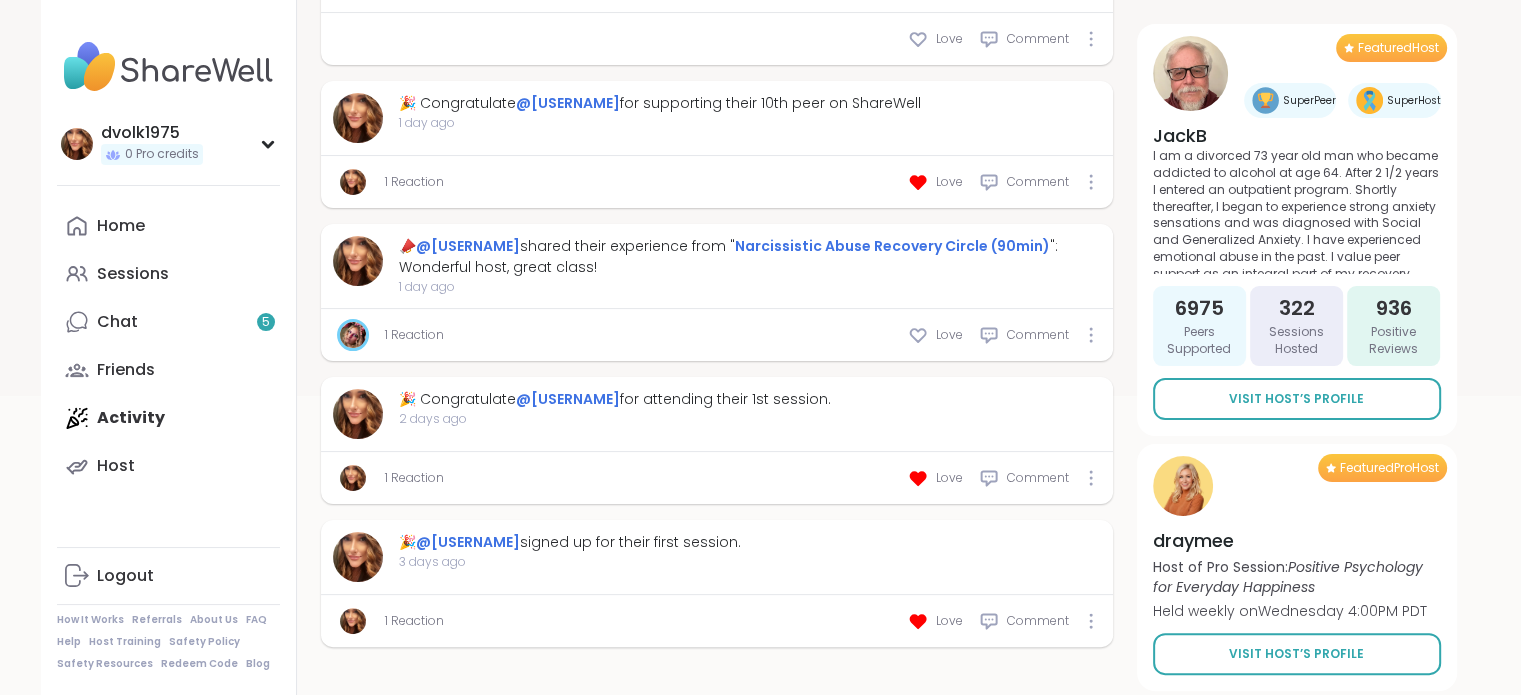 click at bounding box center (717, 679) 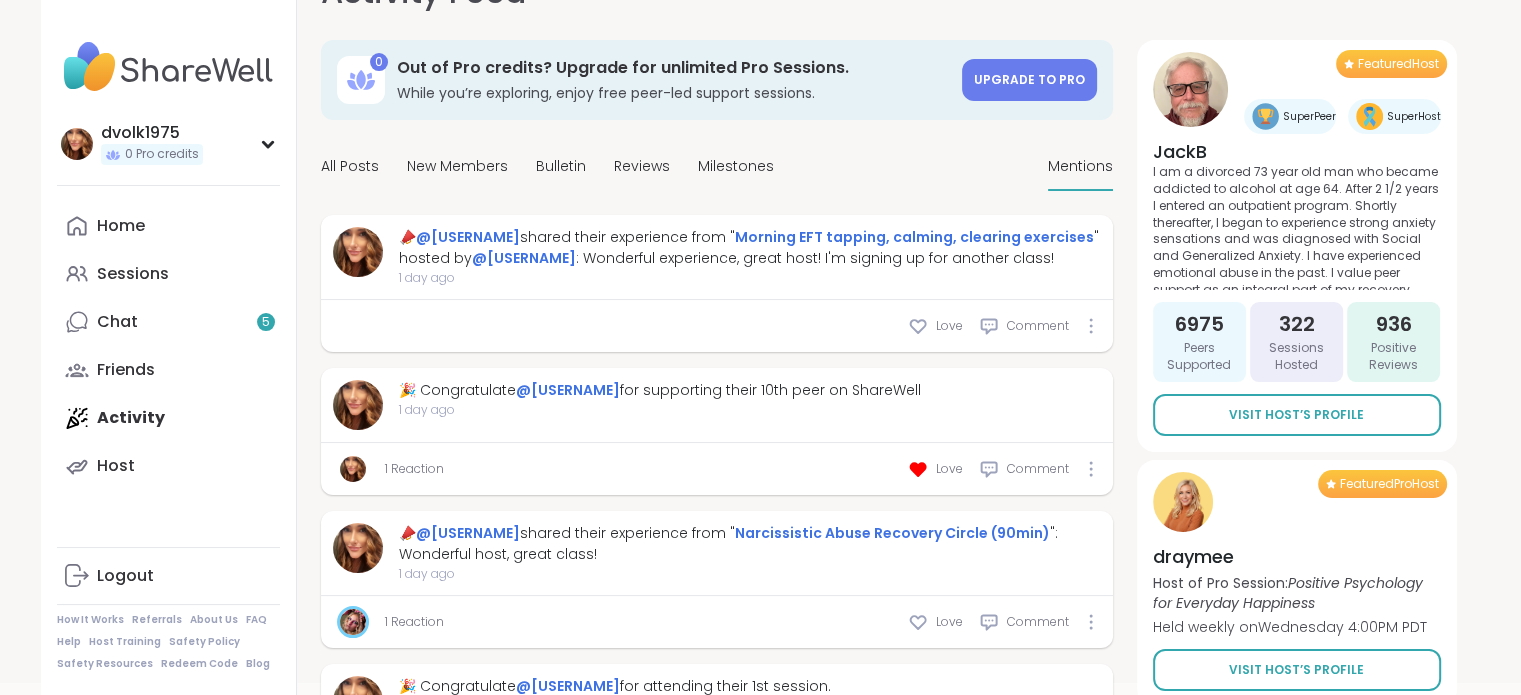 scroll, scrollTop: 0, scrollLeft: 0, axis: both 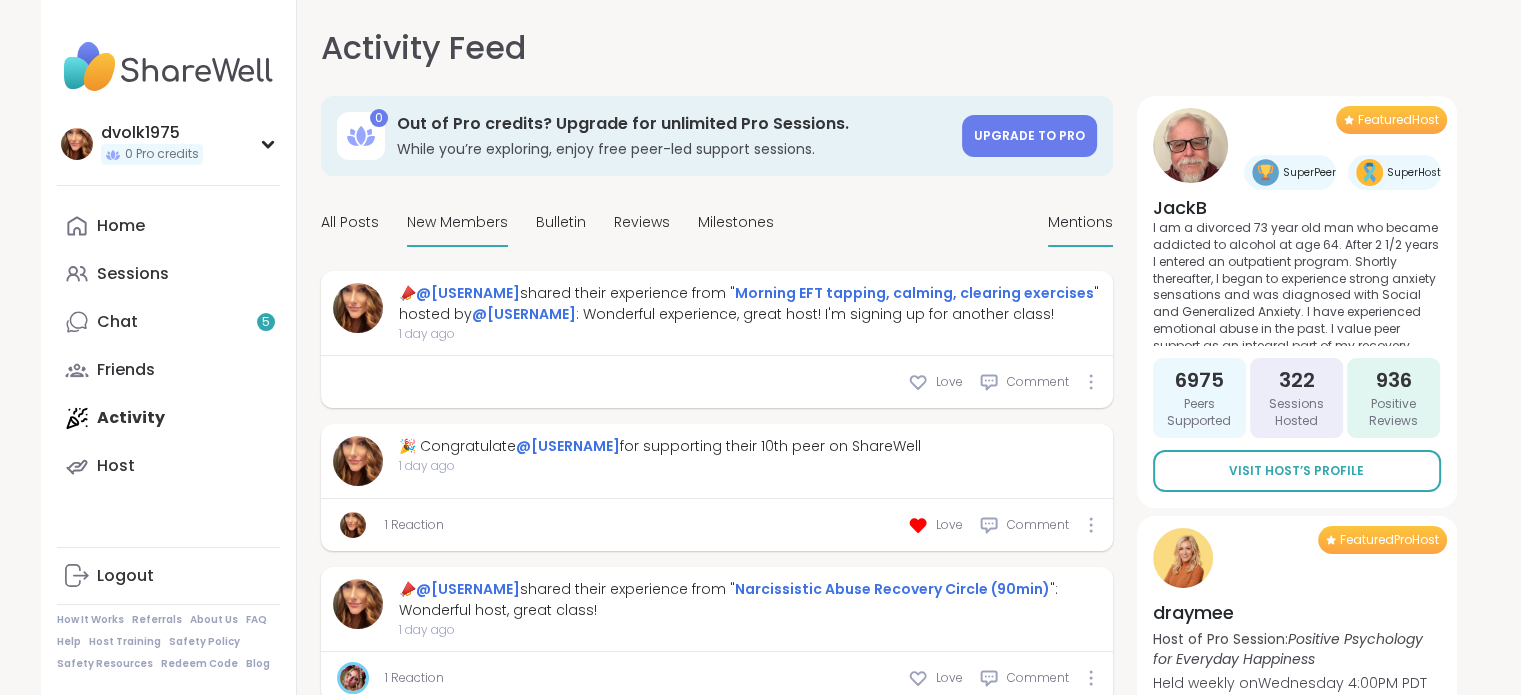click on "New Members" at bounding box center (457, 222) 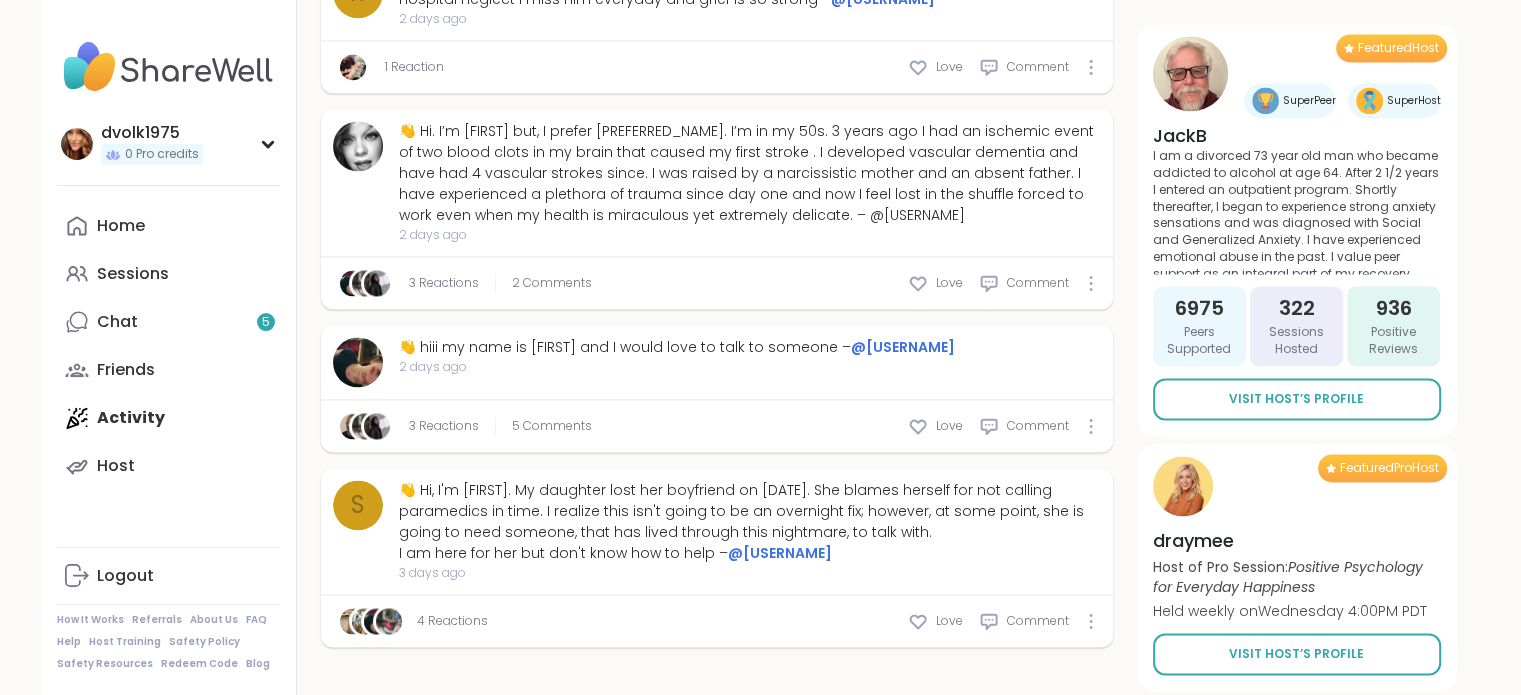 scroll, scrollTop: 3439, scrollLeft: 0, axis: vertical 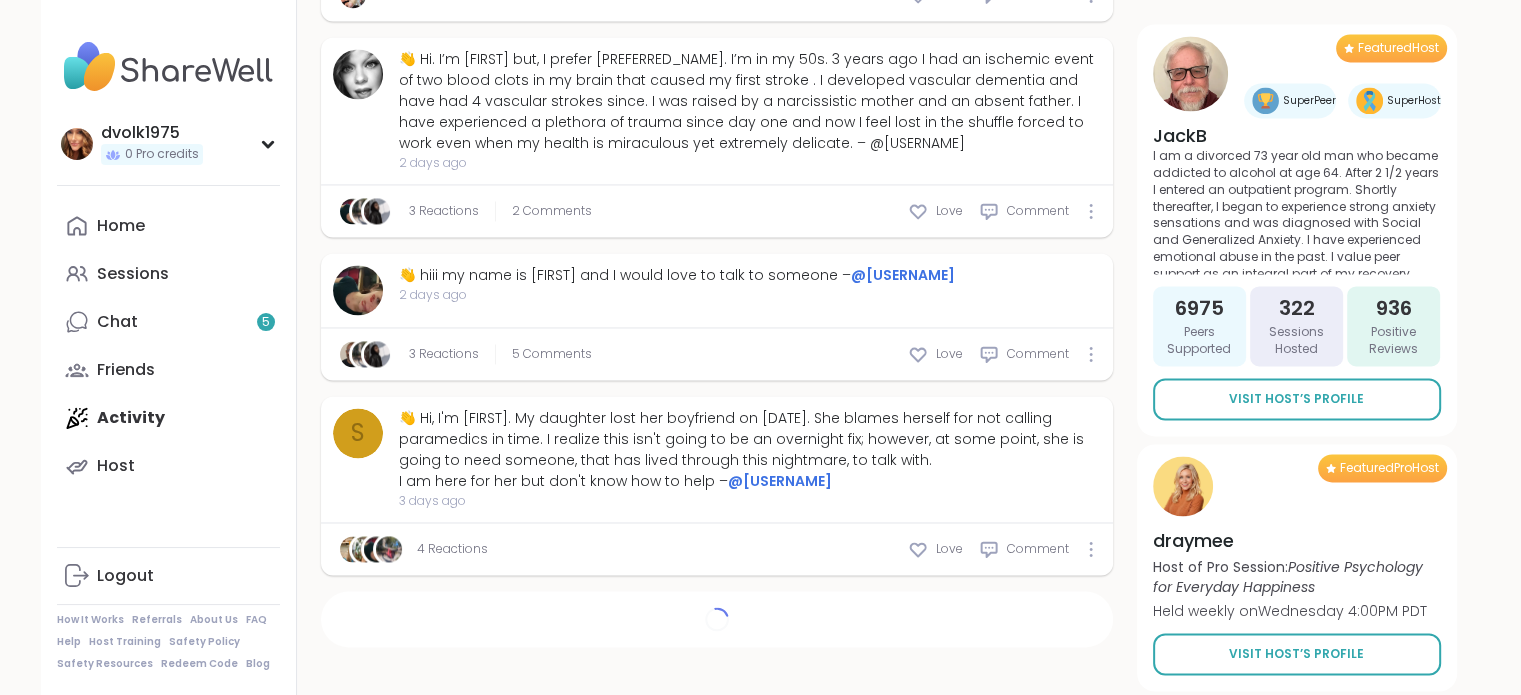 type on "*" 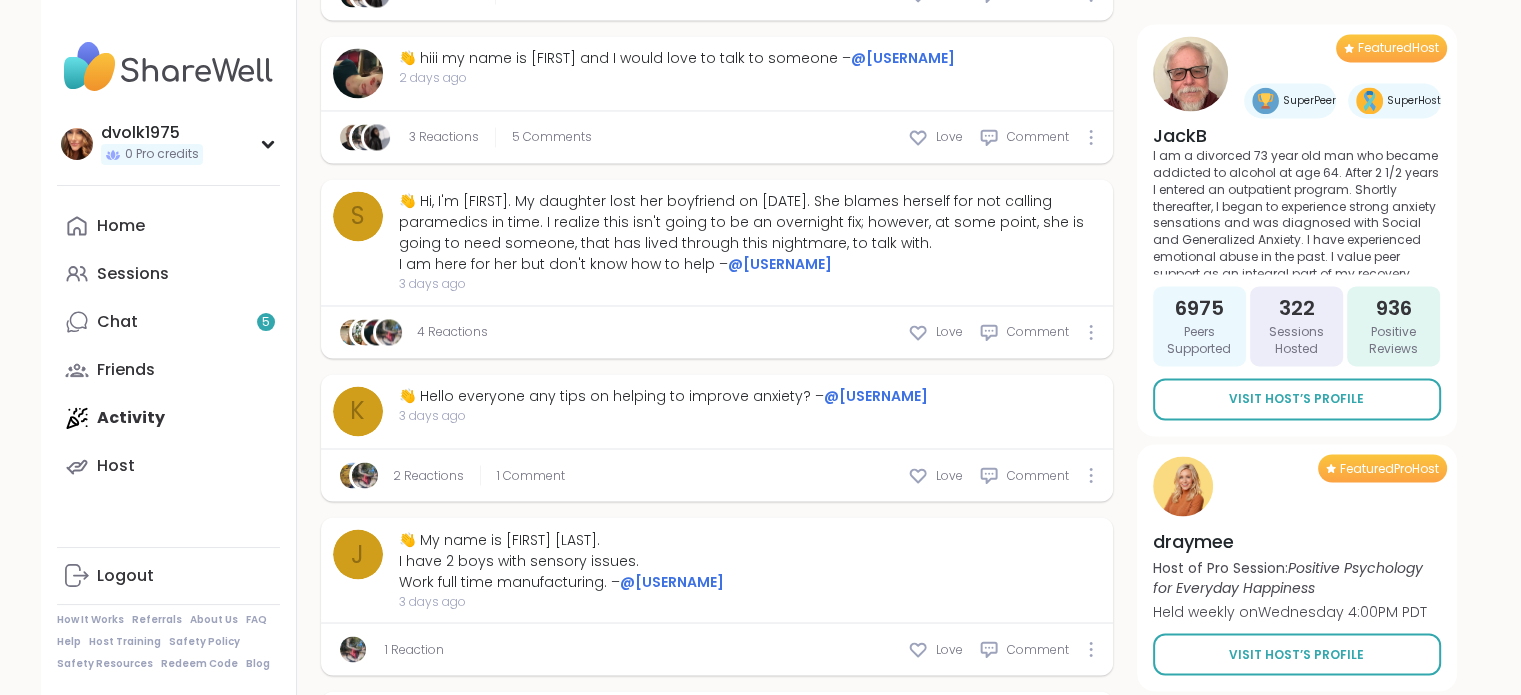 scroll, scrollTop: 3131, scrollLeft: 0, axis: vertical 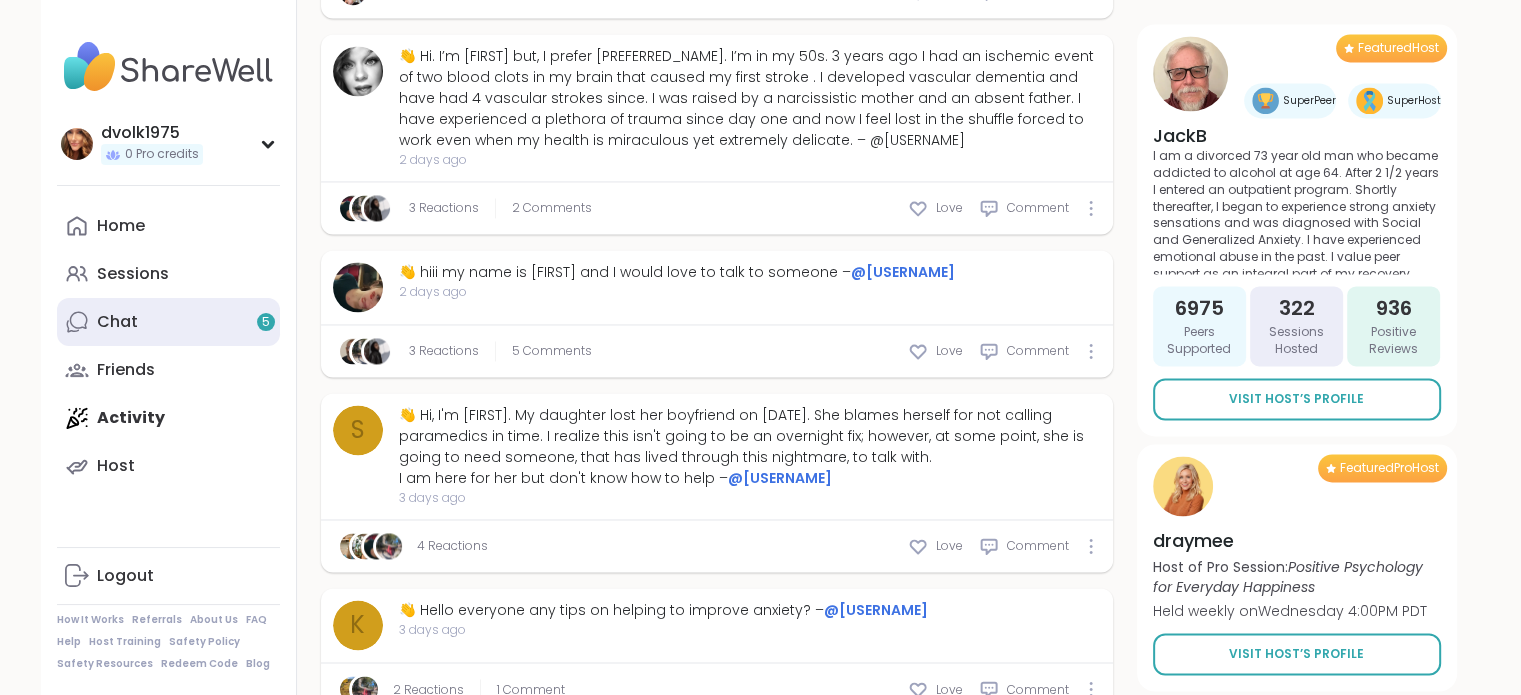 click on "Chat 5" at bounding box center [168, 322] 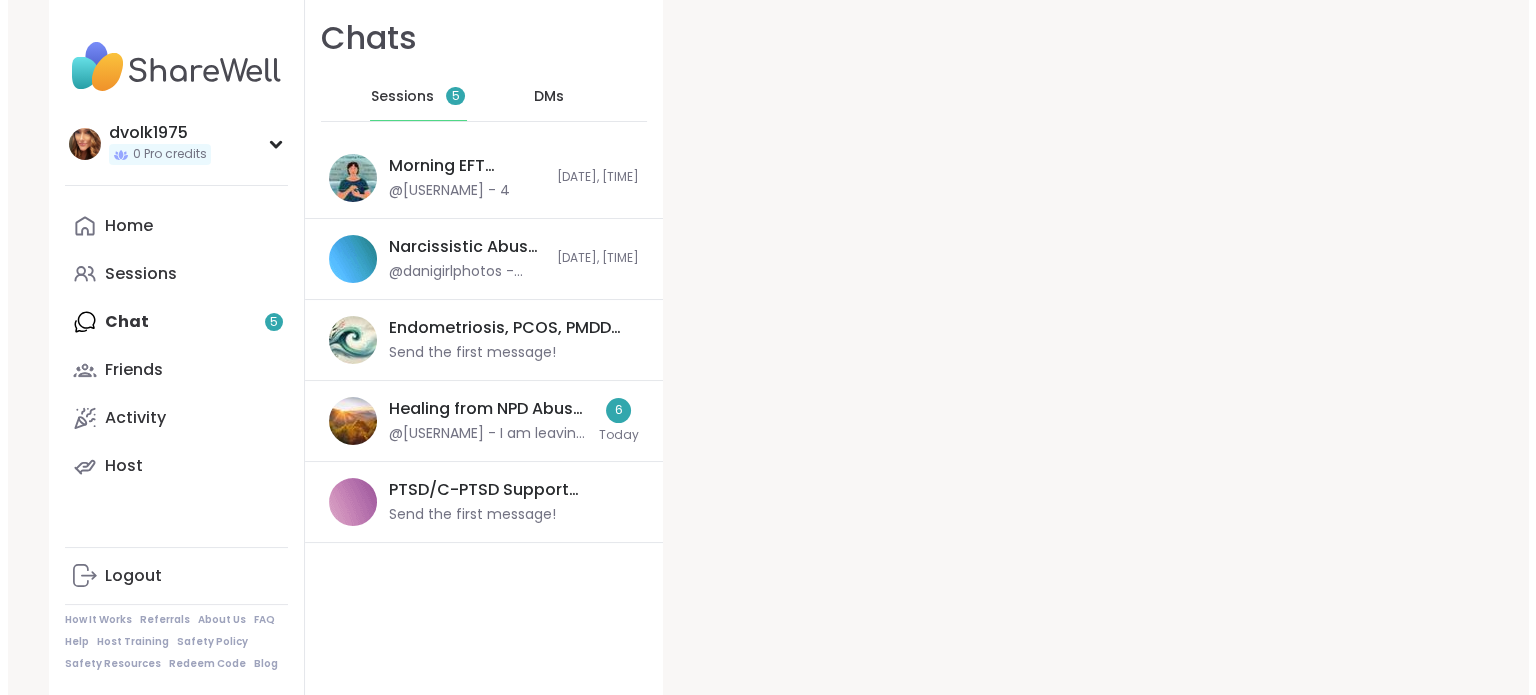 scroll, scrollTop: 0, scrollLeft: 0, axis: both 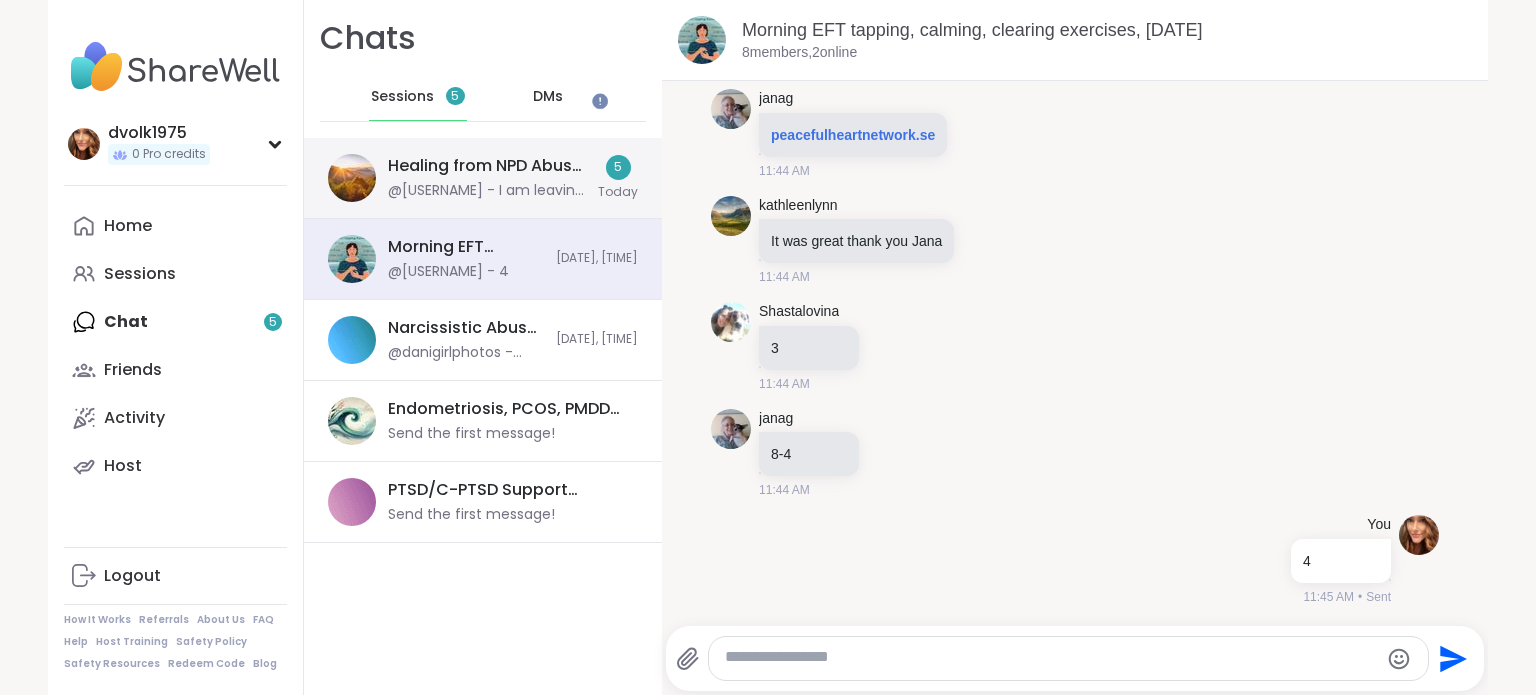 click on "Healing from NPD Abuse, Aug 02" at bounding box center [487, 166] 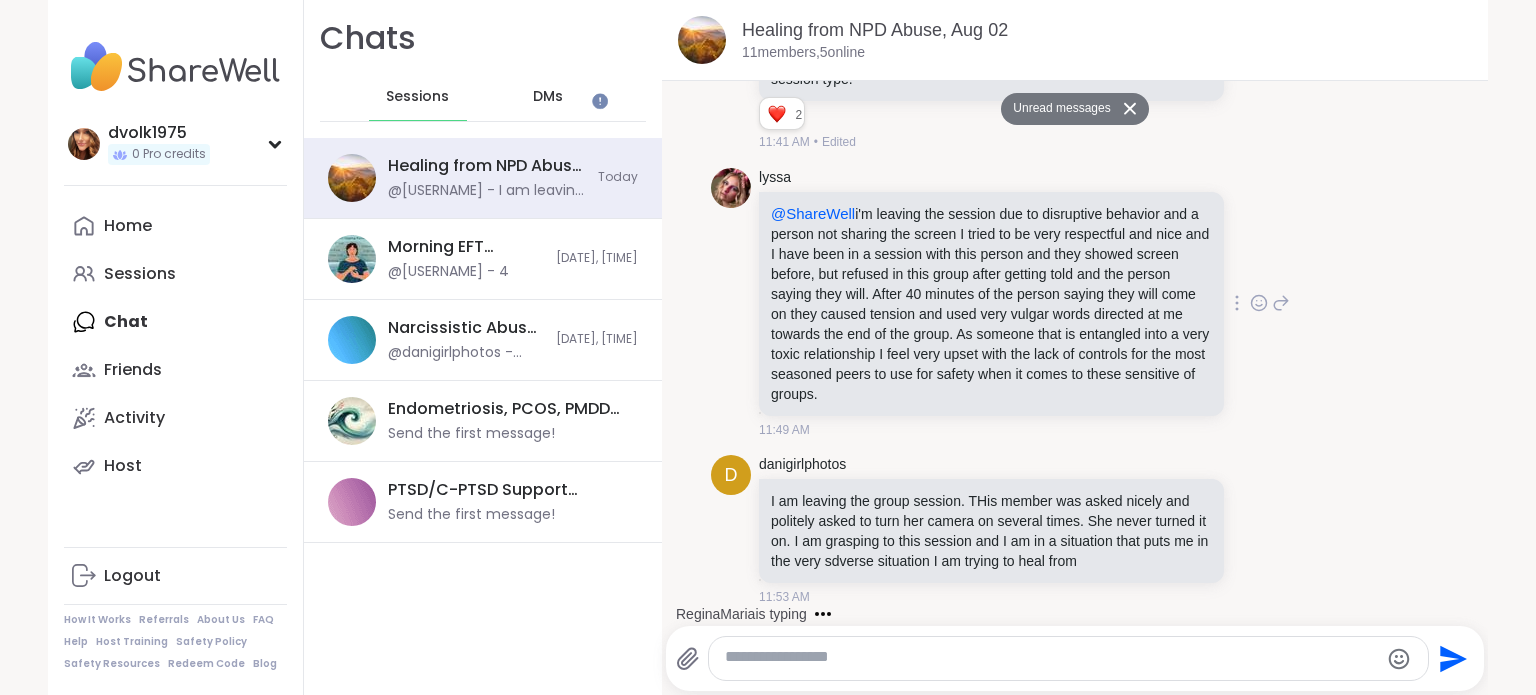 scroll, scrollTop: 2074, scrollLeft: 0, axis: vertical 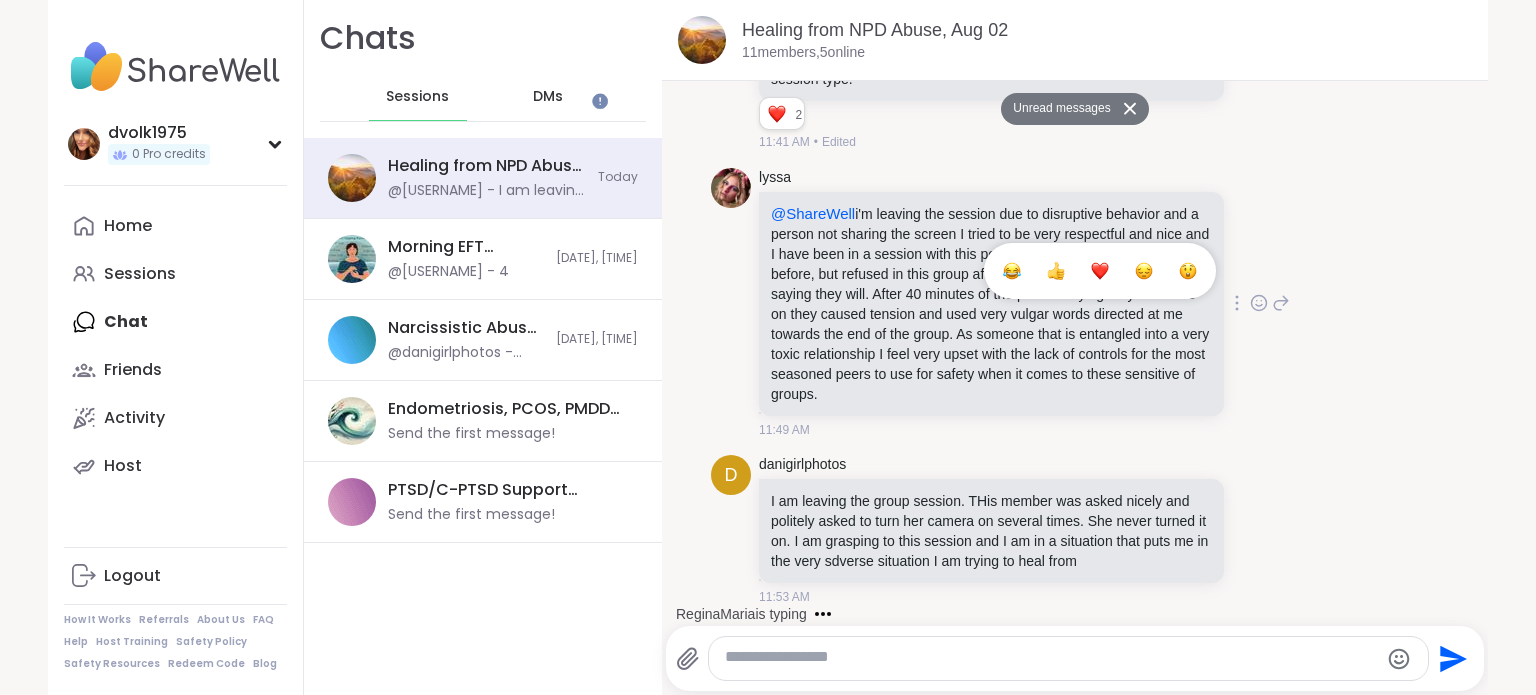 click at bounding box center (1100, 271) 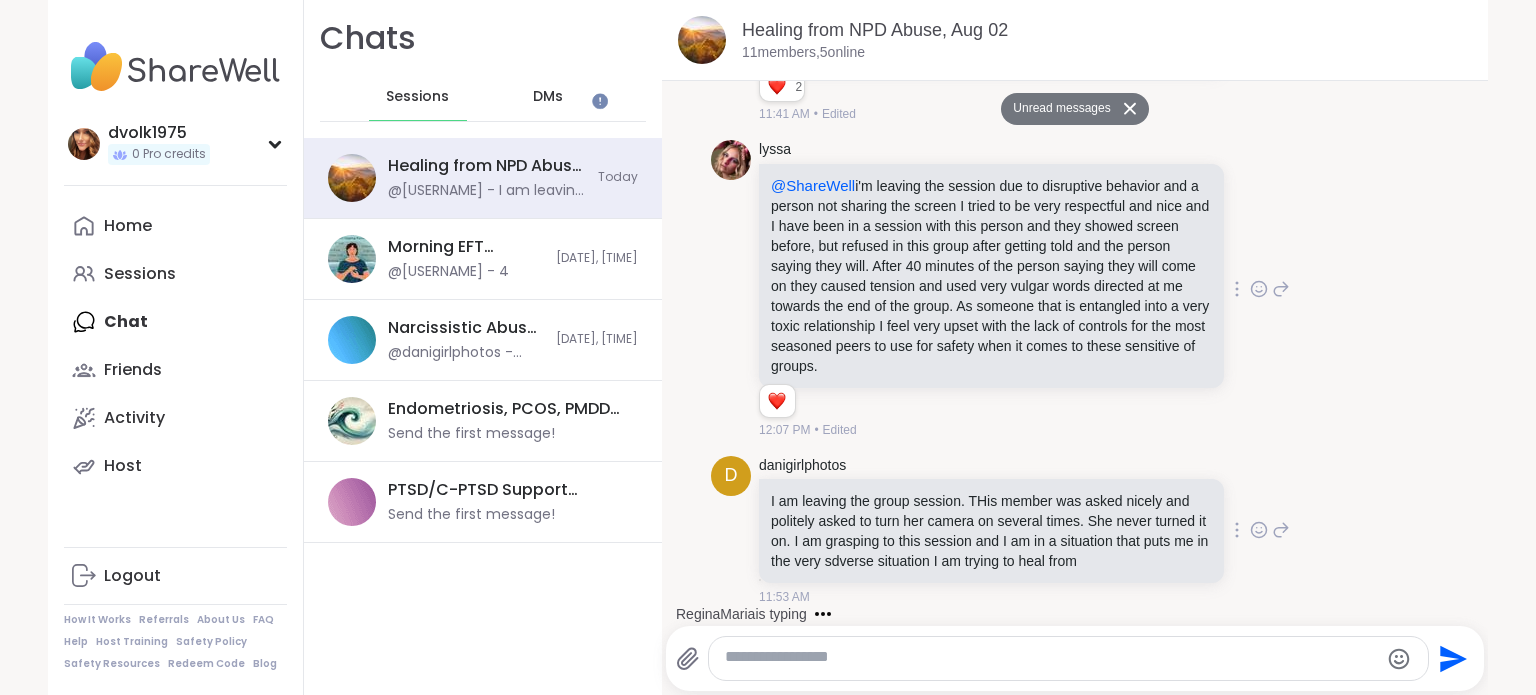 scroll, scrollTop: 2207, scrollLeft: 0, axis: vertical 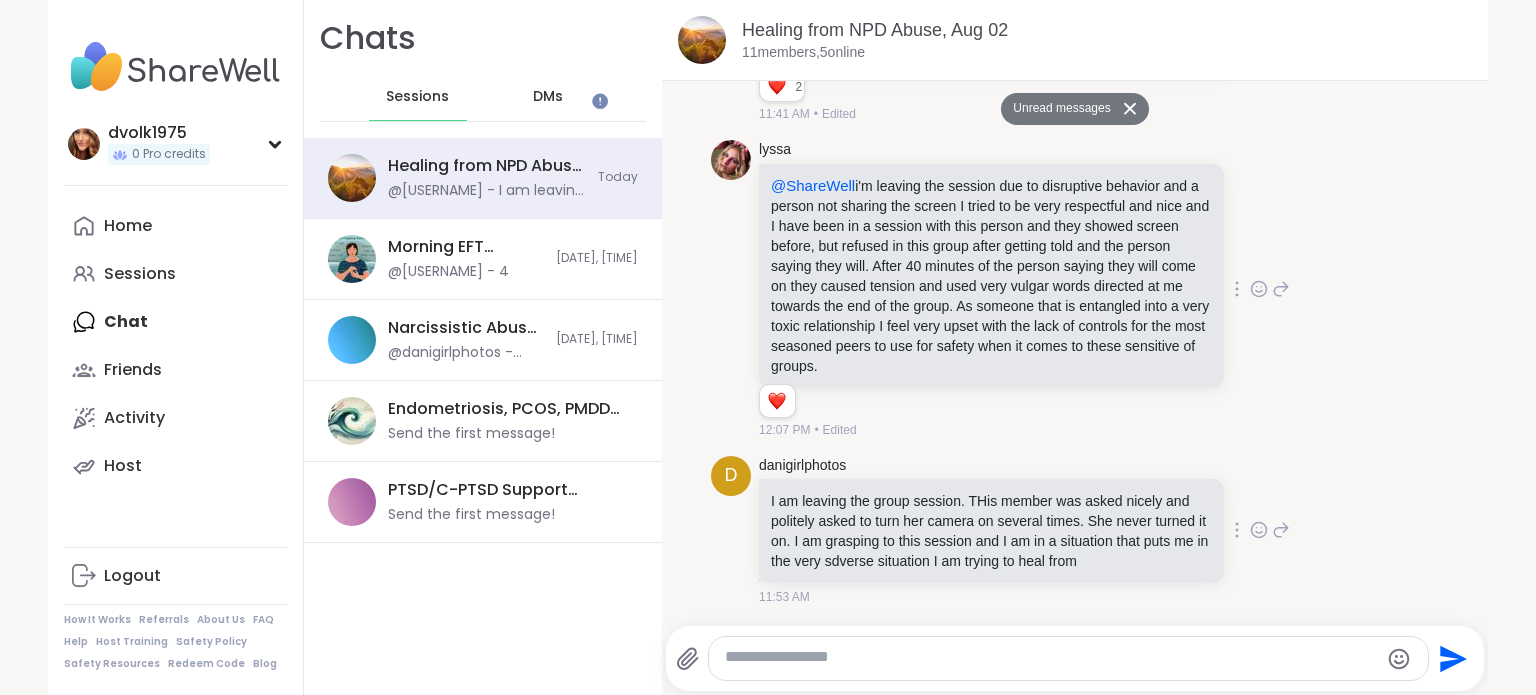 click 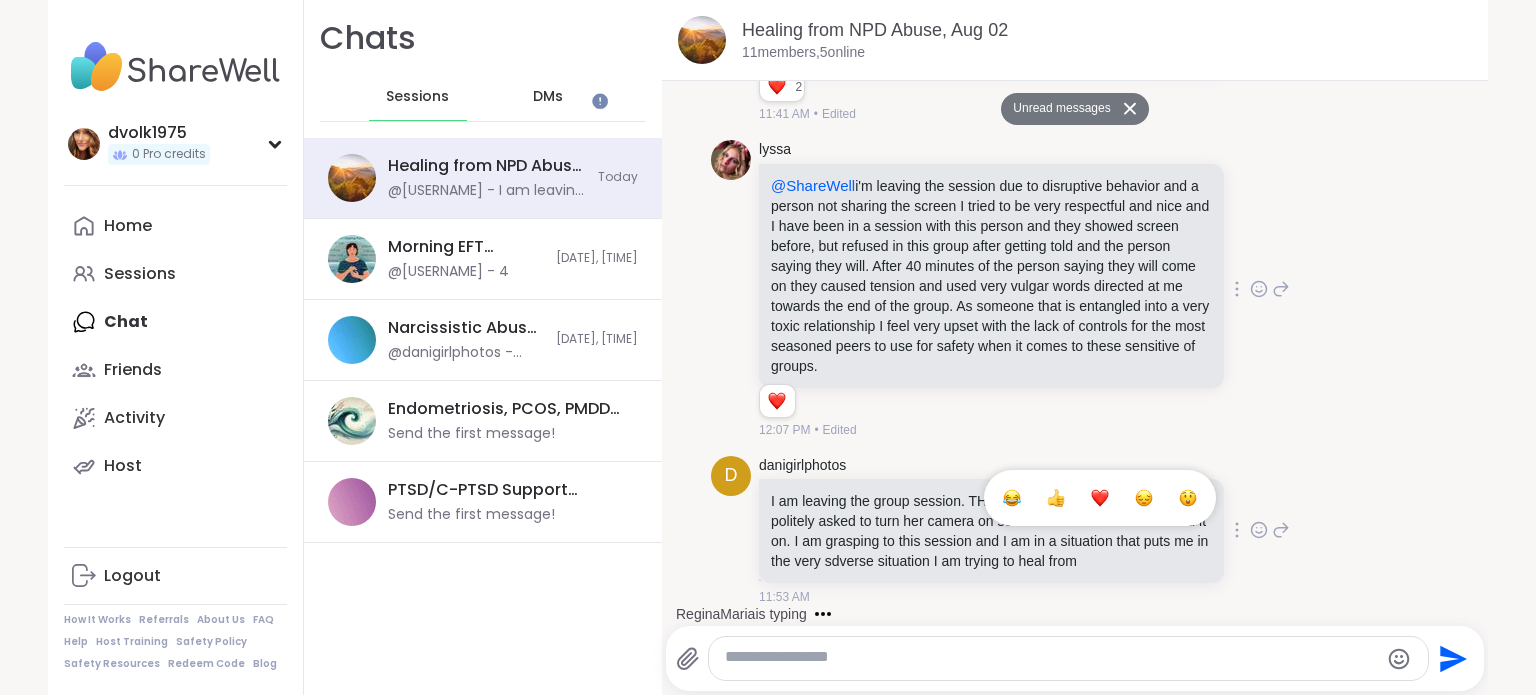 click at bounding box center [1100, 498] 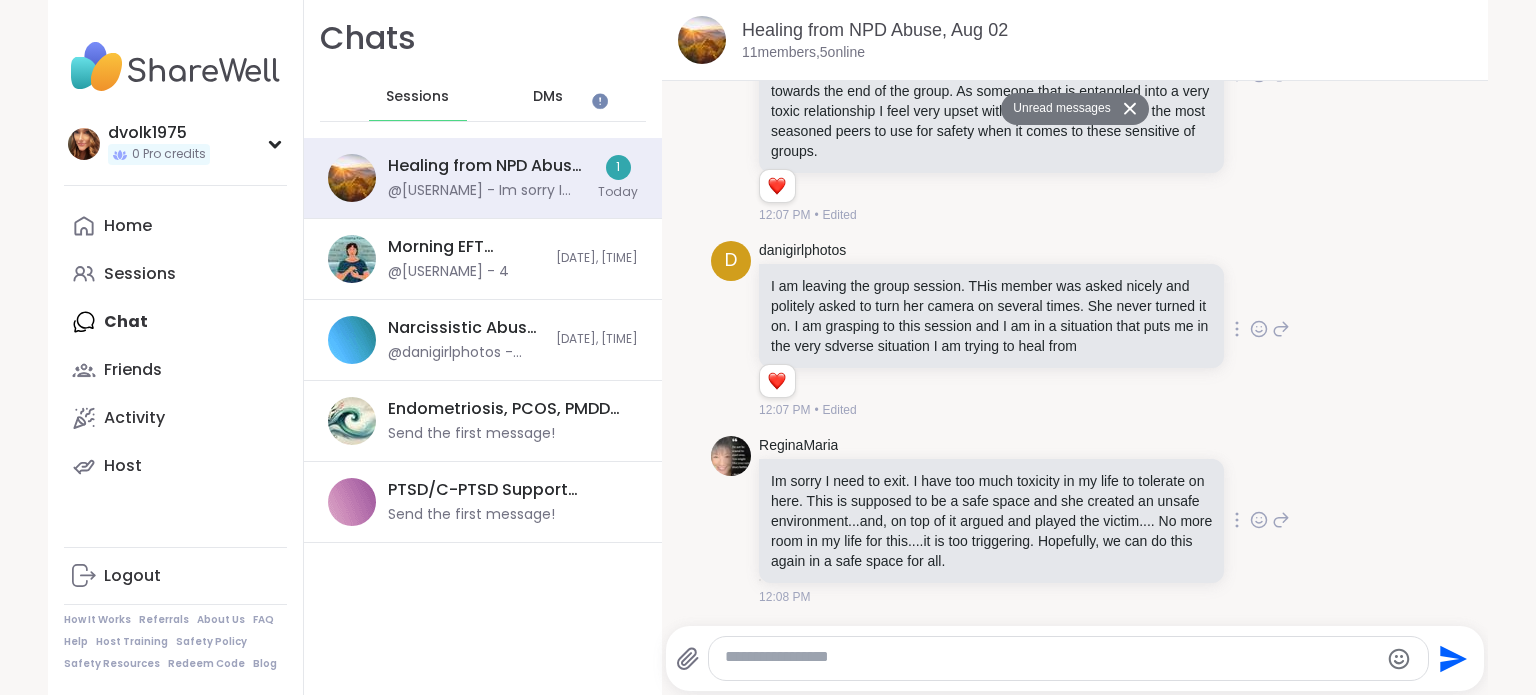 scroll, scrollTop: 2418, scrollLeft: 0, axis: vertical 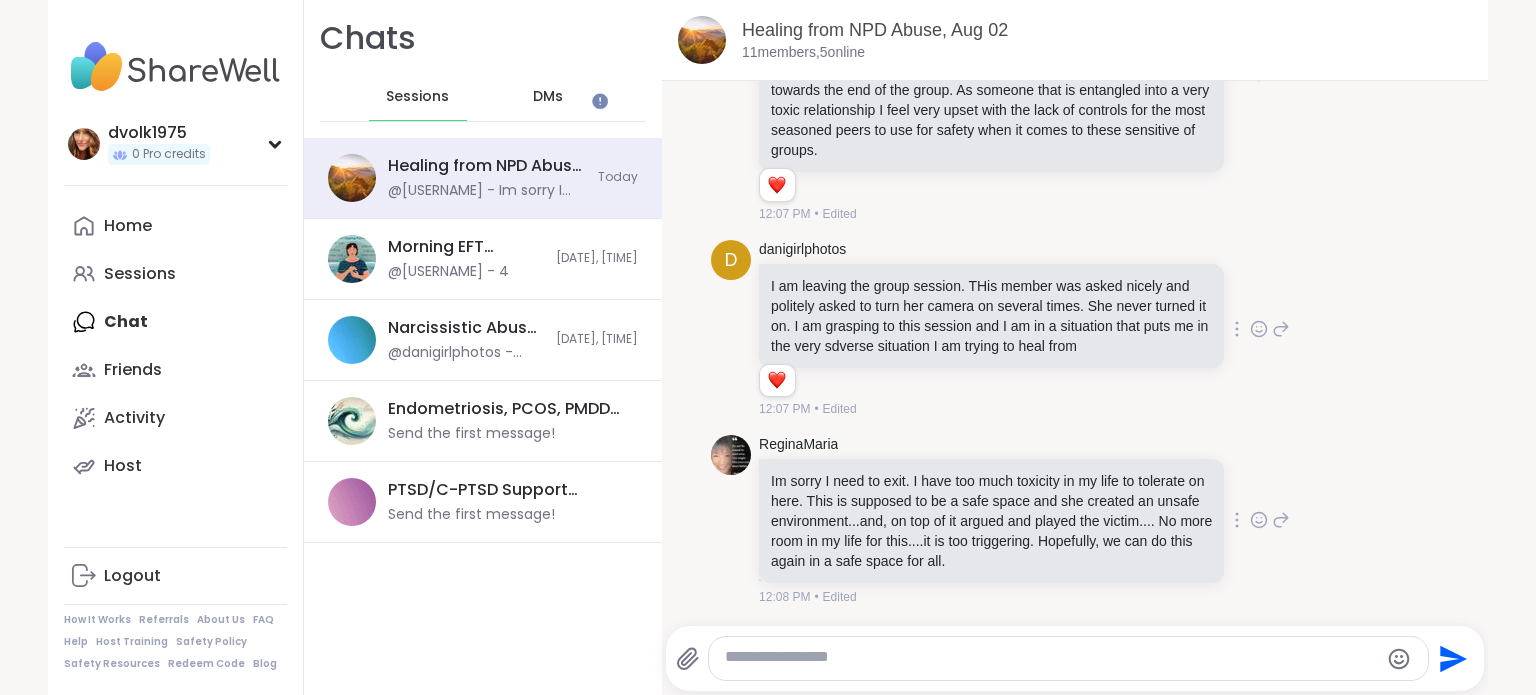 click 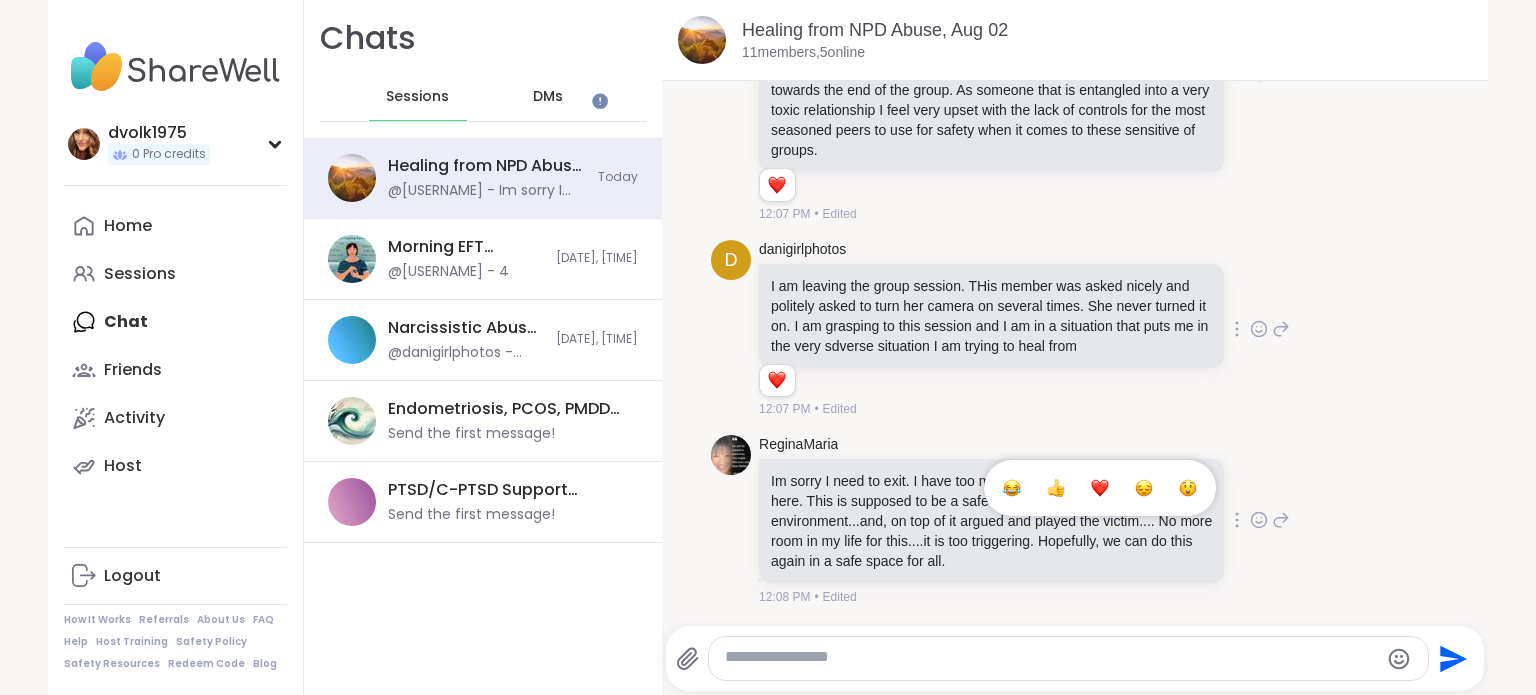 click at bounding box center [1100, 488] 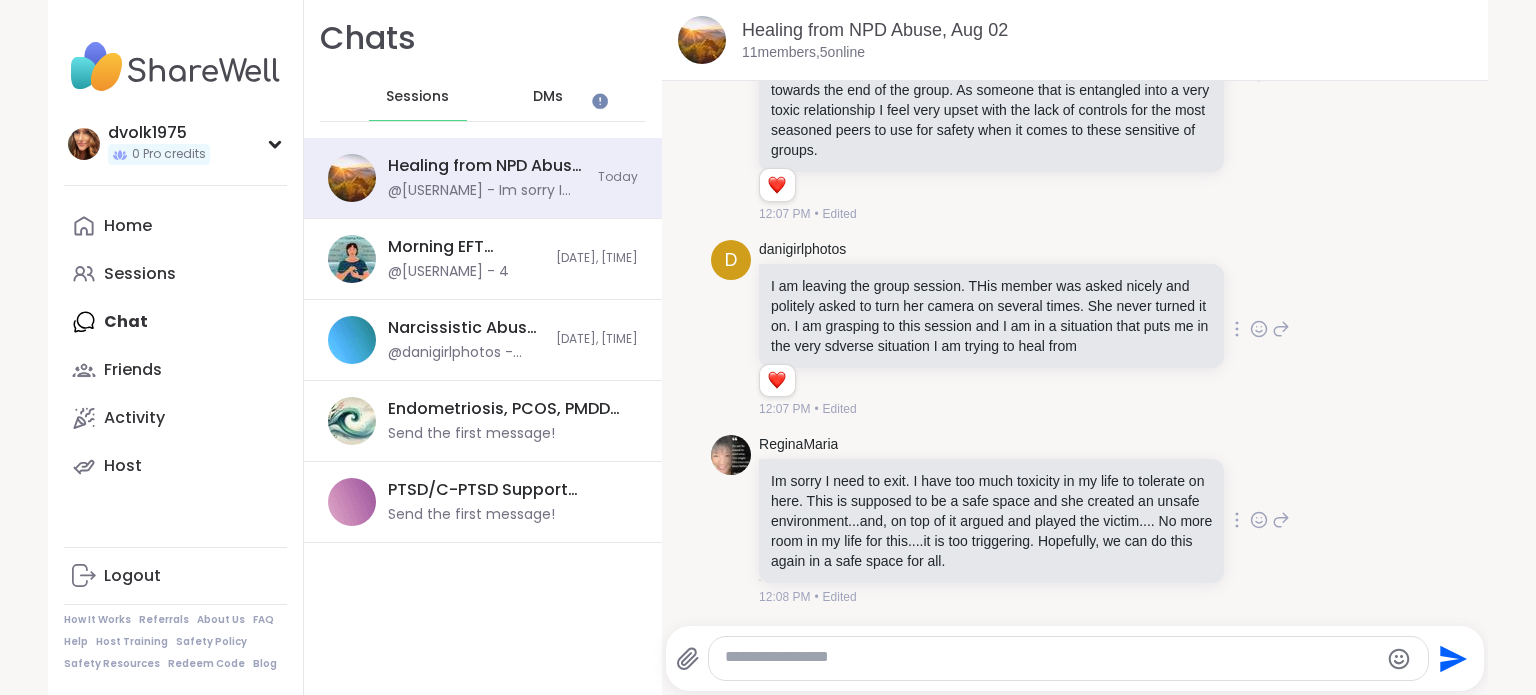 scroll, scrollTop: 2452, scrollLeft: 0, axis: vertical 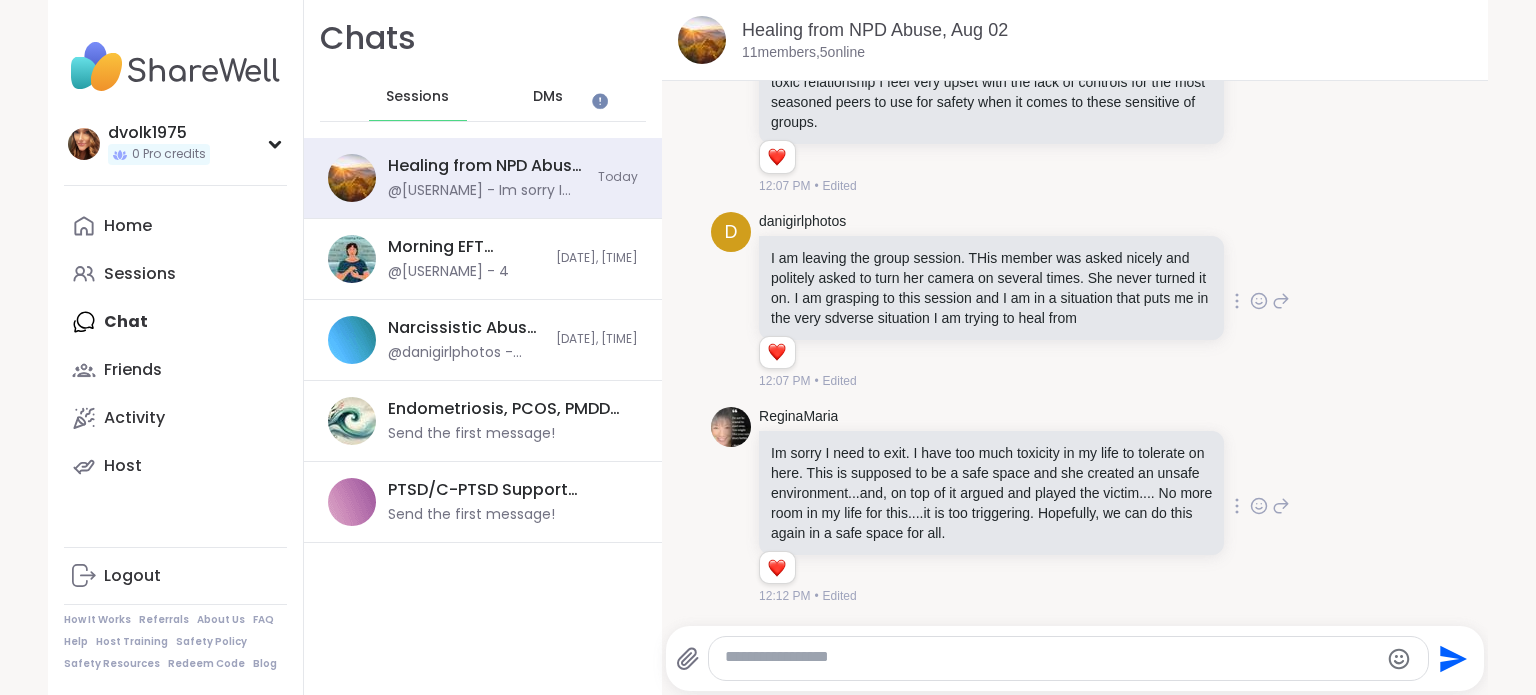 click at bounding box center [1051, 658] 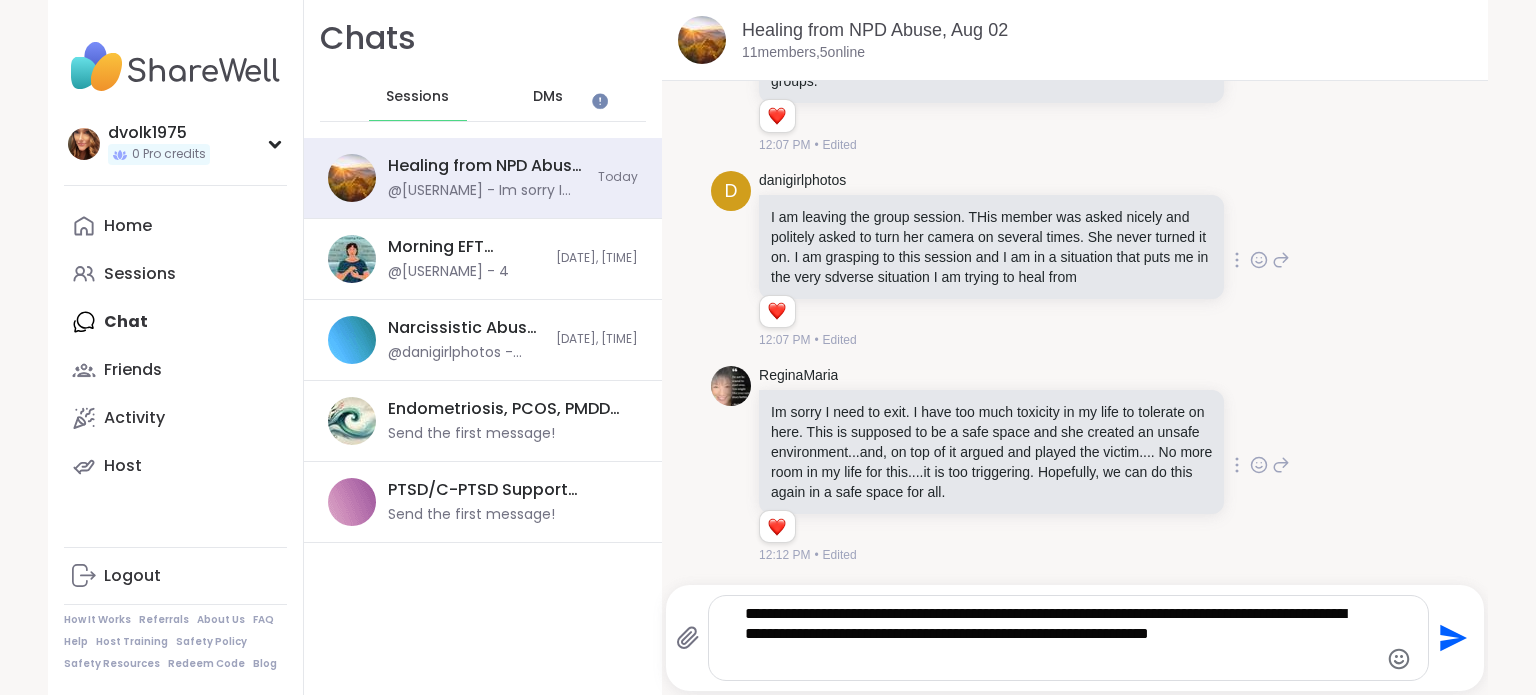 paste 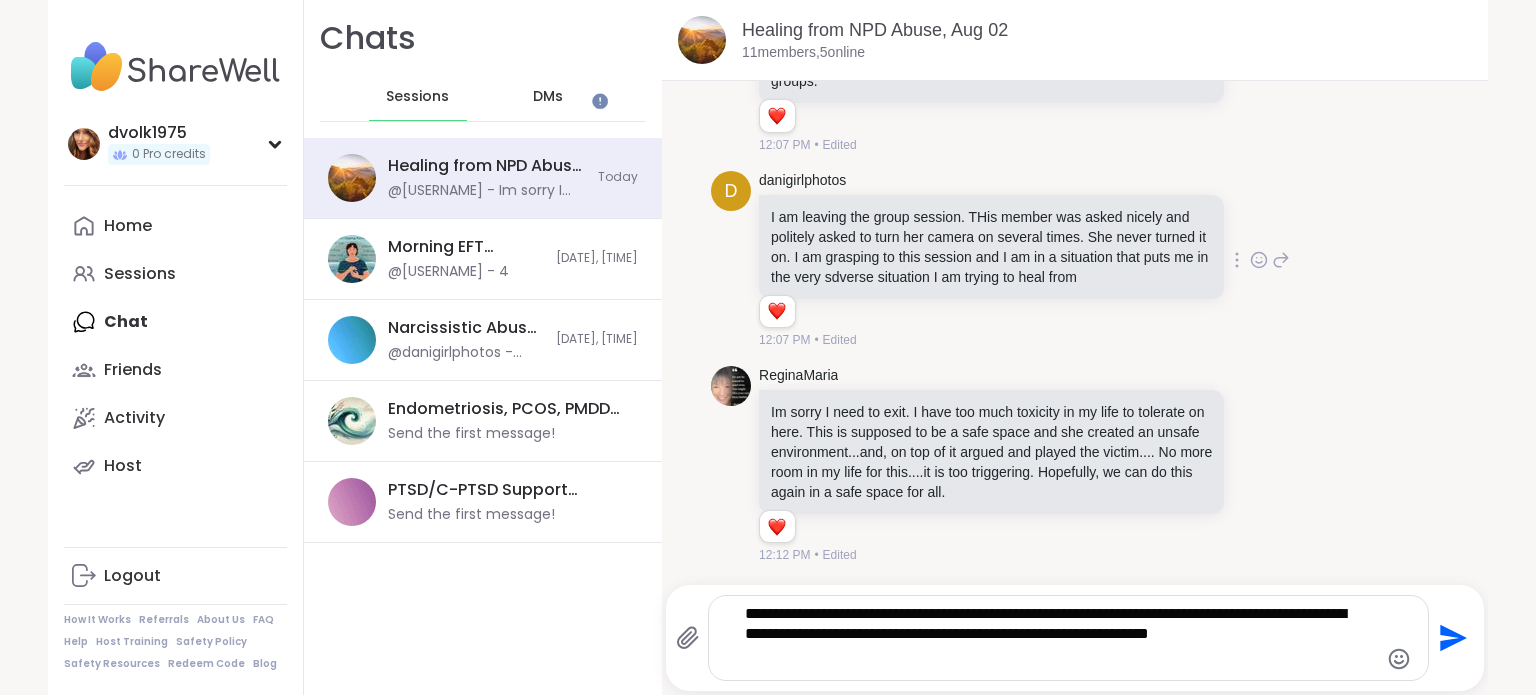 click on "**********" at bounding box center [1051, 638] 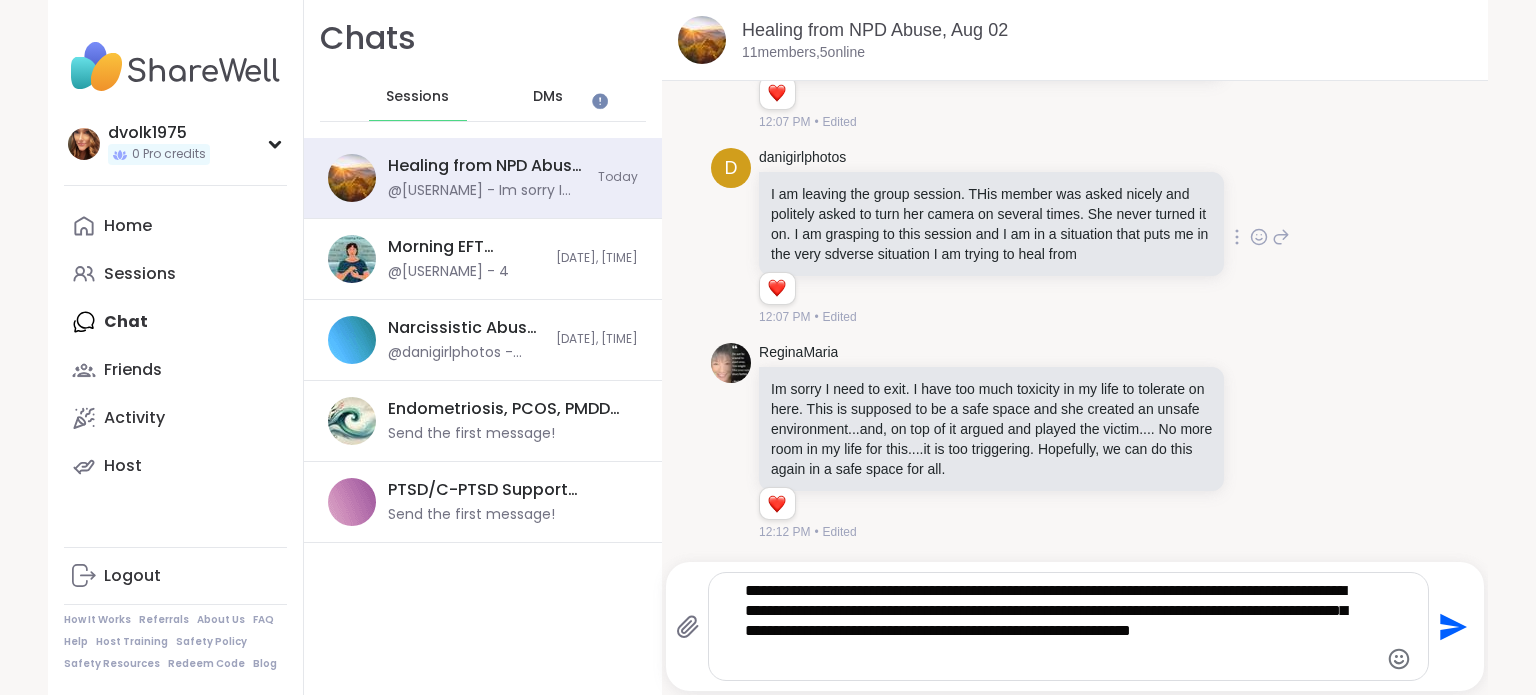 scroll, scrollTop: 2516, scrollLeft: 0, axis: vertical 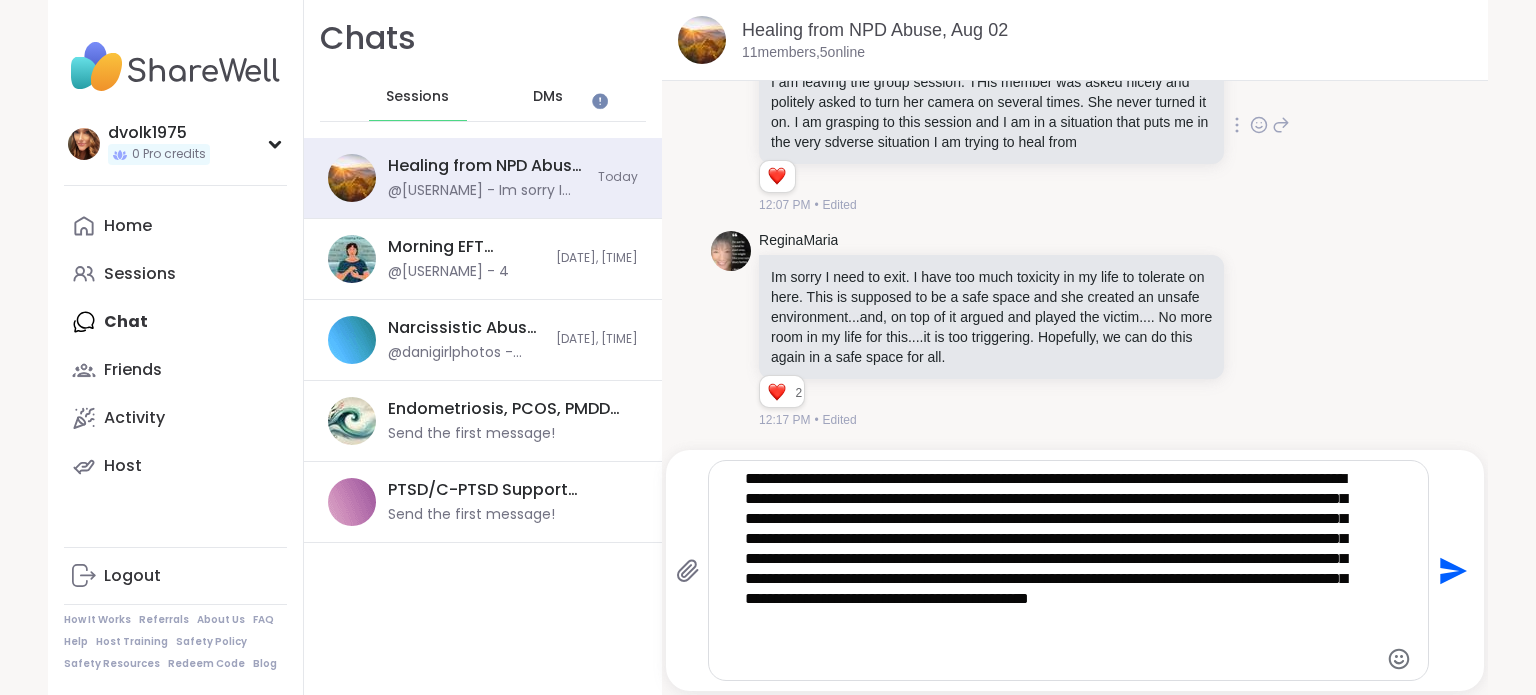 click 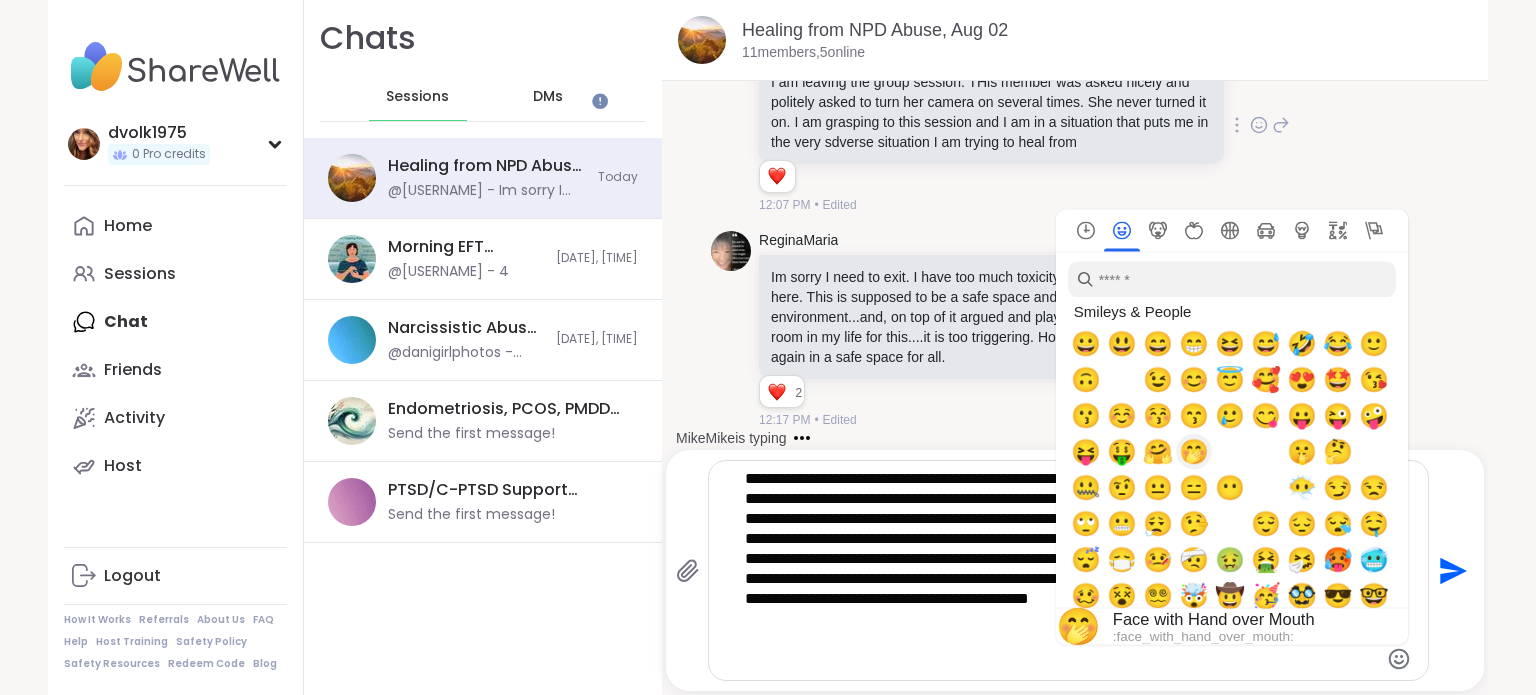 scroll, scrollTop: 100, scrollLeft: 0, axis: vertical 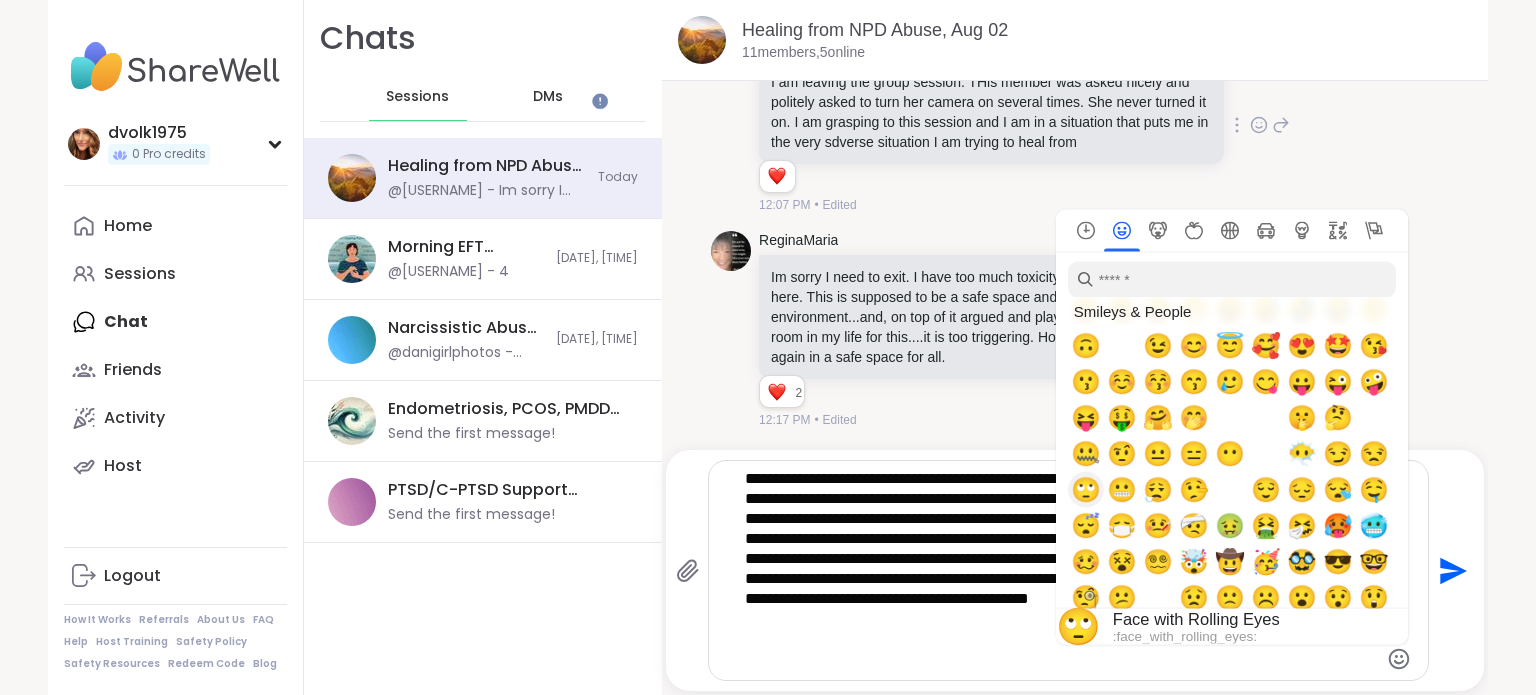 click on "🙄" at bounding box center (1086, 490) 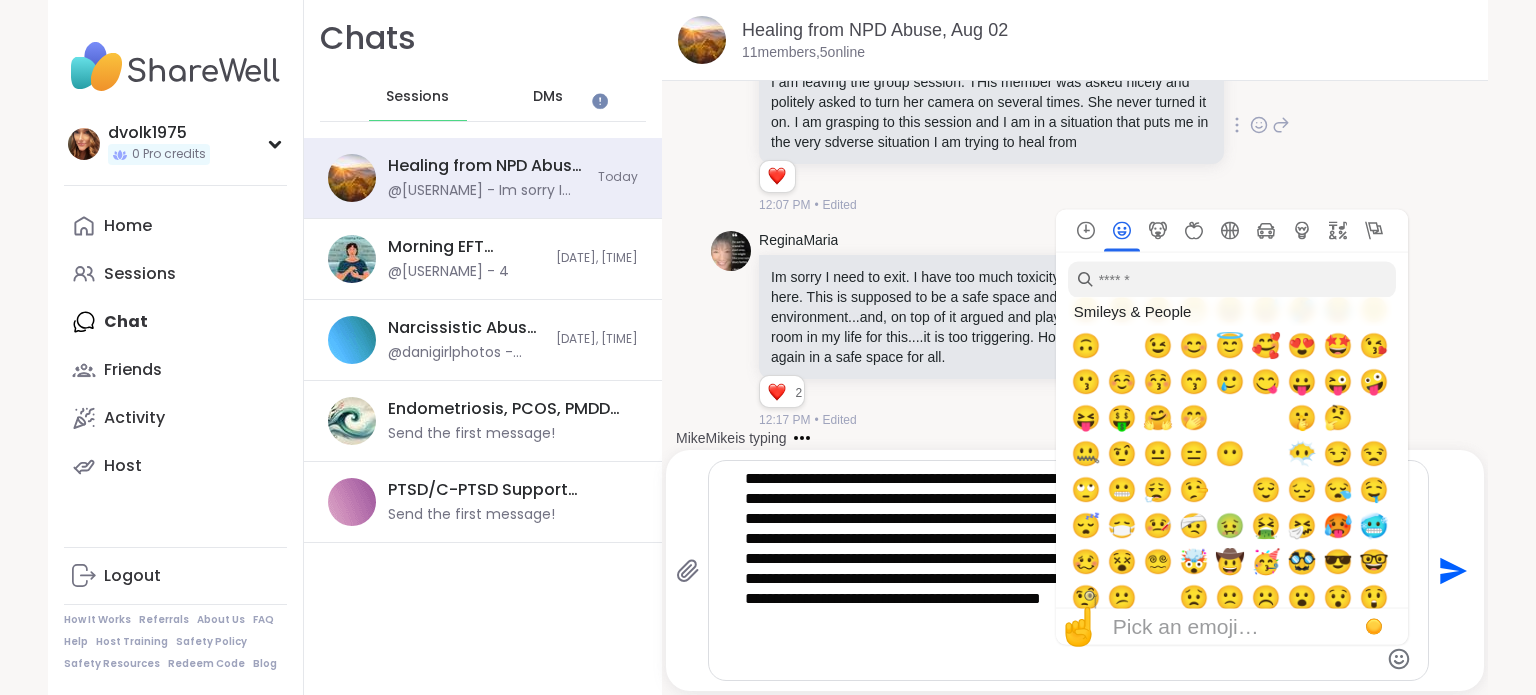click on "2 2 2" at bounding box center (993, 396) 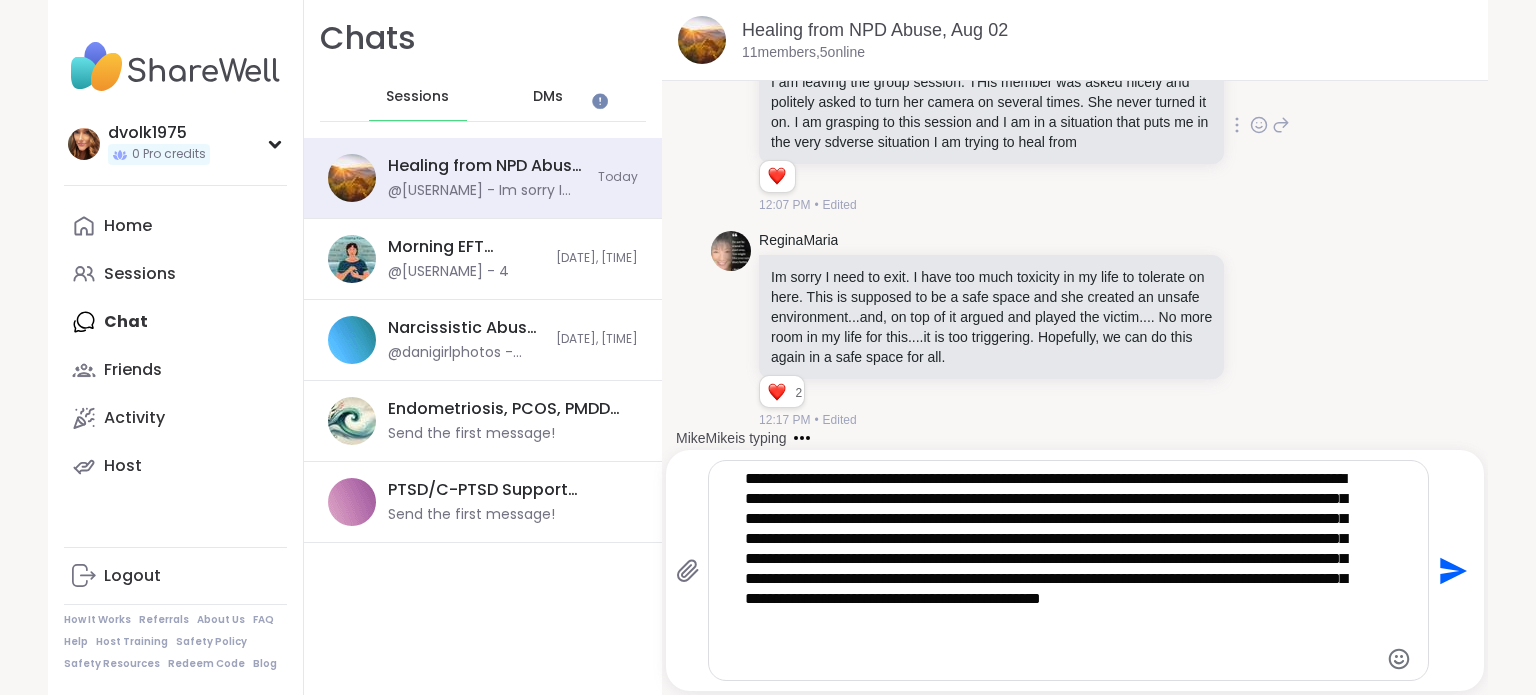 click on "**********" at bounding box center [1051, 570] 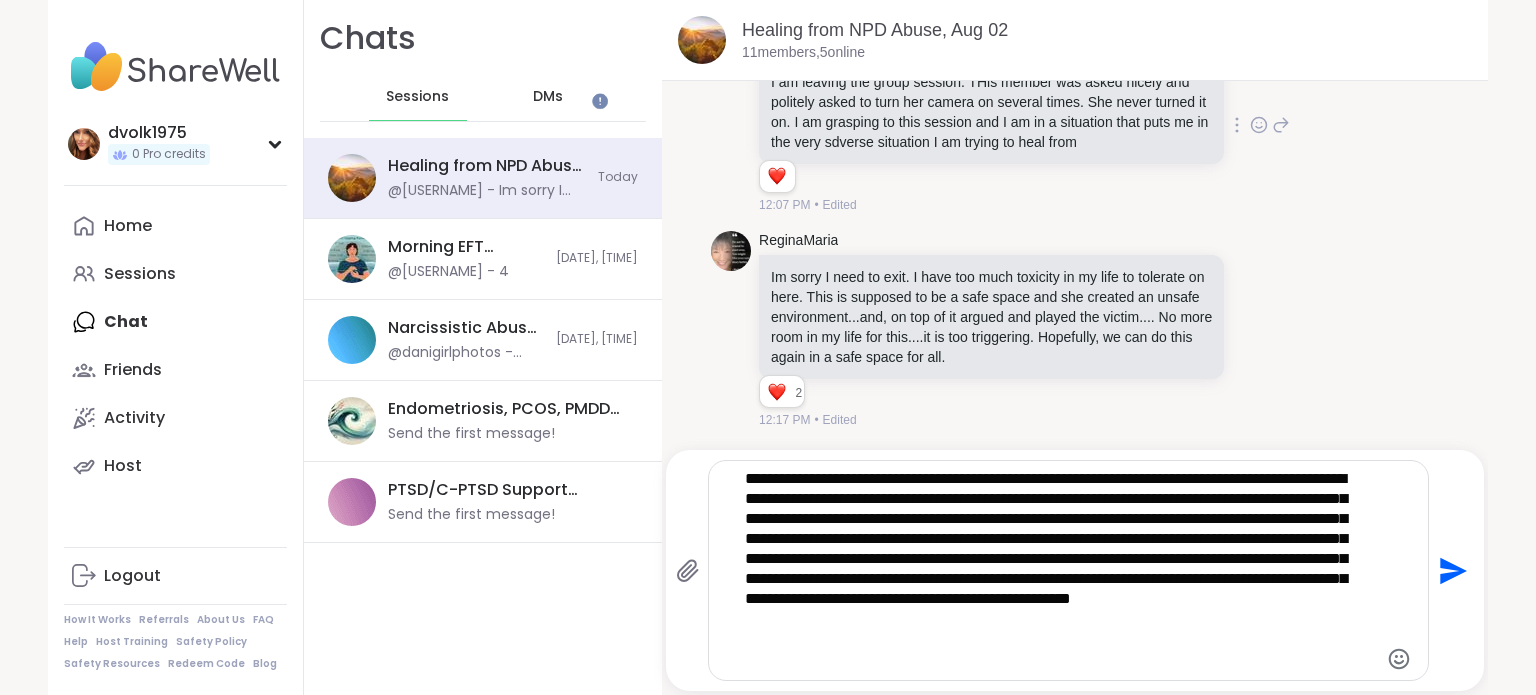 click on "**********" at bounding box center (1051, 570) 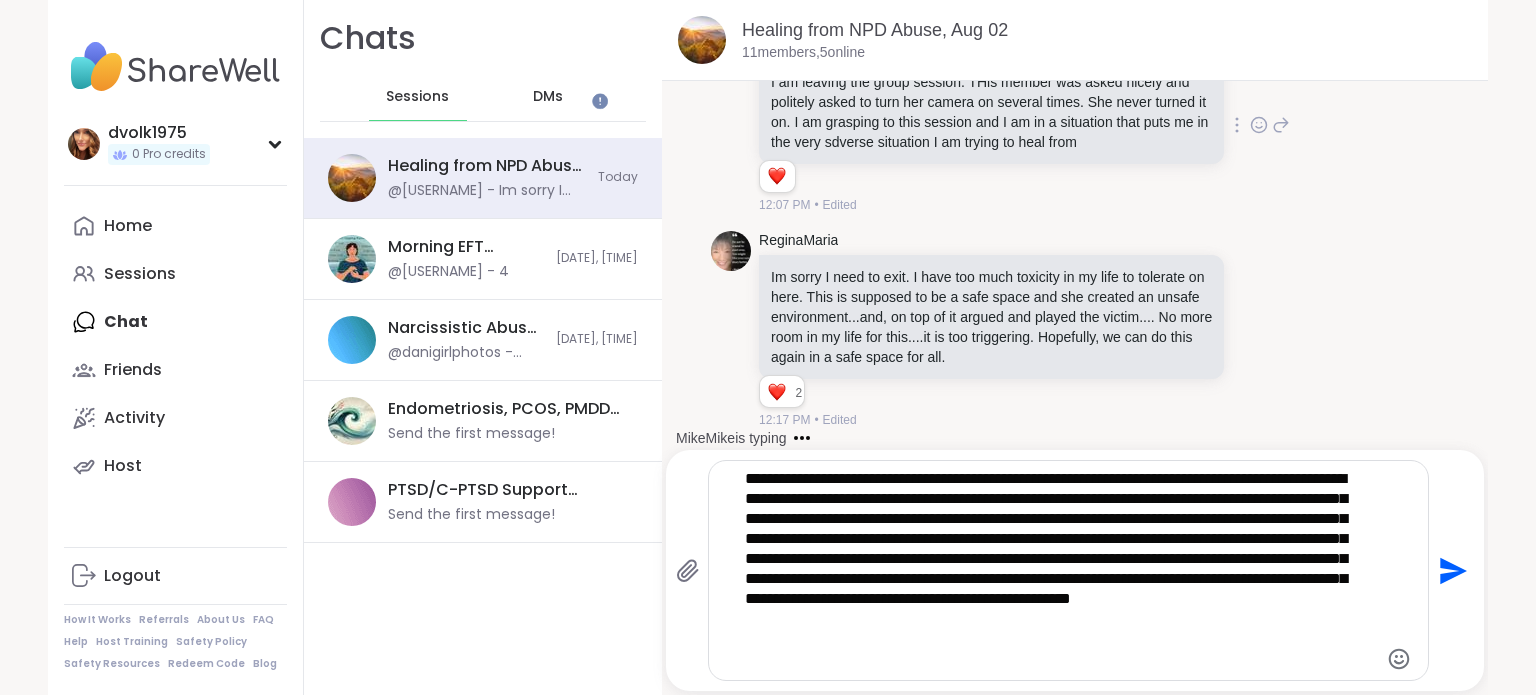 click on "**********" at bounding box center (1051, 570) 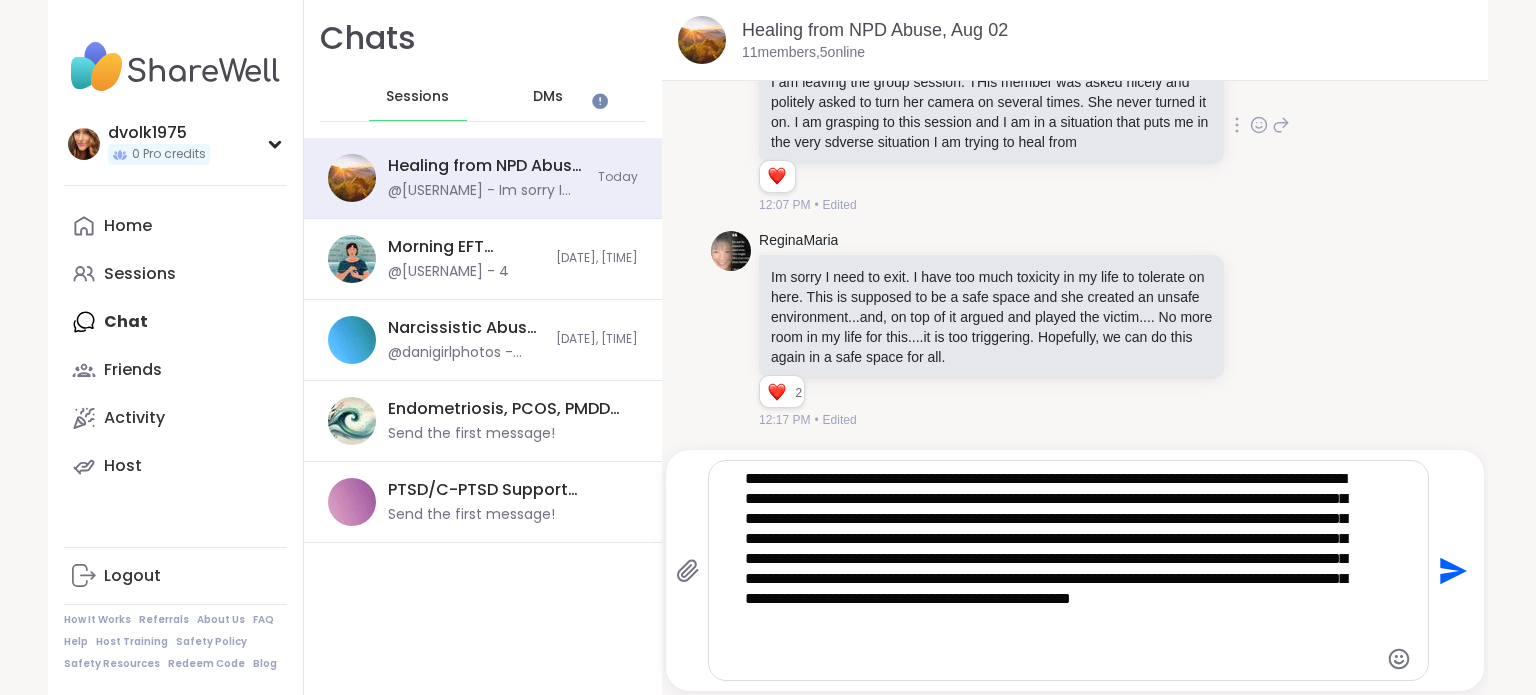 click on "**********" at bounding box center [1051, 570] 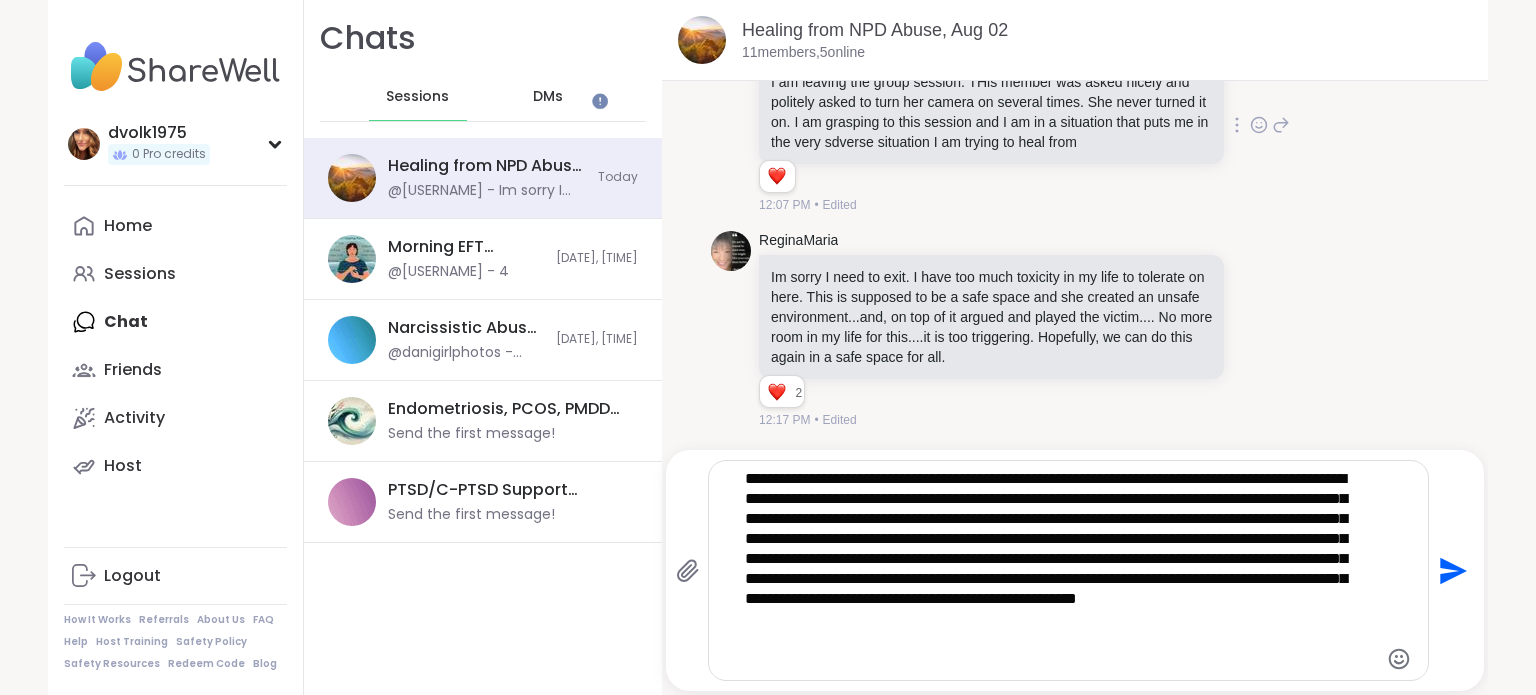 type on "**********" 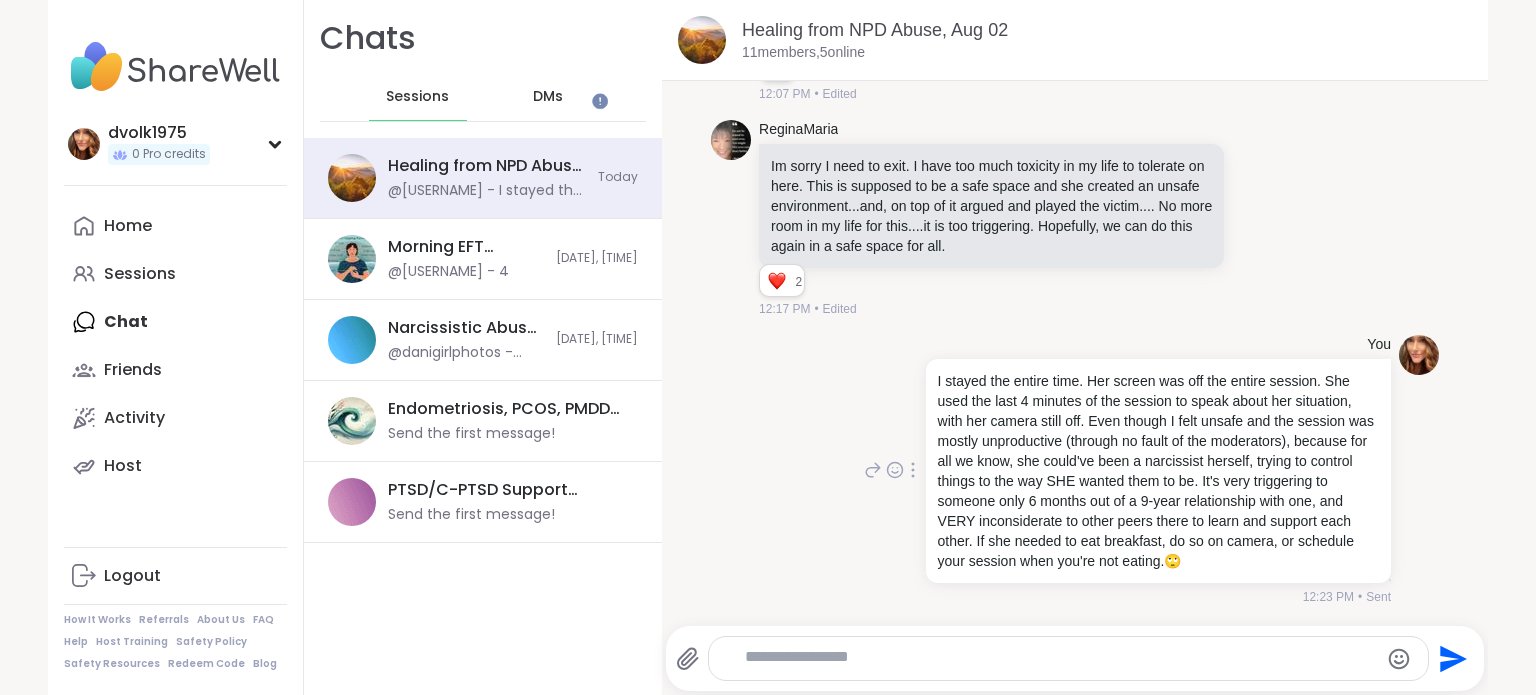 scroll, scrollTop: 3140, scrollLeft: 0, axis: vertical 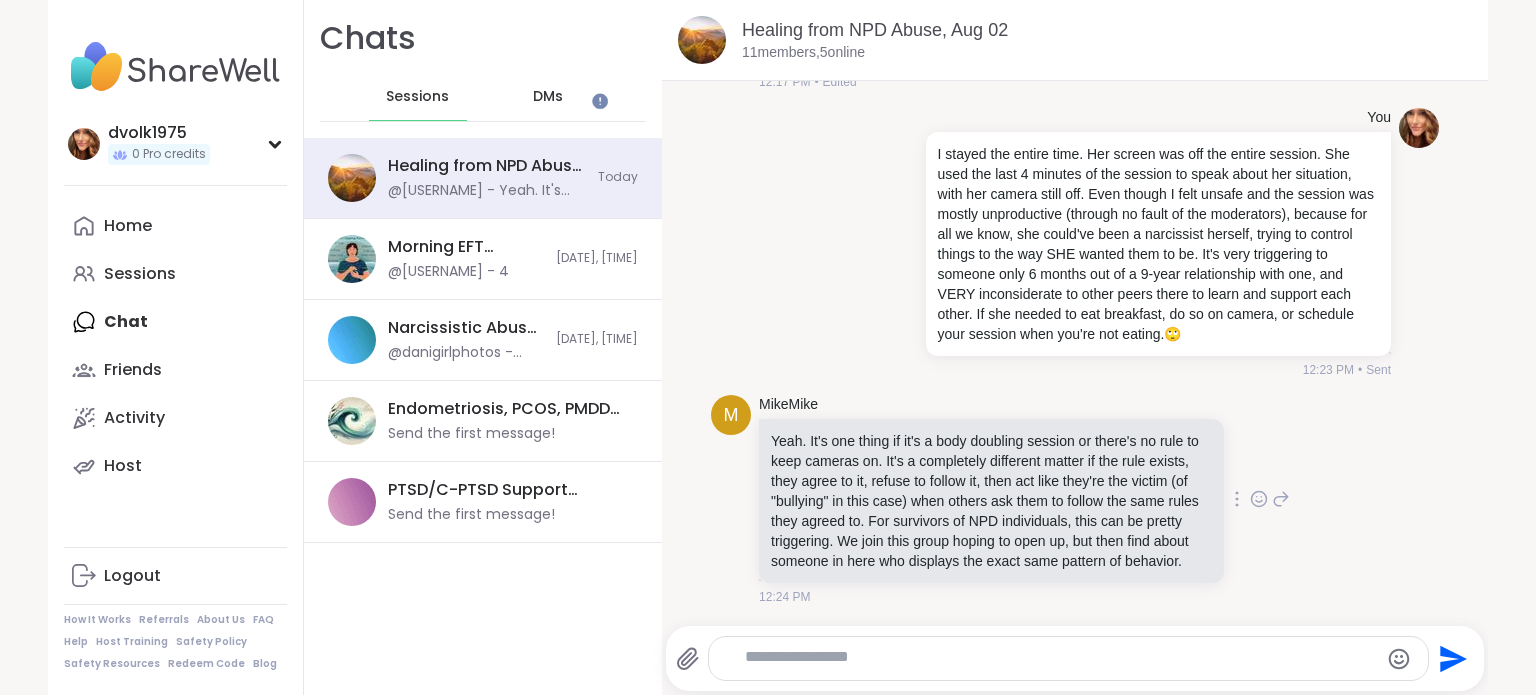 click 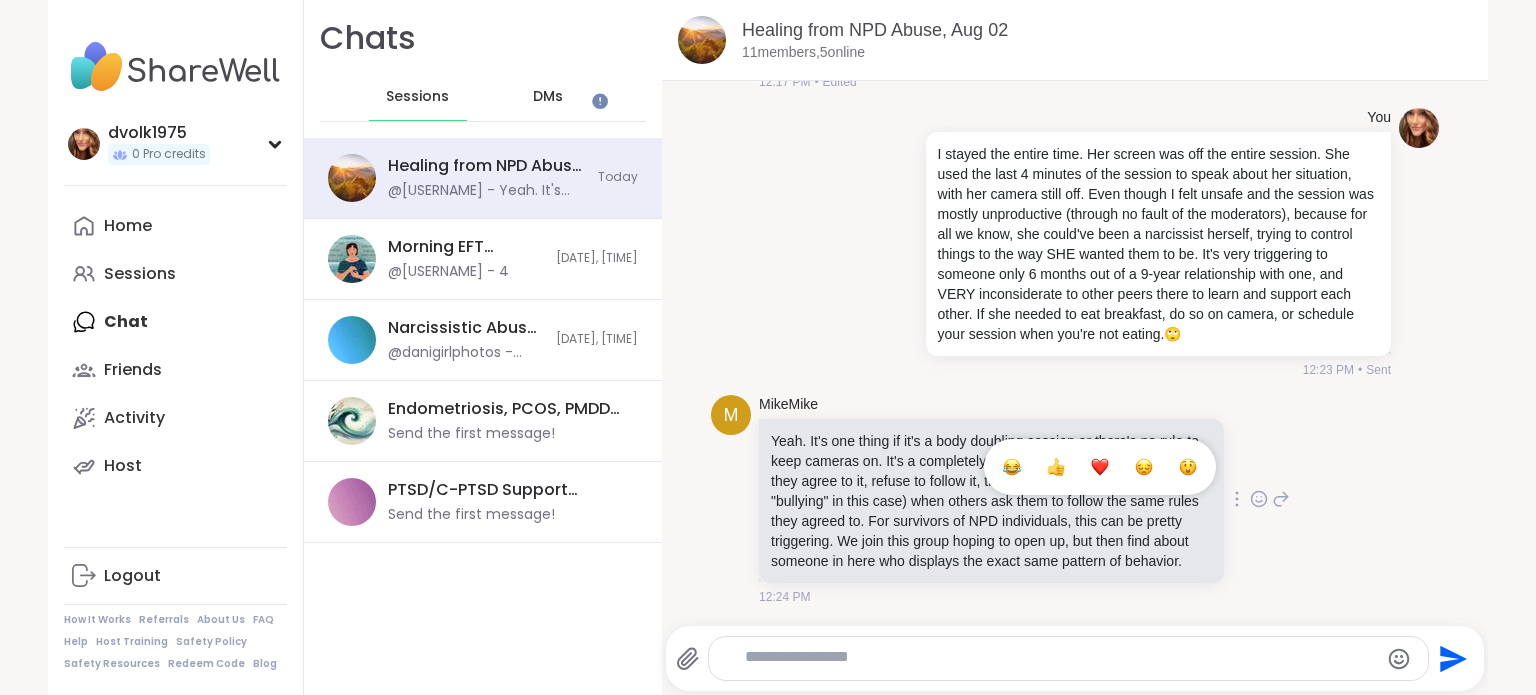 click at bounding box center (1100, 467) 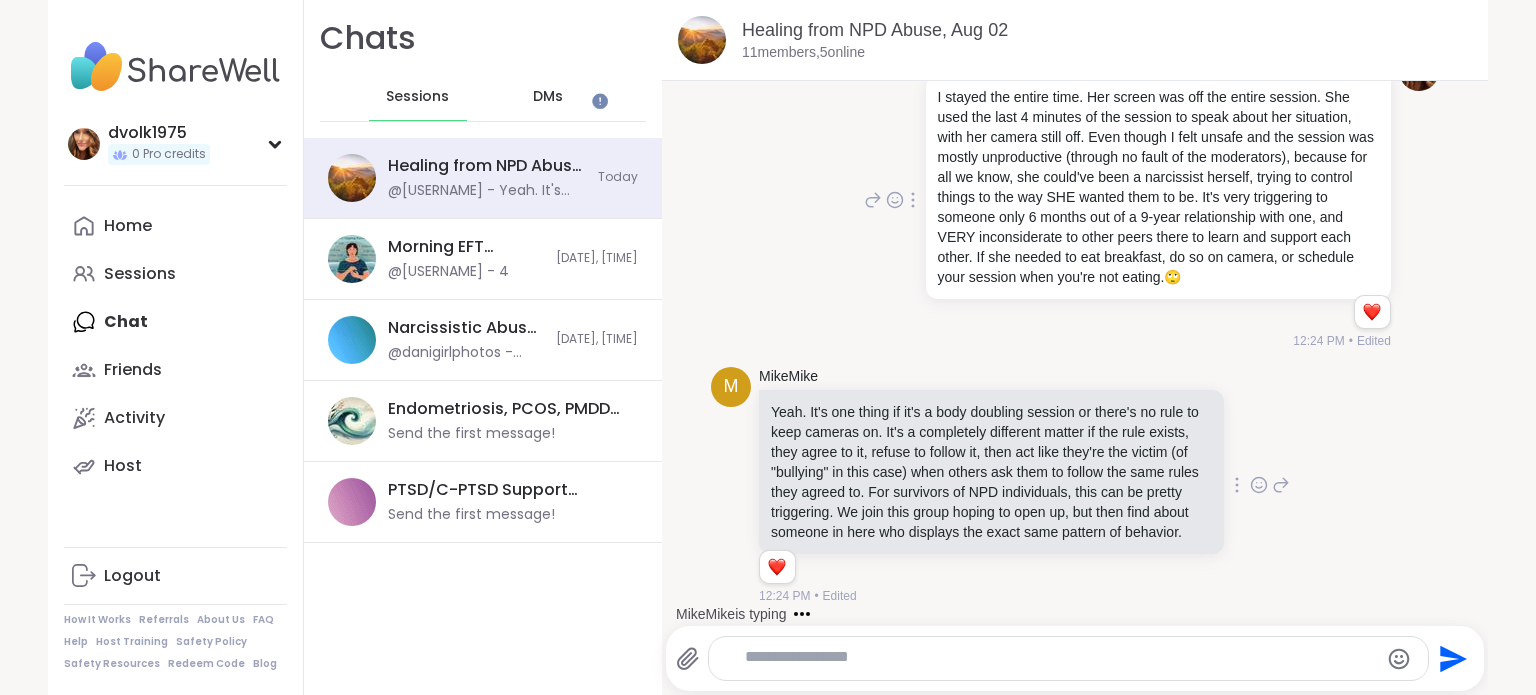 scroll, scrollTop: 3207, scrollLeft: 0, axis: vertical 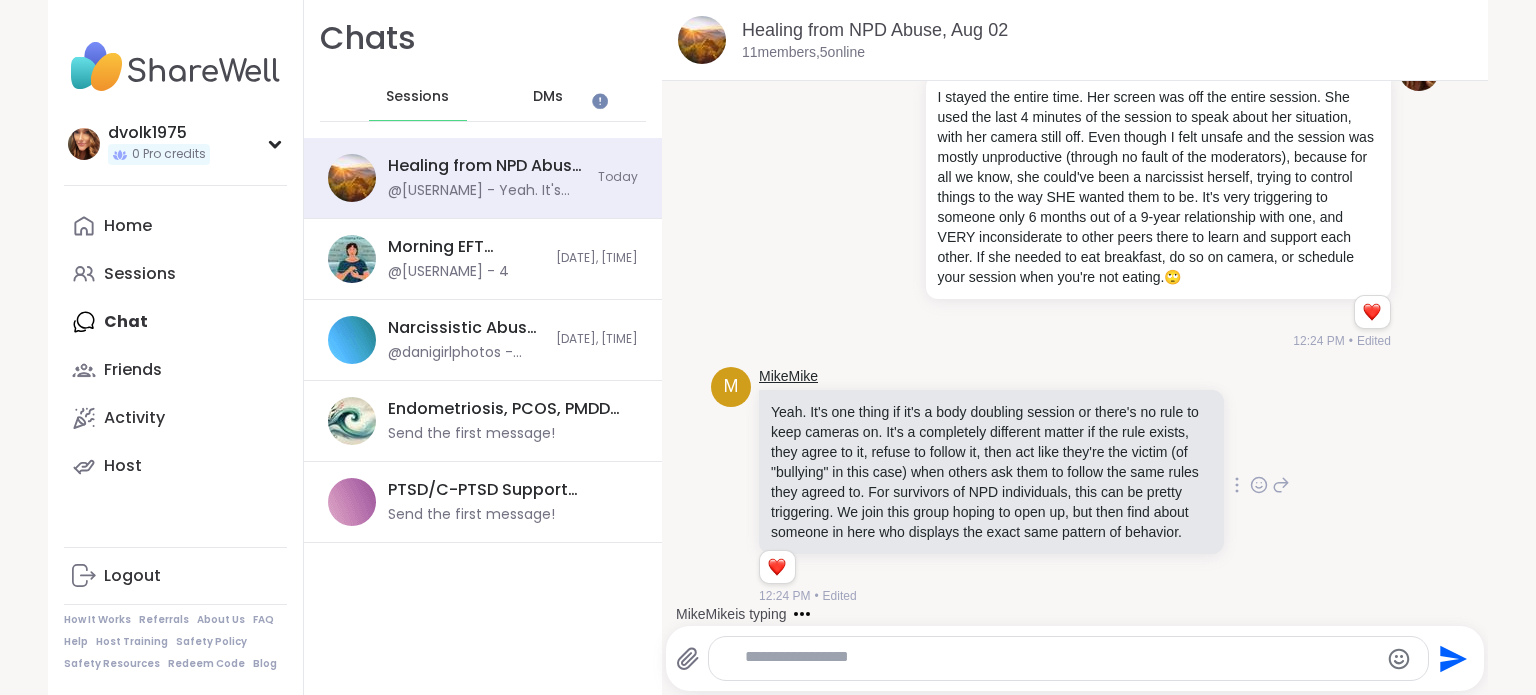 click on "MikeMike" at bounding box center [788, 377] 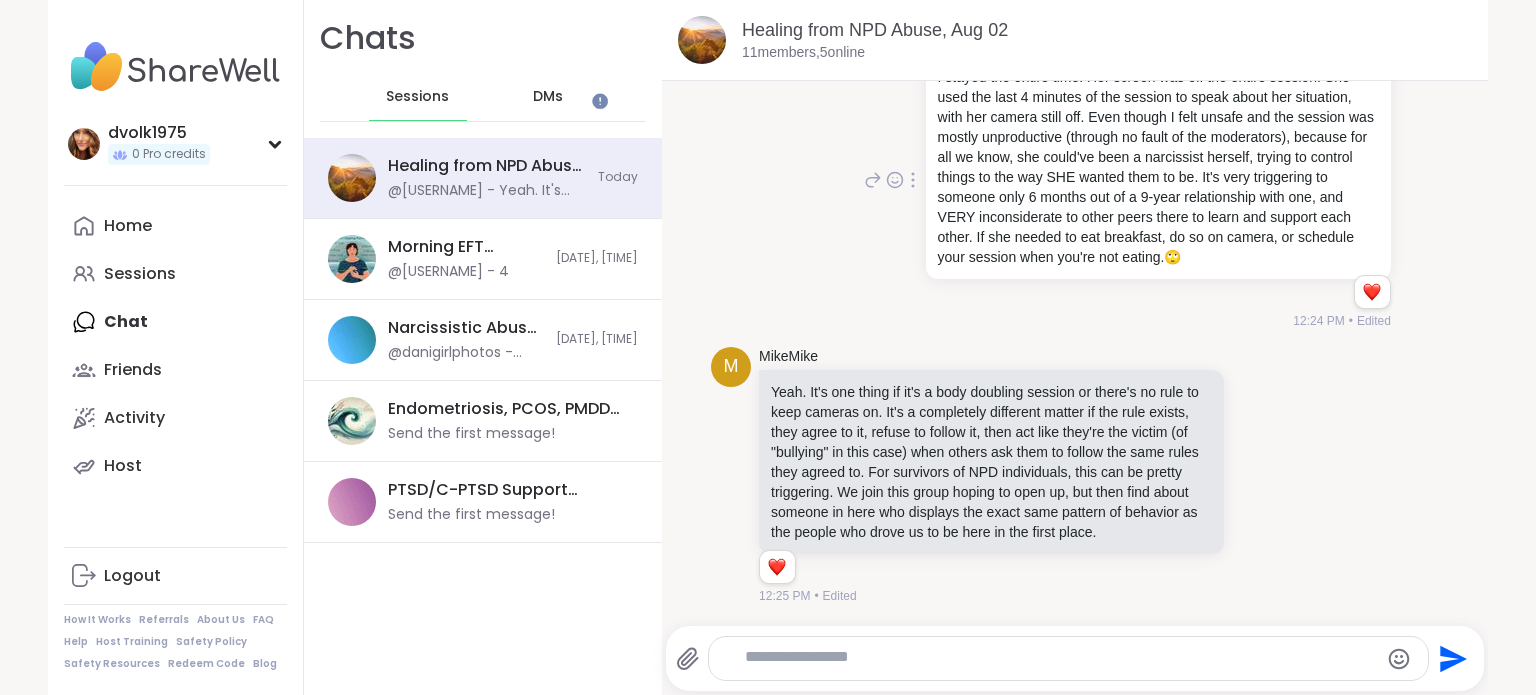 scroll, scrollTop: 3229, scrollLeft: 0, axis: vertical 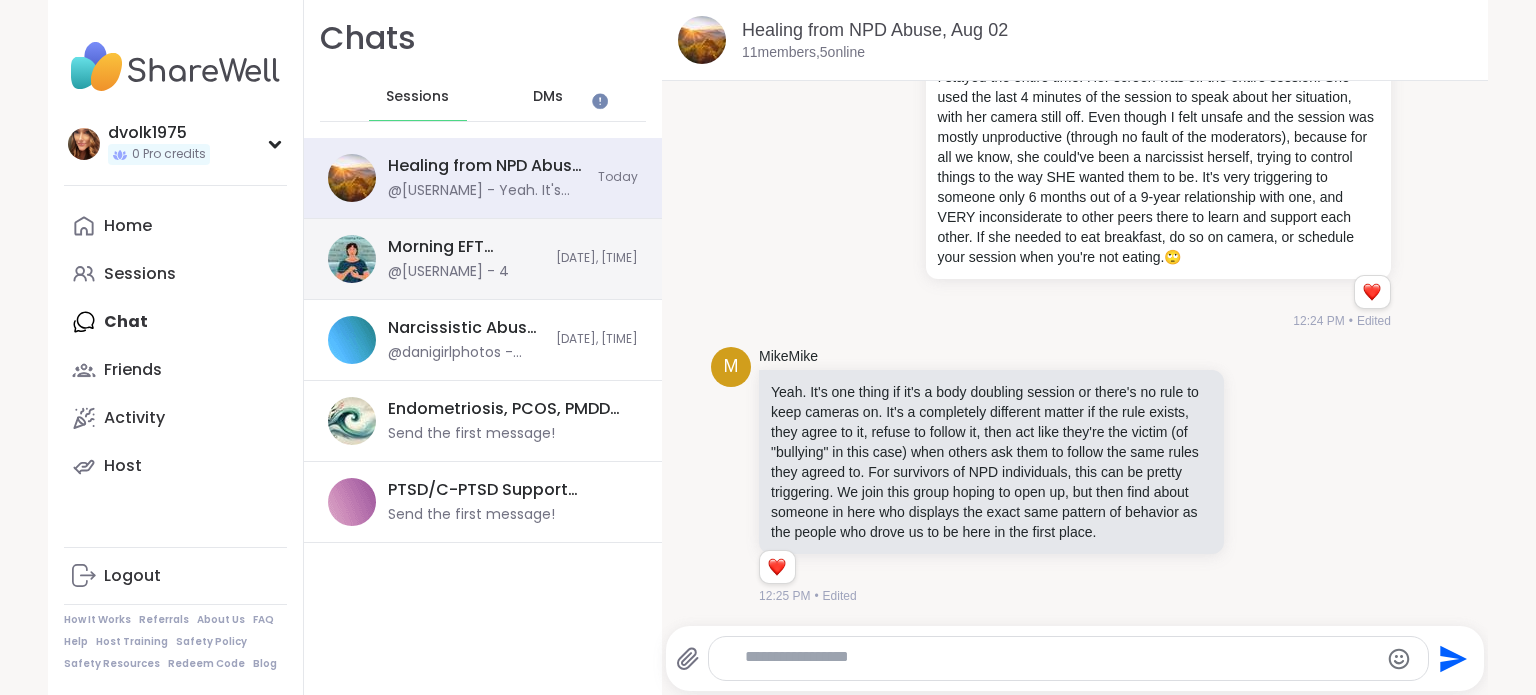 click on "Morning EFT tapping, calming, clearing exercises, [DATE]" at bounding box center [466, 247] 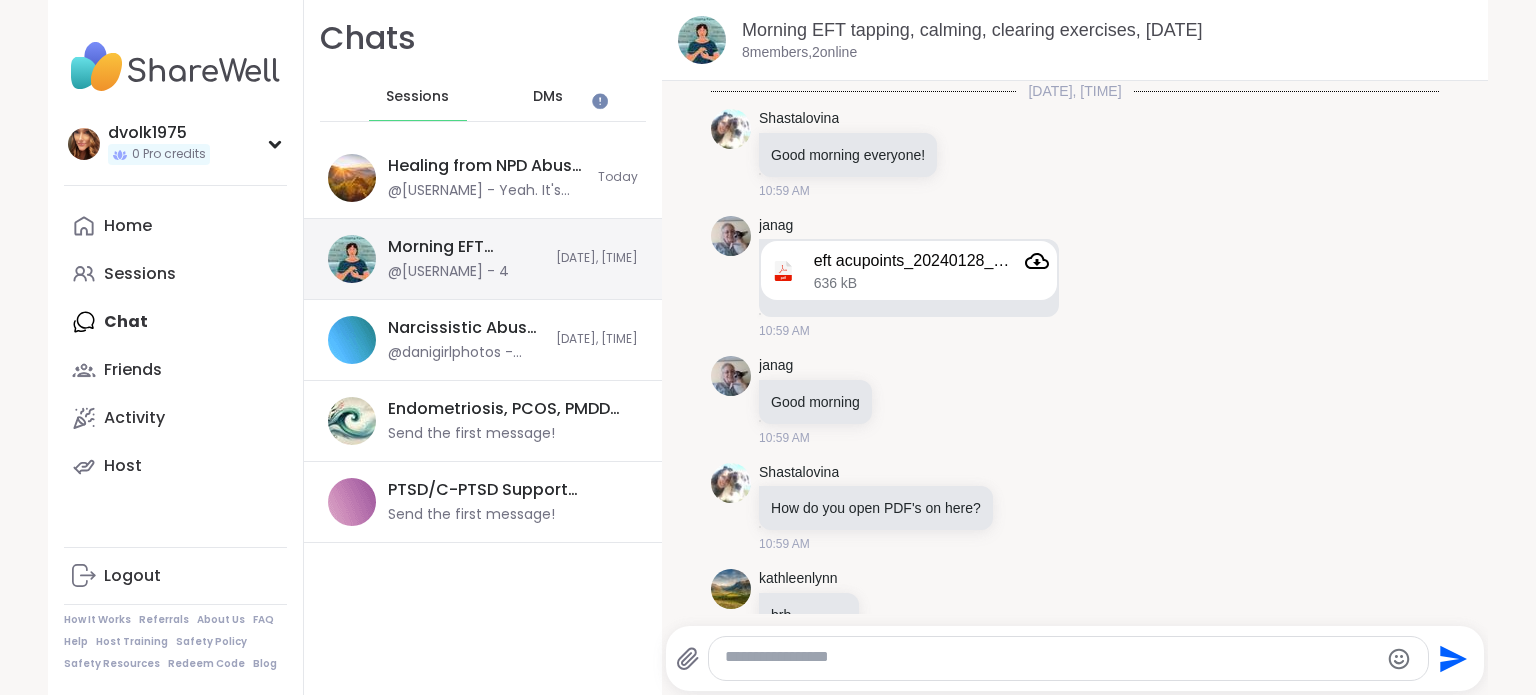 scroll, scrollTop: 1572, scrollLeft: 0, axis: vertical 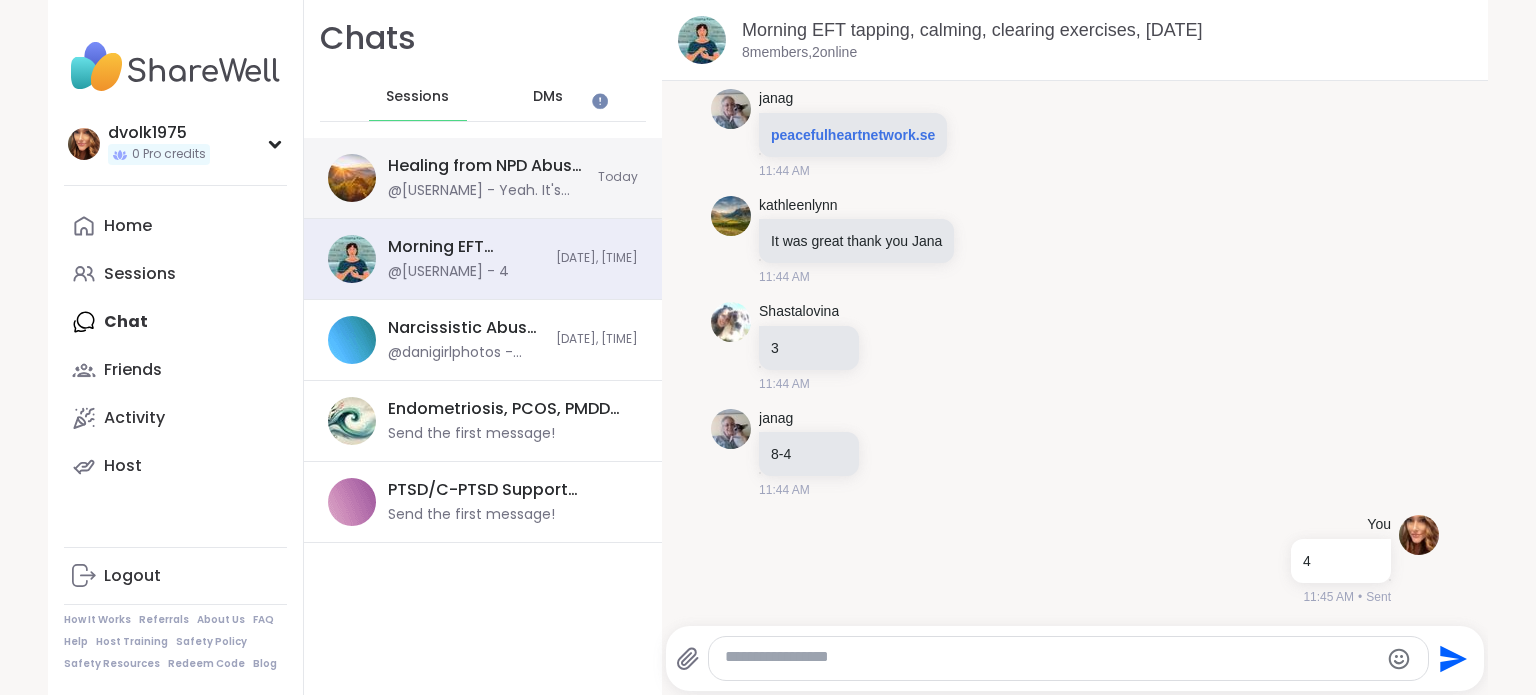 click on "Healing from NPD Abuse, Aug 02" at bounding box center [487, 166] 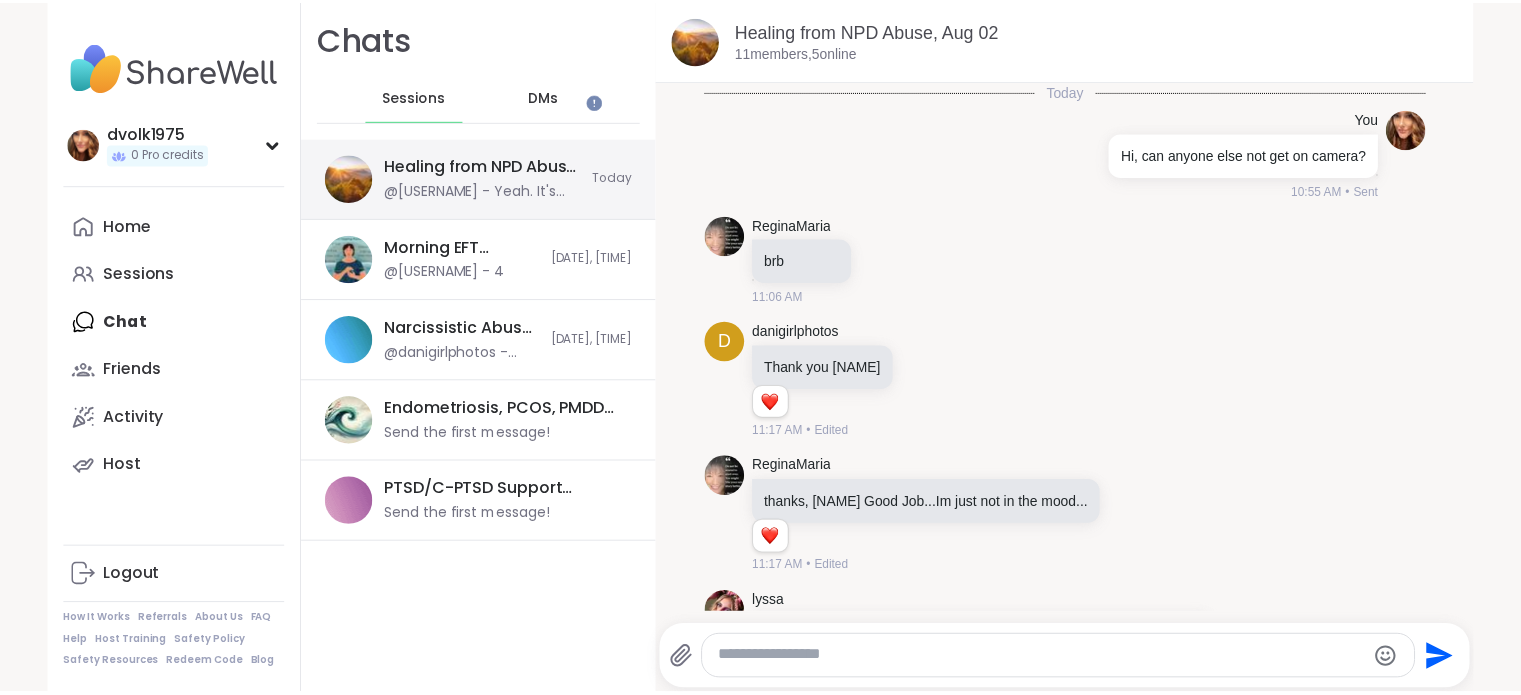 scroll, scrollTop: 3207, scrollLeft: 0, axis: vertical 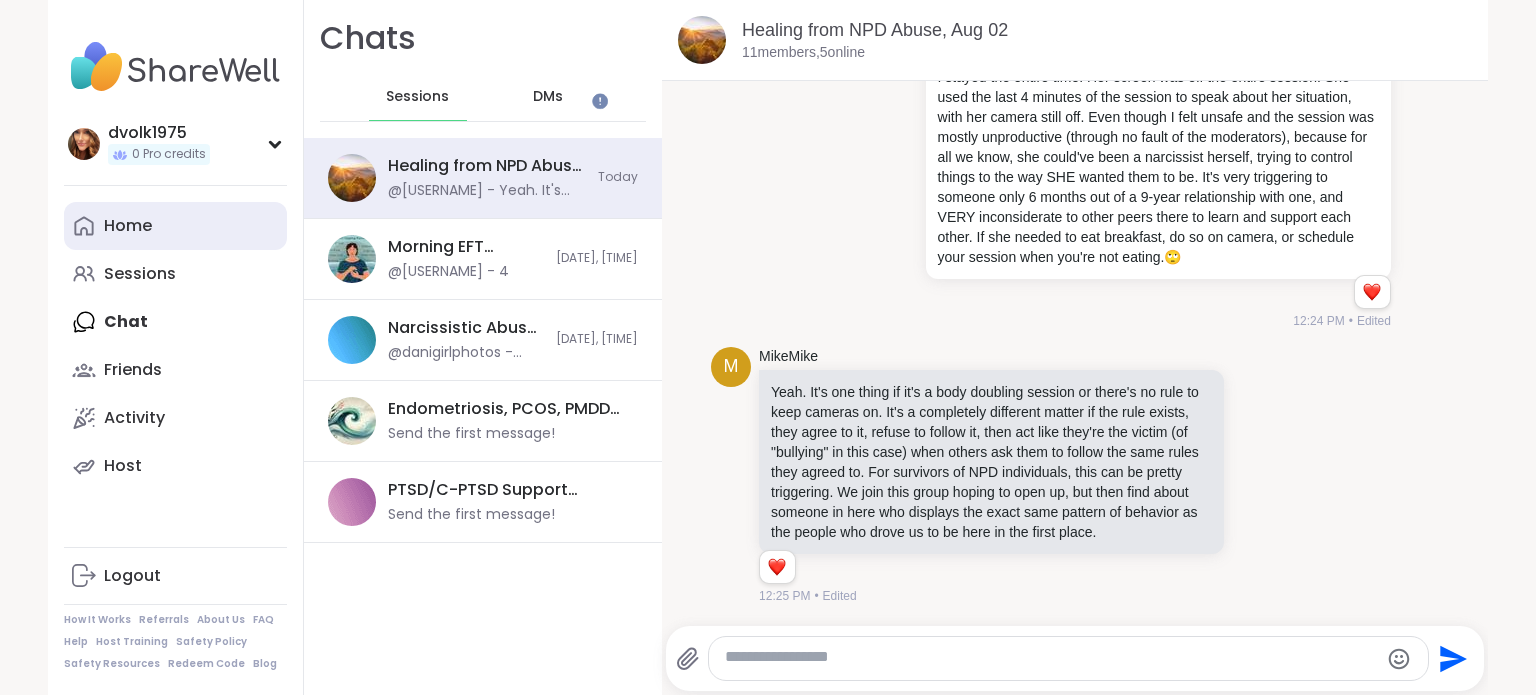 click on "Home" at bounding box center (175, 226) 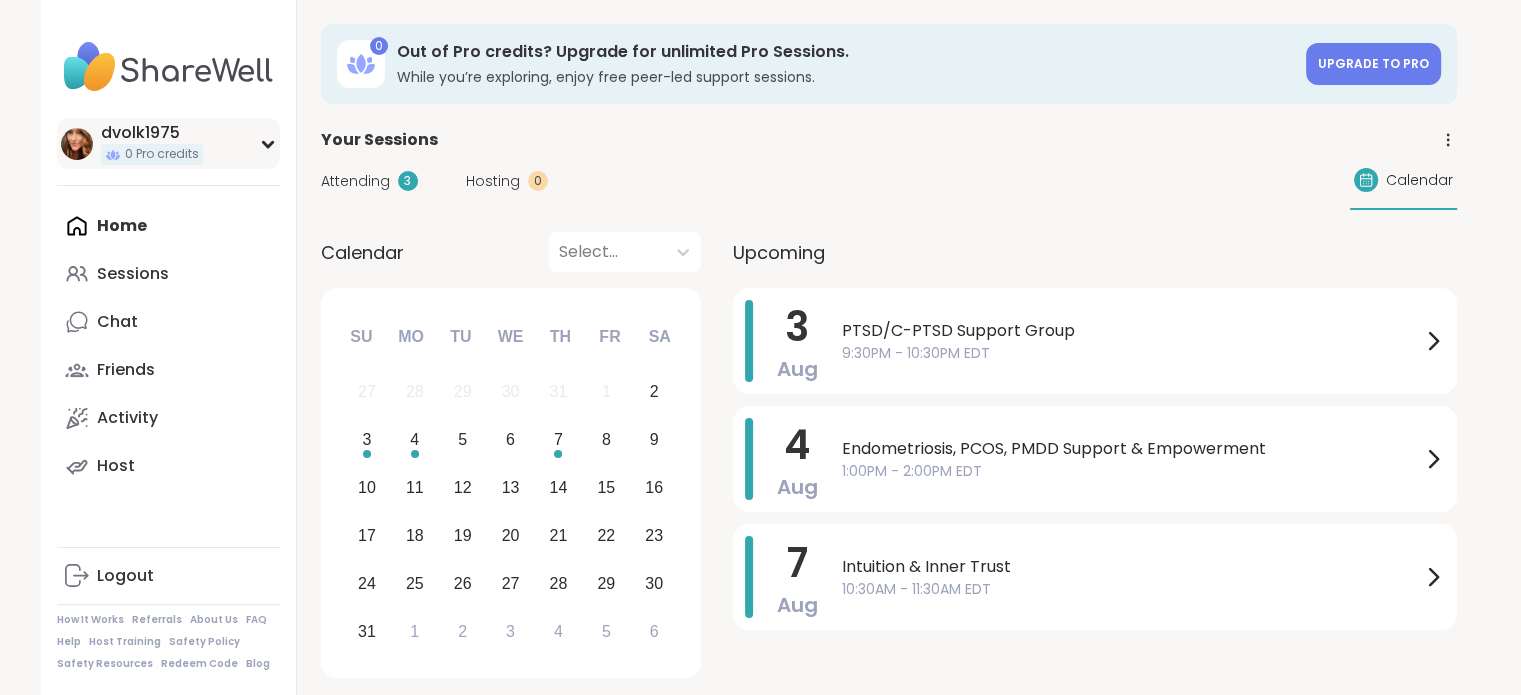 click on "dvolk1975" at bounding box center [152, 133] 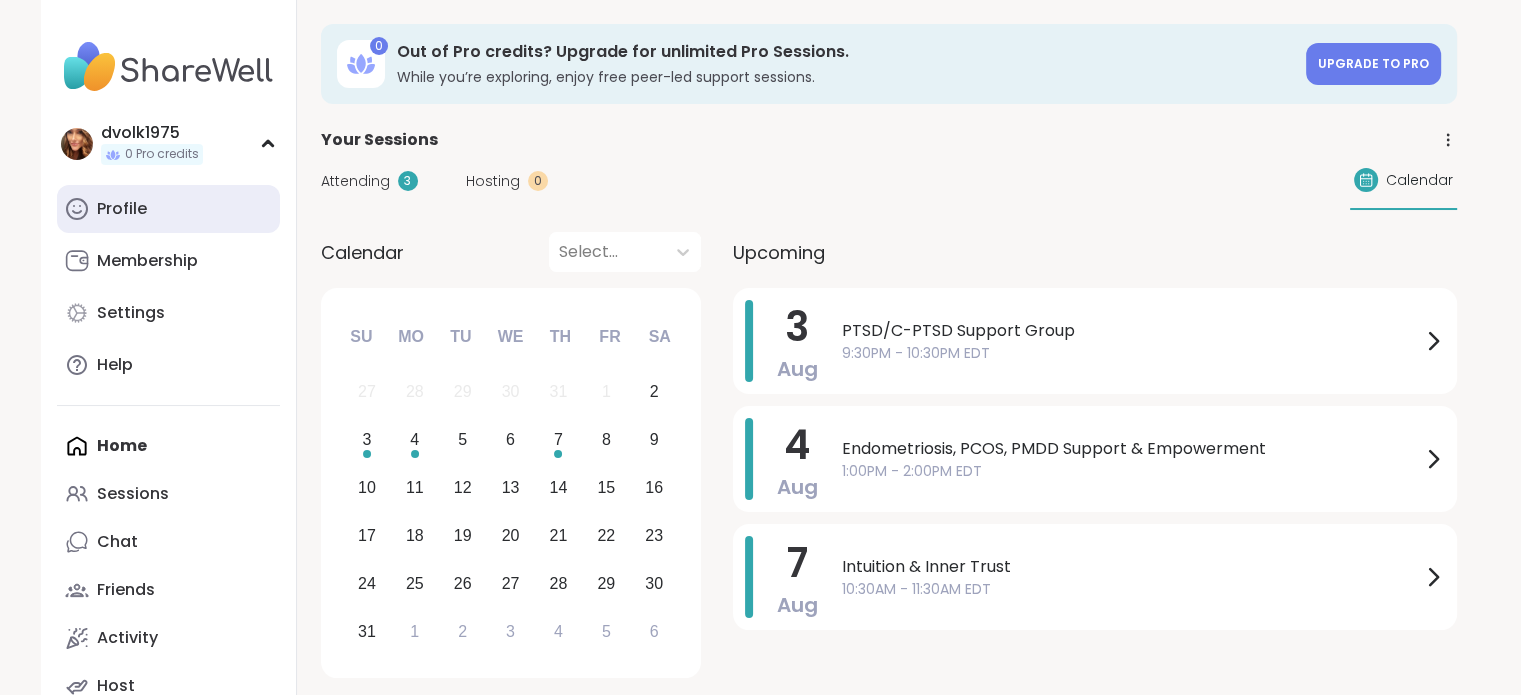 click on "Profile" at bounding box center (122, 209) 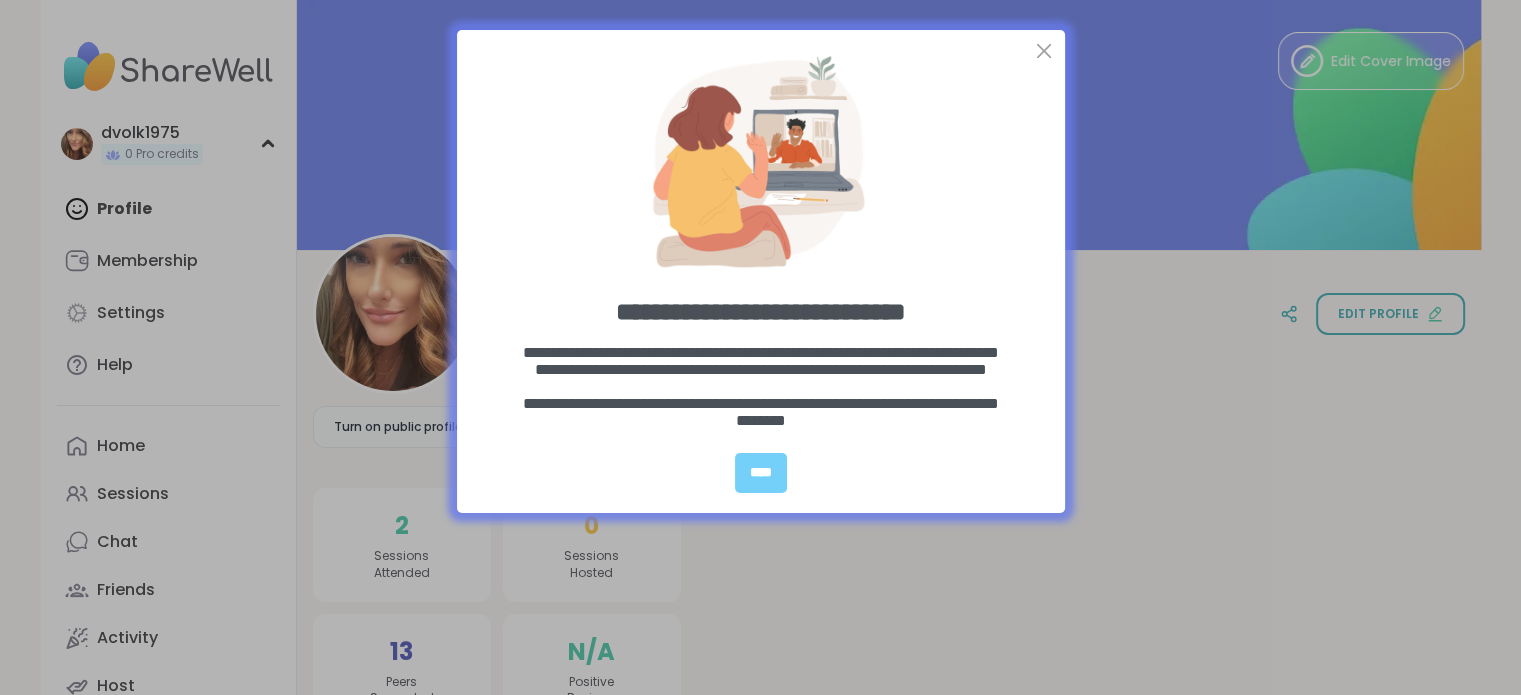 scroll, scrollTop: 0, scrollLeft: 0, axis: both 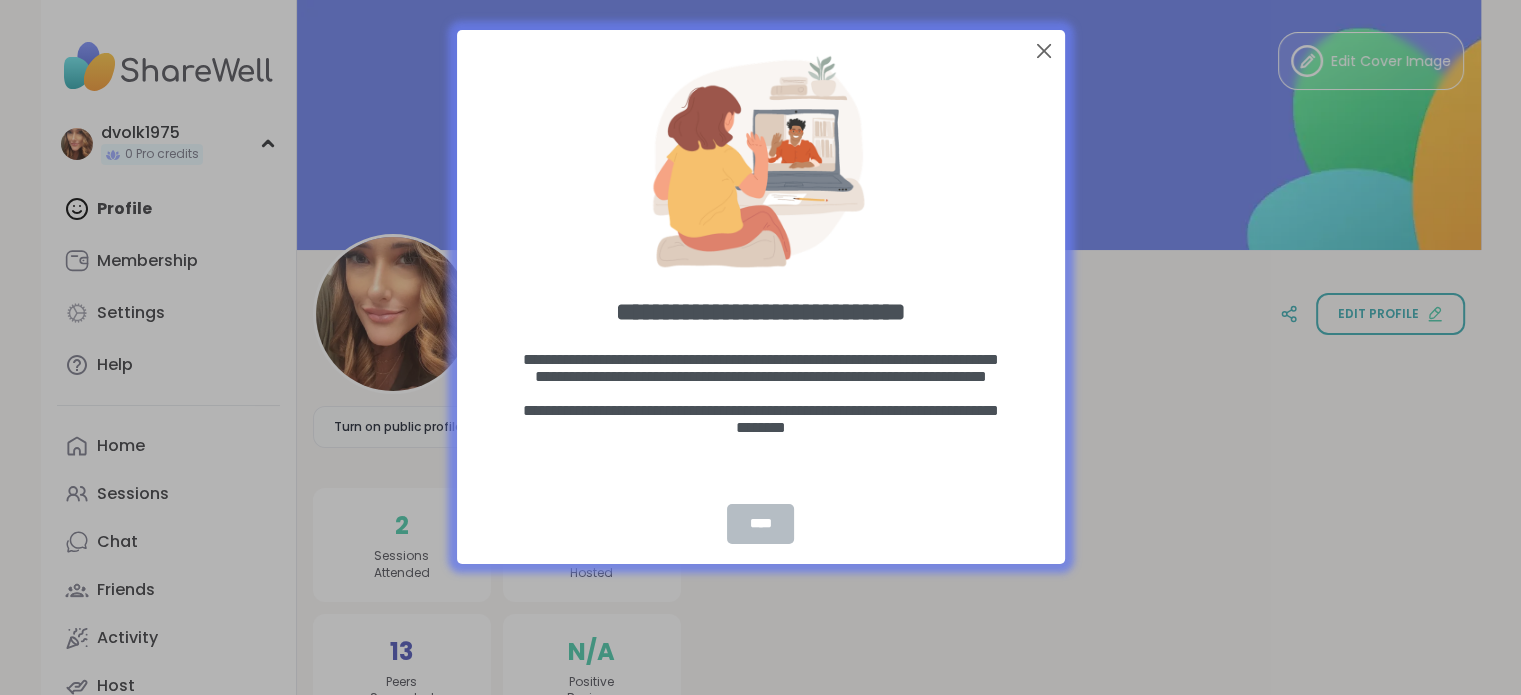 click on "****" at bounding box center [760, 524] 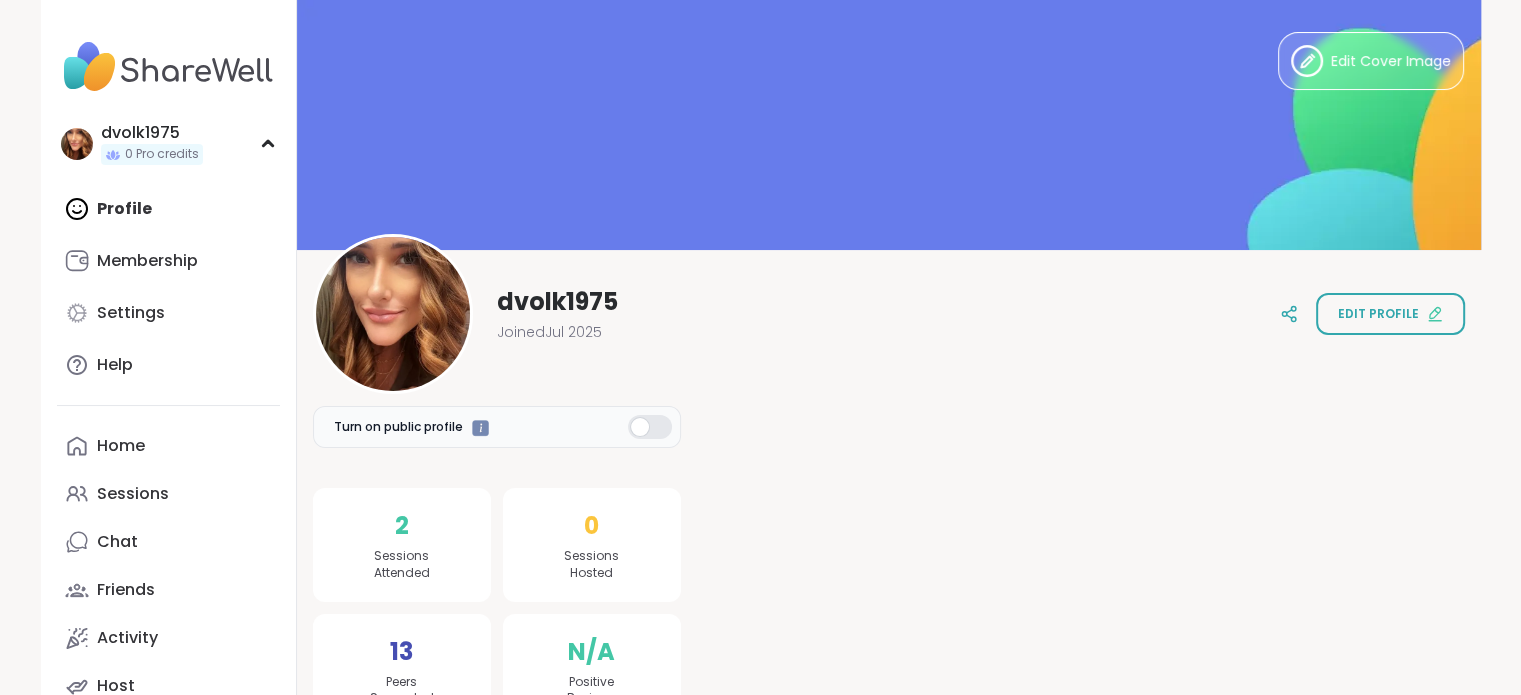 click at bounding box center (650, 427) 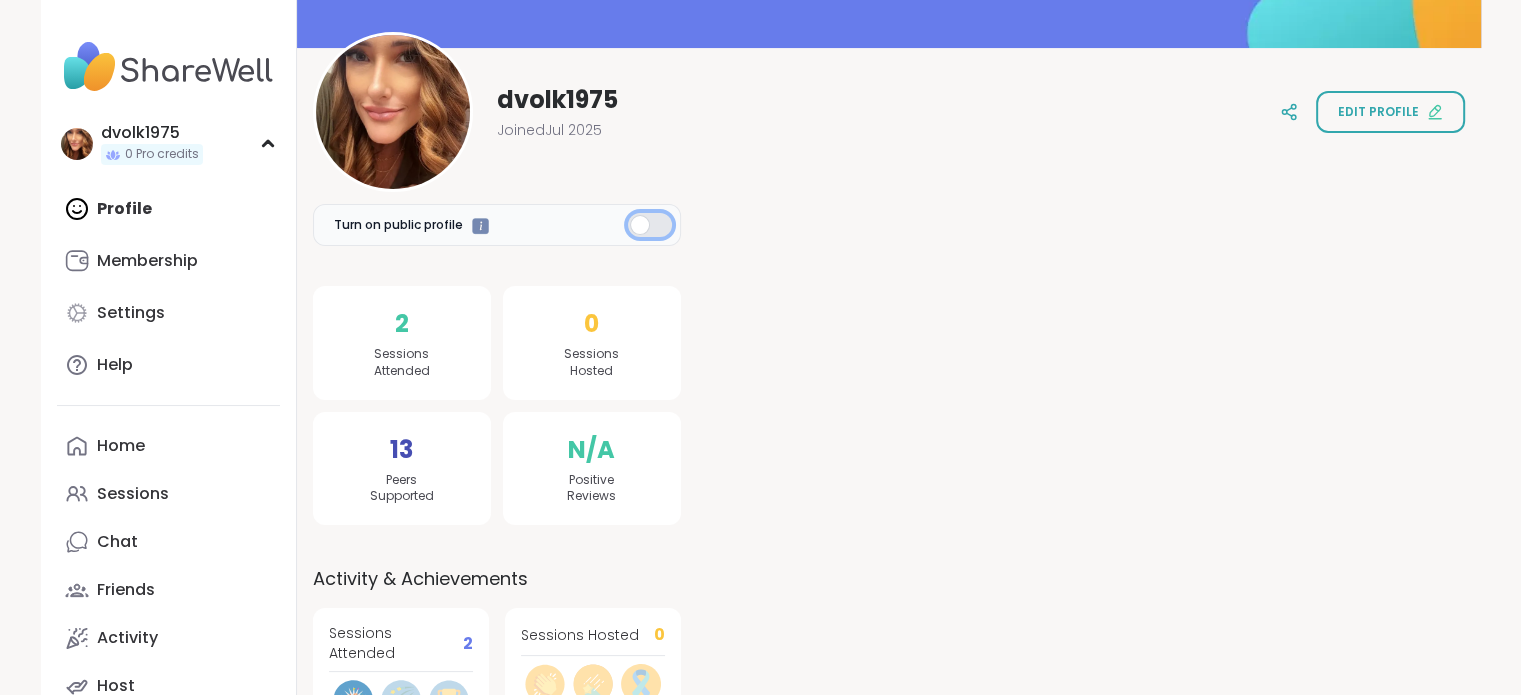 scroll, scrollTop: 158, scrollLeft: 0, axis: vertical 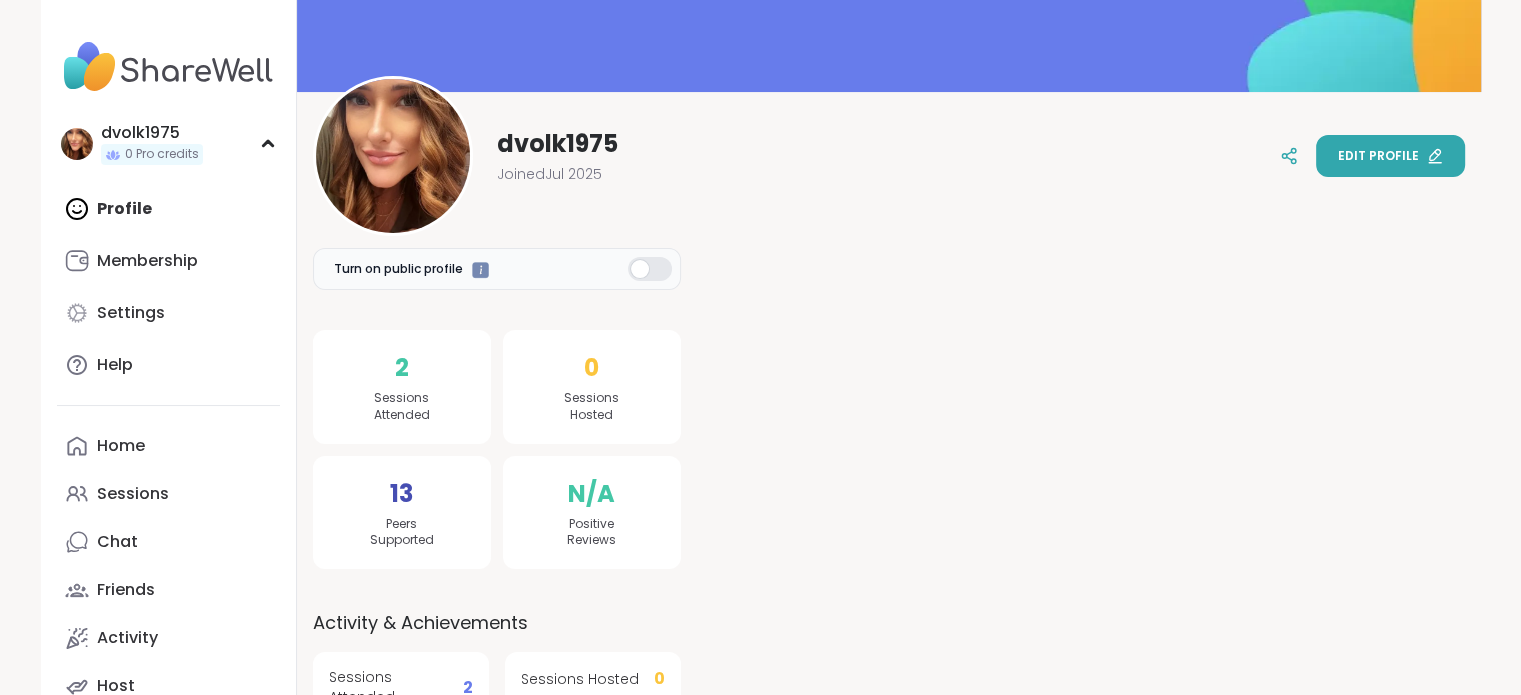 click on "Edit profile" at bounding box center [1390, 156] 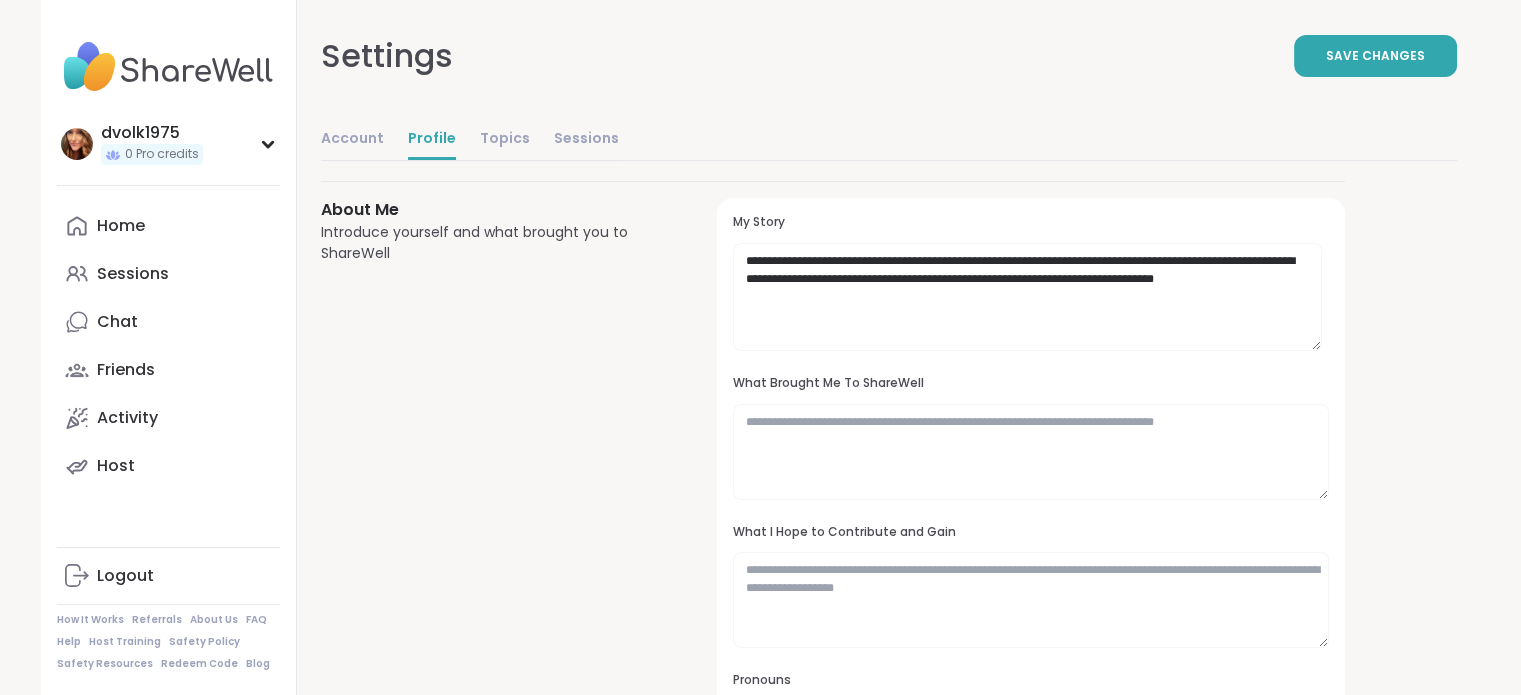 scroll, scrollTop: 200, scrollLeft: 0, axis: vertical 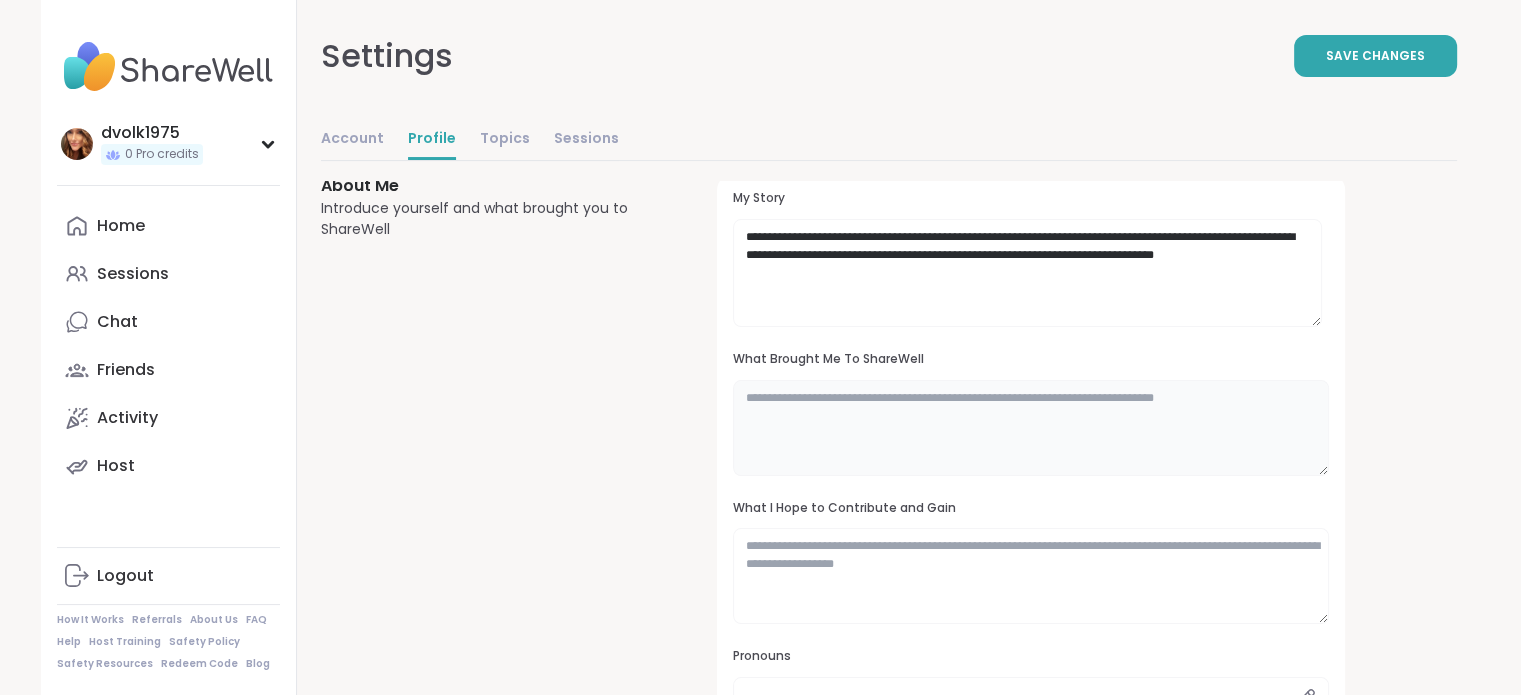 click at bounding box center (1030, 428) 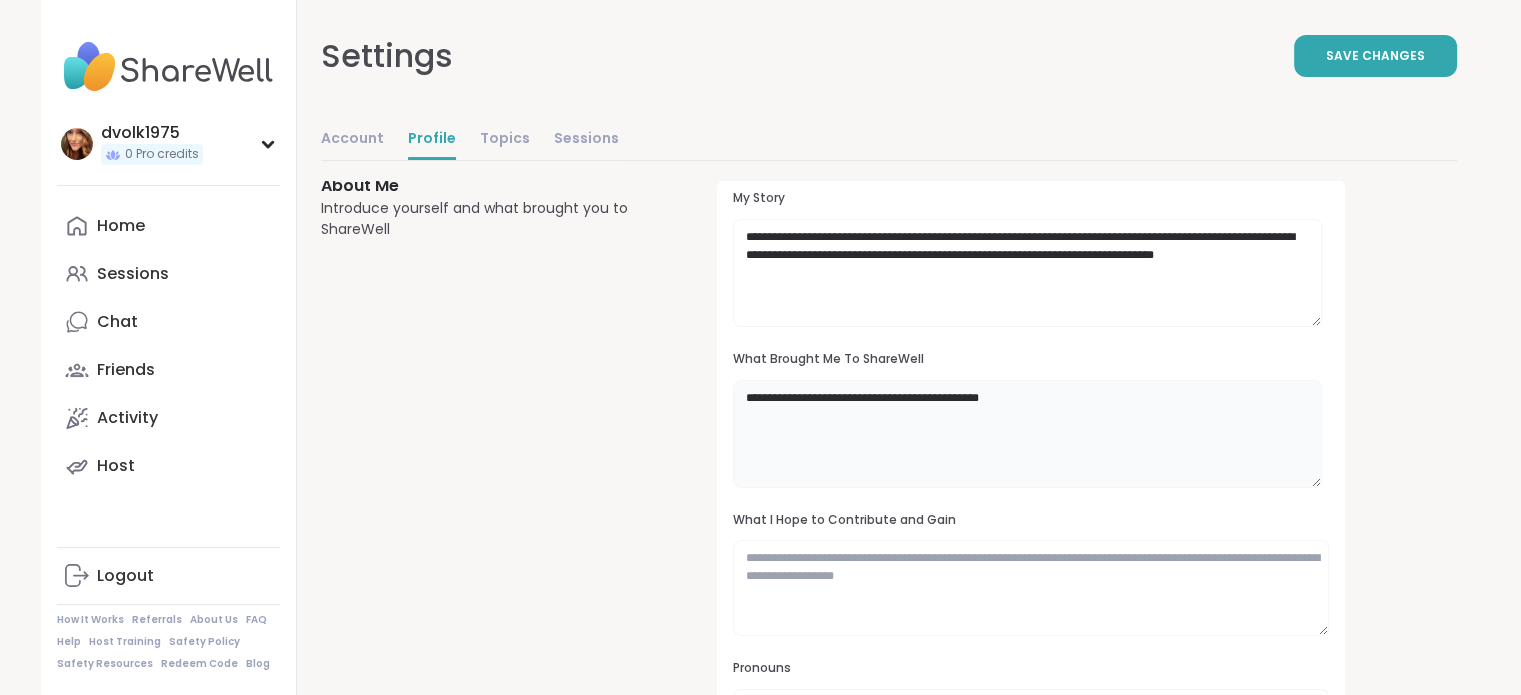 click on "**********" at bounding box center [1027, 434] 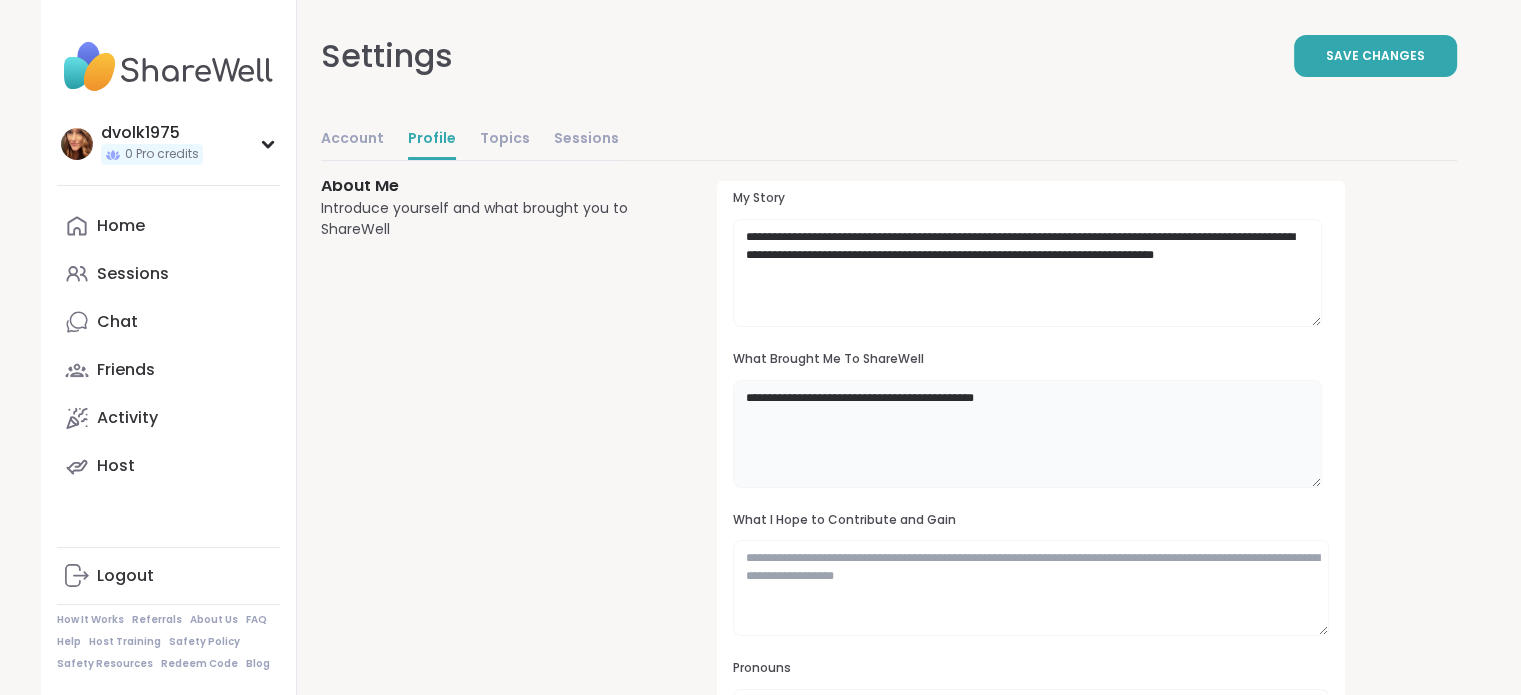 click on "**********" at bounding box center (1027, 434) 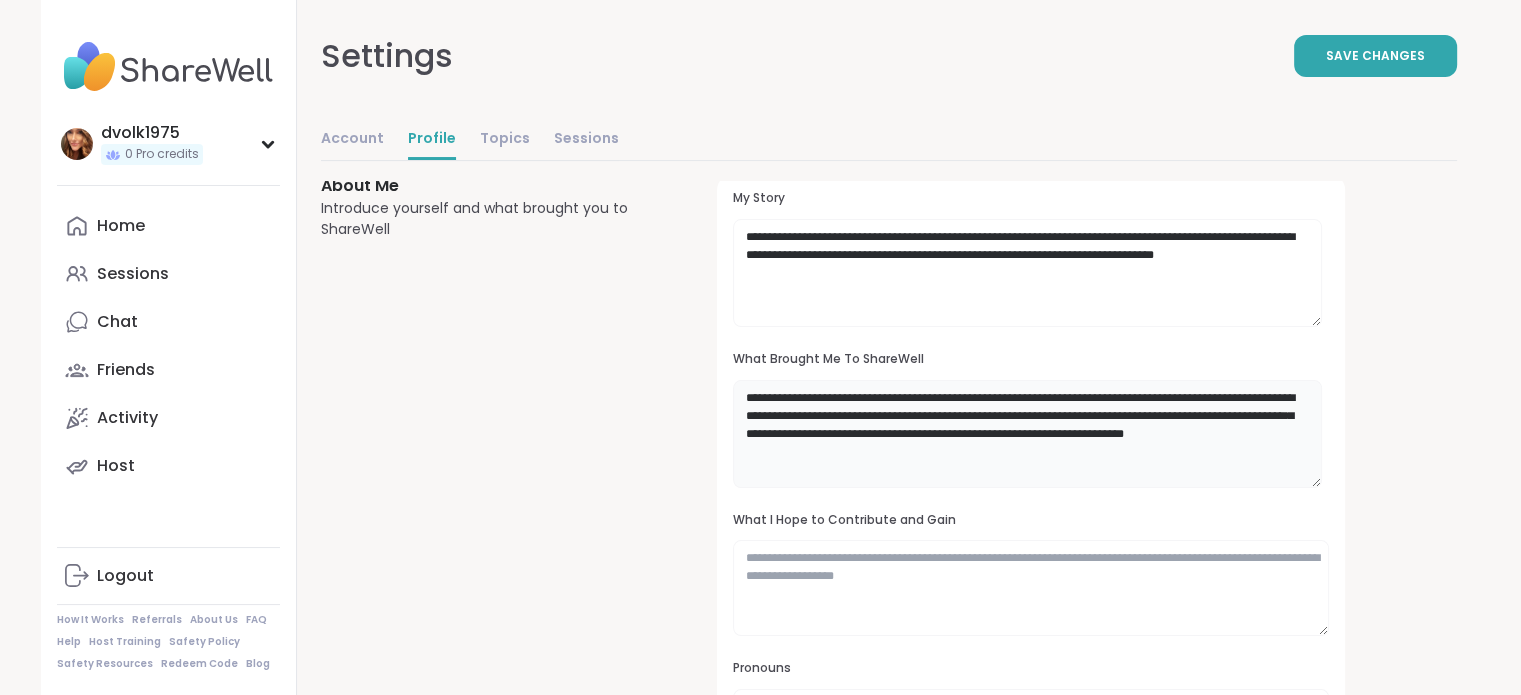 click on "**********" at bounding box center (1027, 434) 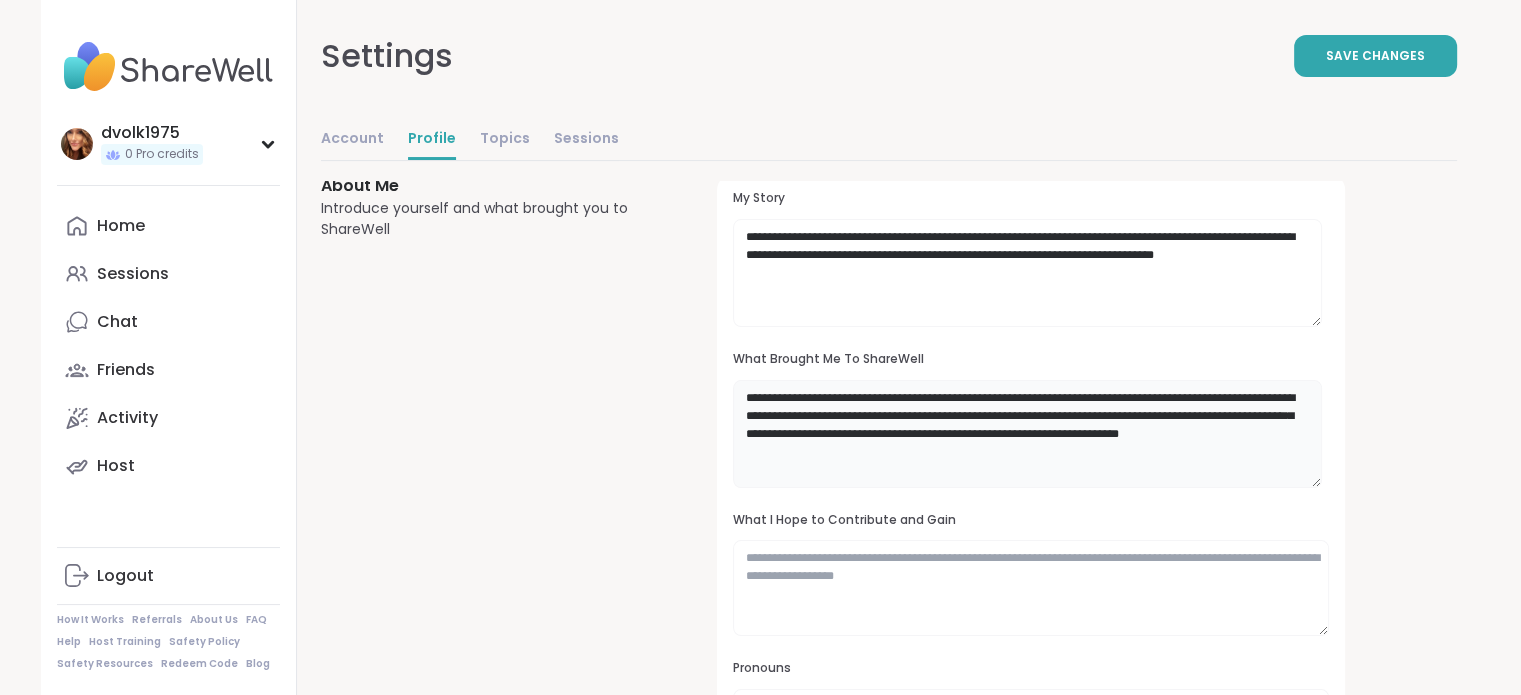 click on "**********" at bounding box center (1027, 434) 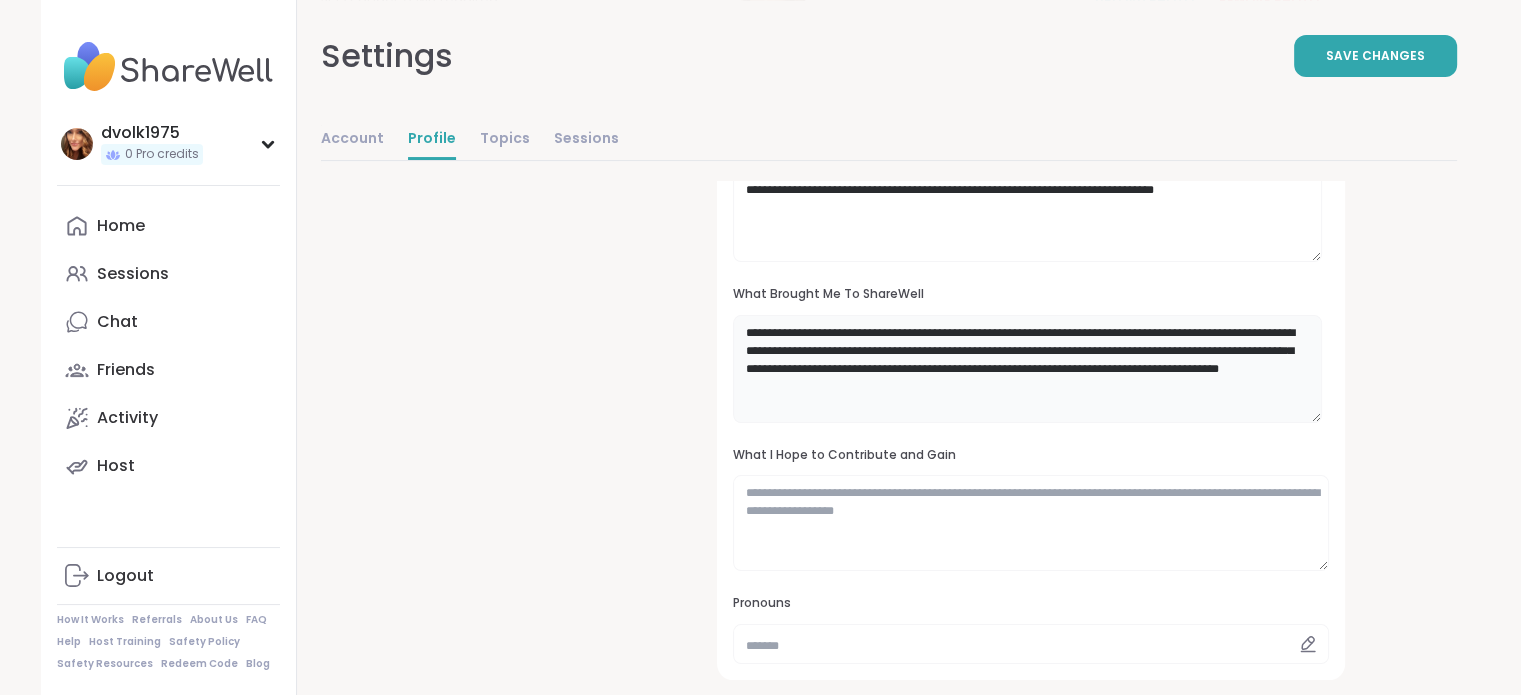 scroll, scrollTop: 300, scrollLeft: 0, axis: vertical 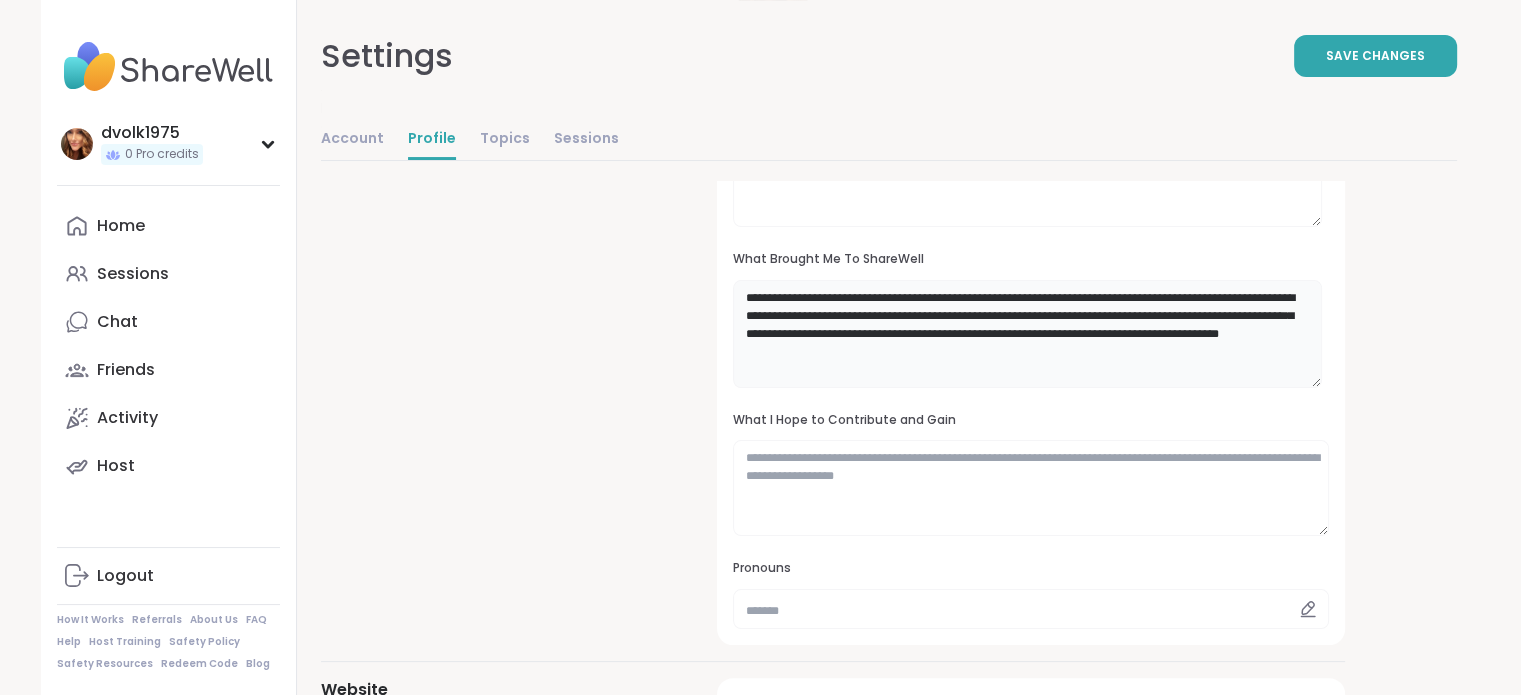 click on "**********" at bounding box center (1027, 334) 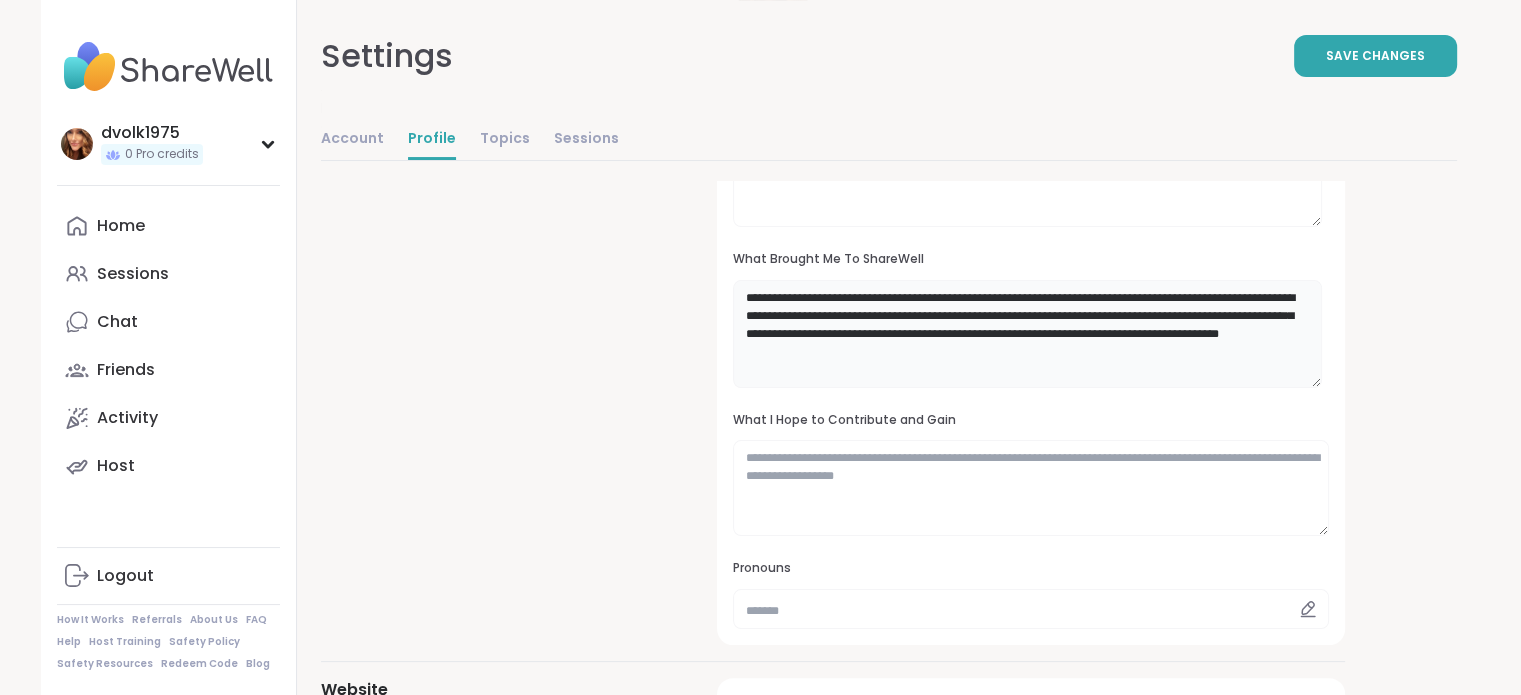 scroll, scrollTop: 0, scrollLeft: 0, axis: both 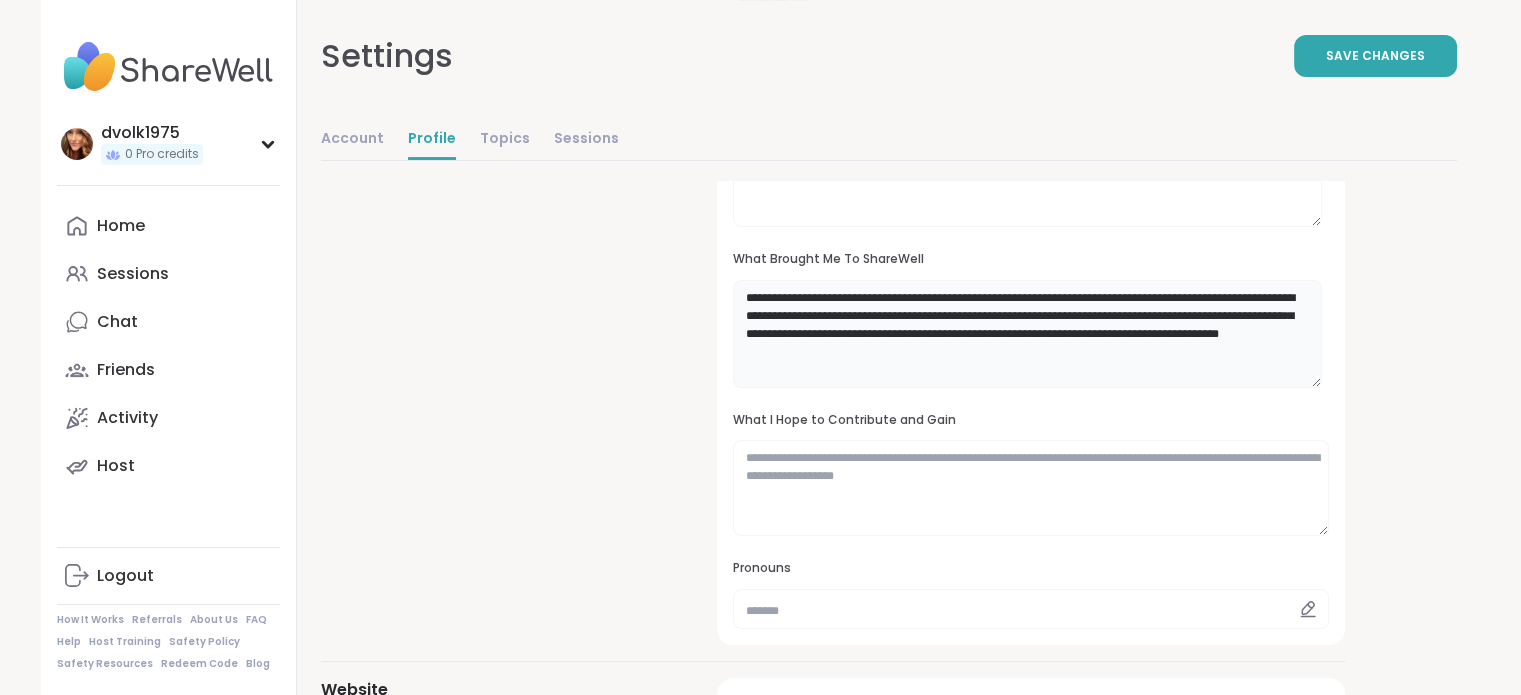 type on "**********" 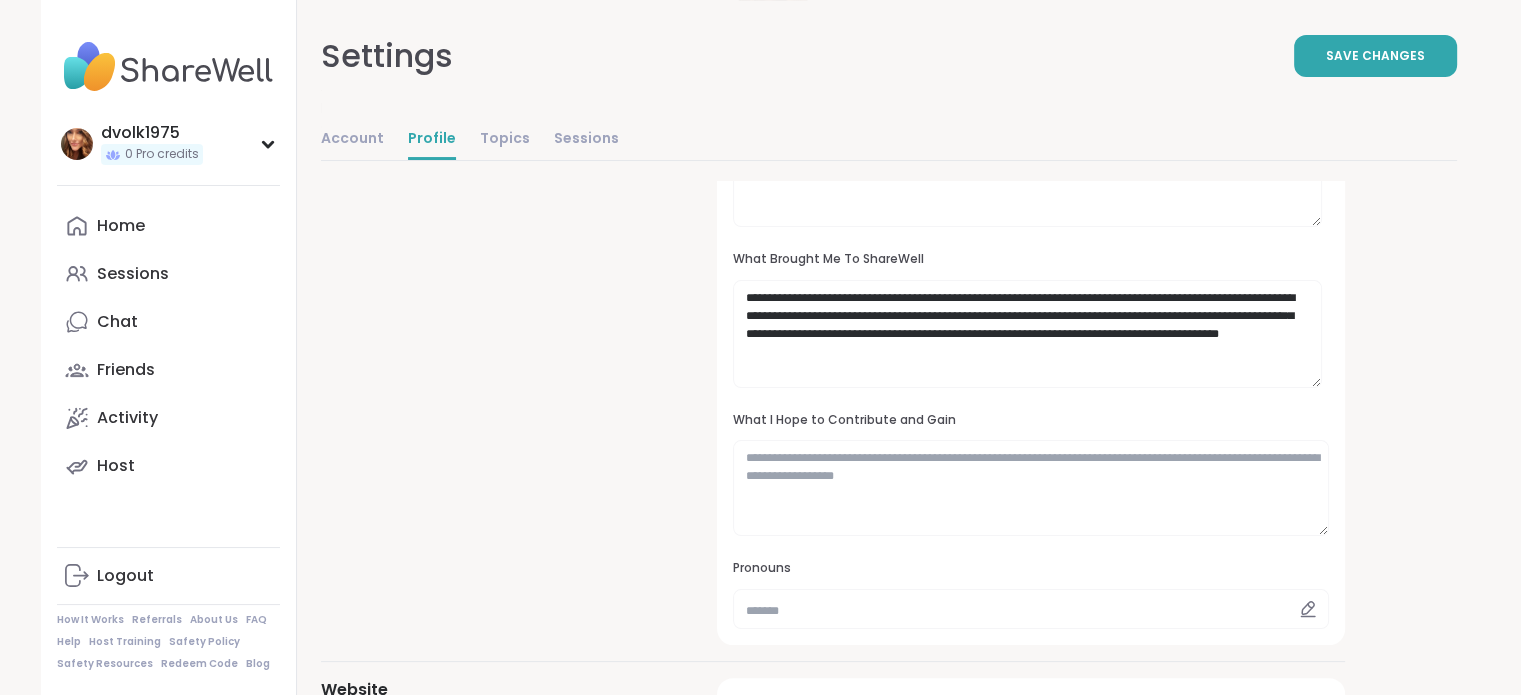 click on "**********" at bounding box center [760, 571] 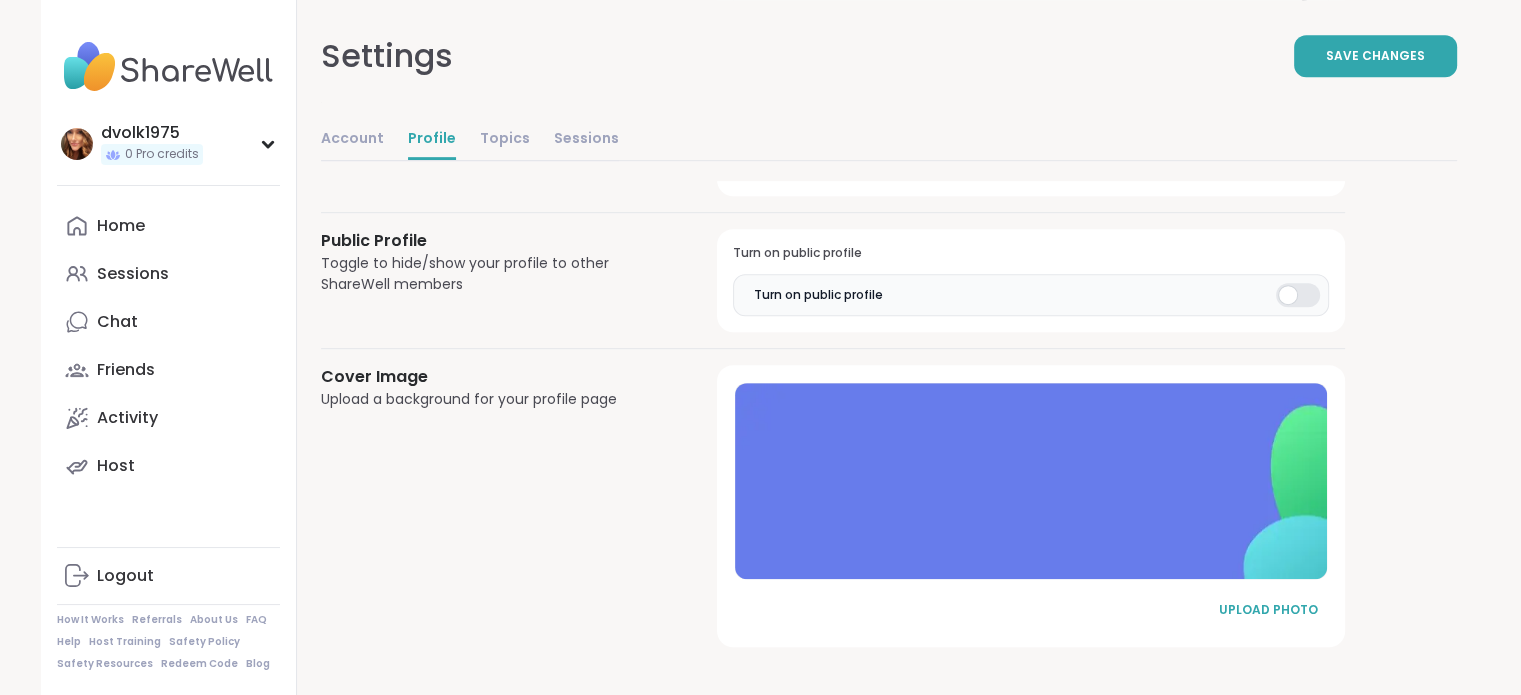 scroll, scrollTop: 1213, scrollLeft: 0, axis: vertical 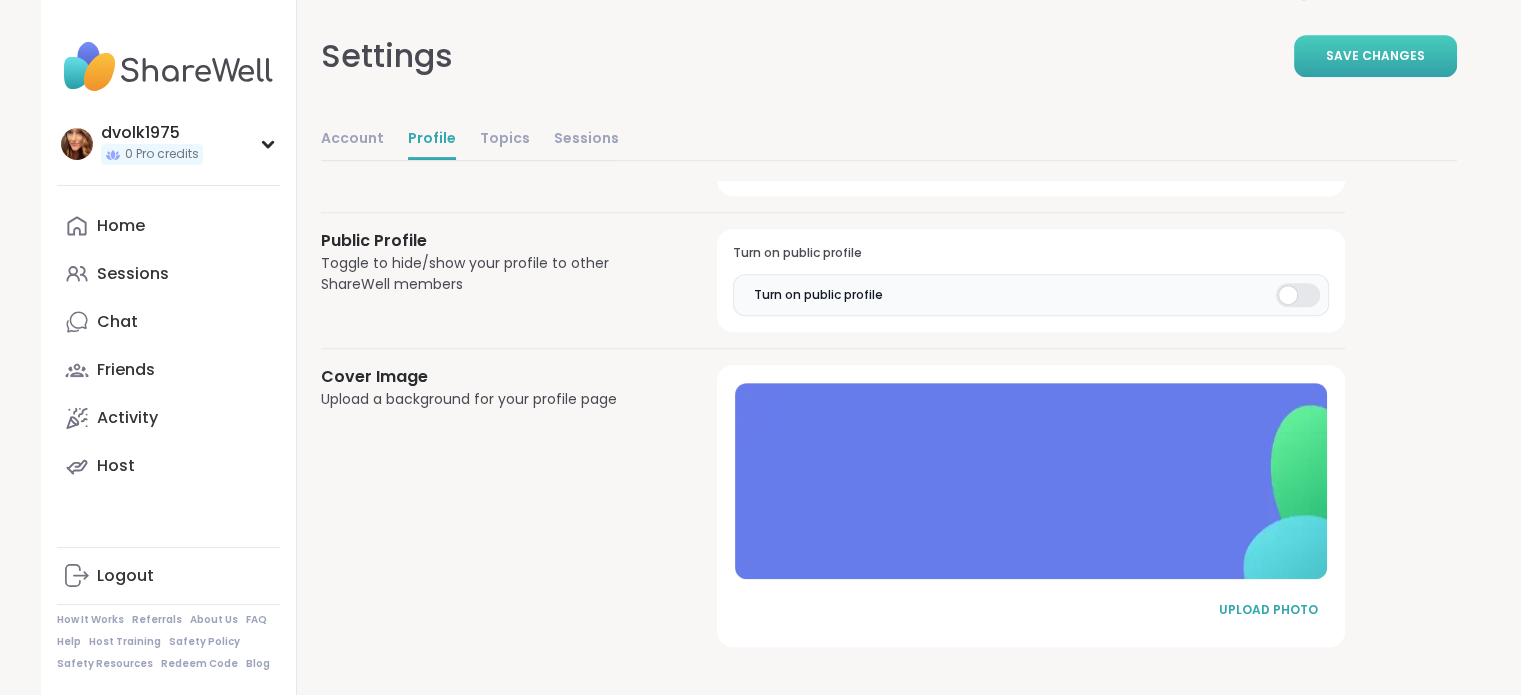click on "Save Changes" at bounding box center [1375, 56] 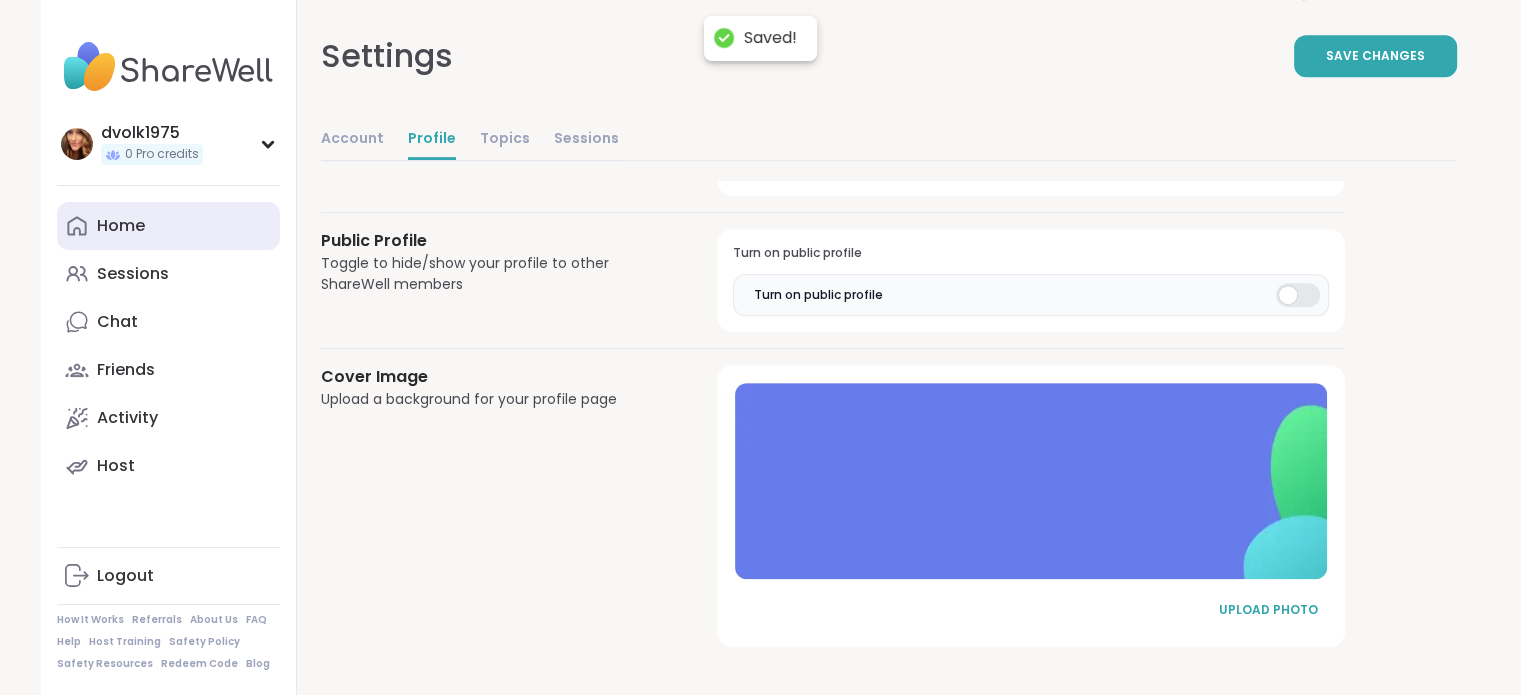 click on "Home" at bounding box center (168, 226) 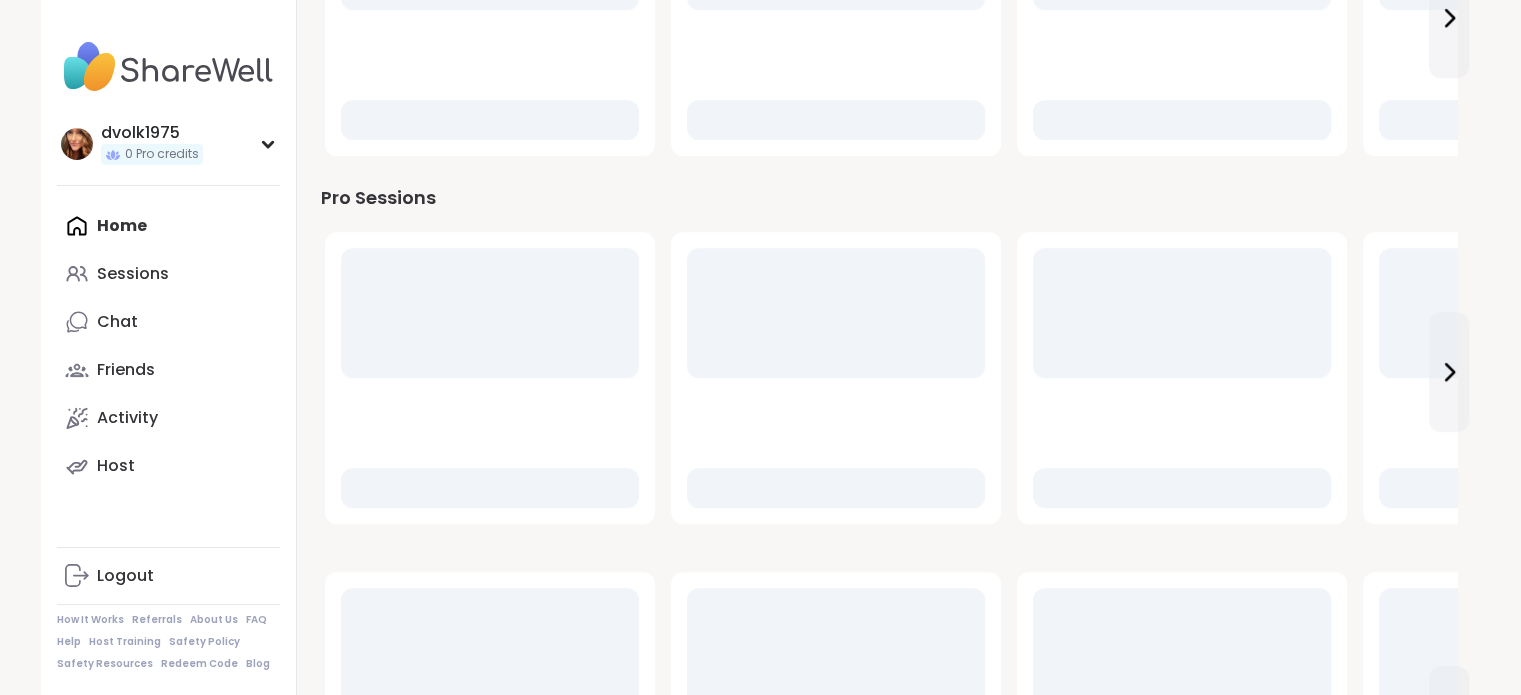 scroll, scrollTop: 0, scrollLeft: 0, axis: both 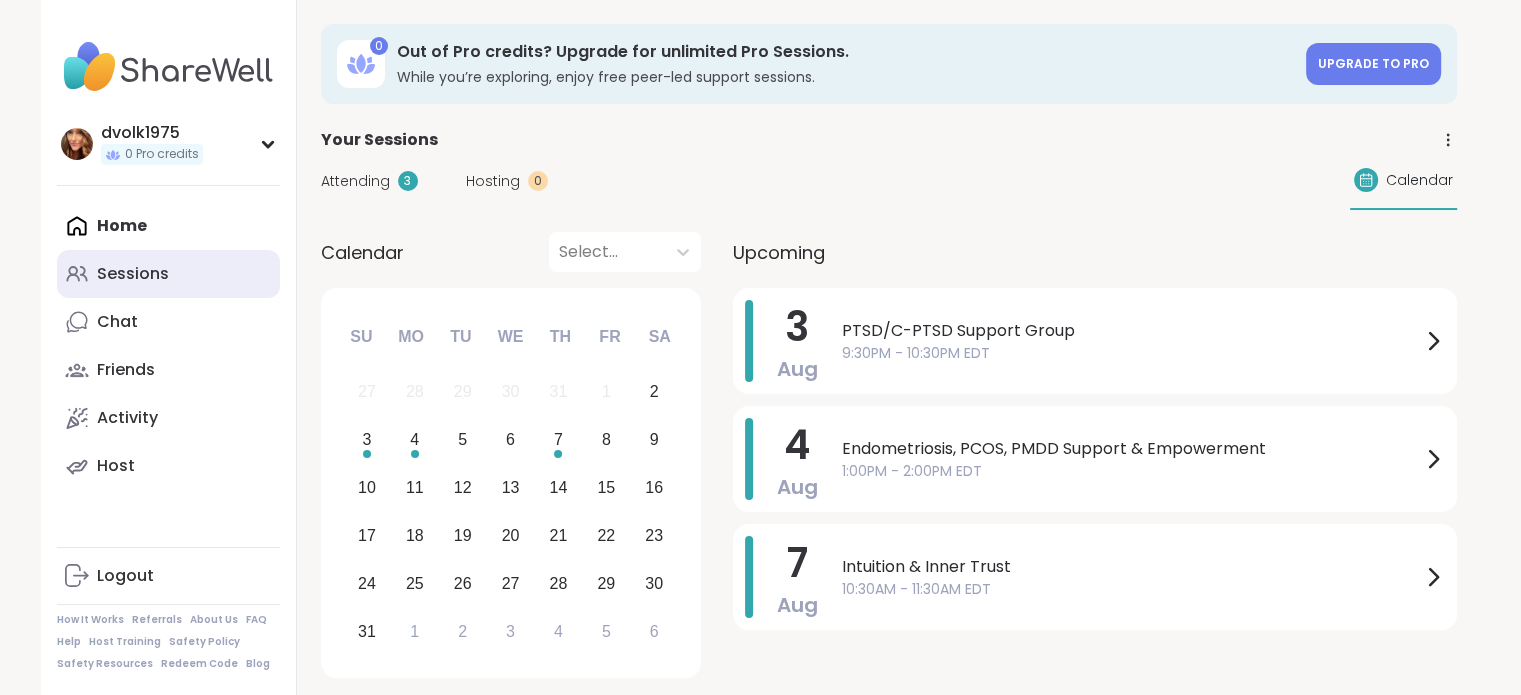 click on "Sessions" at bounding box center (133, 274) 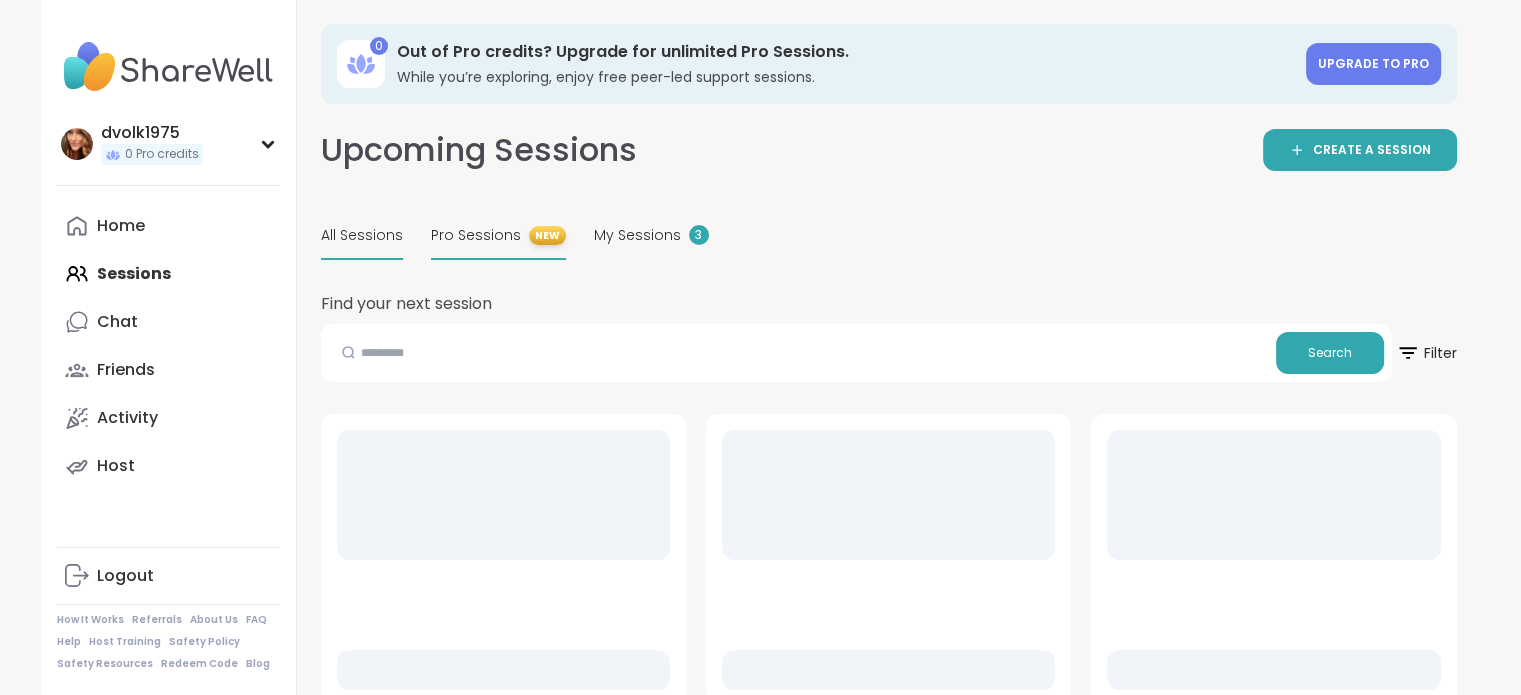 click on "Pro Sessions NEW" at bounding box center (498, 236) 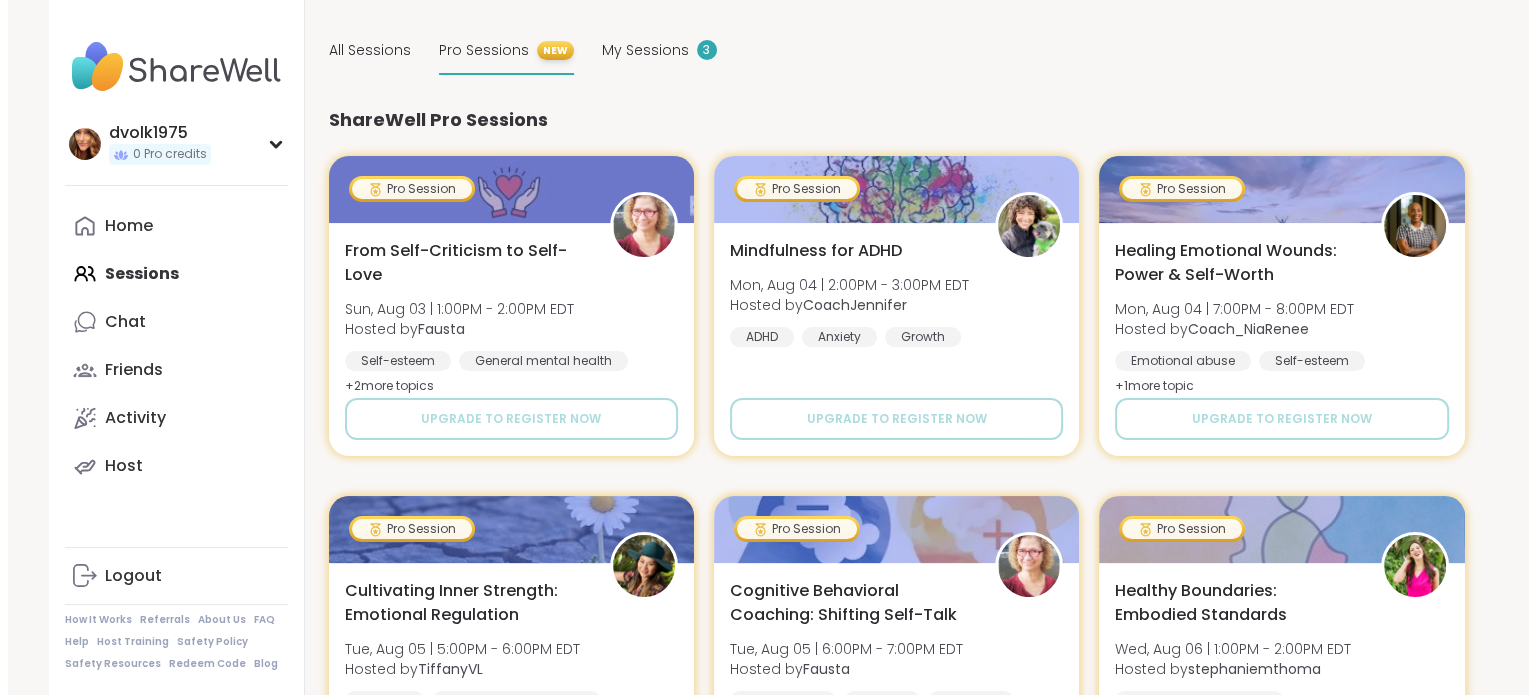 scroll, scrollTop: 300, scrollLeft: 0, axis: vertical 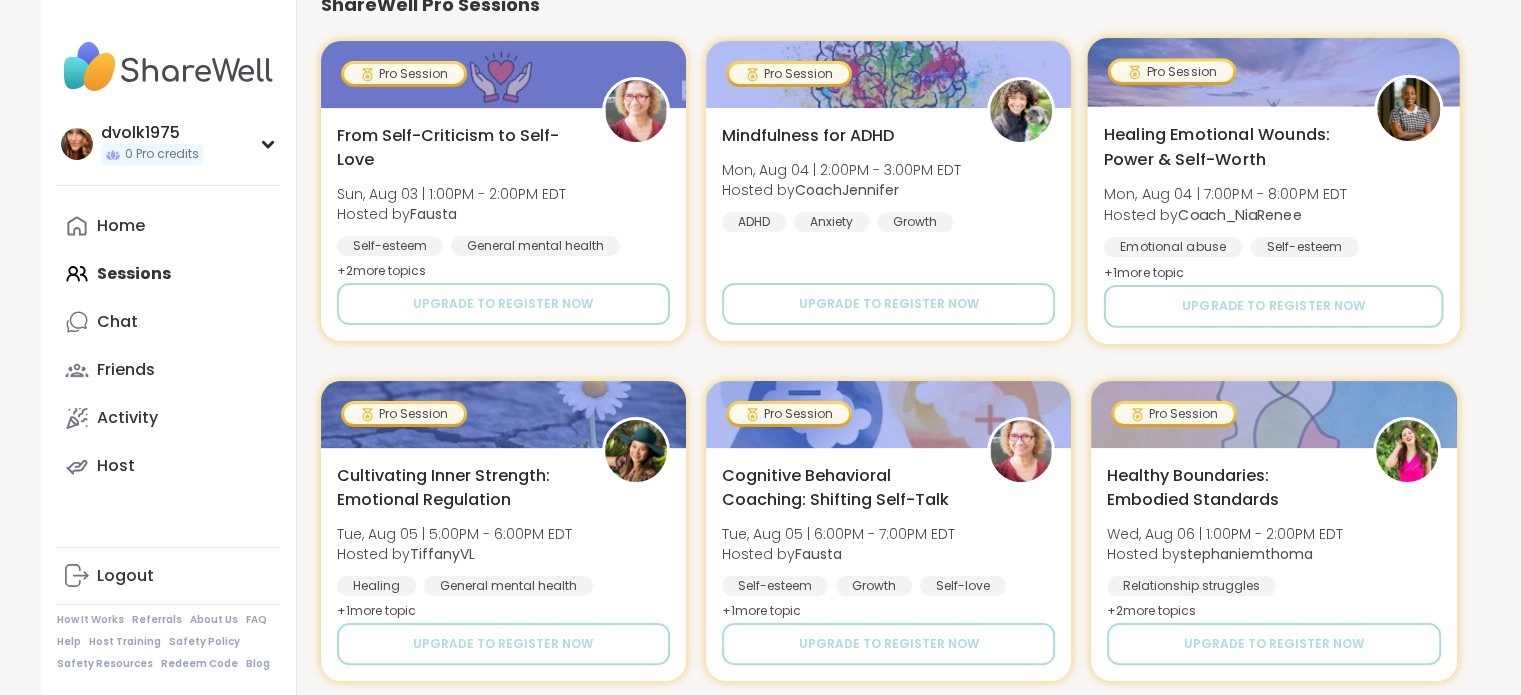 click on "Healing Emotional Wounds: Power & Self-Worth" at bounding box center (1228, 147) 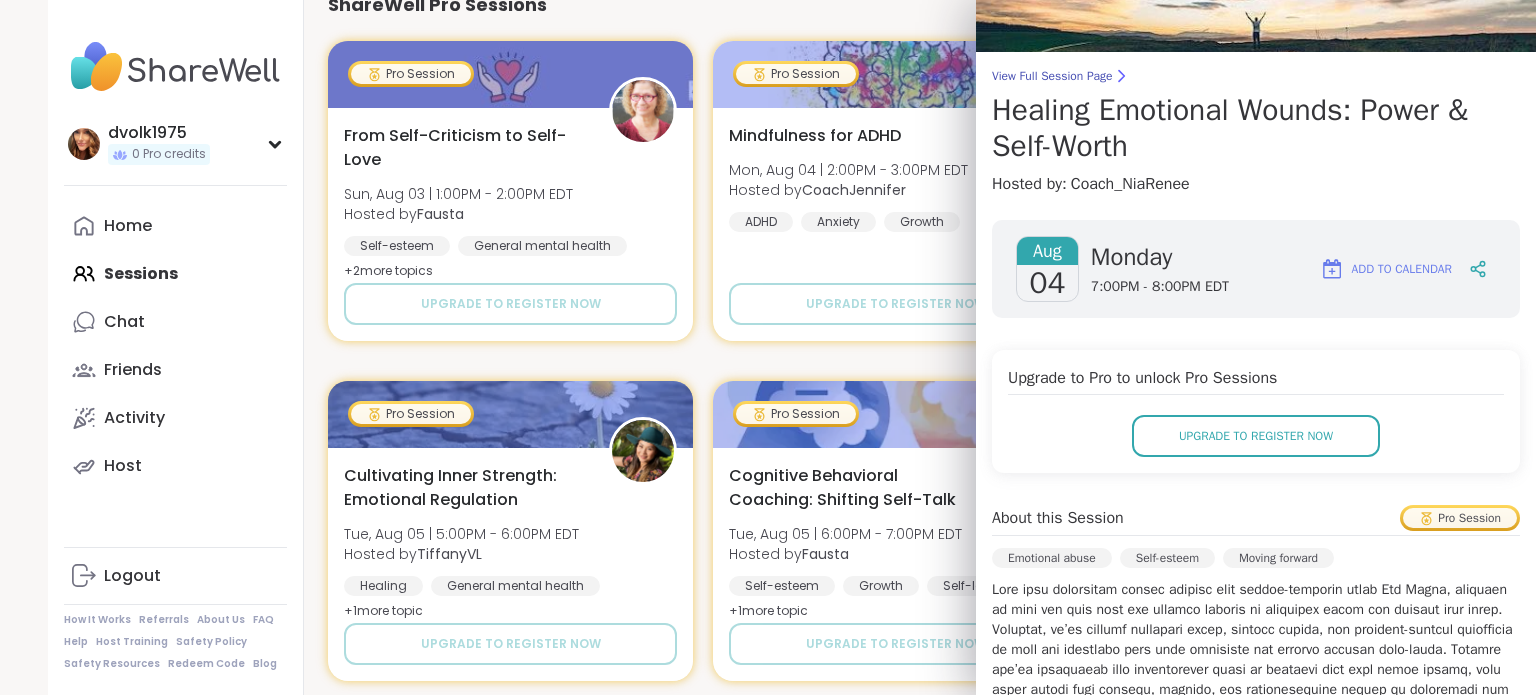 scroll, scrollTop: 0, scrollLeft: 0, axis: both 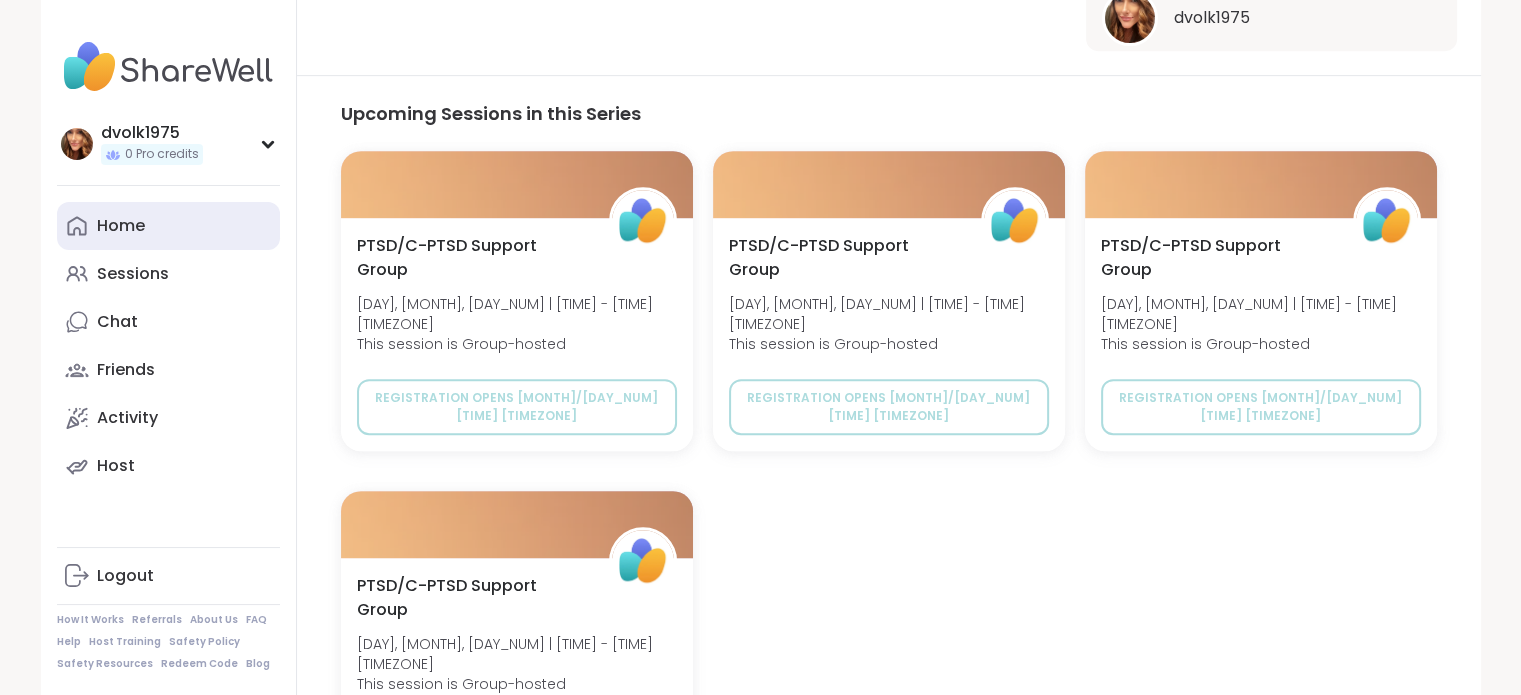 click on "Home" at bounding box center (121, 226) 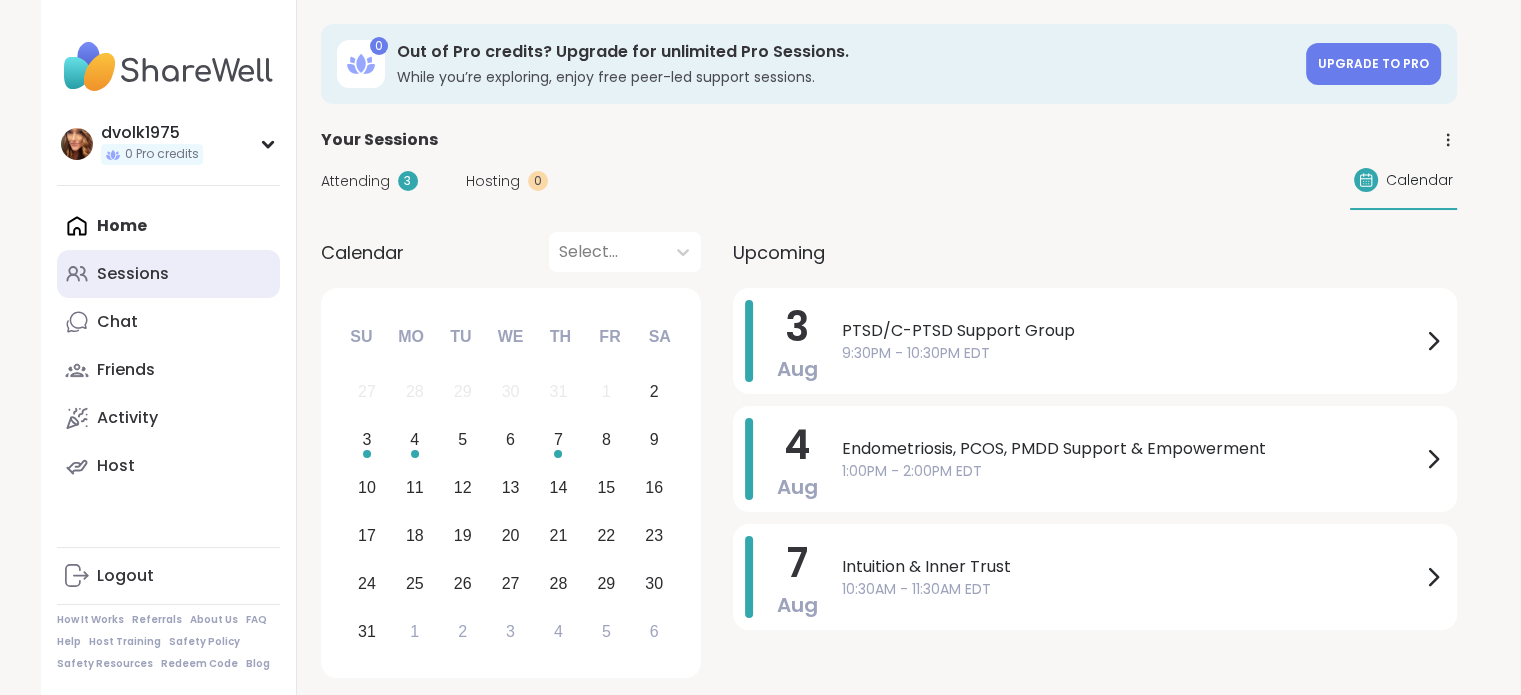 click on "Sessions" at bounding box center [133, 274] 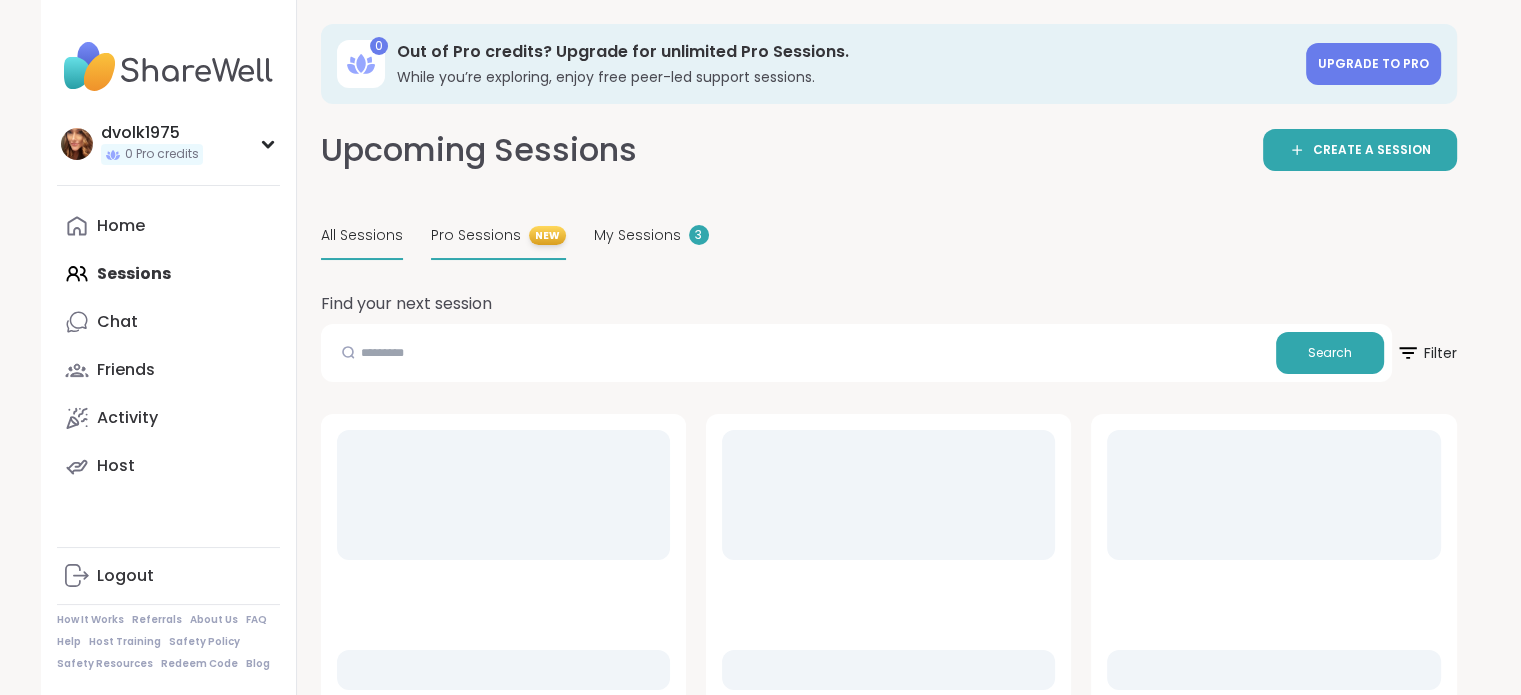 click on "Pro Sessions NEW" at bounding box center [498, 236] 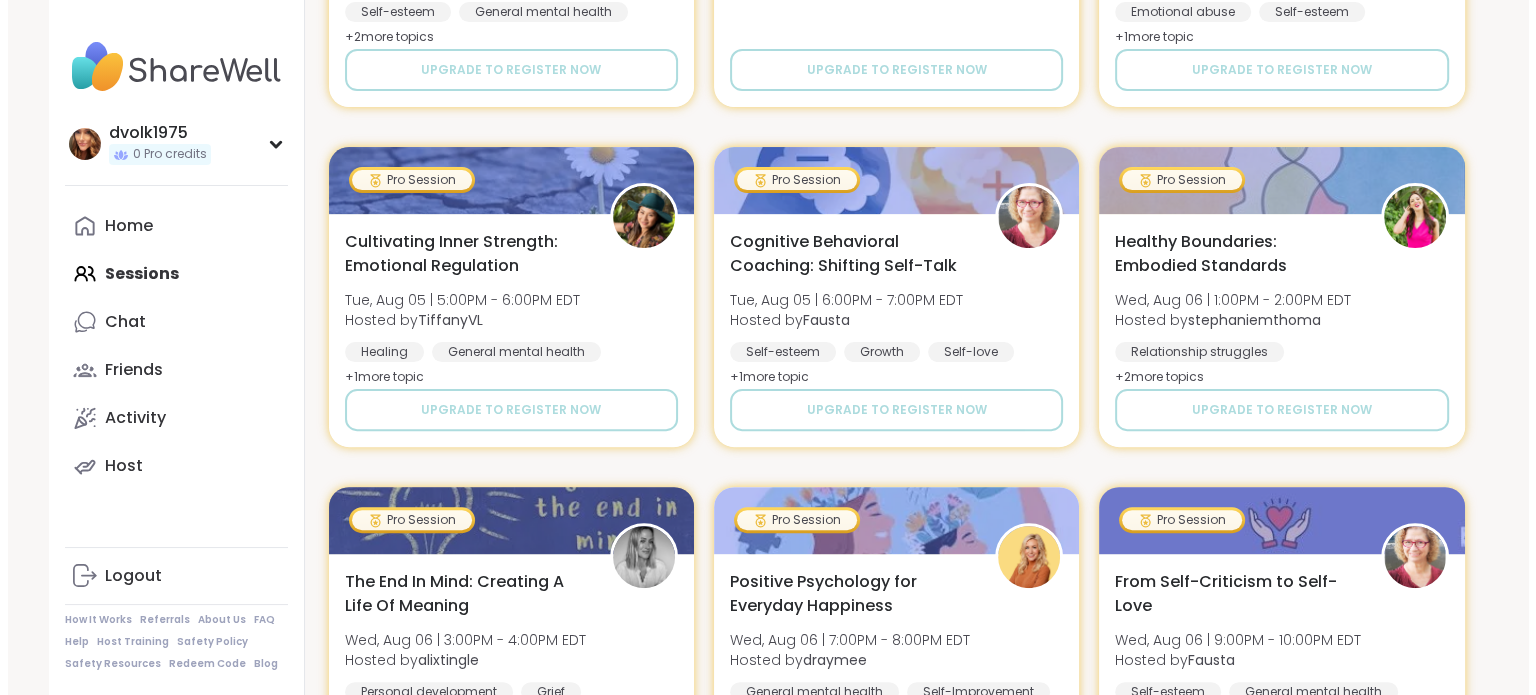 scroll, scrollTop: 500, scrollLeft: 0, axis: vertical 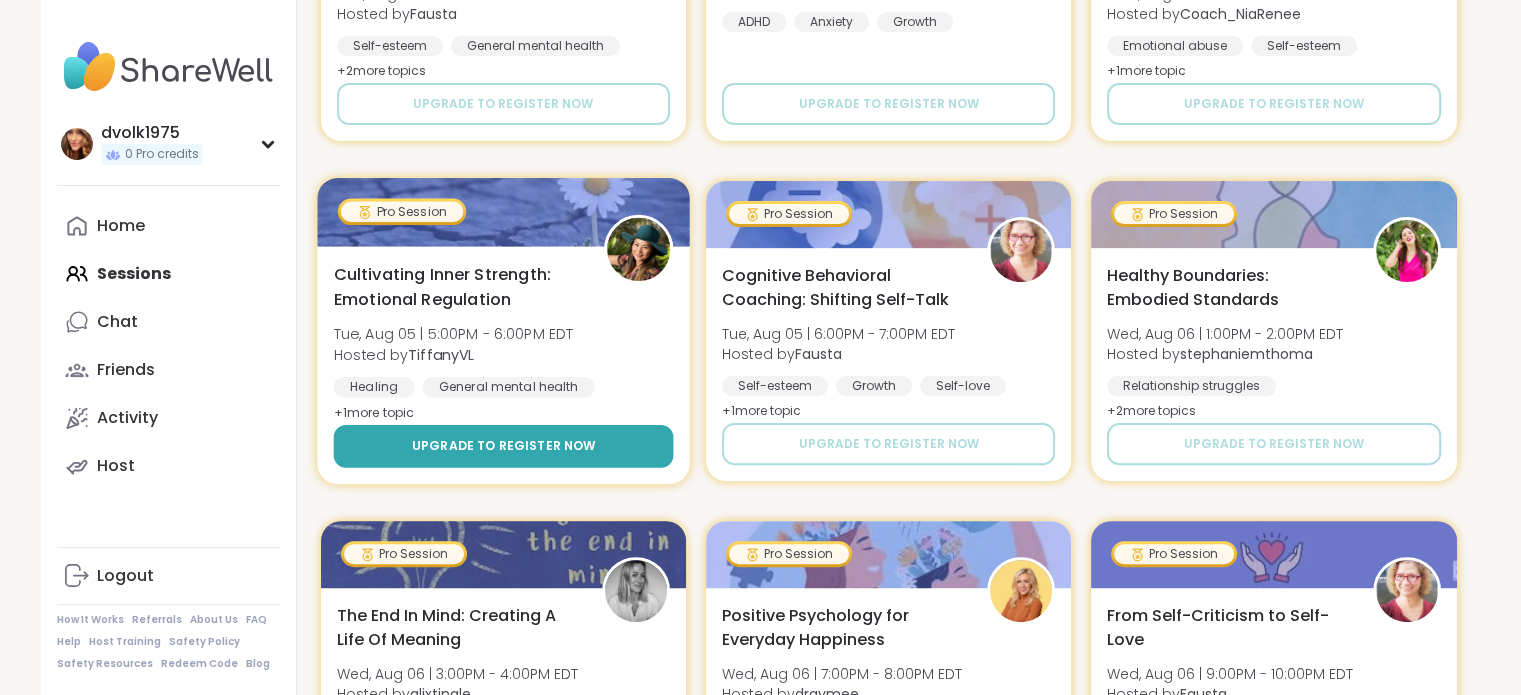 click on "Upgrade to register now" at bounding box center [503, 446] 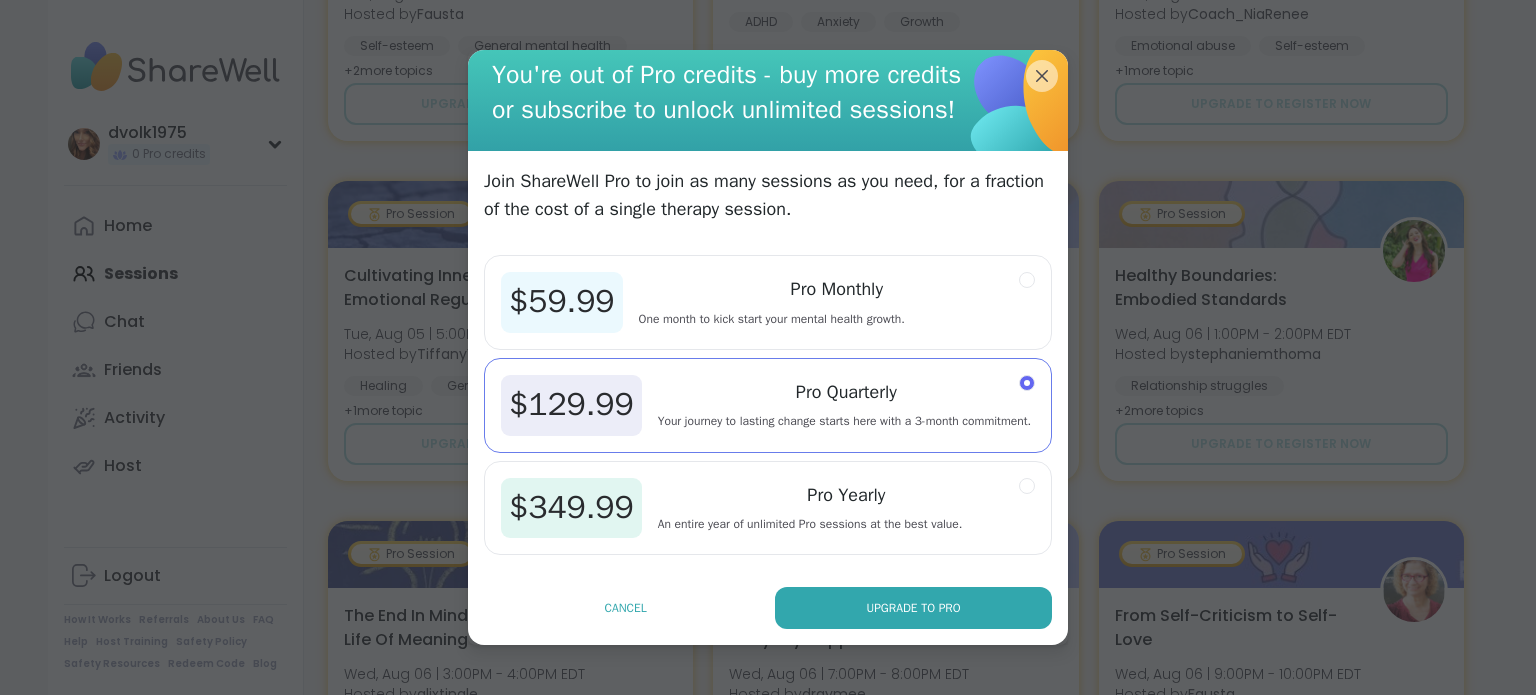 scroll, scrollTop: 109, scrollLeft: 0, axis: vertical 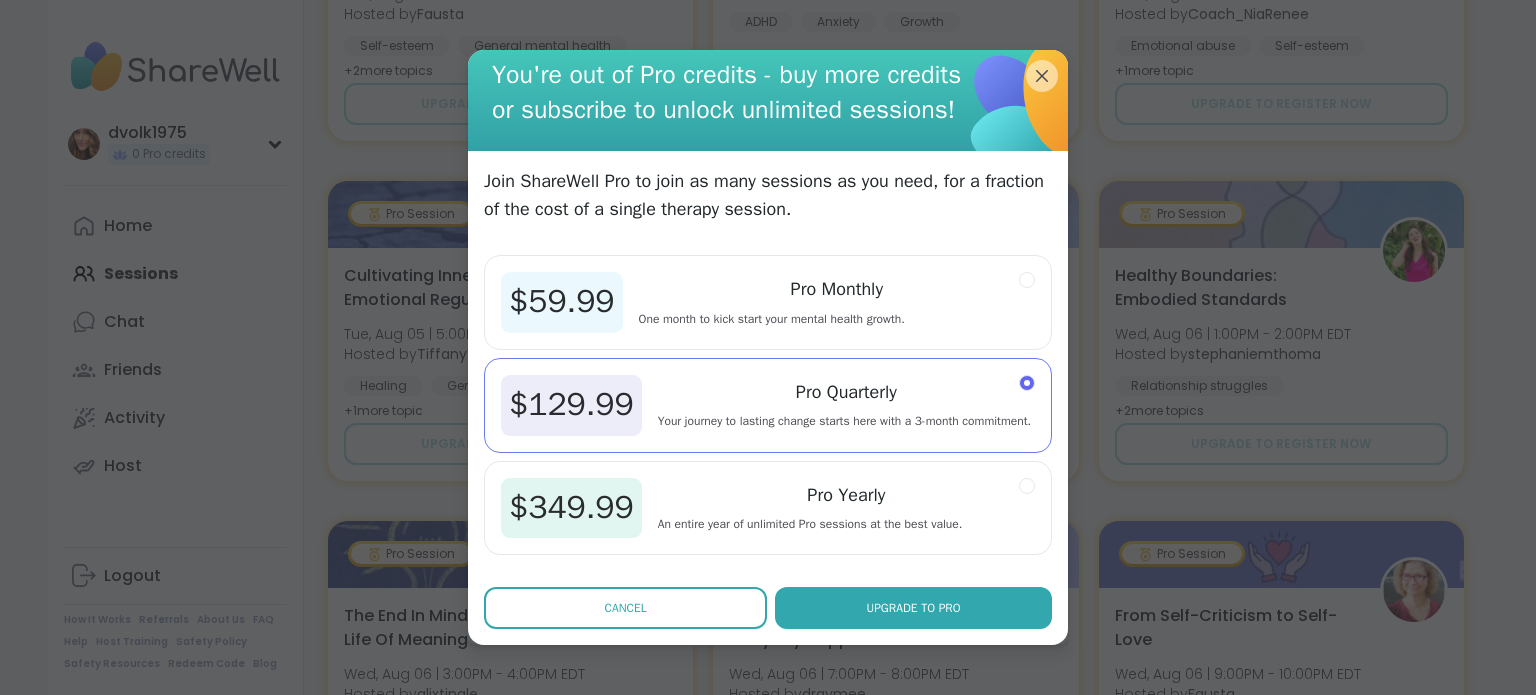 click on "CANCEL" at bounding box center [625, 608] 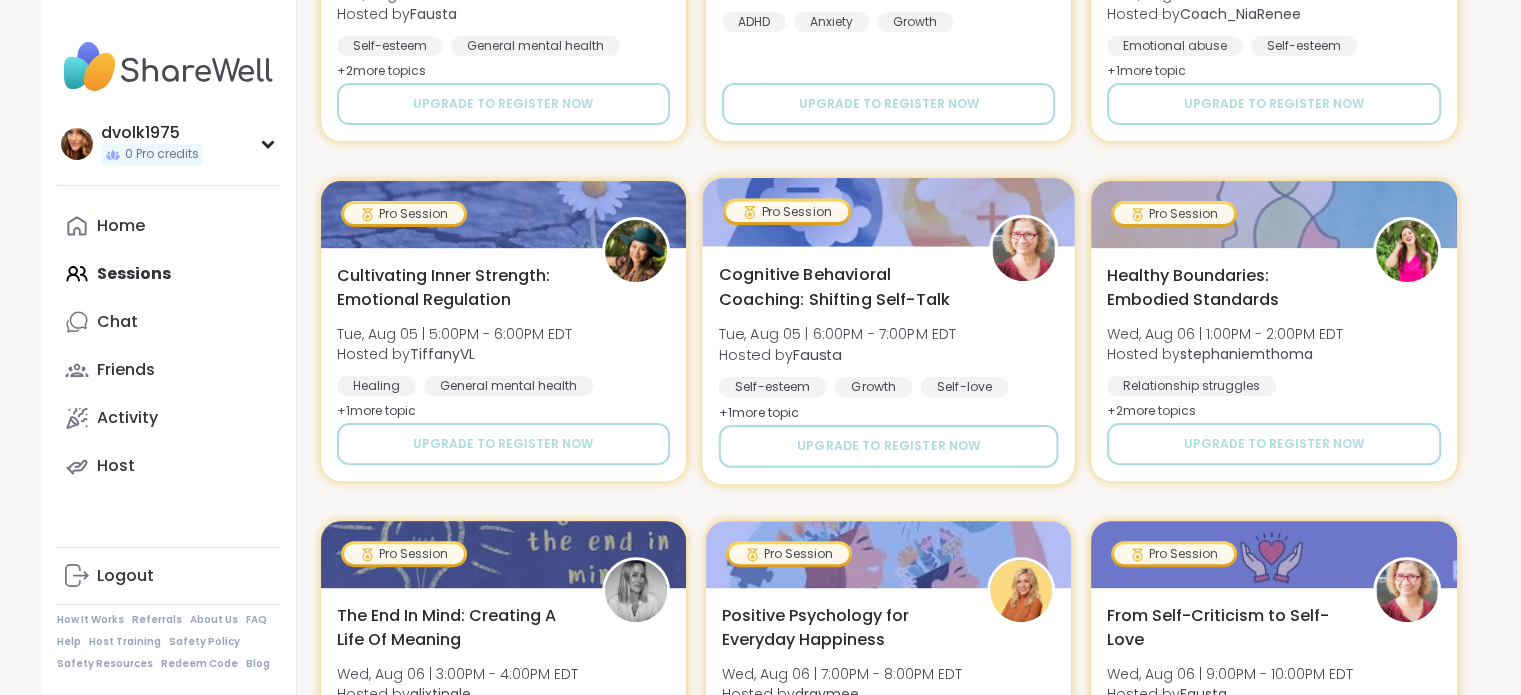 click on "Cognitive Behavioral Coaching: Shifting Self-Talk" at bounding box center [842, 287] 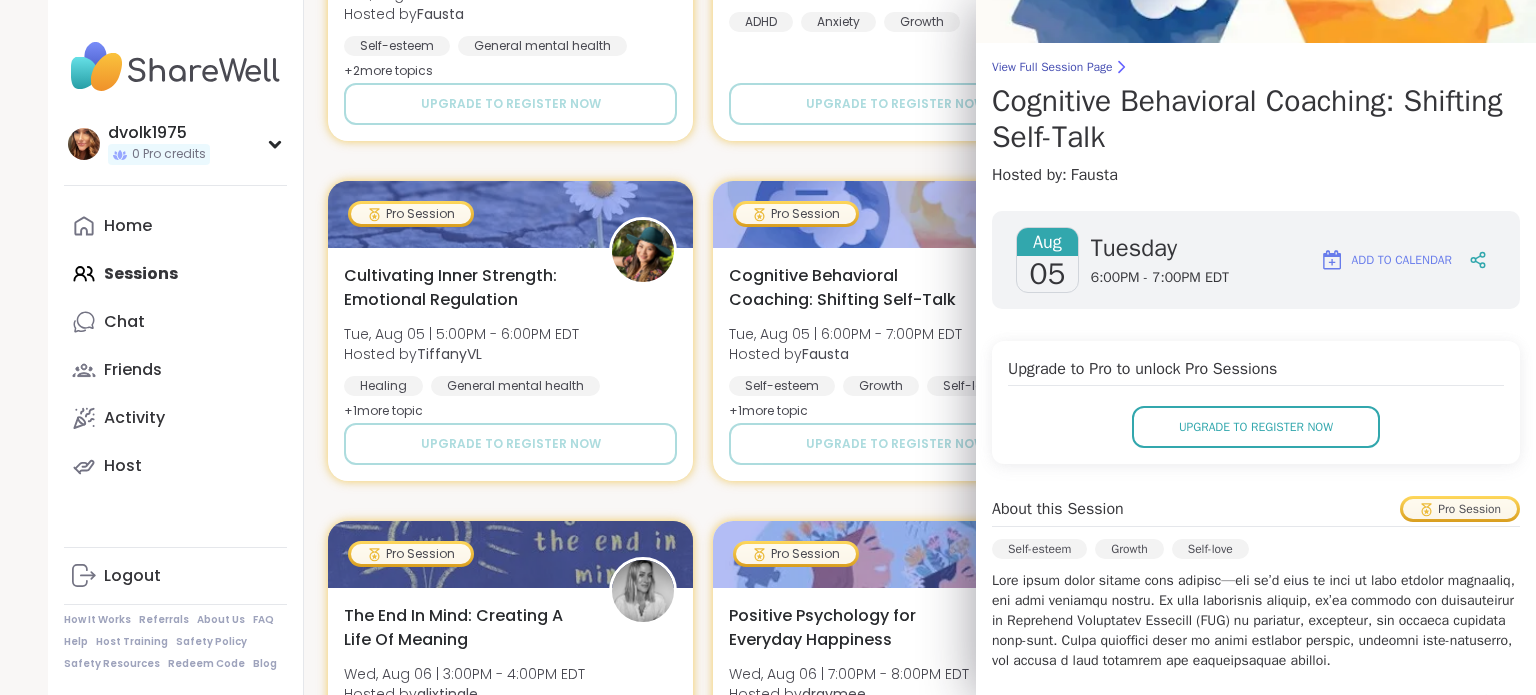 scroll, scrollTop: 0, scrollLeft: 0, axis: both 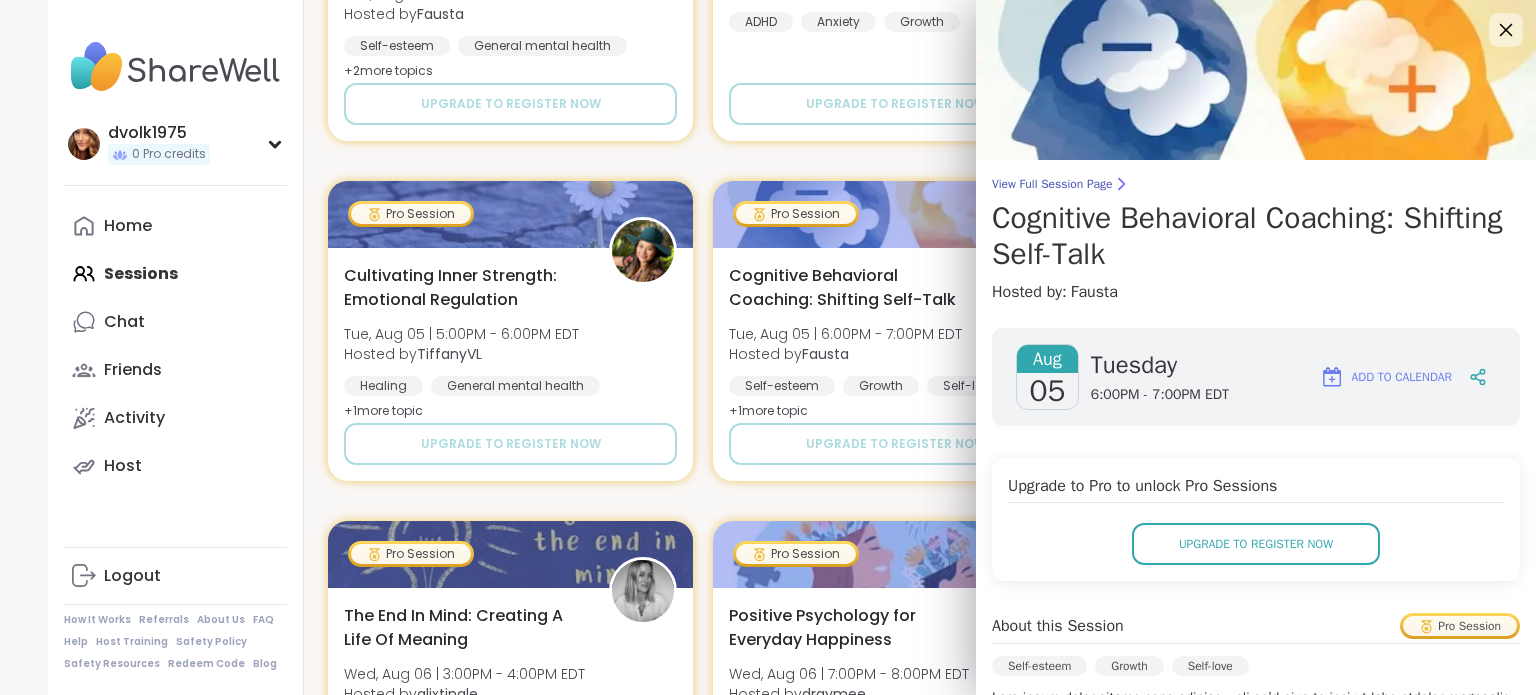 click 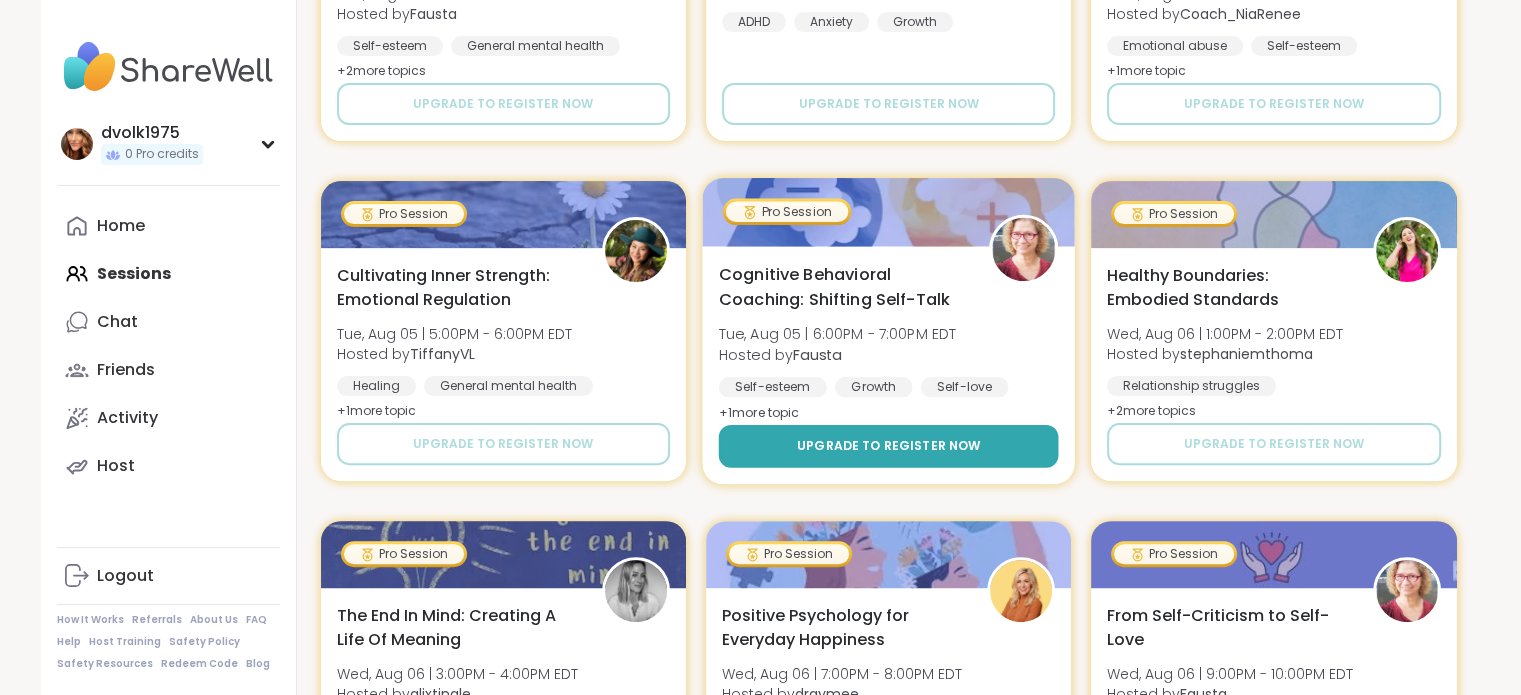 click on "Upgrade to register now" at bounding box center [888, 446] 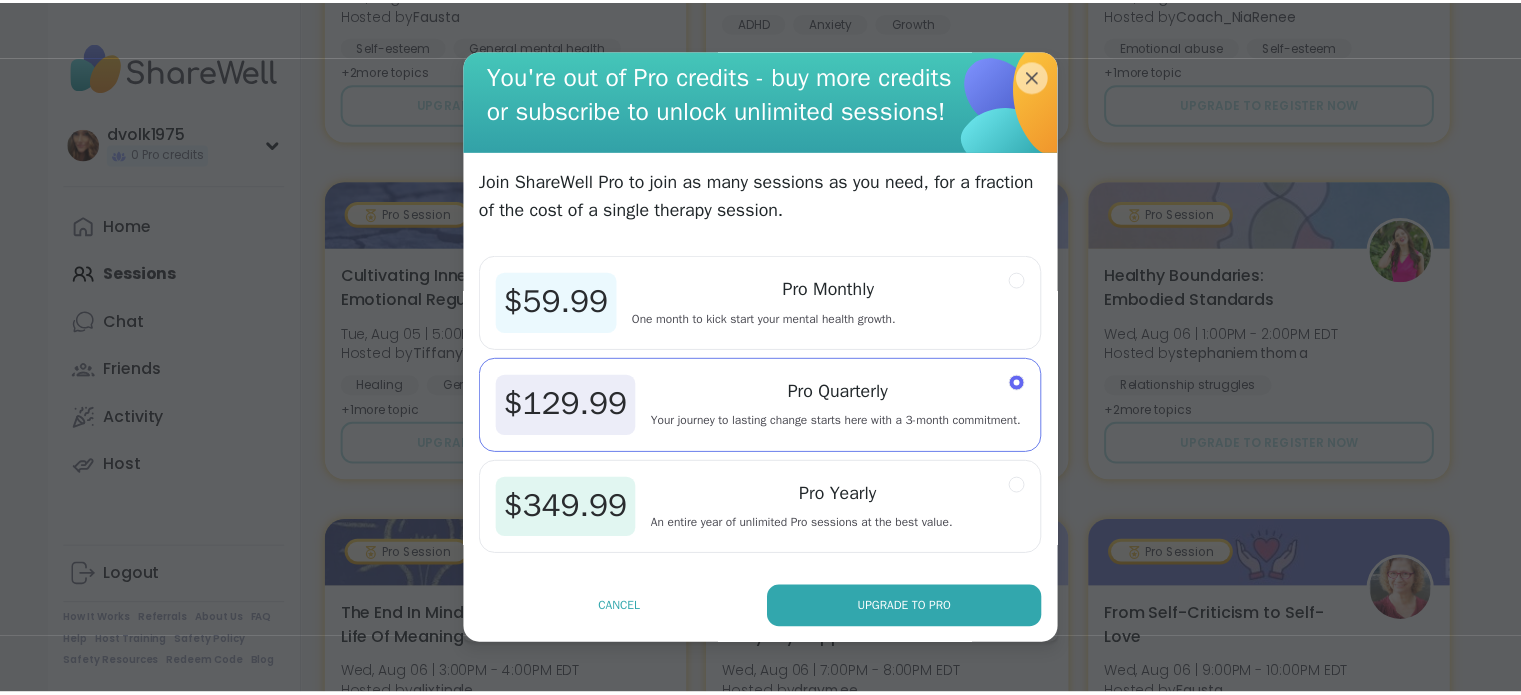 scroll, scrollTop: 0, scrollLeft: 0, axis: both 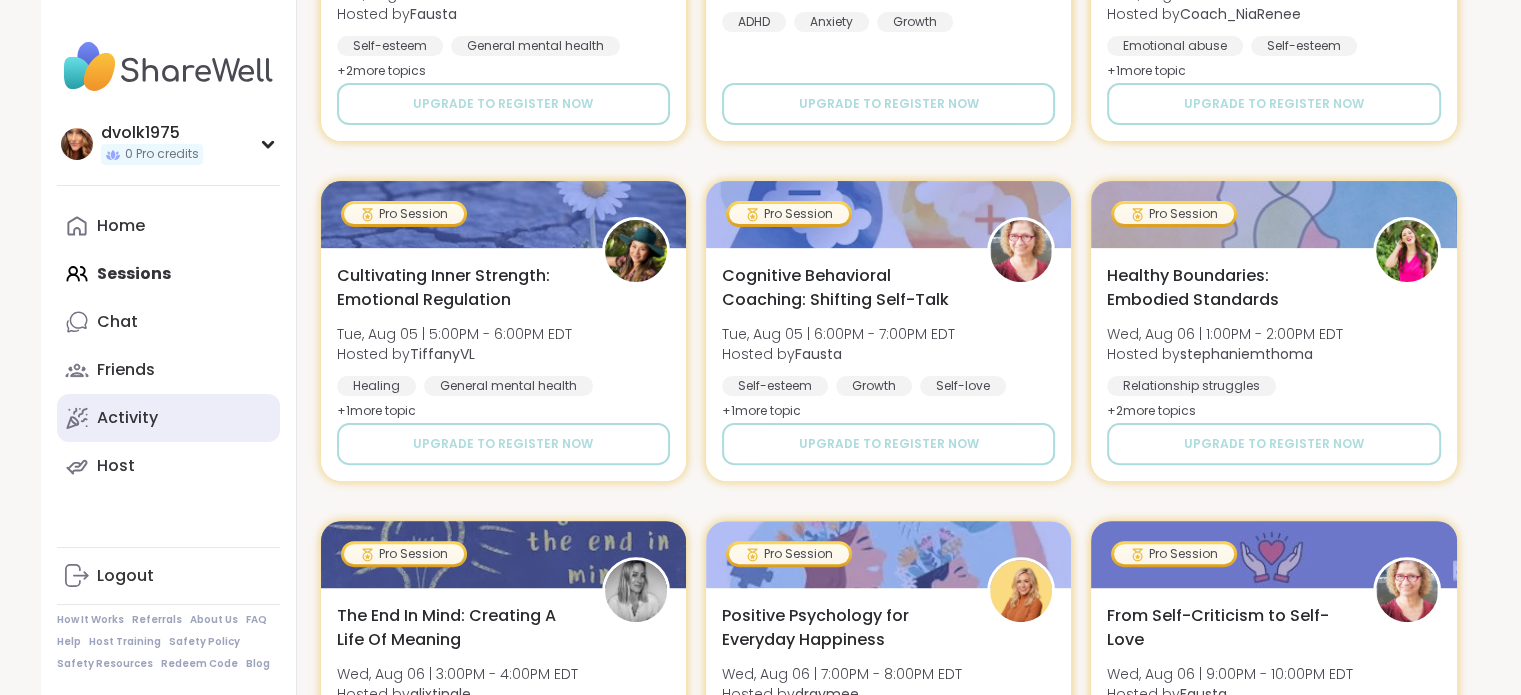 click on "Activity" at bounding box center (168, 418) 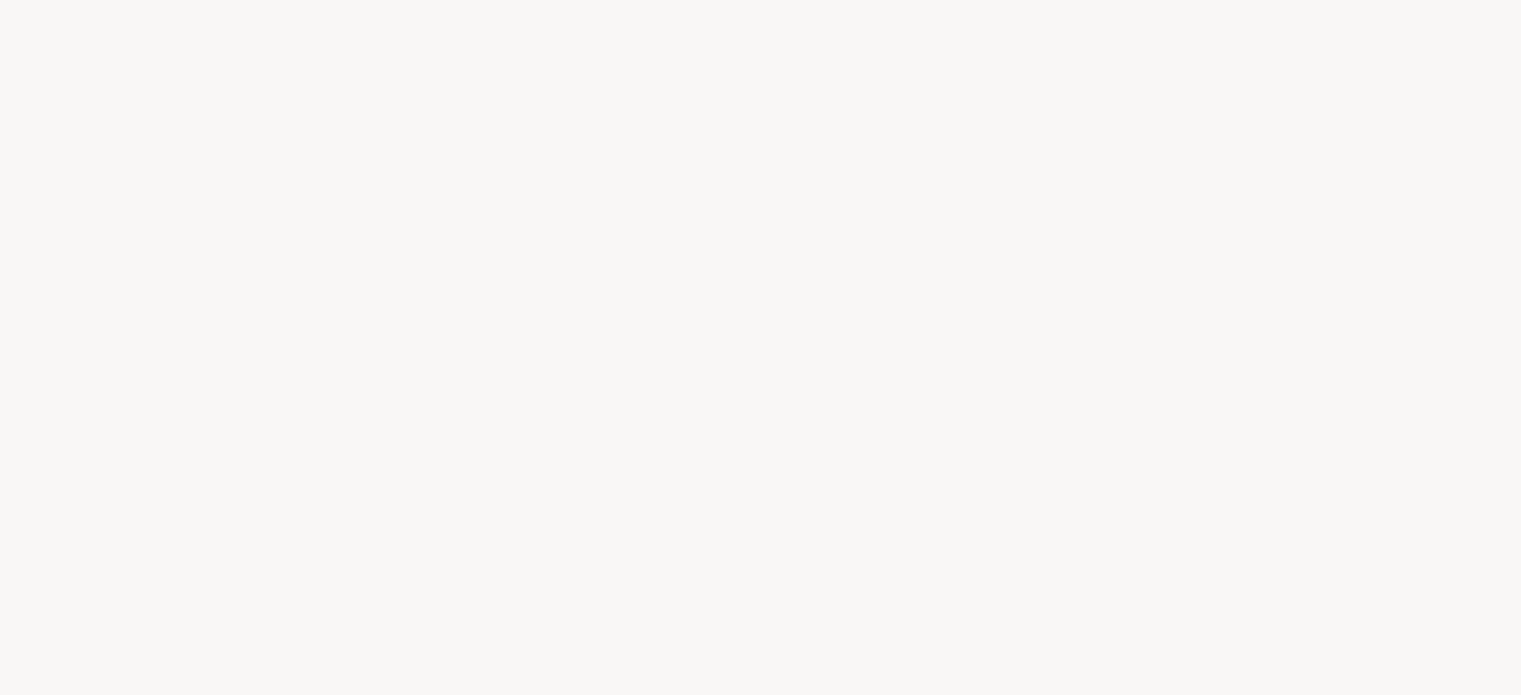 scroll, scrollTop: 0, scrollLeft: 0, axis: both 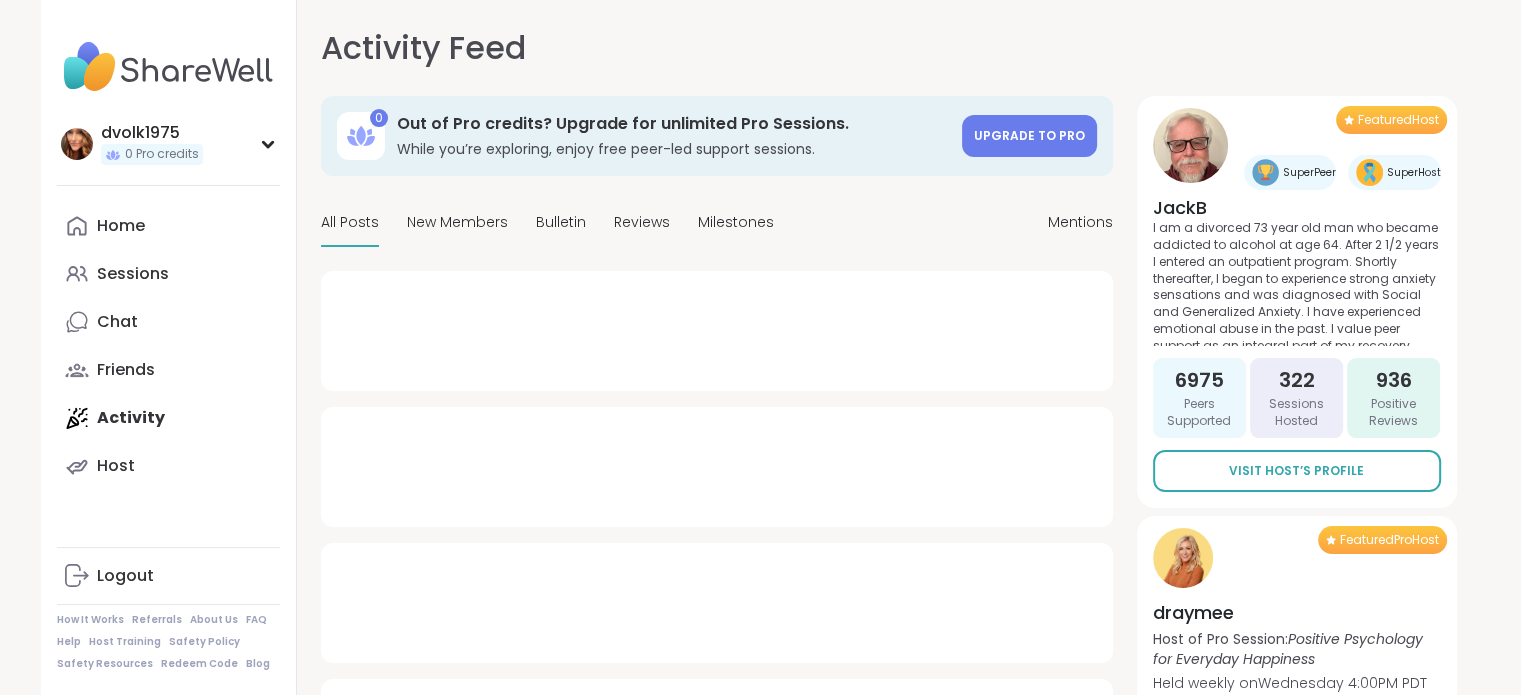 type on "*" 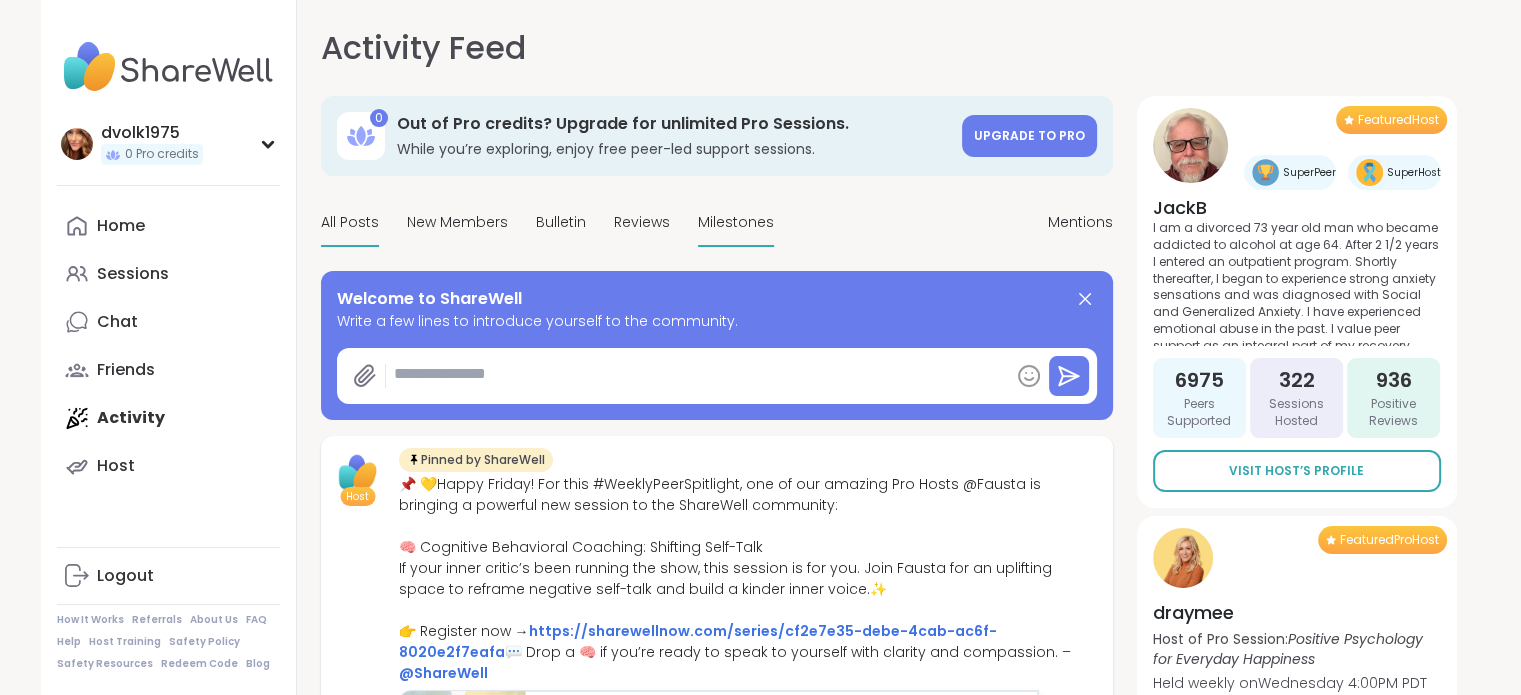 click on "Milestones" at bounding box center [736, 222] 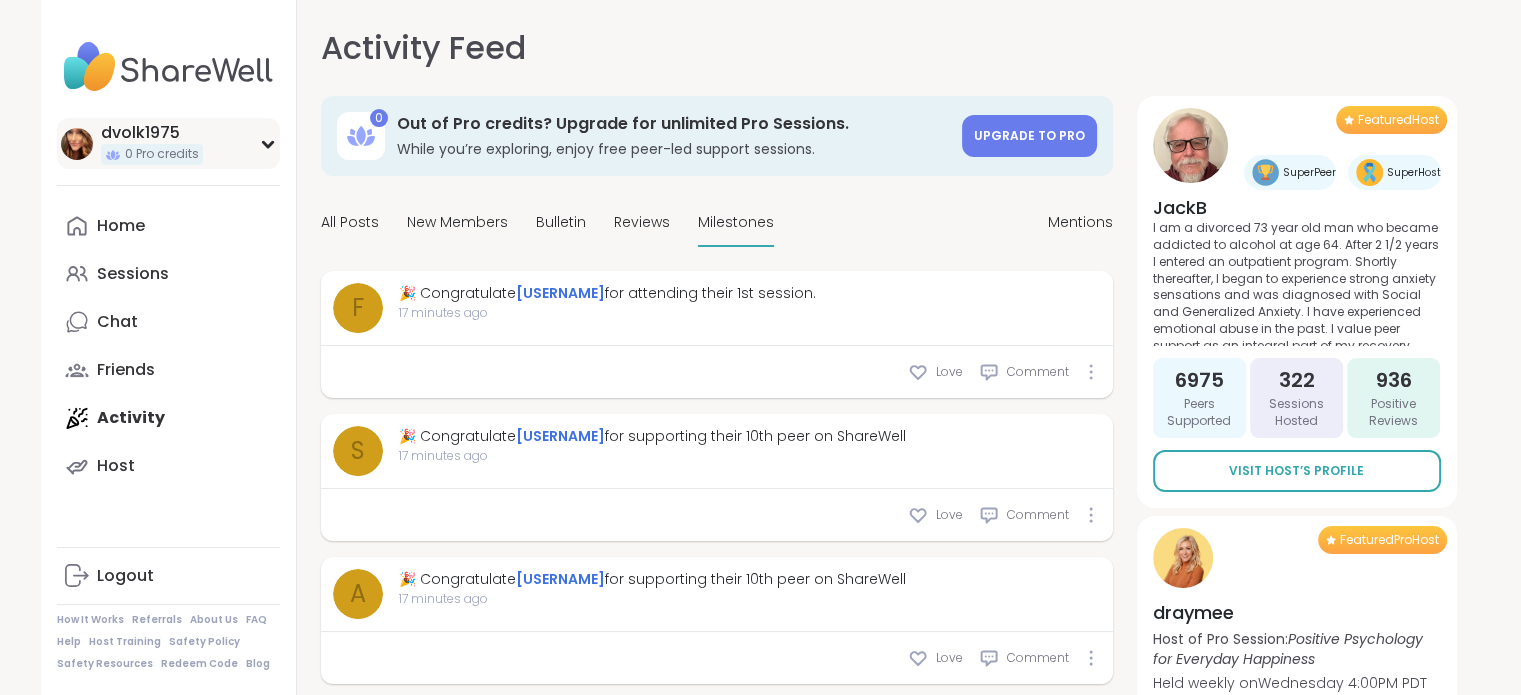 click on "dvolk1975 0 Pro credits" at bounding box center (168, 143) 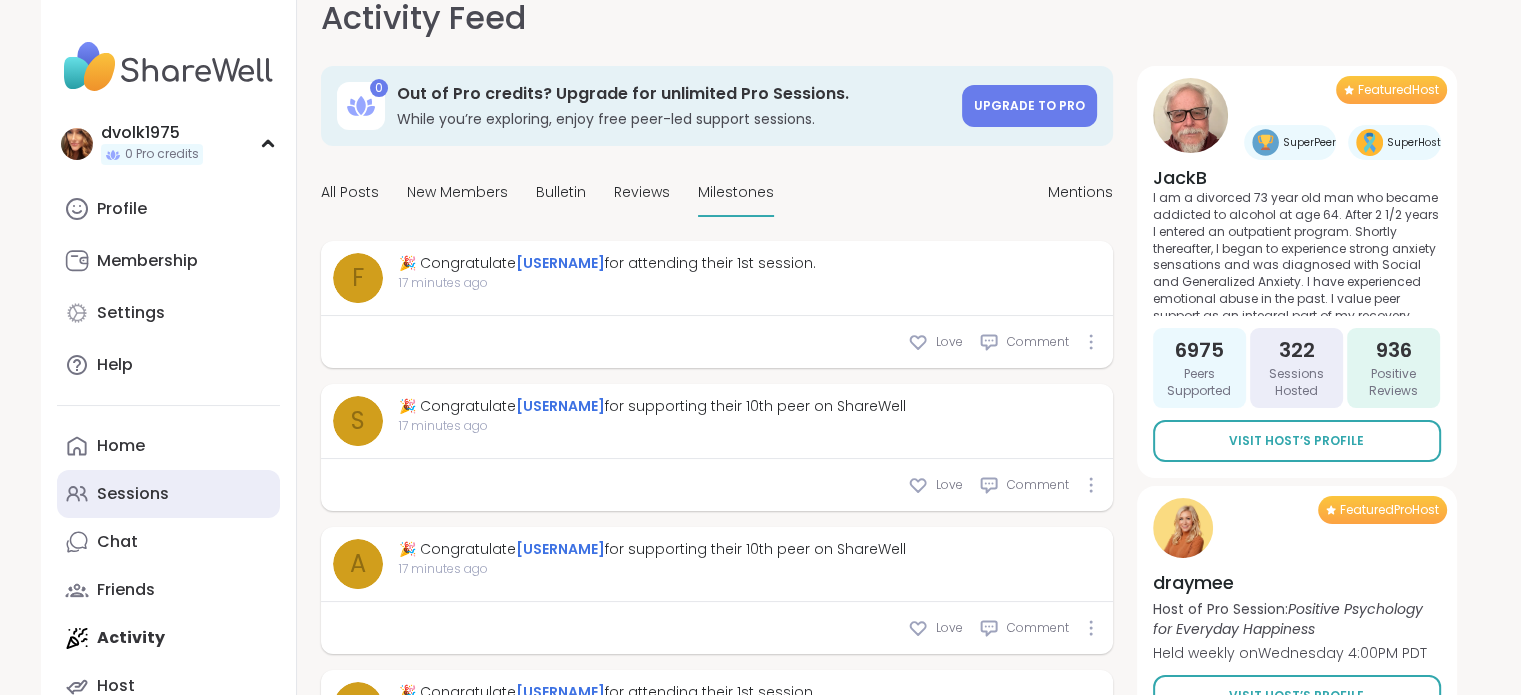 scroll, scrollTop: 0, scrollLeft: 0, axis: both 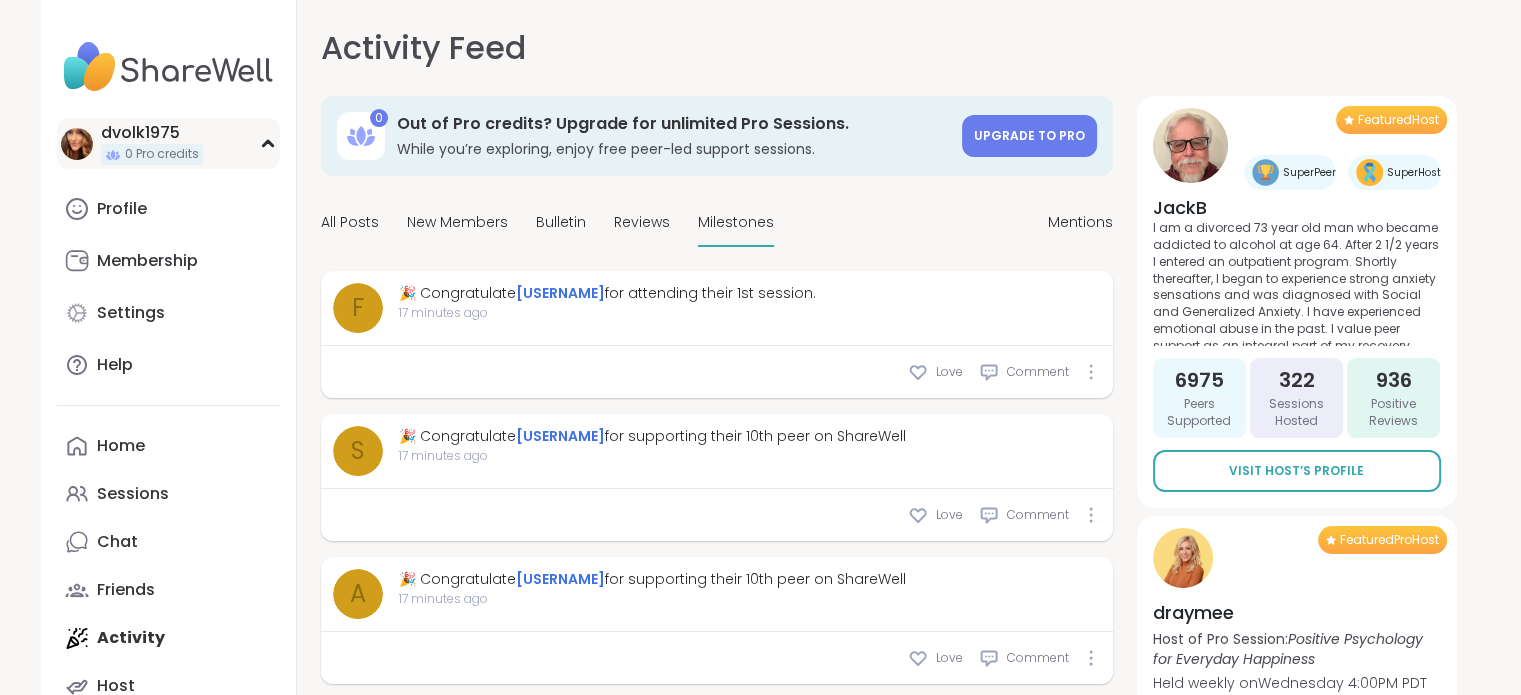click on "dvolk1975 0 Pro credits" at bounding box center (168, 143) 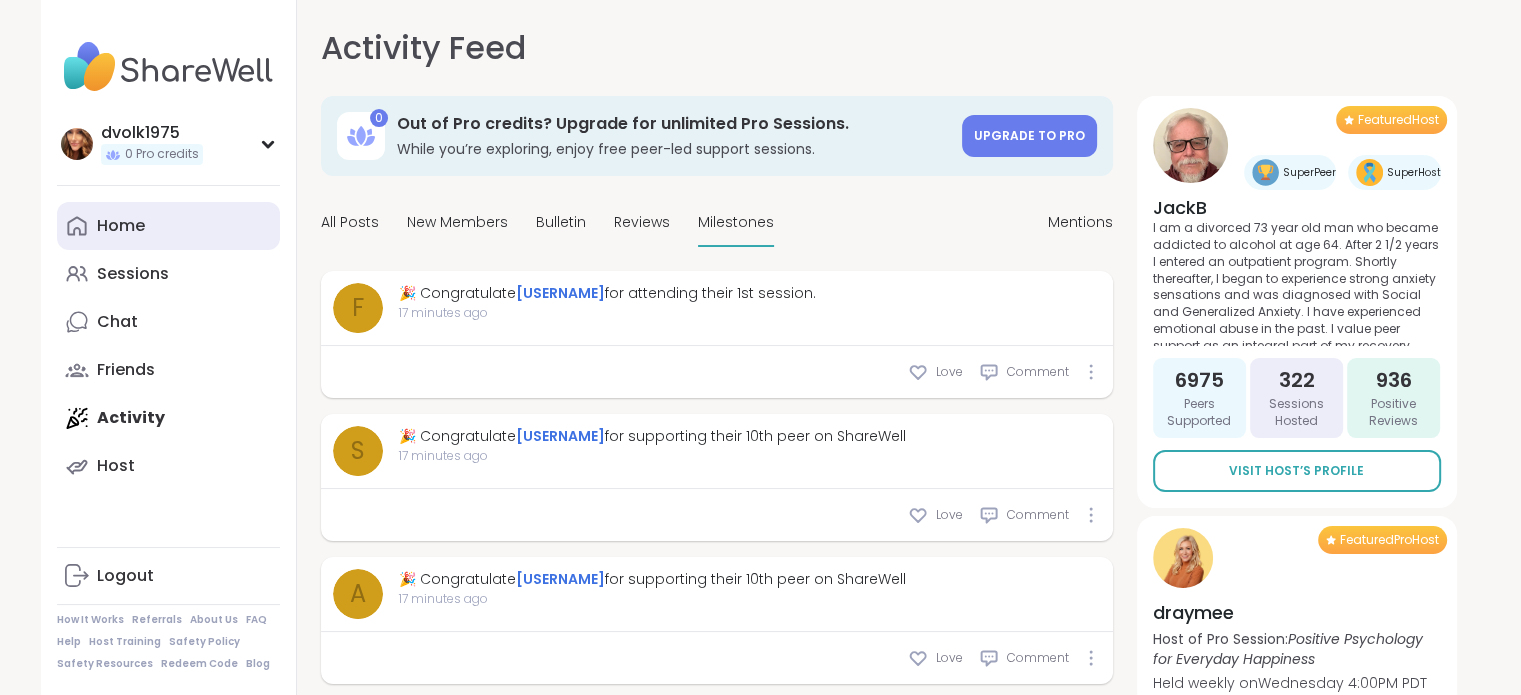click on "Home" at bounding box center (121, 226) 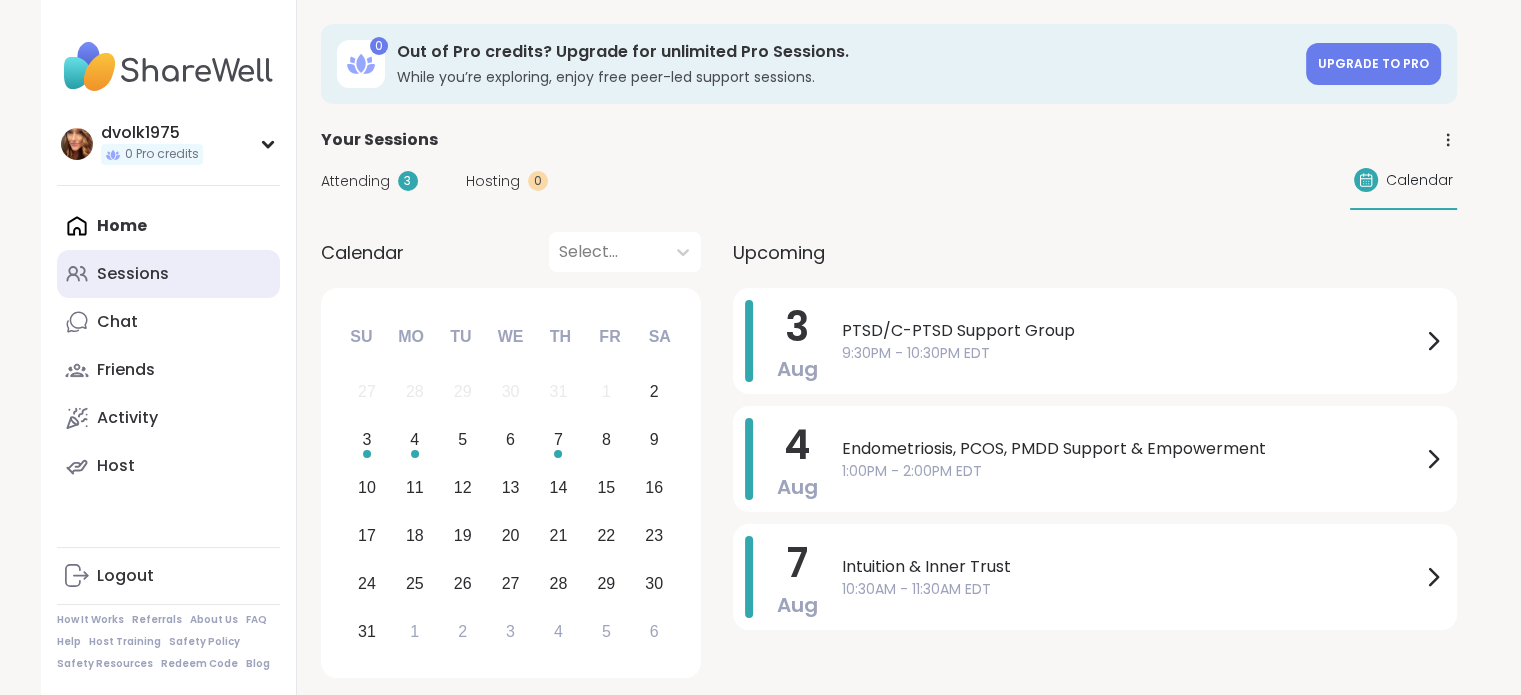 click on "Sessions" at bounding box center (168, 274) 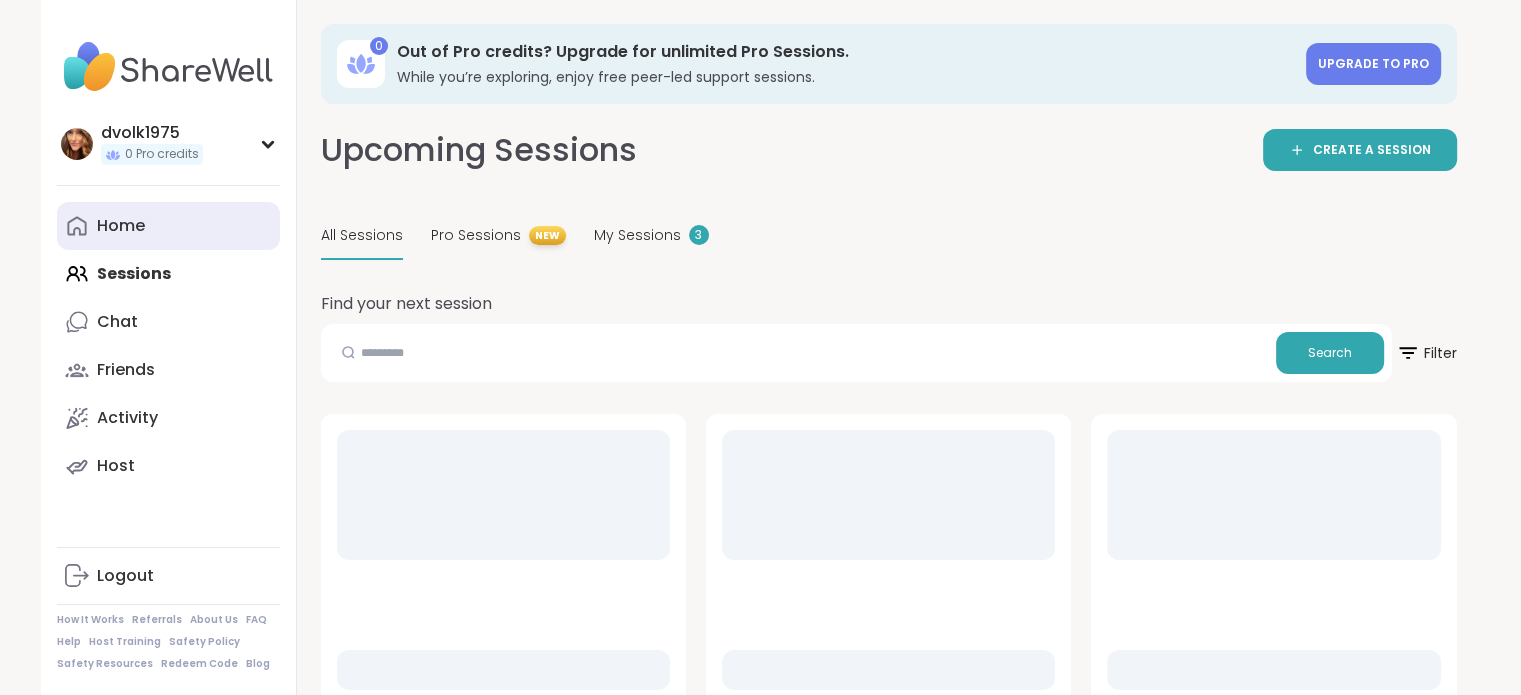 click on "Home" at bounding box center (168, 226) 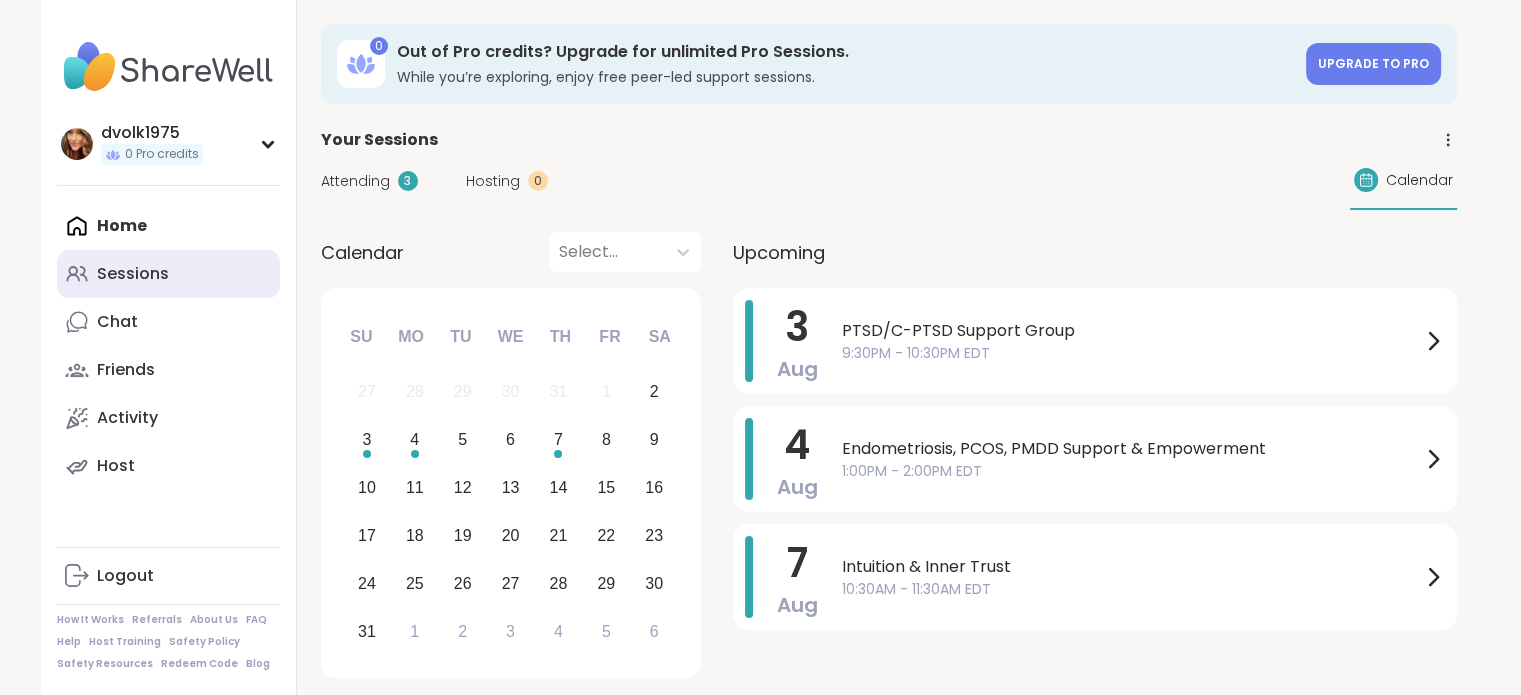 click on "Sessions" at bounding box center (133, 274) 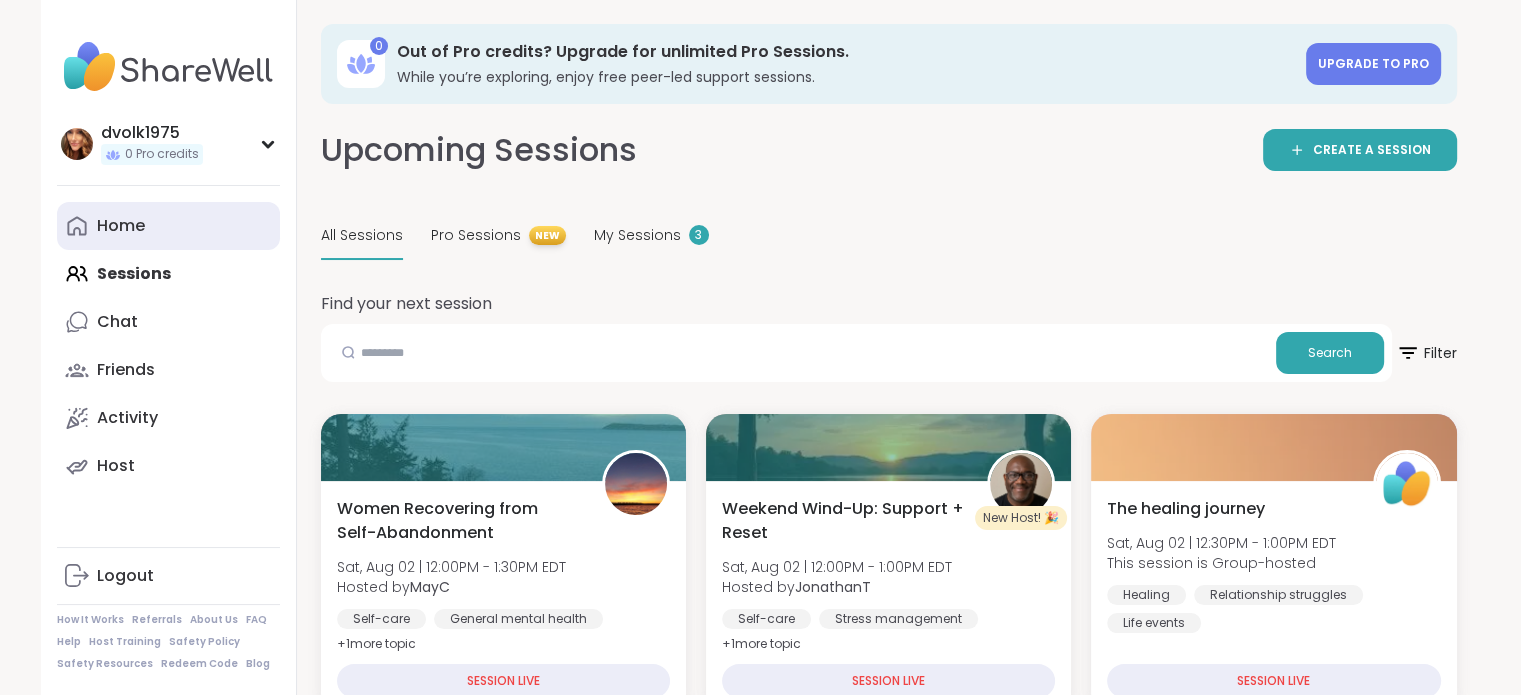 click on "Home" at bounding box center (168, 226) 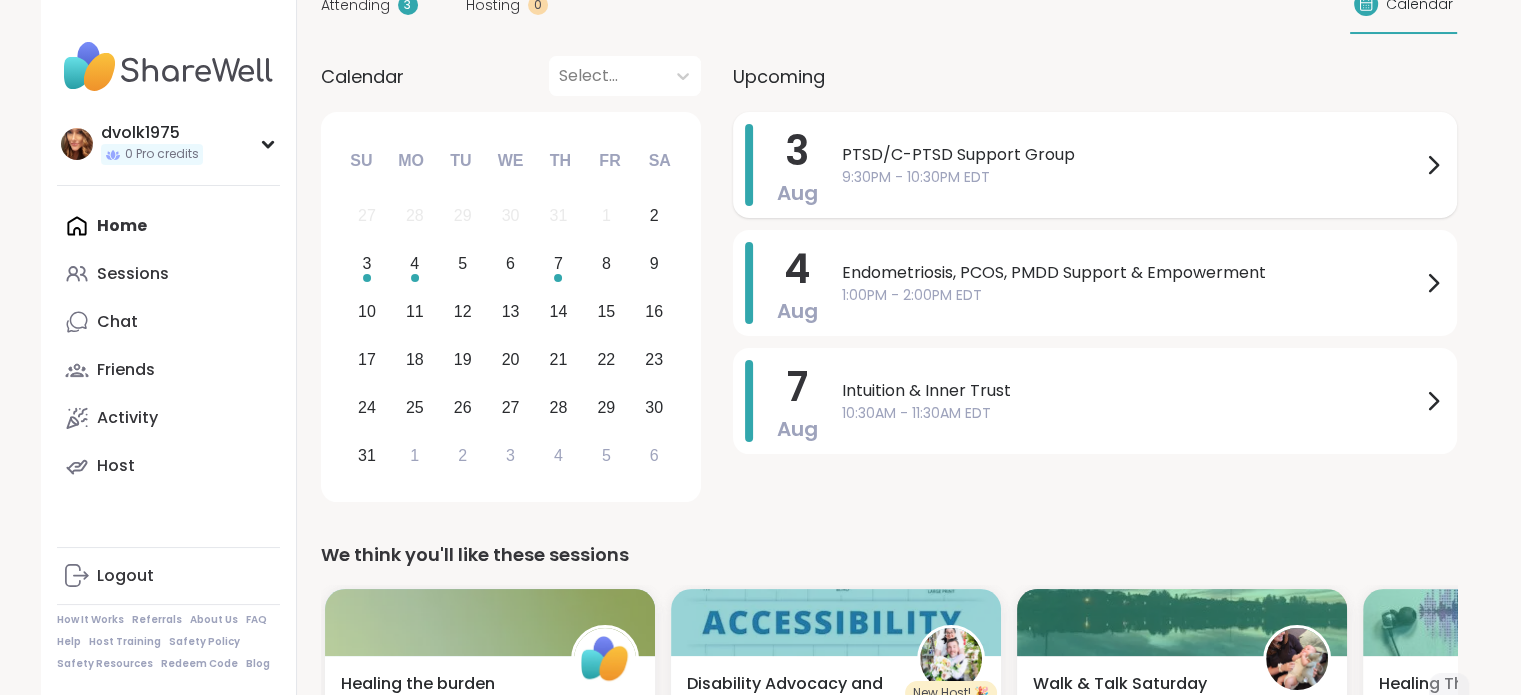 scroll, scrollTop: 200, scrollLeft: 0, axis: vertical 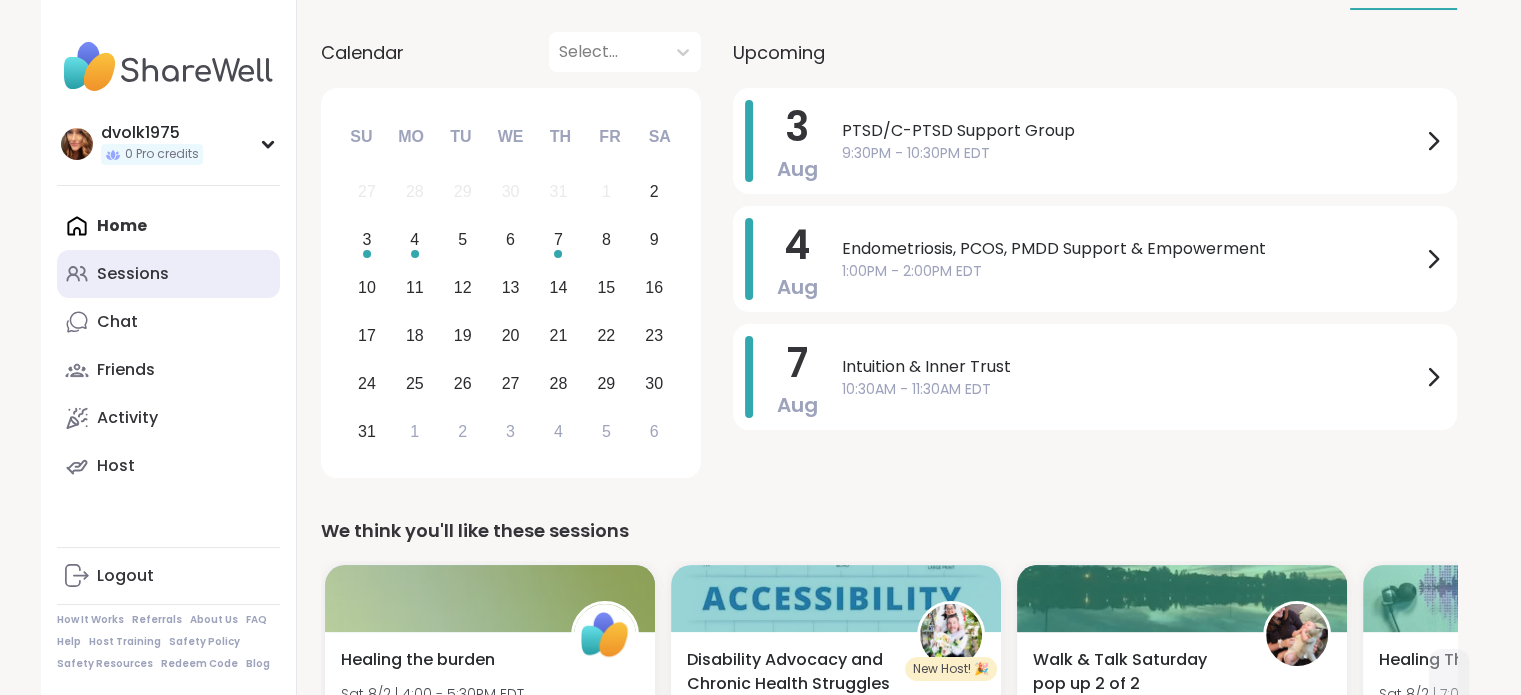 click on "Sessions" at bounding box center [133, 274] 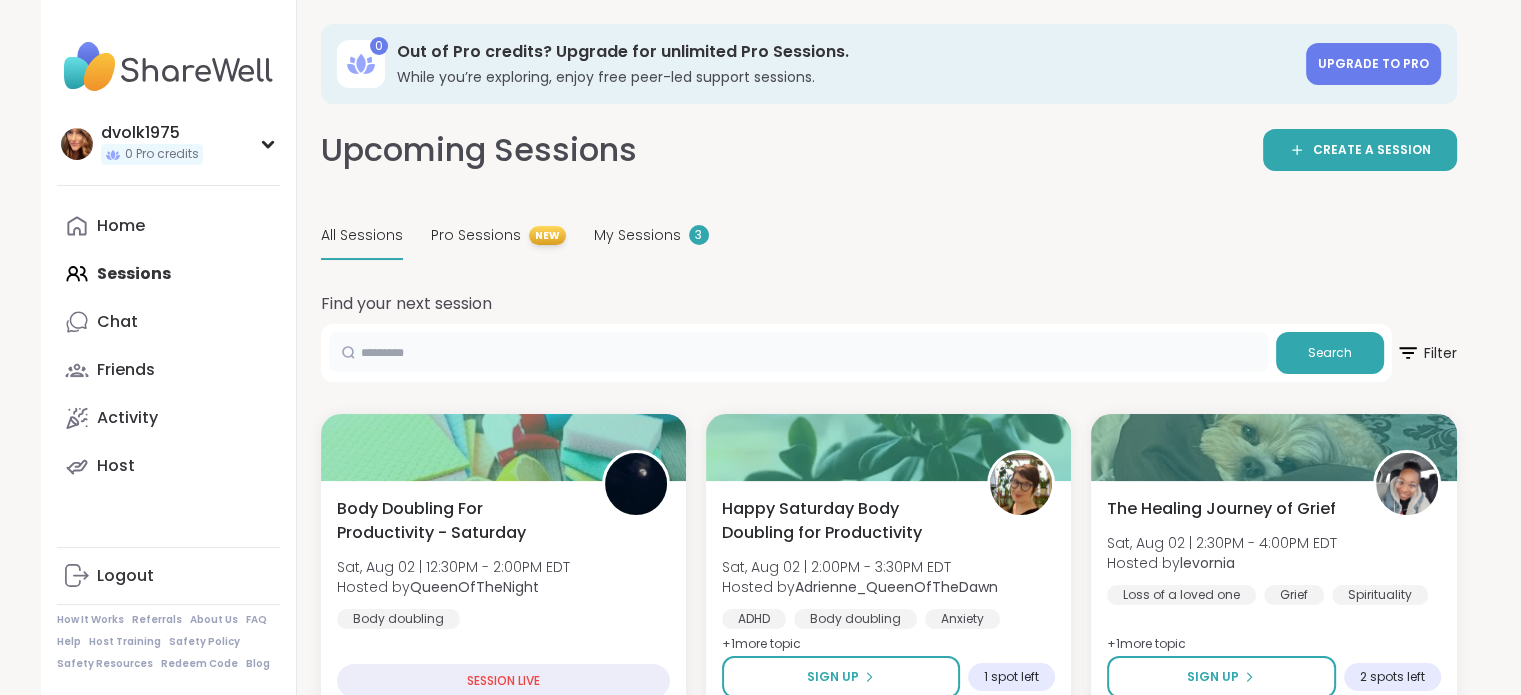 click at bounding box center (798, 352) 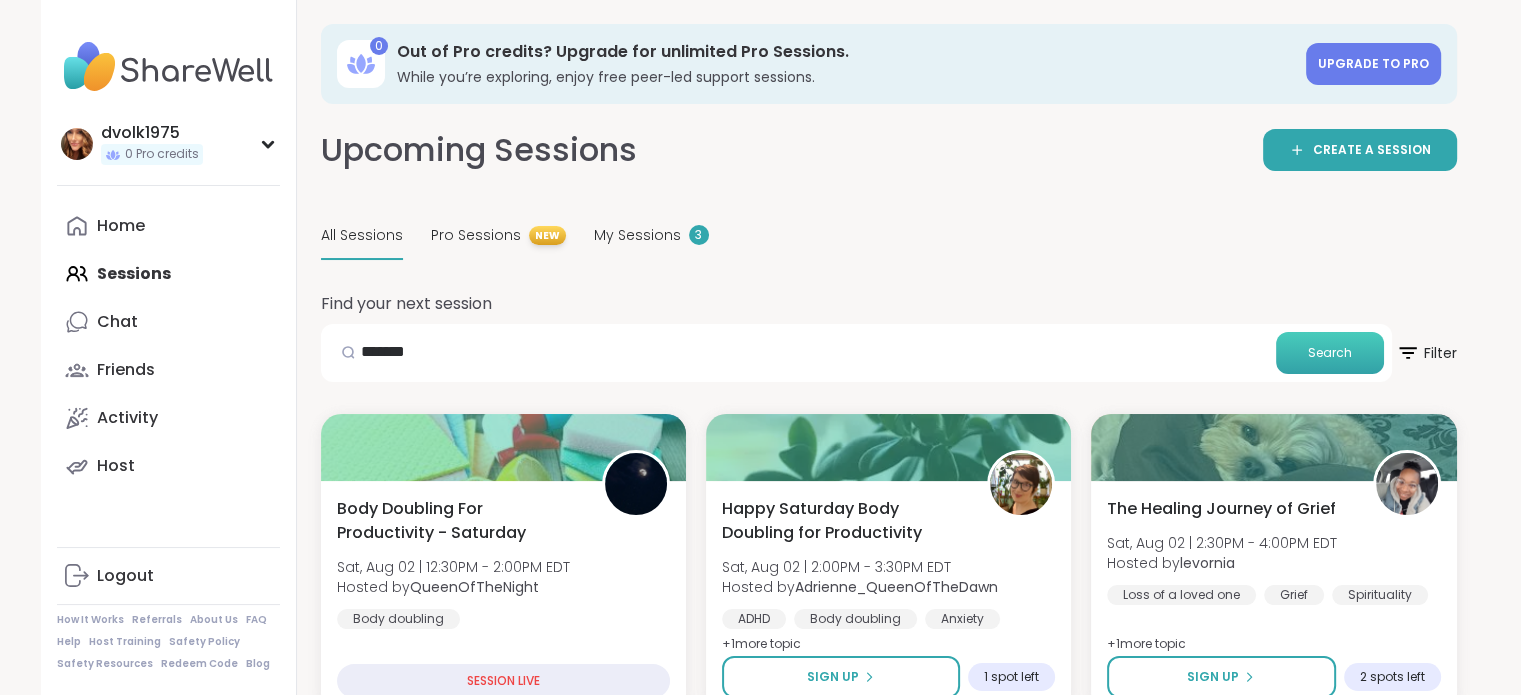 click on "Search" at bounding box center [1330, 353] 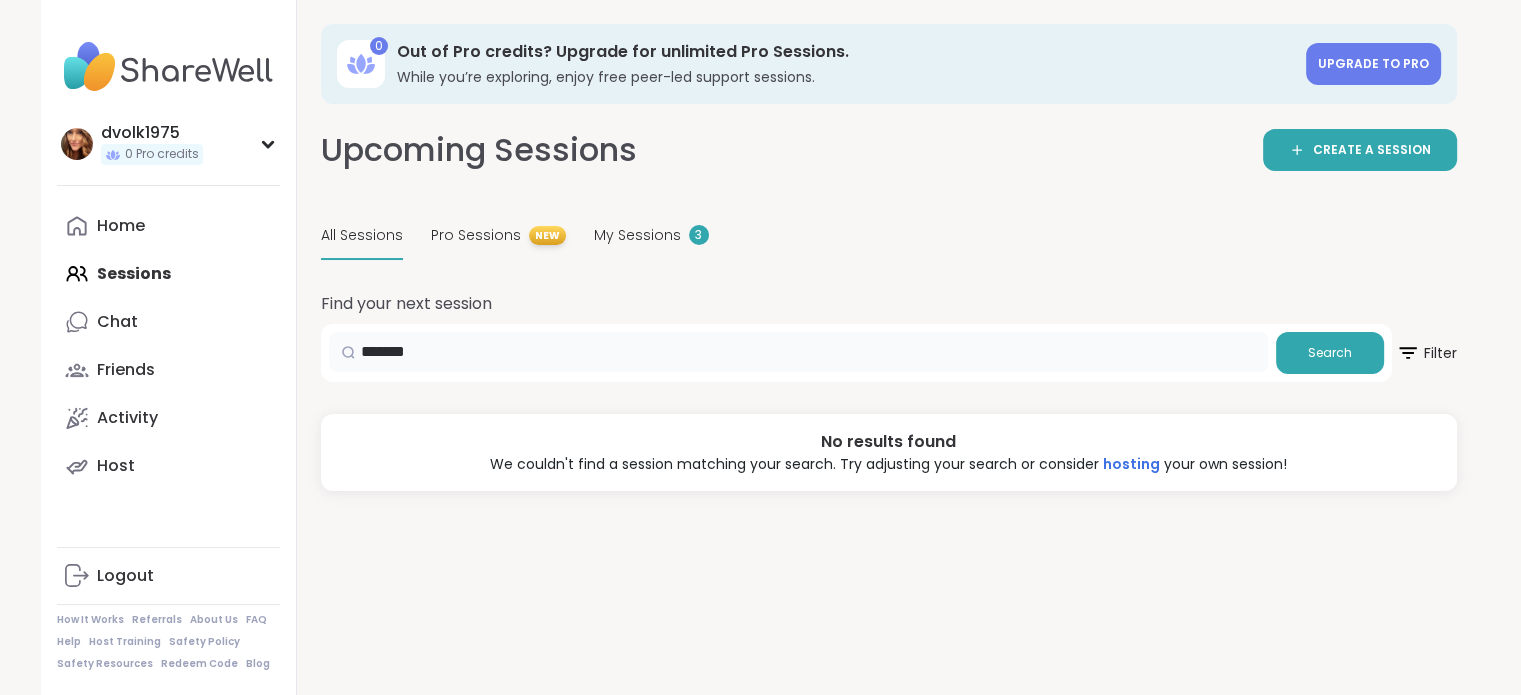 click on "*******" at bounding box center [798, 352] 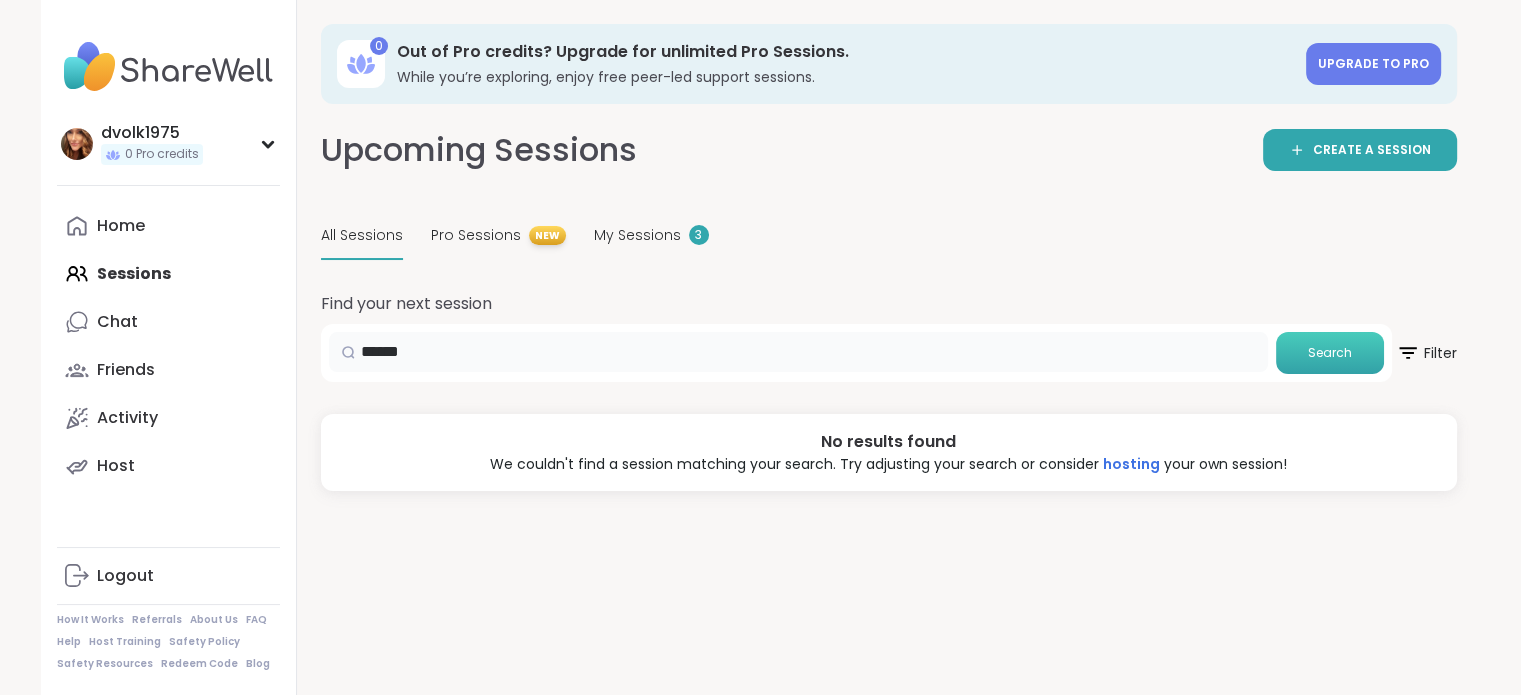 type on "******" 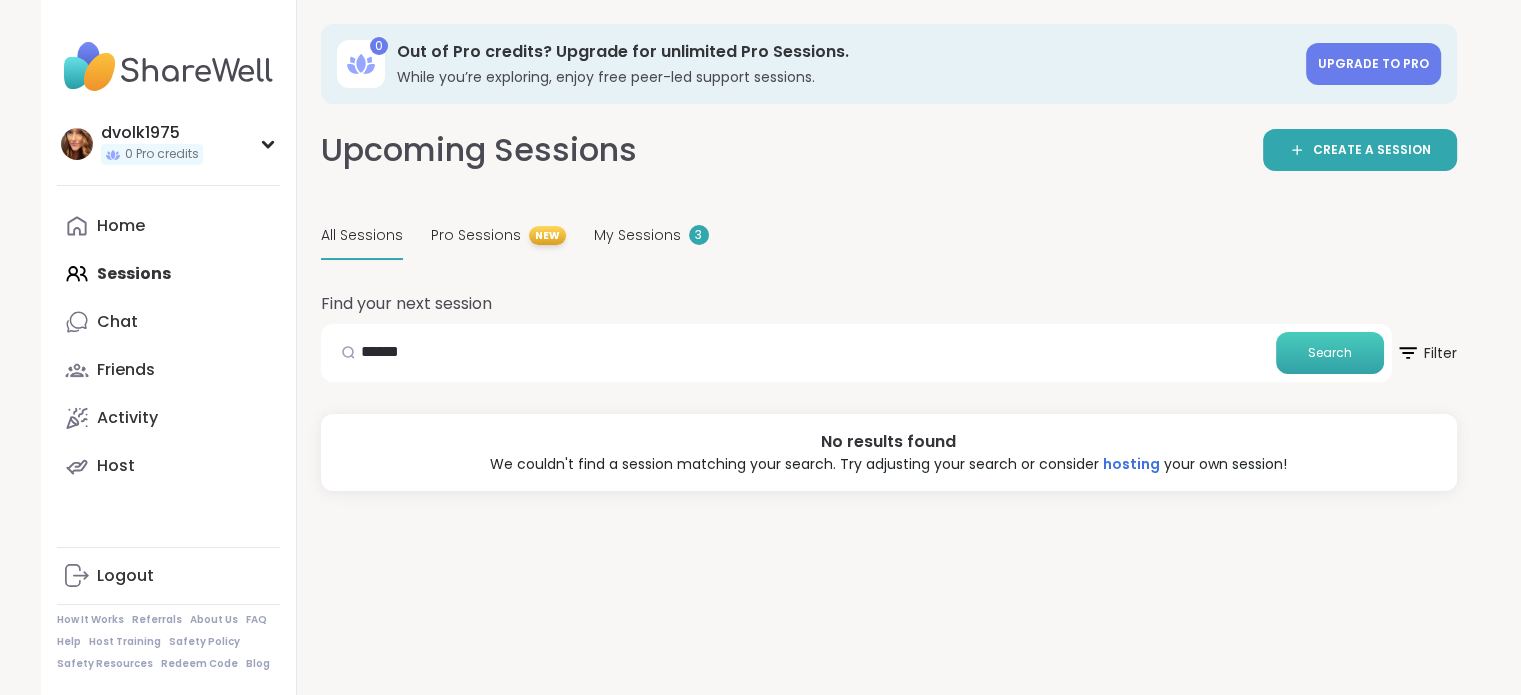 click on "Search" at bounding box center (1330, 353) 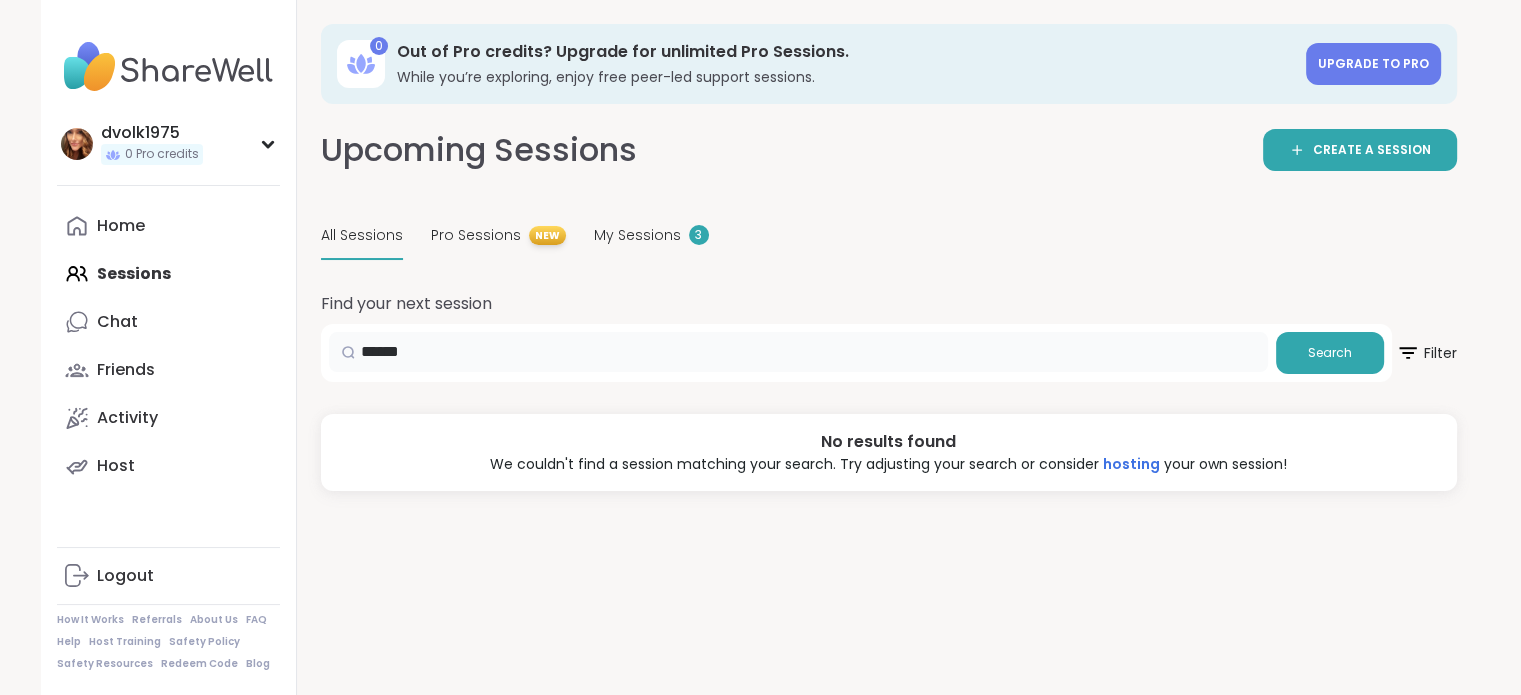 drag, startPoint x: 548, startPoint y: 383, endPoint x: 397, endPoint y: 381, distance: 151.01324 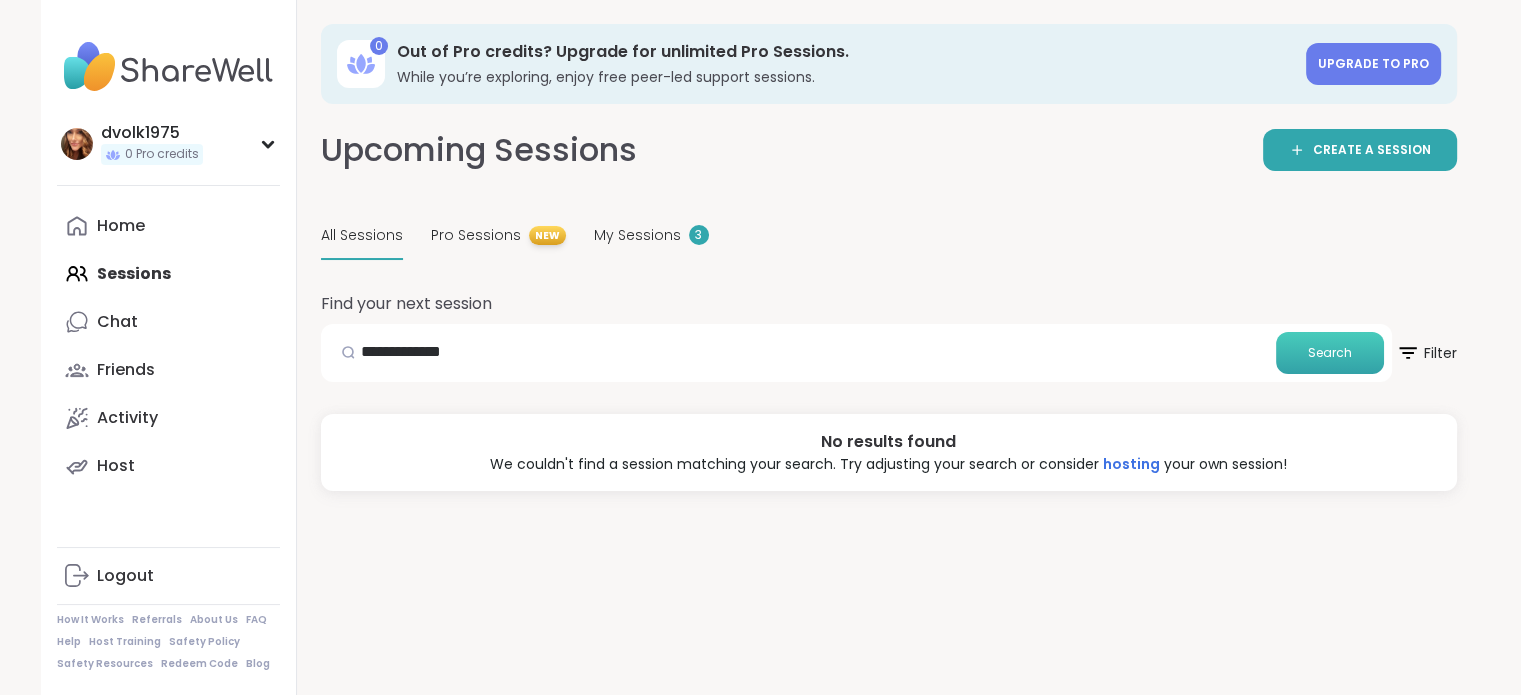 click on "Search" at bounding box center [1330, 353] 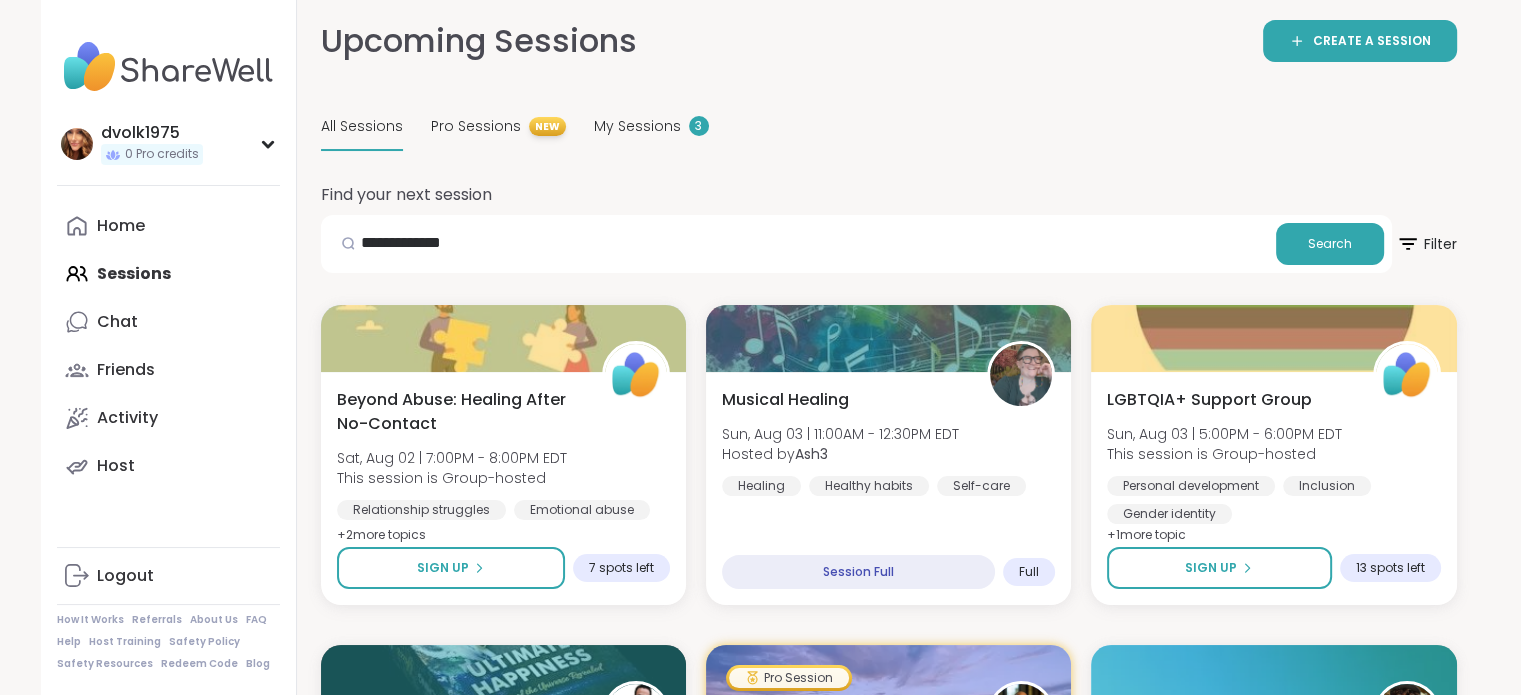 scroll, scrollTop: 0, scrollLeft: 0, axis: both 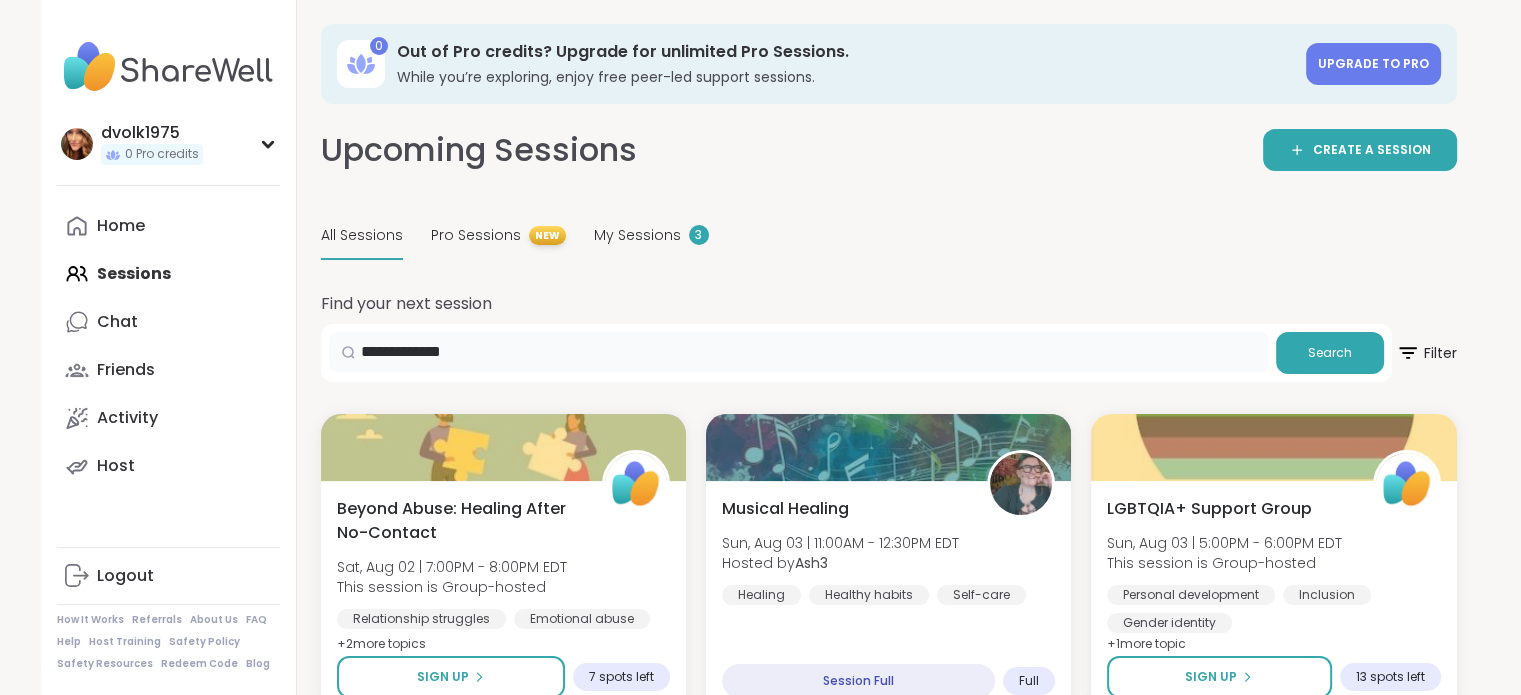 drag, startPoint x: 543, startPoint y: 381, endPoint x: 353, endPoint y: 398, distance: 190.759 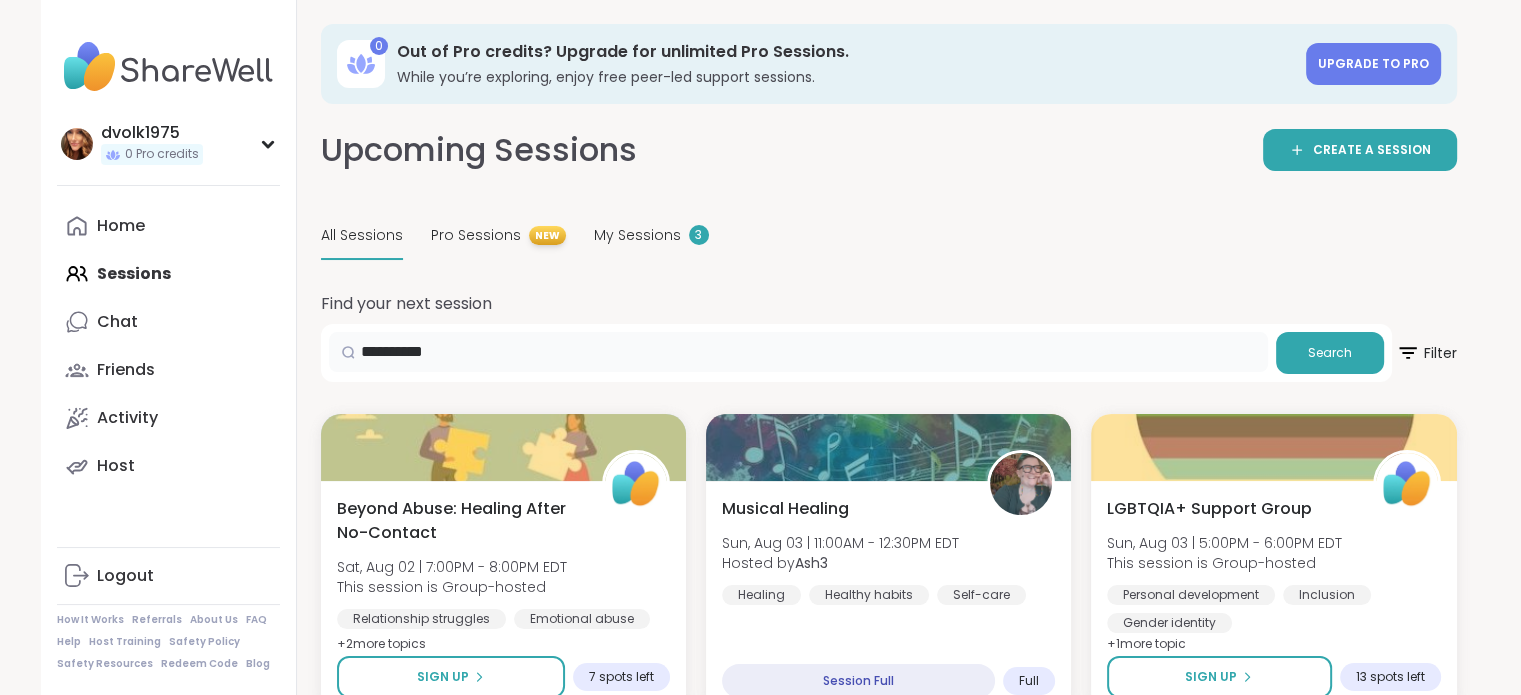 type on "**********" 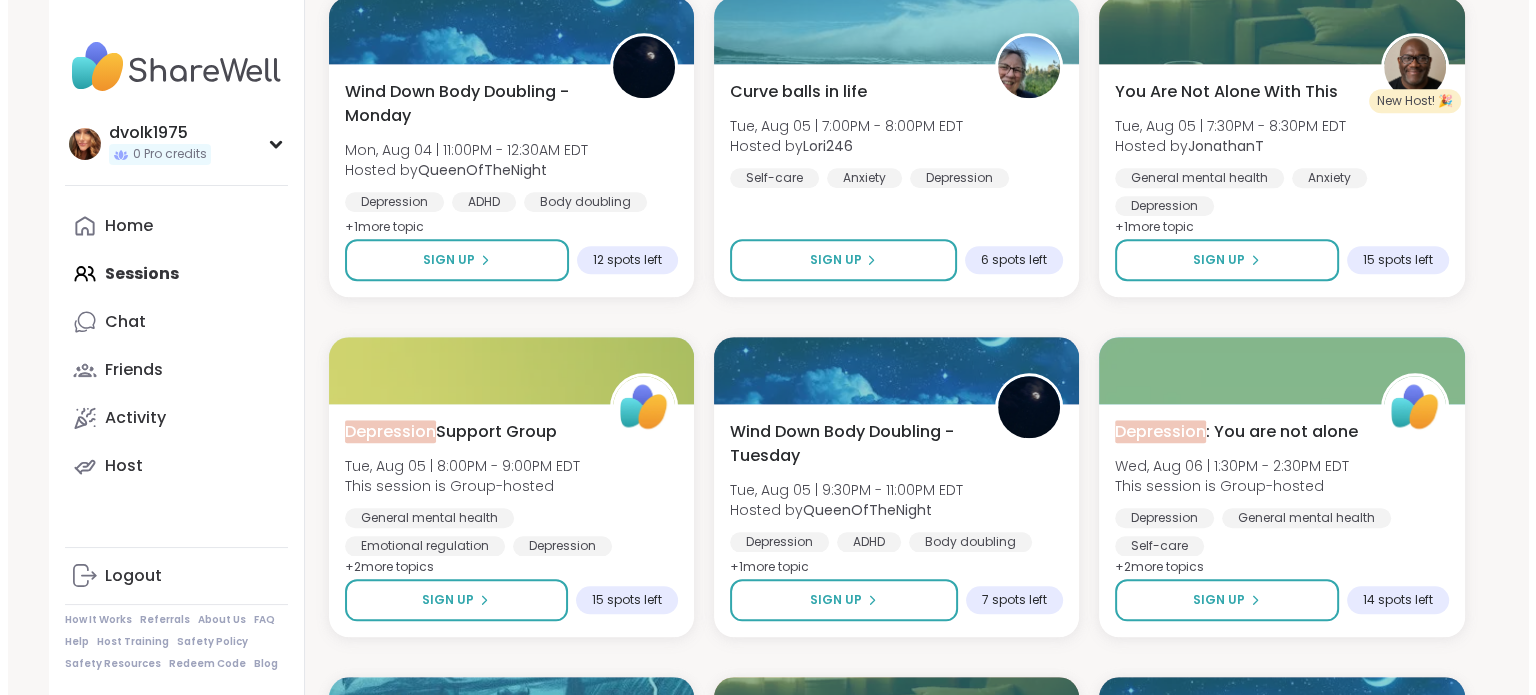 scroll, scrollTop: 1800, scrollLeft: 0, axis: vertical 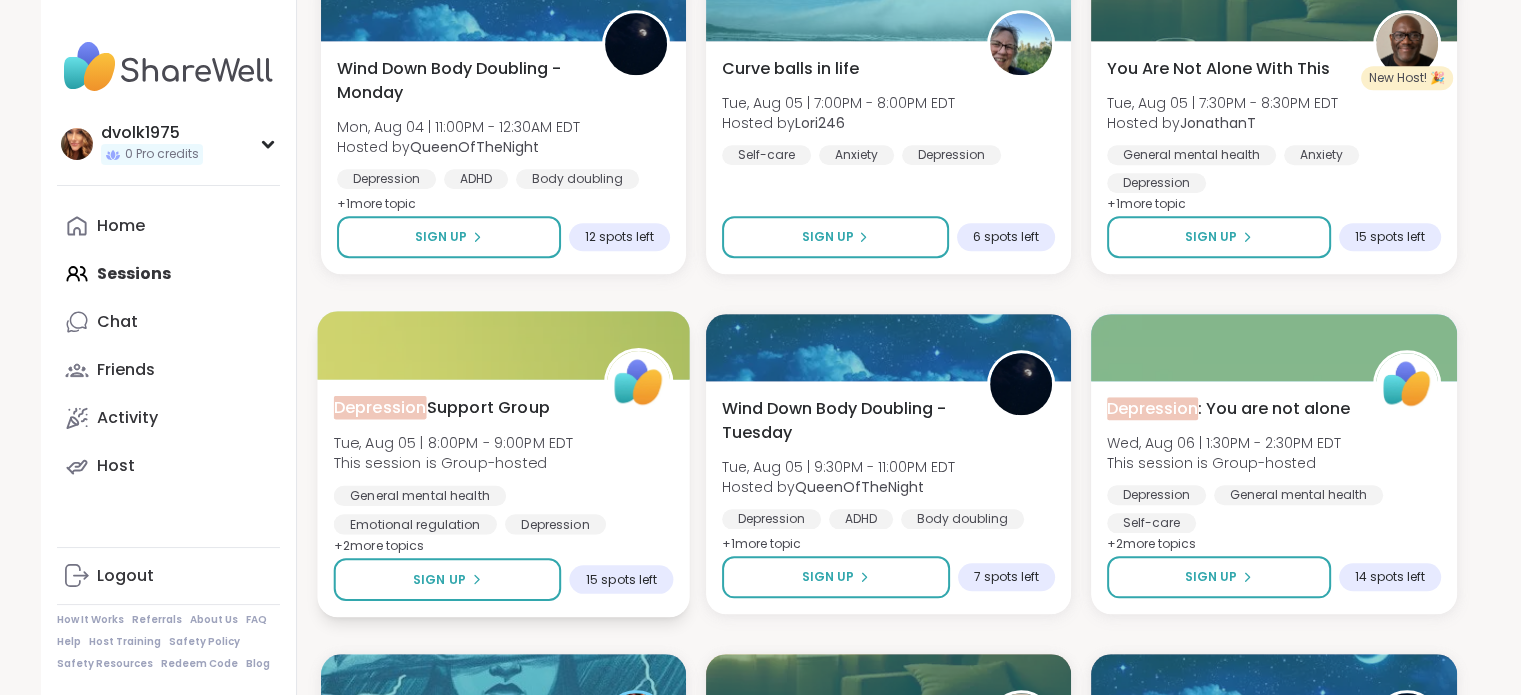 click on "Depression" at bounding box center (379, 406) 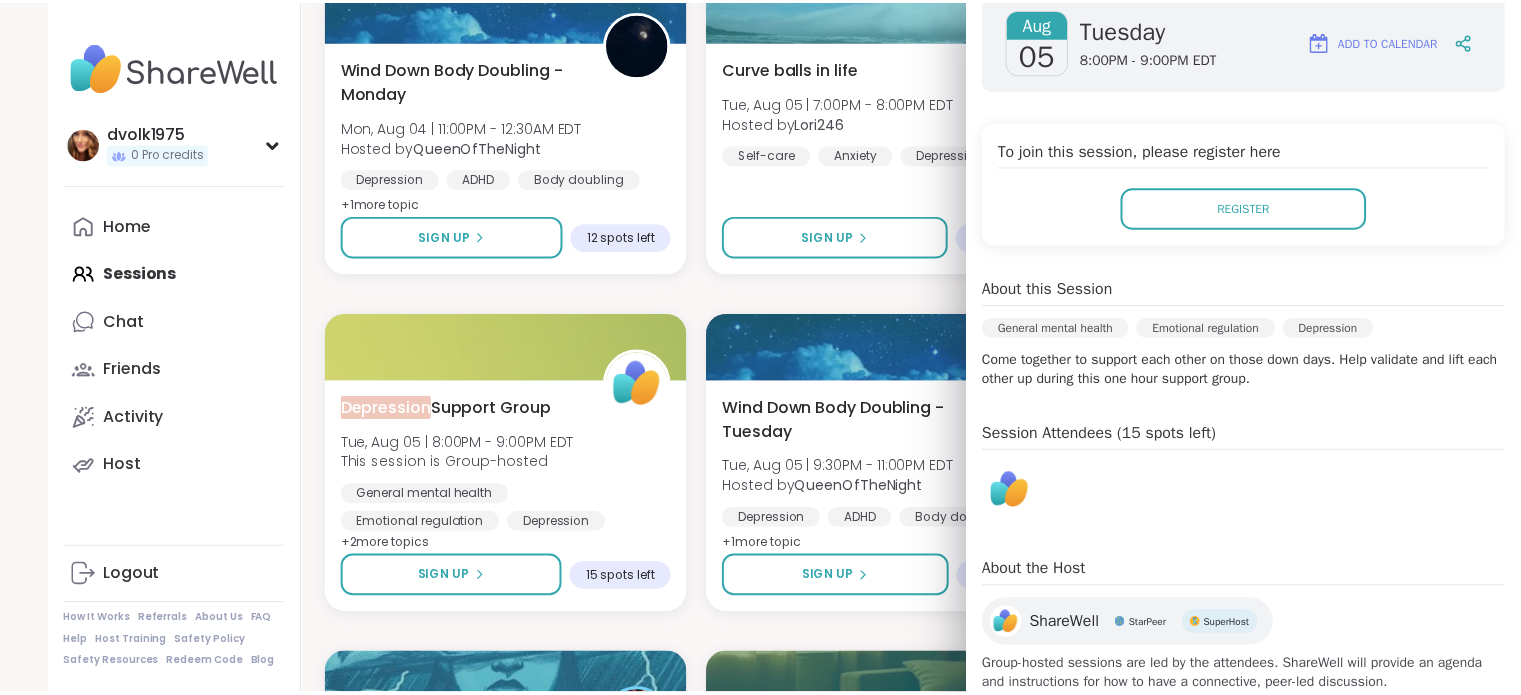 scroll, scrollTop: 0, scrollLeft: 0, axis: both 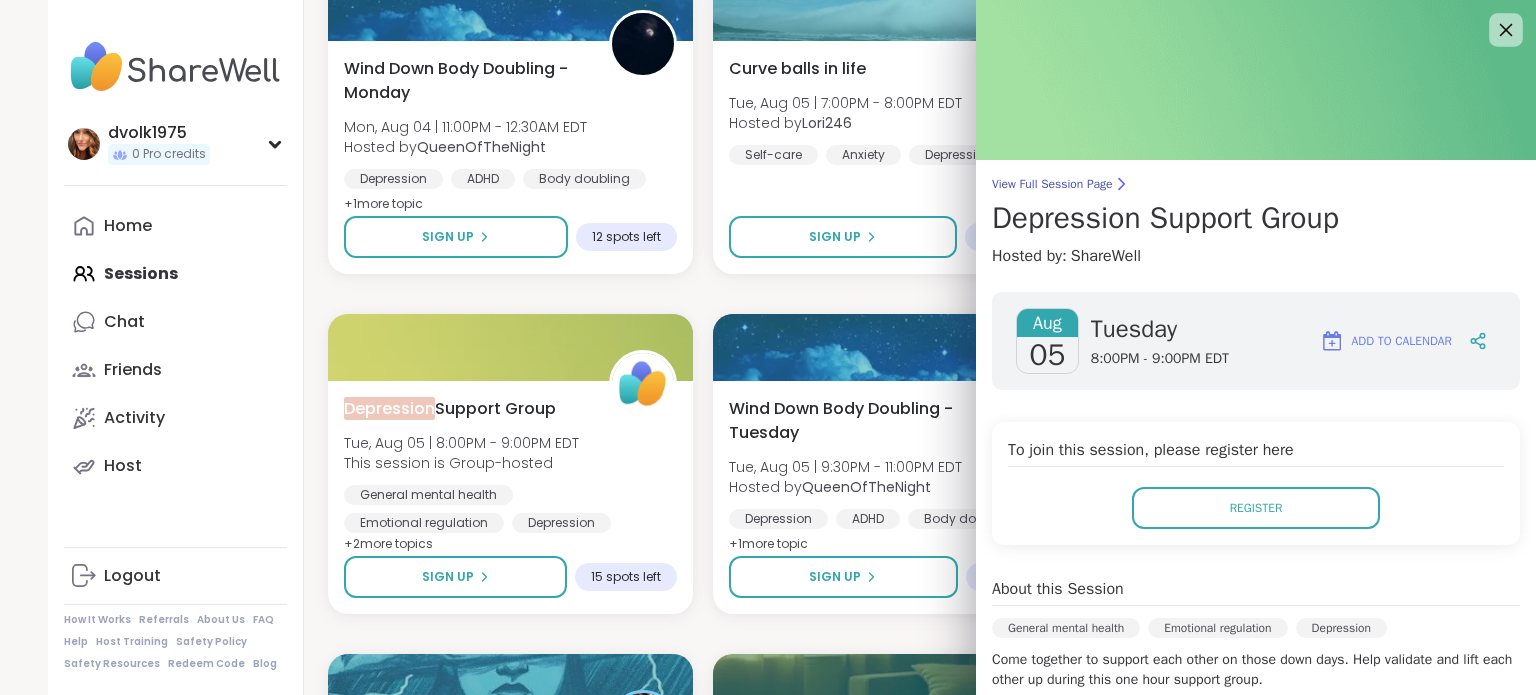 click at bounding box center [1506, 30] 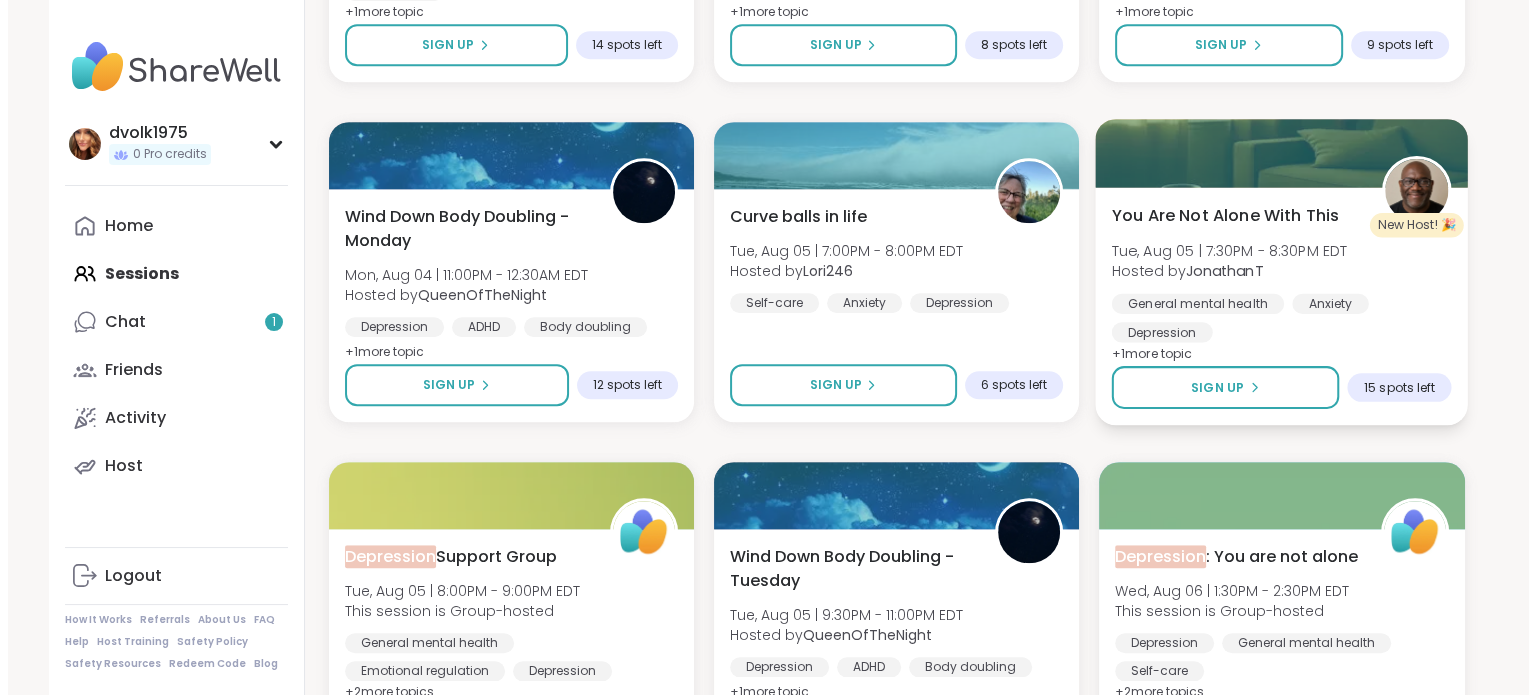 scroll, scrollTop: 1700, scrollLeft: 0, axis: vertical 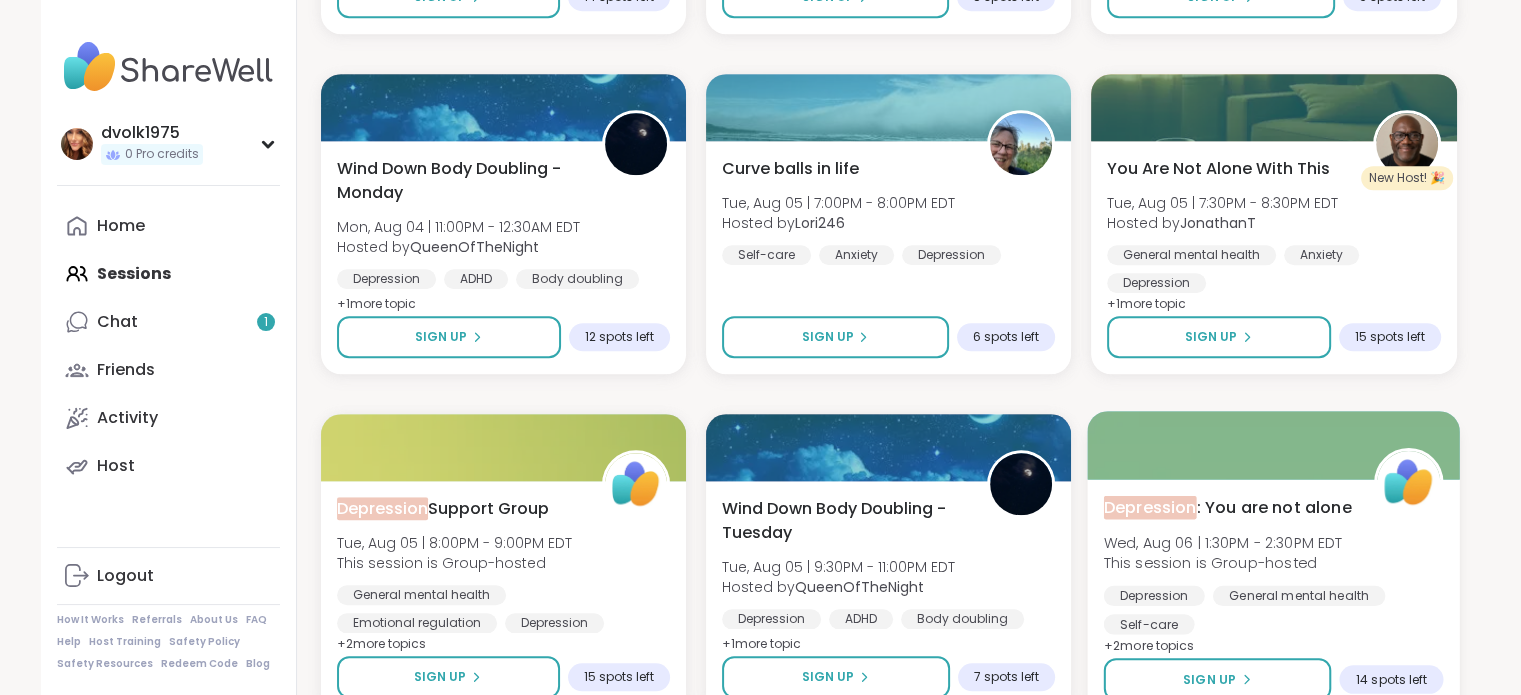 click on "Depression : You are not alone" at bounding box center (1228, 507) 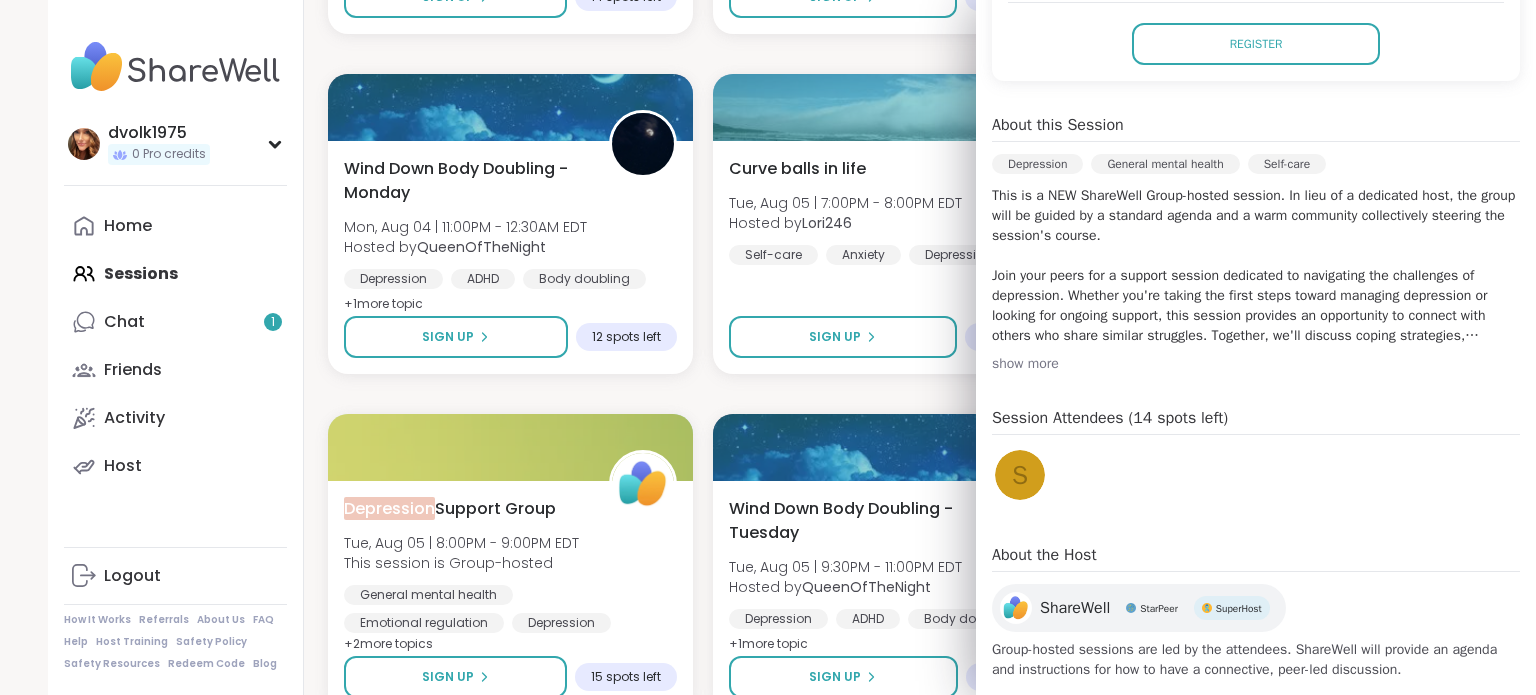 scroll, scrollTop: 500, scrollLeft: 0, axis: vertical 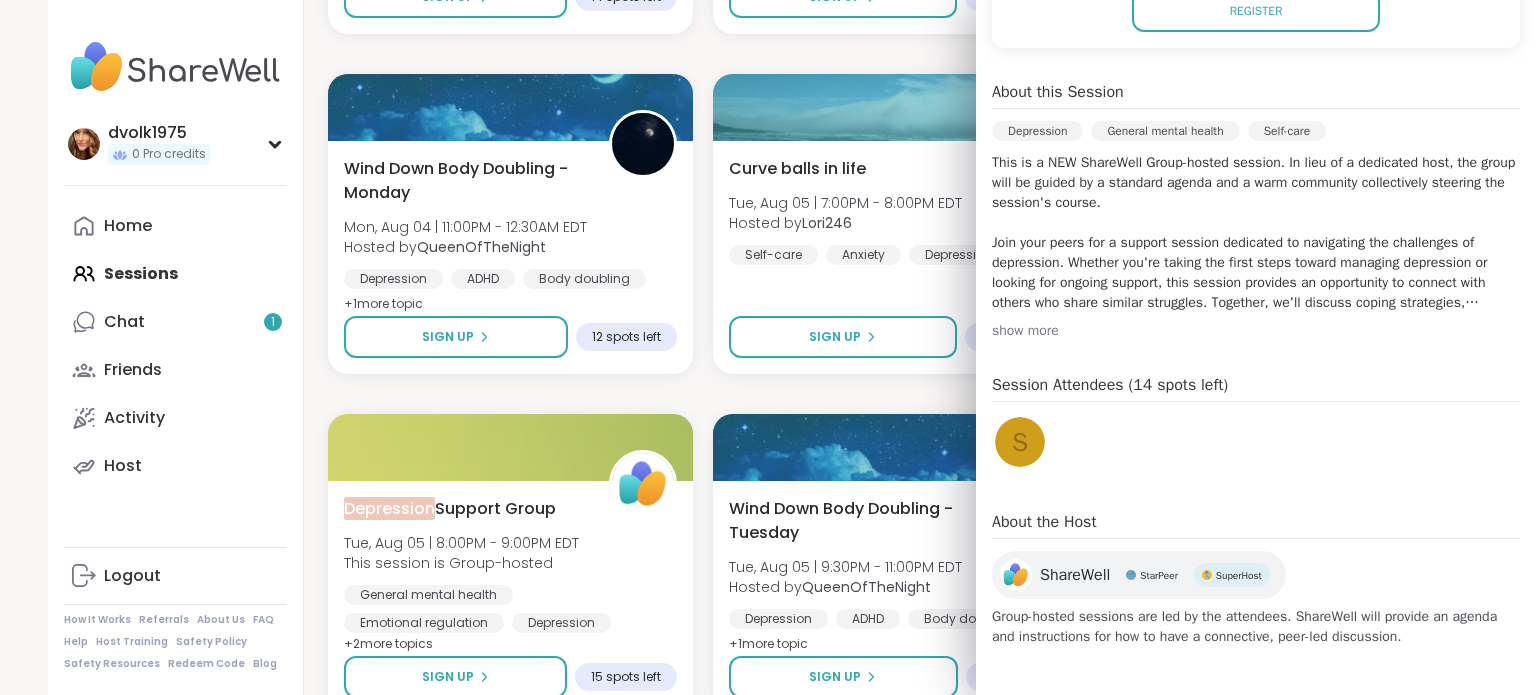 click on "show more" at bounding box center [1256, 331] 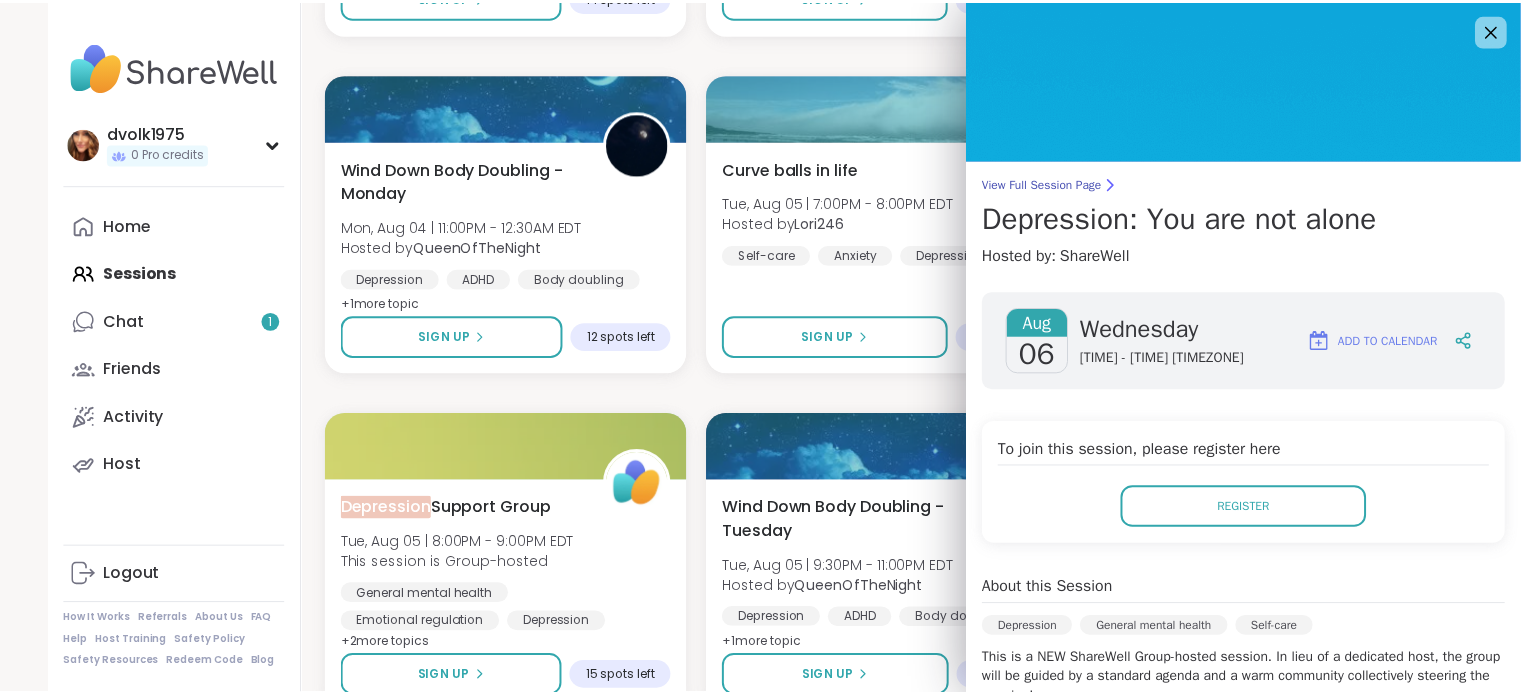 scroll, scrollTop: 0, scrollLeft: 0, axis: both 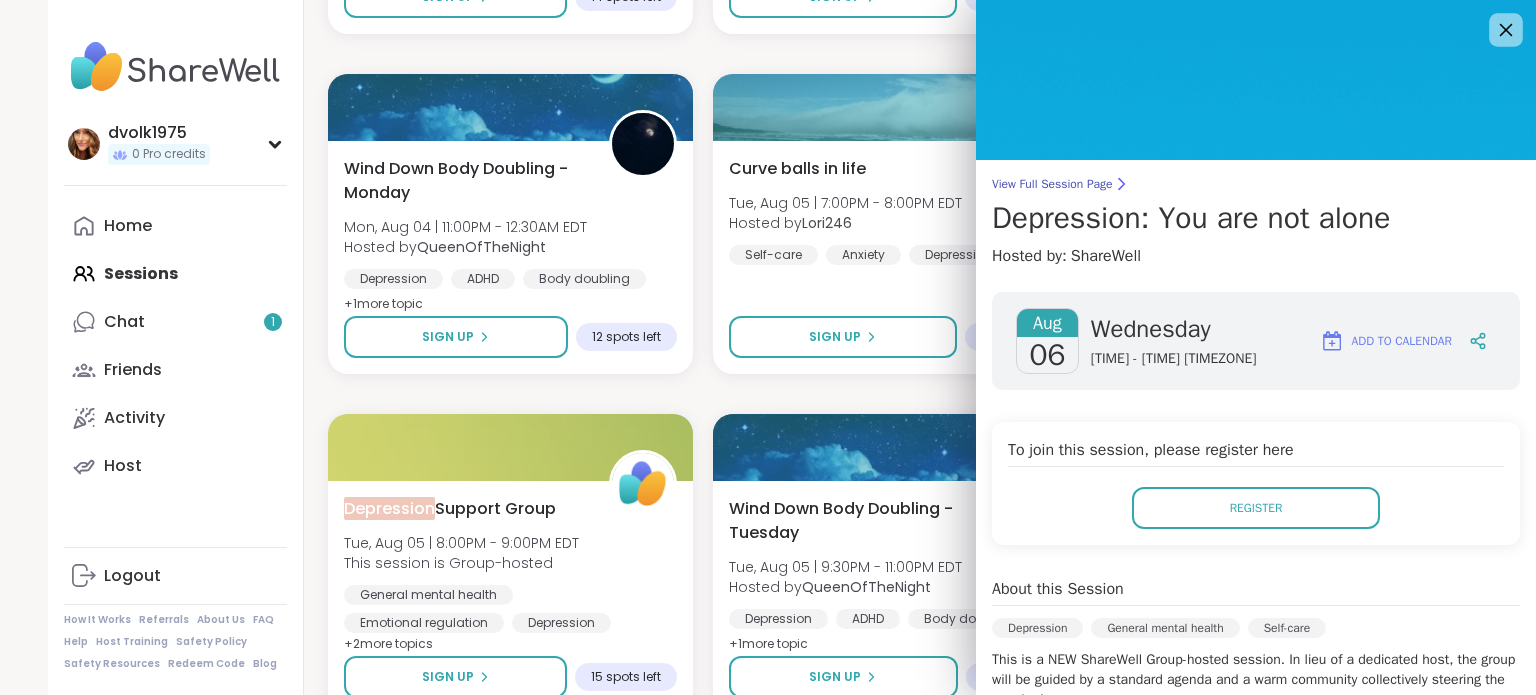 click at bounding box center [1506, 30] 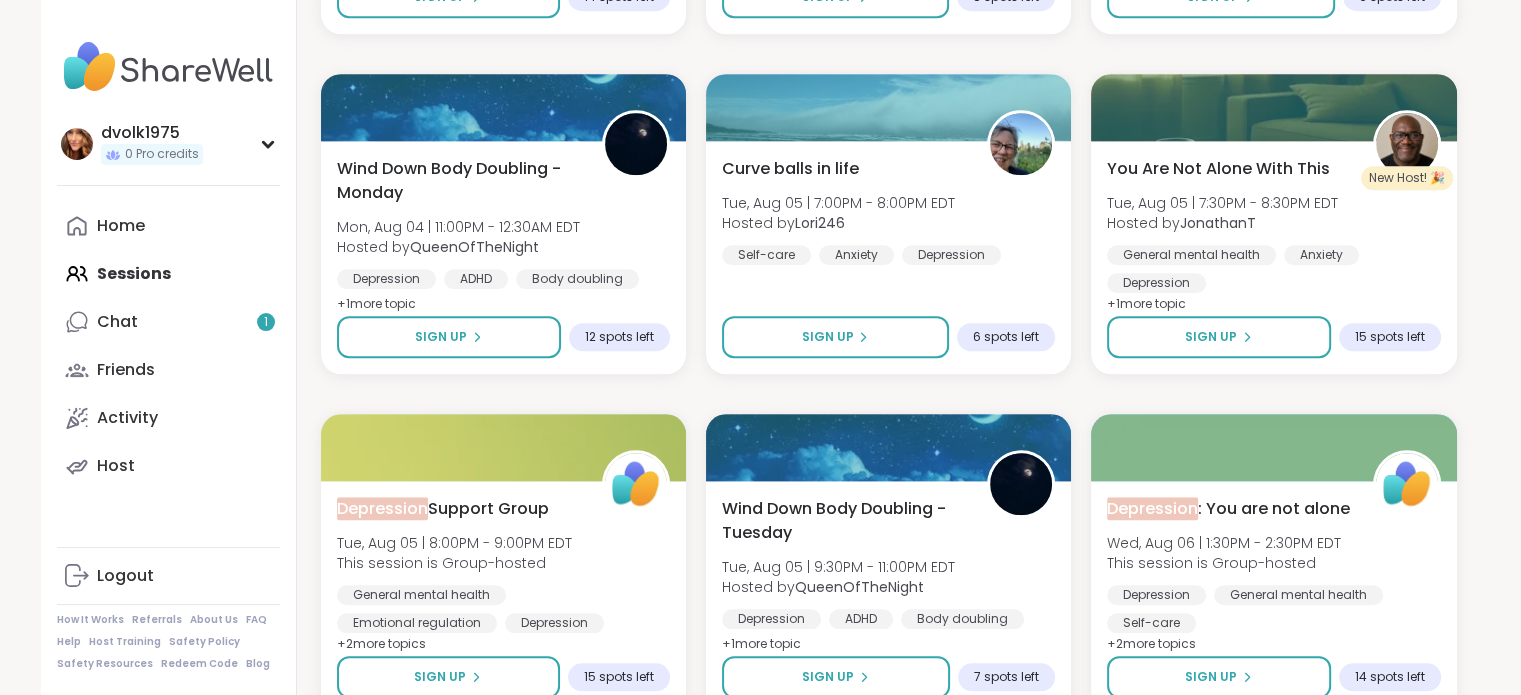 click on "Home Sessions Chat 1 Friends Activity Host" at bounding box center [168, 346] 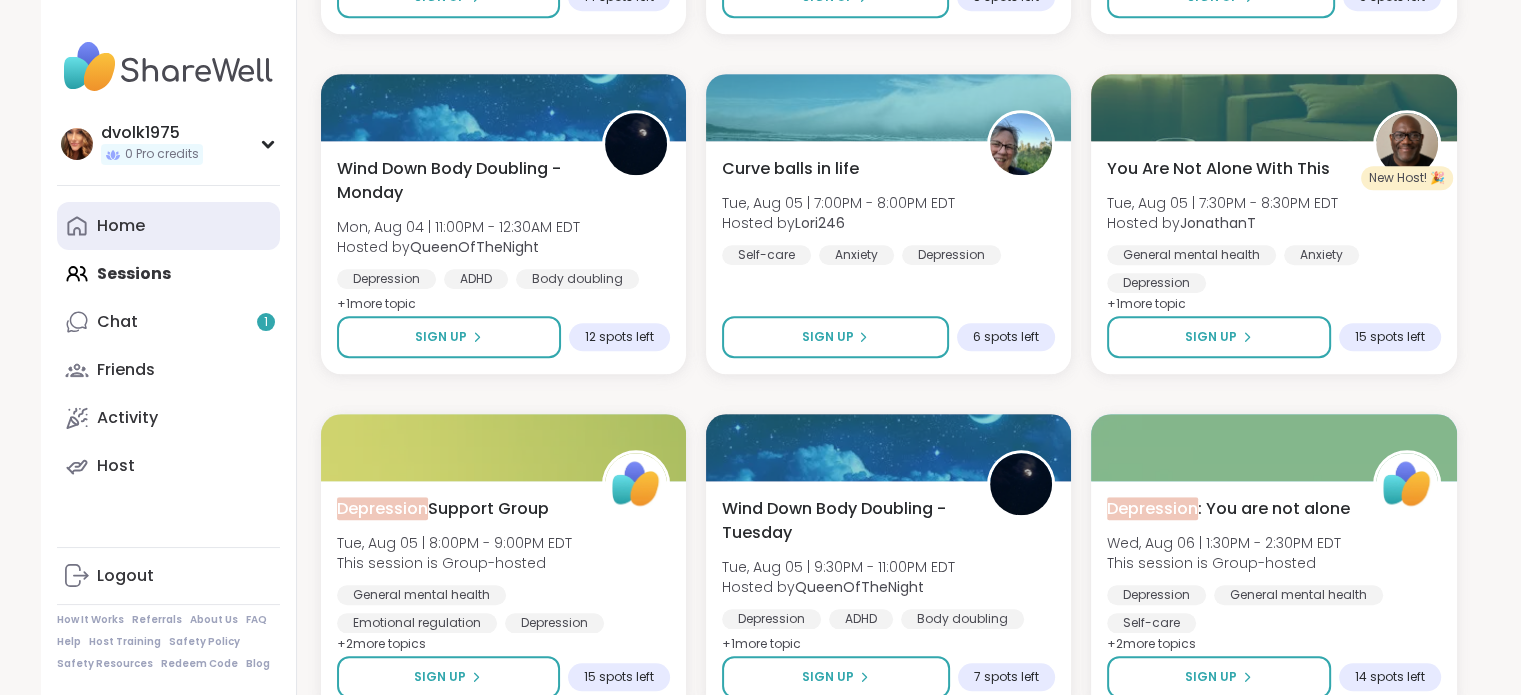 click on "Home" at bounding box center [121, 226] 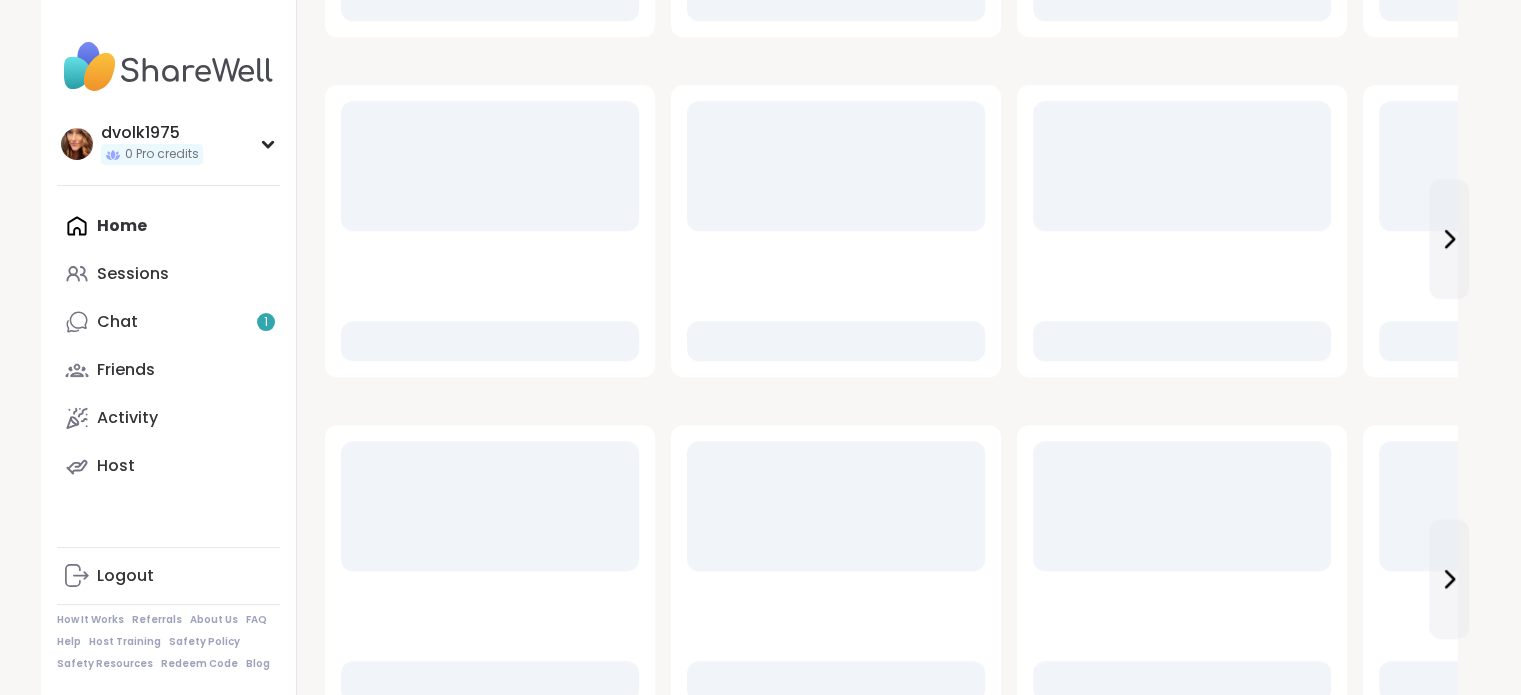 scroll, scrollTop: 0, scrollLeft: 0, axis: both 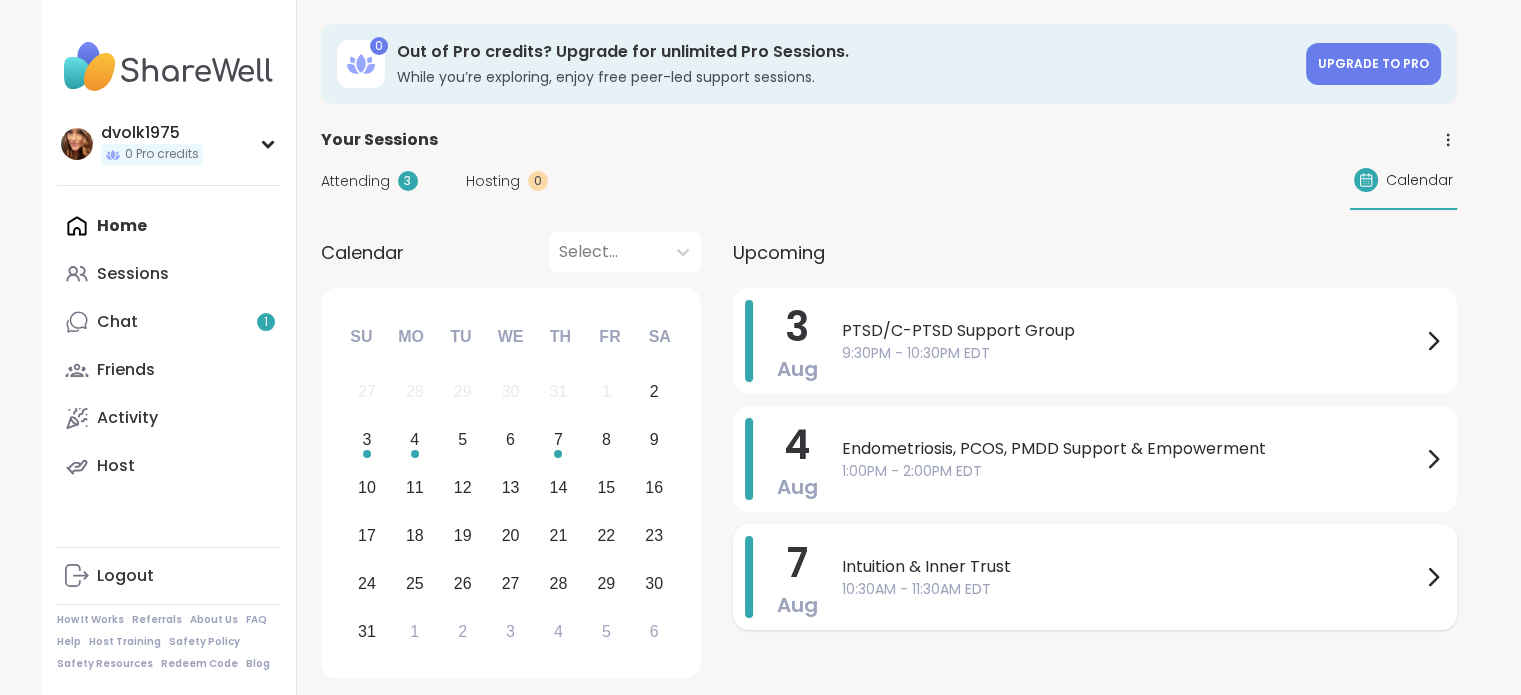 click on "Intuition & Inner Trust" at bounding box center [1131, 567] 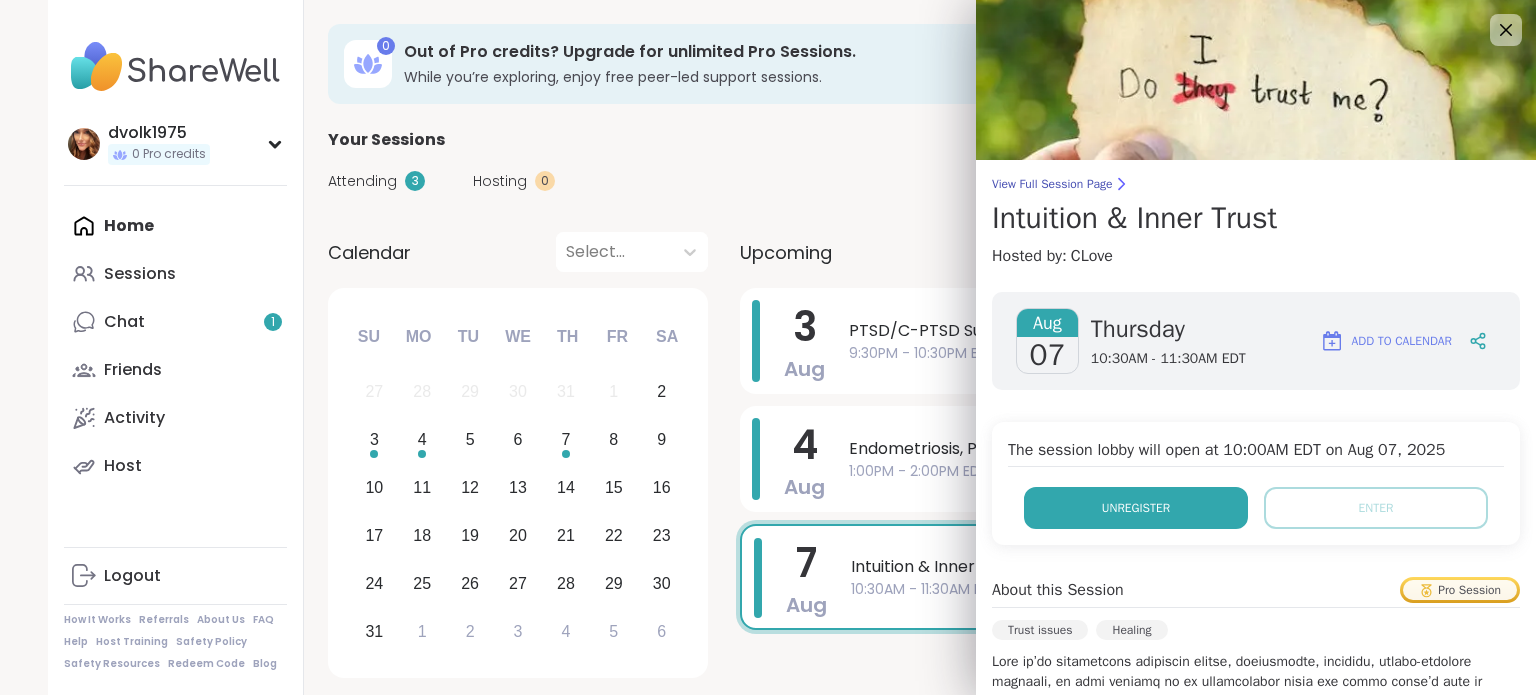 click on "Unregister" at bounding box center (1136, 508) 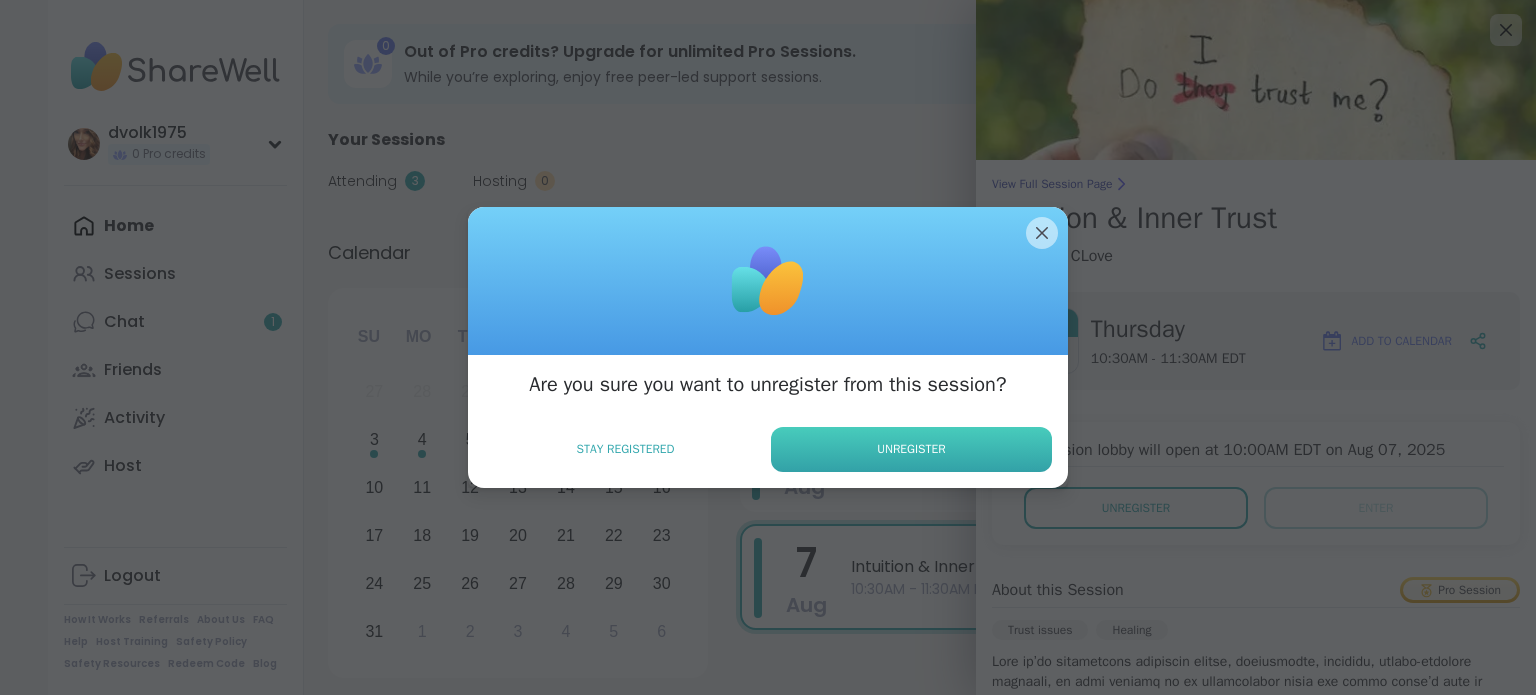 click on "Unregister" at bounding box center [911, 449] 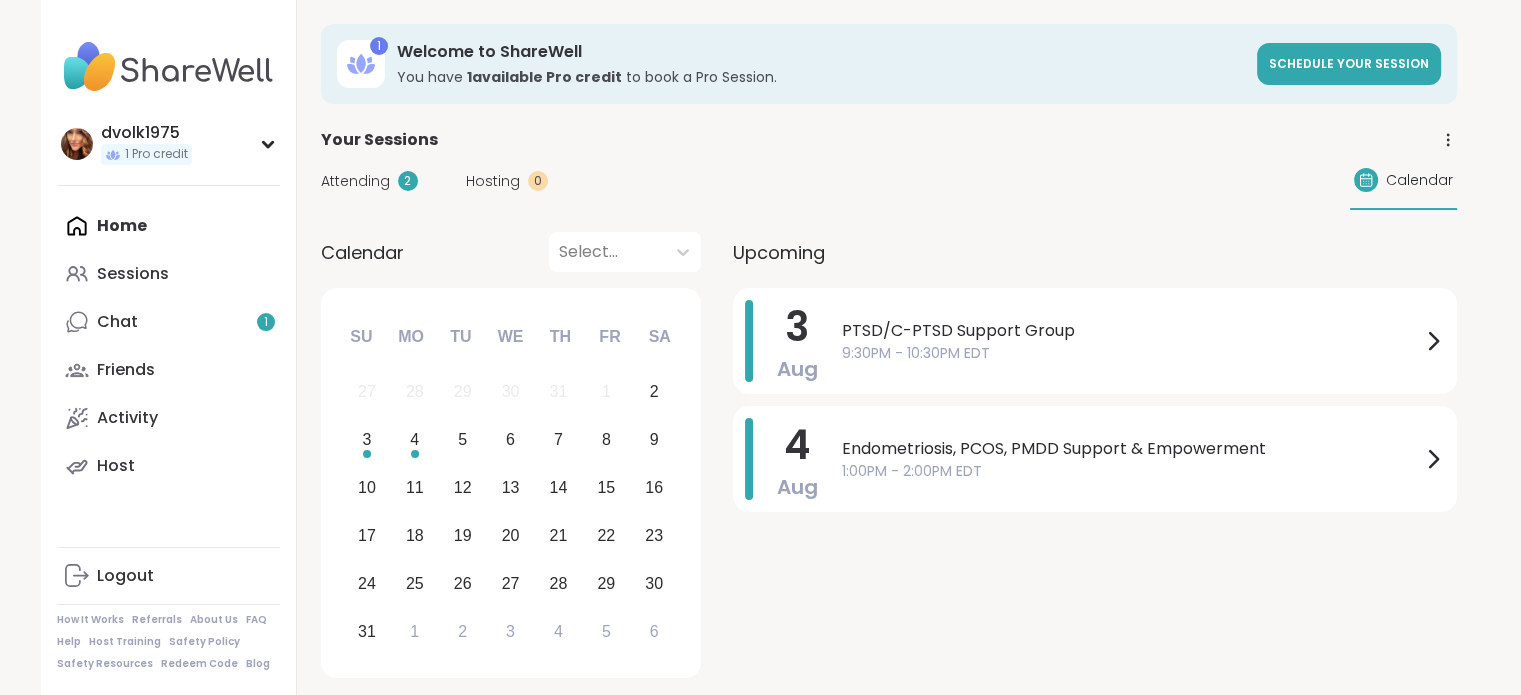 click on "Home Sessions Chat 1 Friends Activity Host" at bounding box center (168, 346) 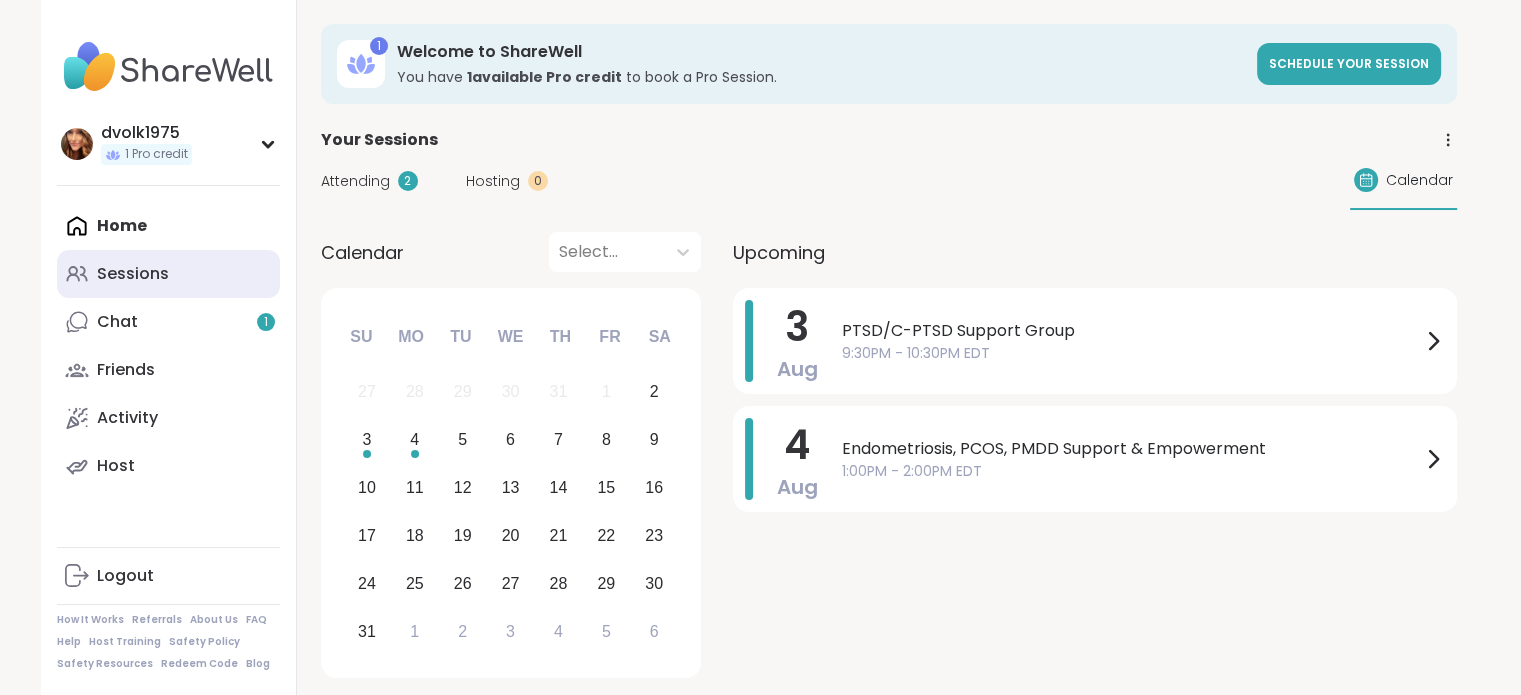 click on "Sessions" at bounding box center [133, 274] 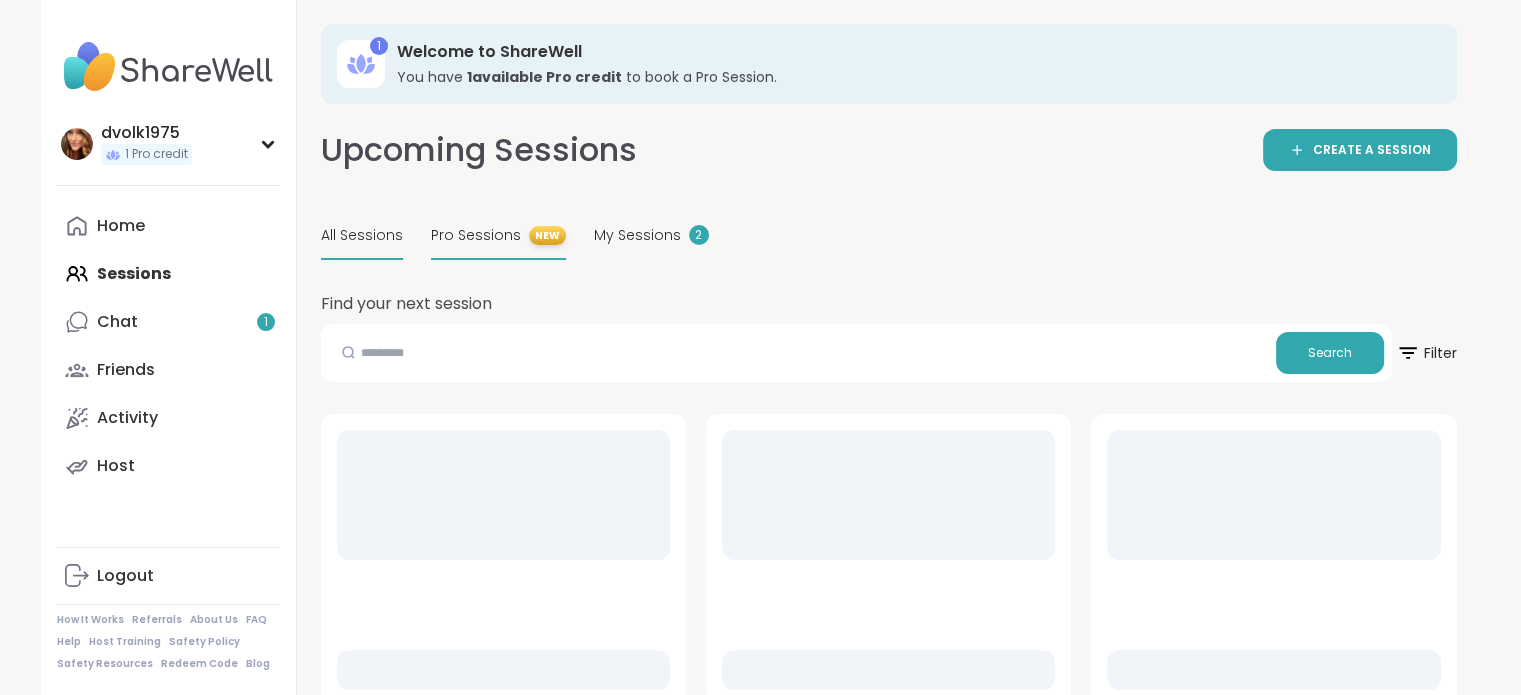 click on "NEW" at bounding box center (547, 235) 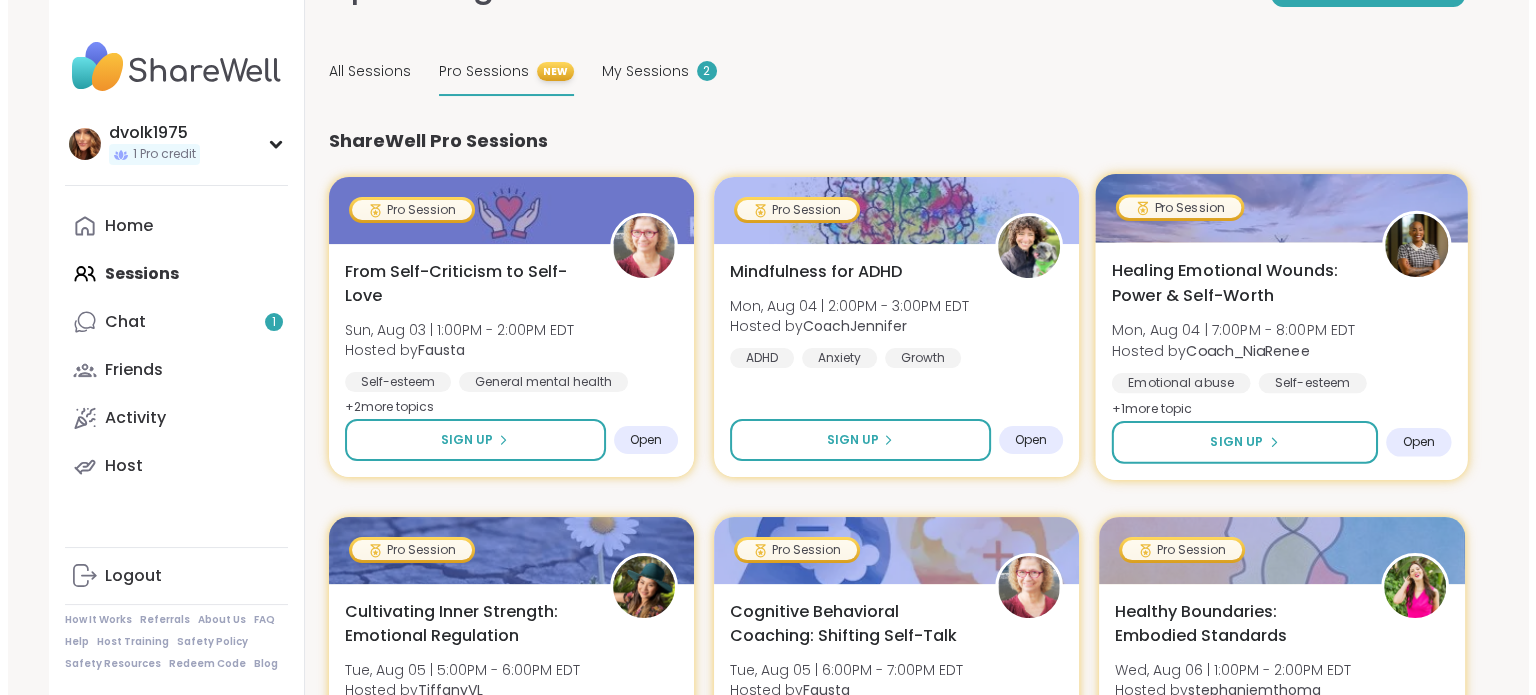 scroll, scrollTop: 200, scrollLeft: 0, axis: vertical 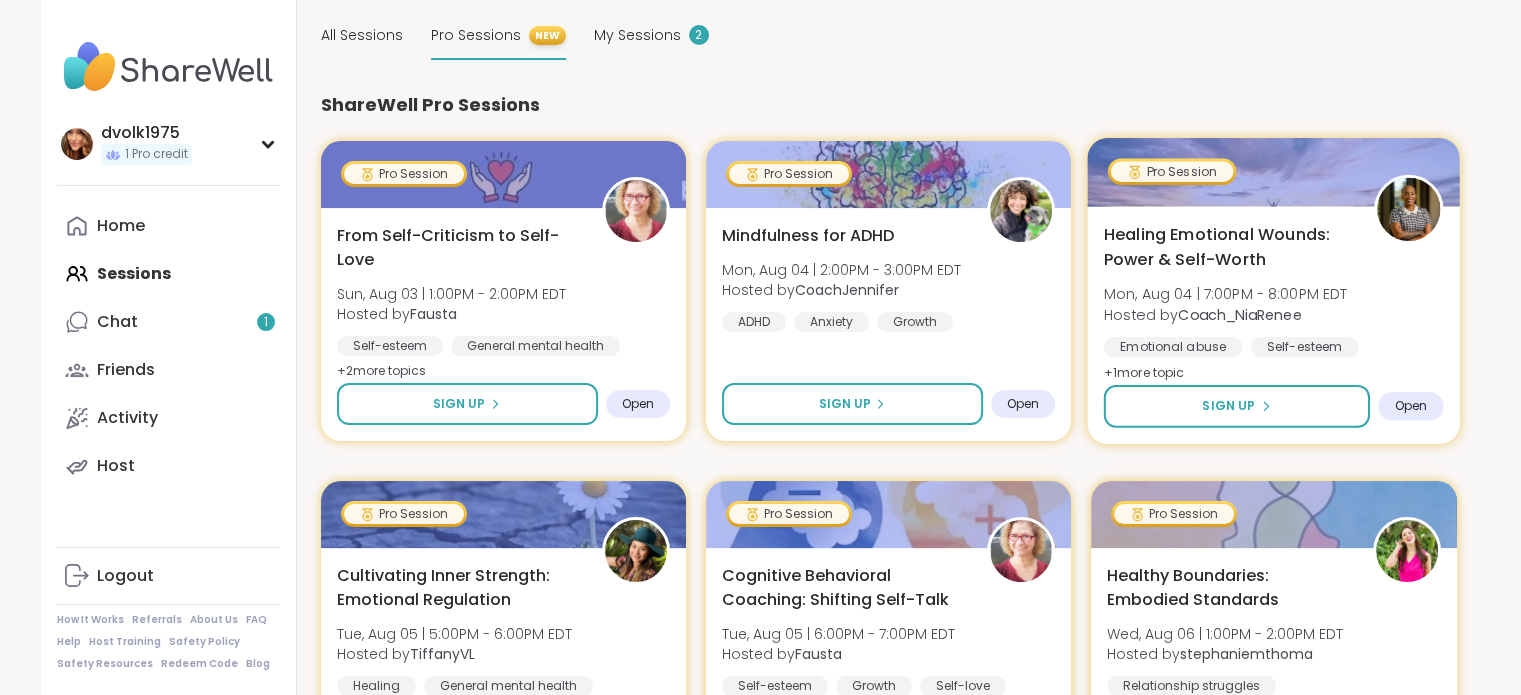 click on "Healing Emotional Wounds: Power & Self-Worth" at bounding box center (1228, 247) 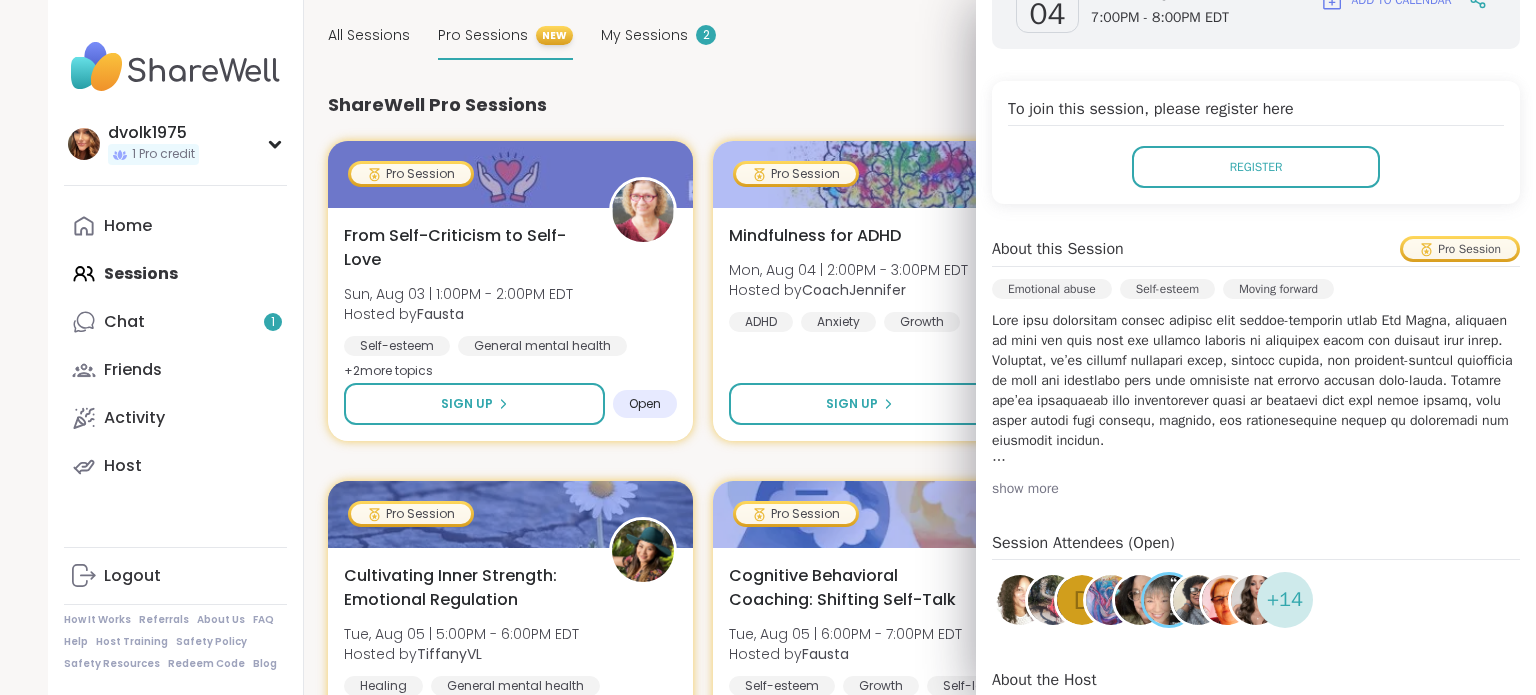 scroll, scrollTop: 400, scrollLeft: 0, axis: vertical 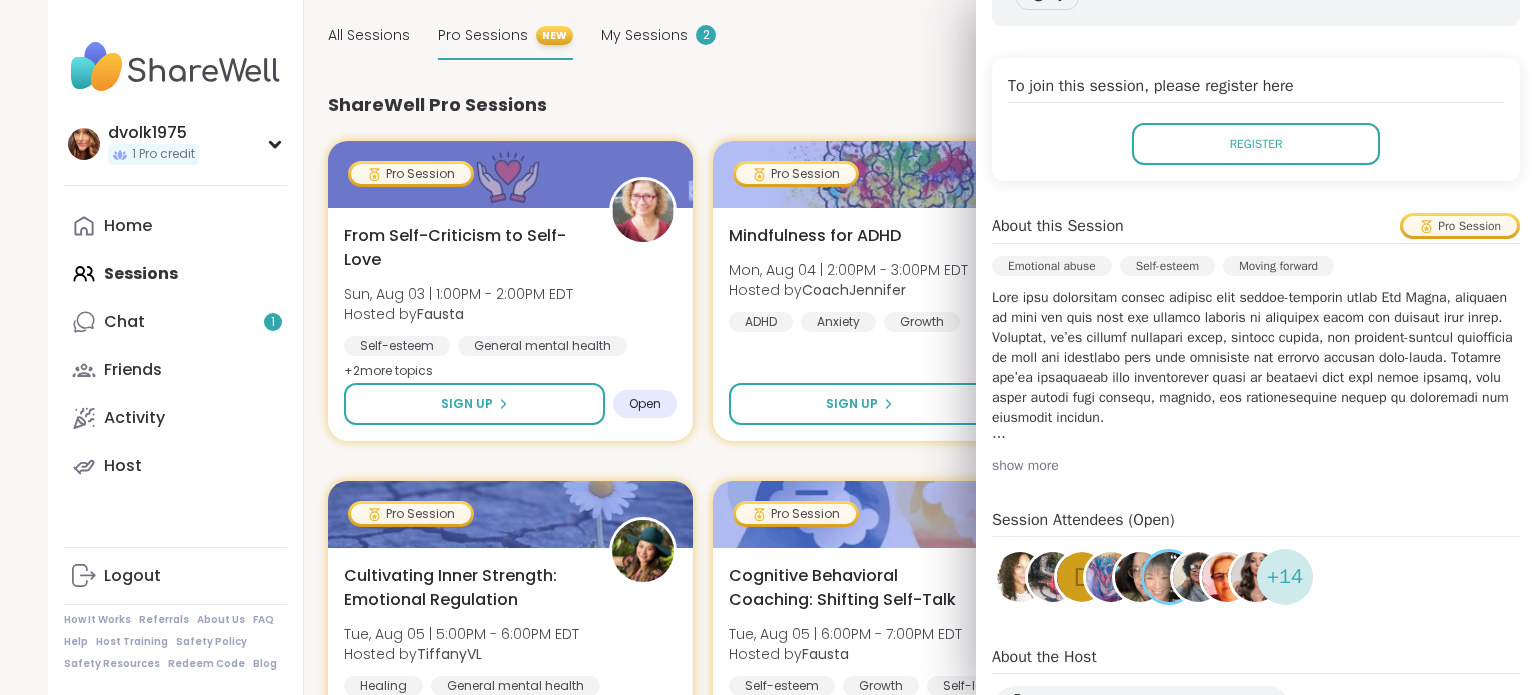click on "show more" at bounding box center (1256, 466) 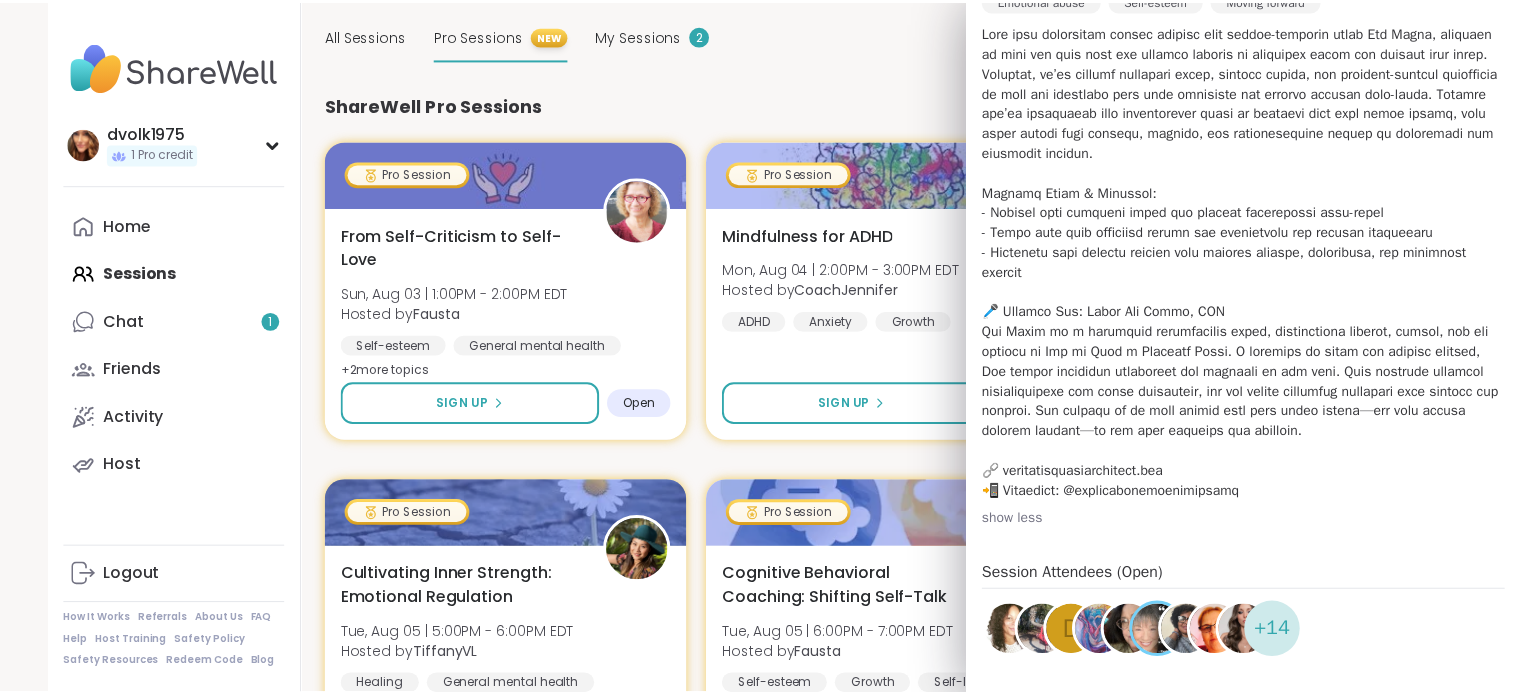scroll, scrollTop: 700, scrollLeft: 0, axis: vertical 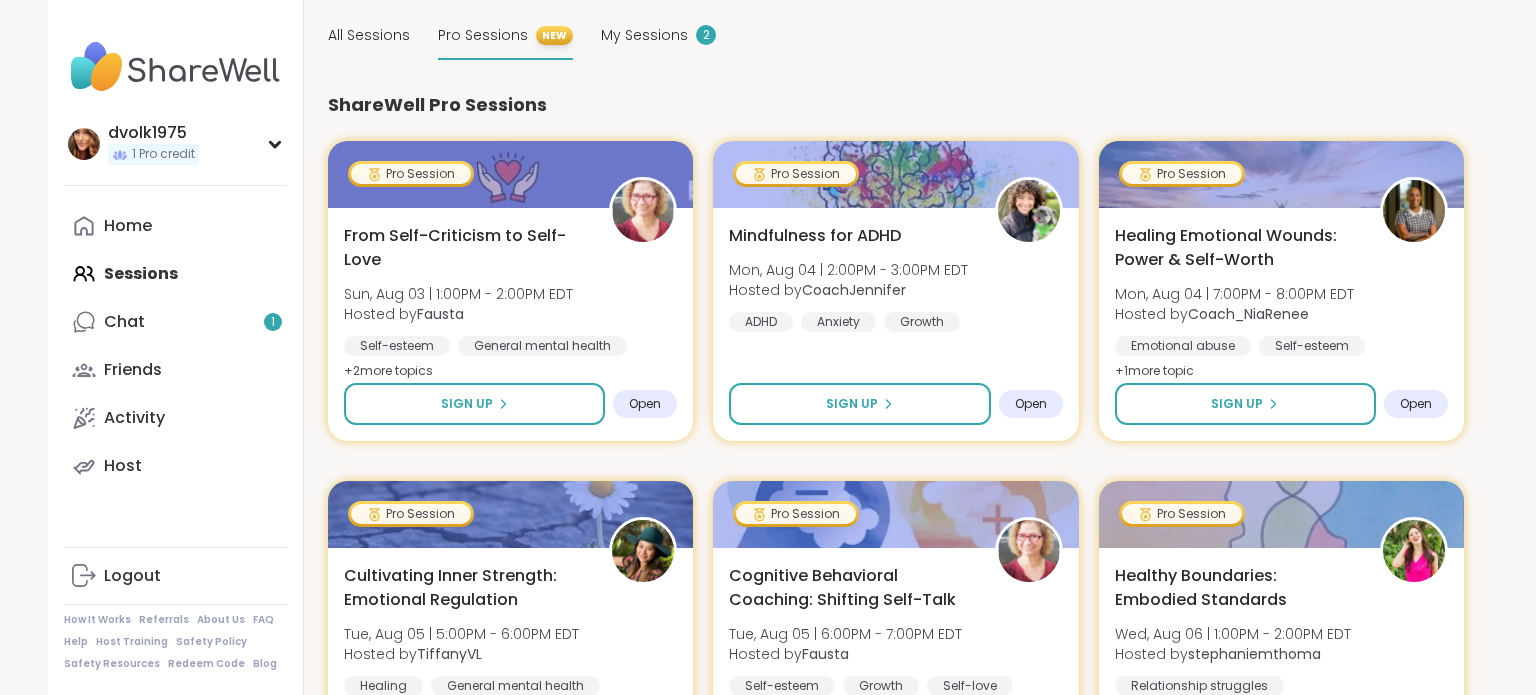 click on "Upcoming Sessions CREATE A SESSION All Sessions Pro Sessions NEW My Sessions 2 ShareWell Pro Sessions Pro Session From Self-Criticism to Self-Love Sun, Aug 03 | 1:00PM - 2:00PM EDT Hosted by  Fausta Self-esteem General mental health Identity + 2  more topic s Sign Up Open Pro Session Mindfulness for ADHD Mon, Aug 04 | 2:00PM - 3:00PM EDT Hosted by  CoachJennifer ADHD Anxiety Growth Sign Up Open Pro Session Healing Emotional Wounds: Power & Self-Worth Mon, Aug 04 | 7:00PM - 8:00PM EDT Hosted by  Coach_NiaRenee Emotional abuse Self-esteem Moving forward + 1  more topic Sign Up Open Pro Session Cultivating Inner Strength: Emotional Regulation Tue, Aug 05 | 5:00PM - 6:00PM EDT Hosted by  TiffanyVL Healing General mental health Emotional regulation + 1  more topic Sign Up Open Pro Session Cognitive Behavioral Coaching: Shifting Self-Talk Tue, Aug 05 | 6:00PM - 7:00PM EDT Hosted by  Fausta Self-esteem Growth Self-love + 1  more topic Sign Up Open Pro Session Healthy Boundaries: Embodied Standards Hosted by" at bounding box center [896, 1575] 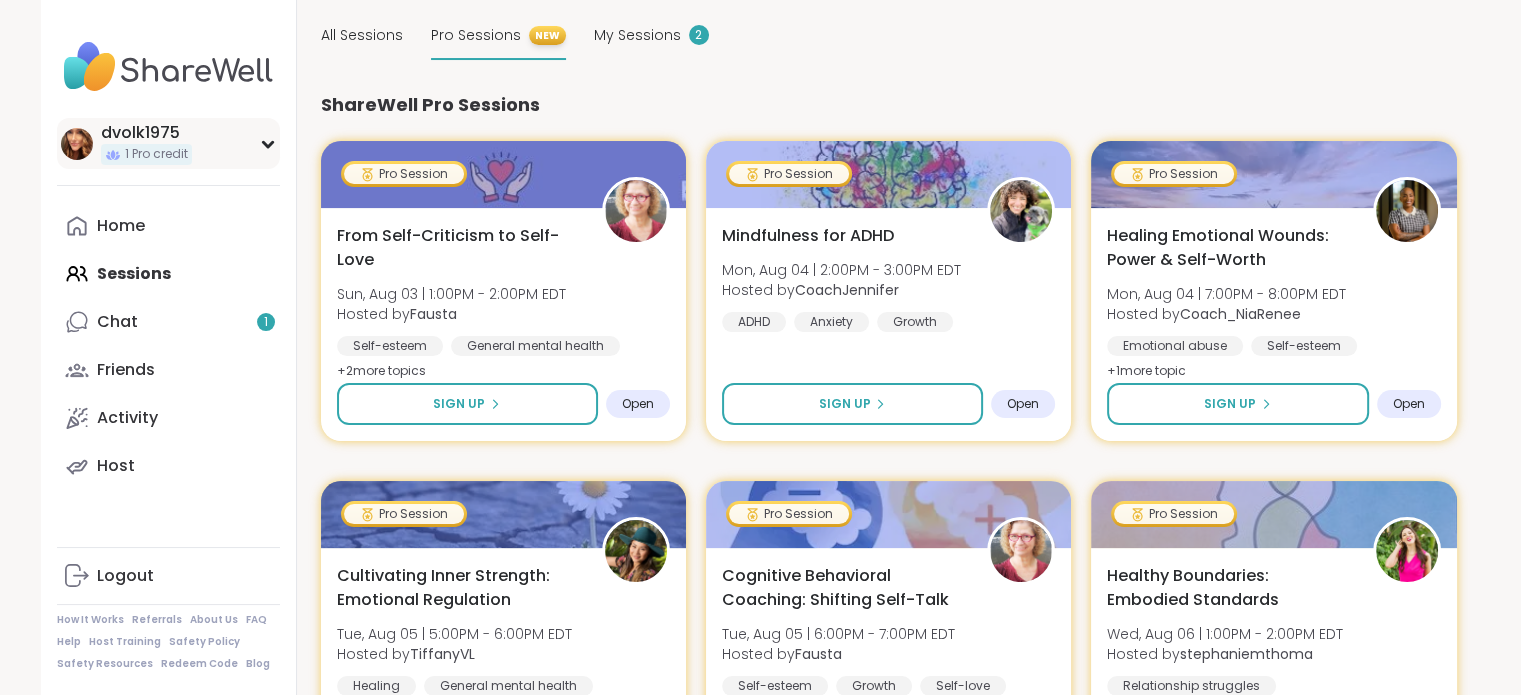 click on "dvolk1975 1 Pro credit" at bounding box center (168, 143) 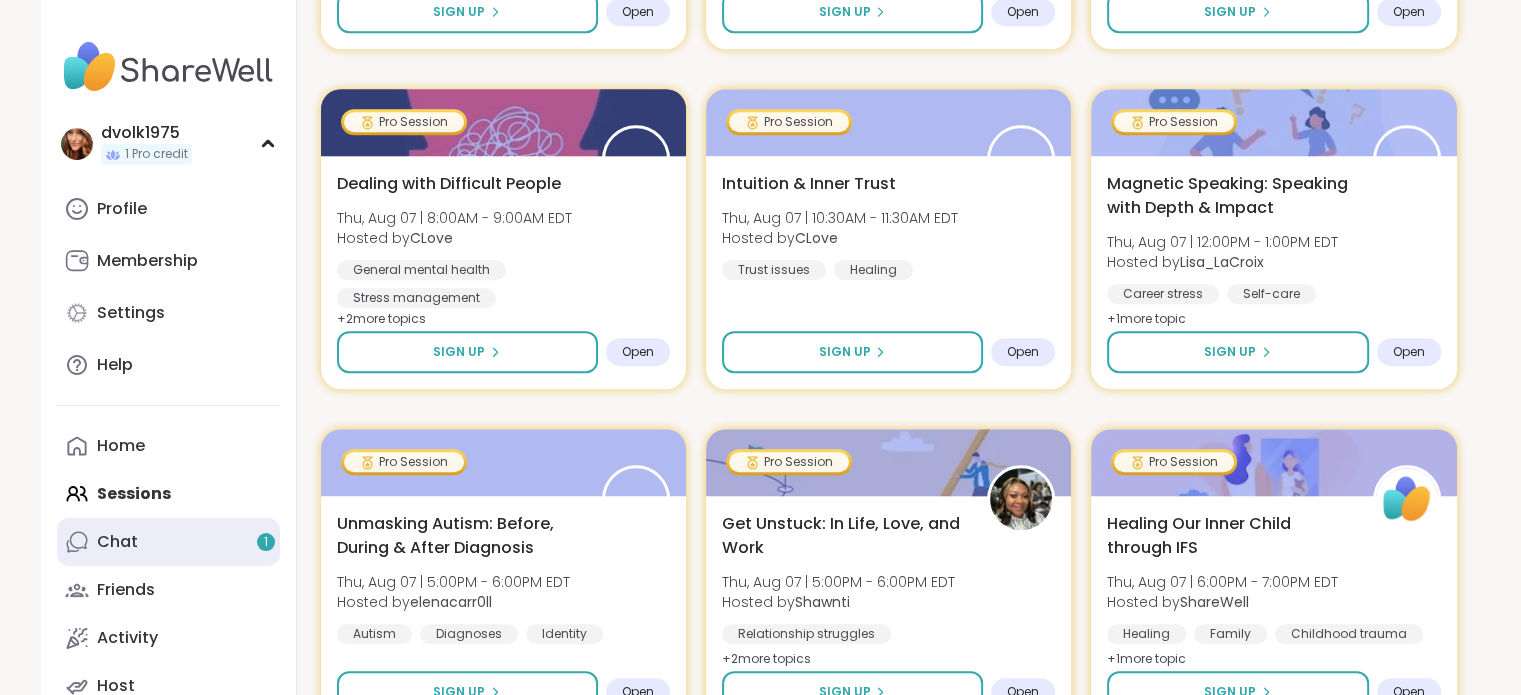 scroll, scrollTop: 1400, scrollLeft: 0, axis: vertical 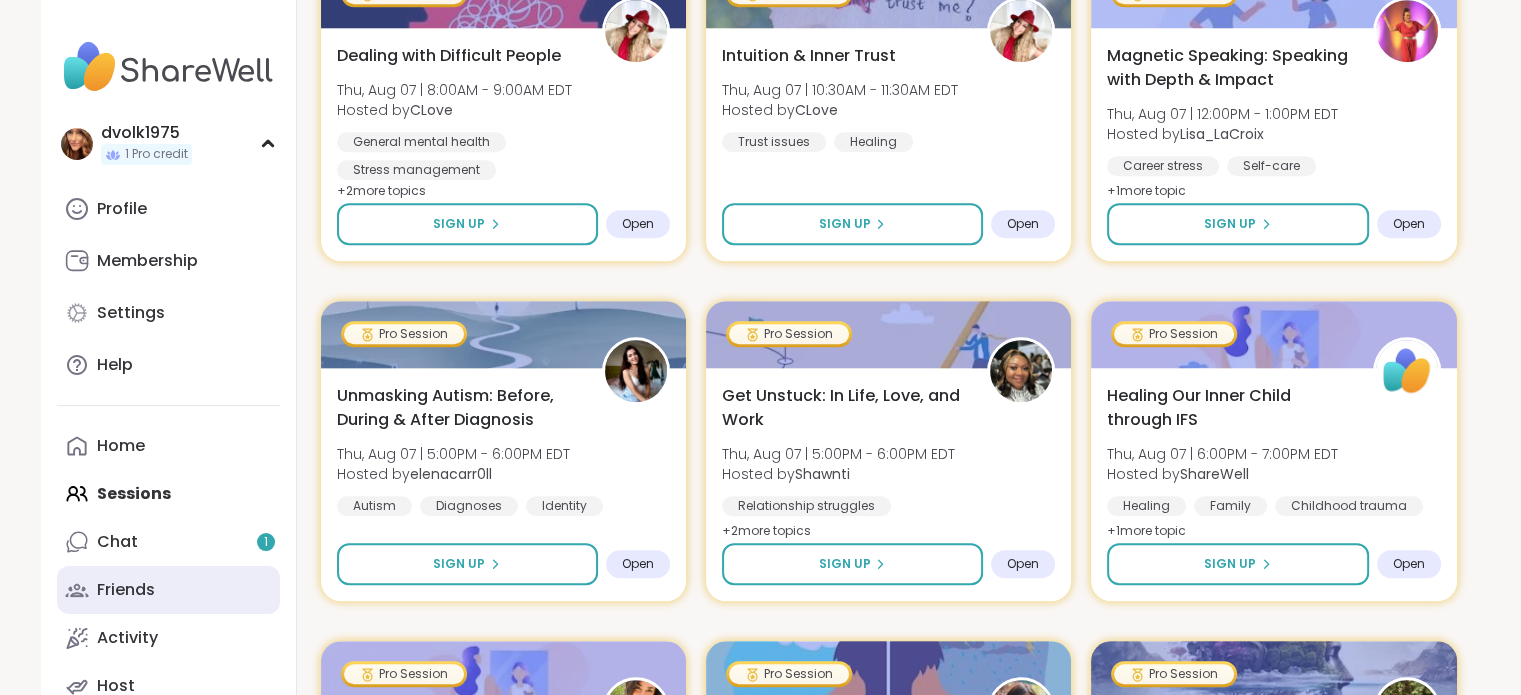 click on "Friends" at bounding box center (168, 590) 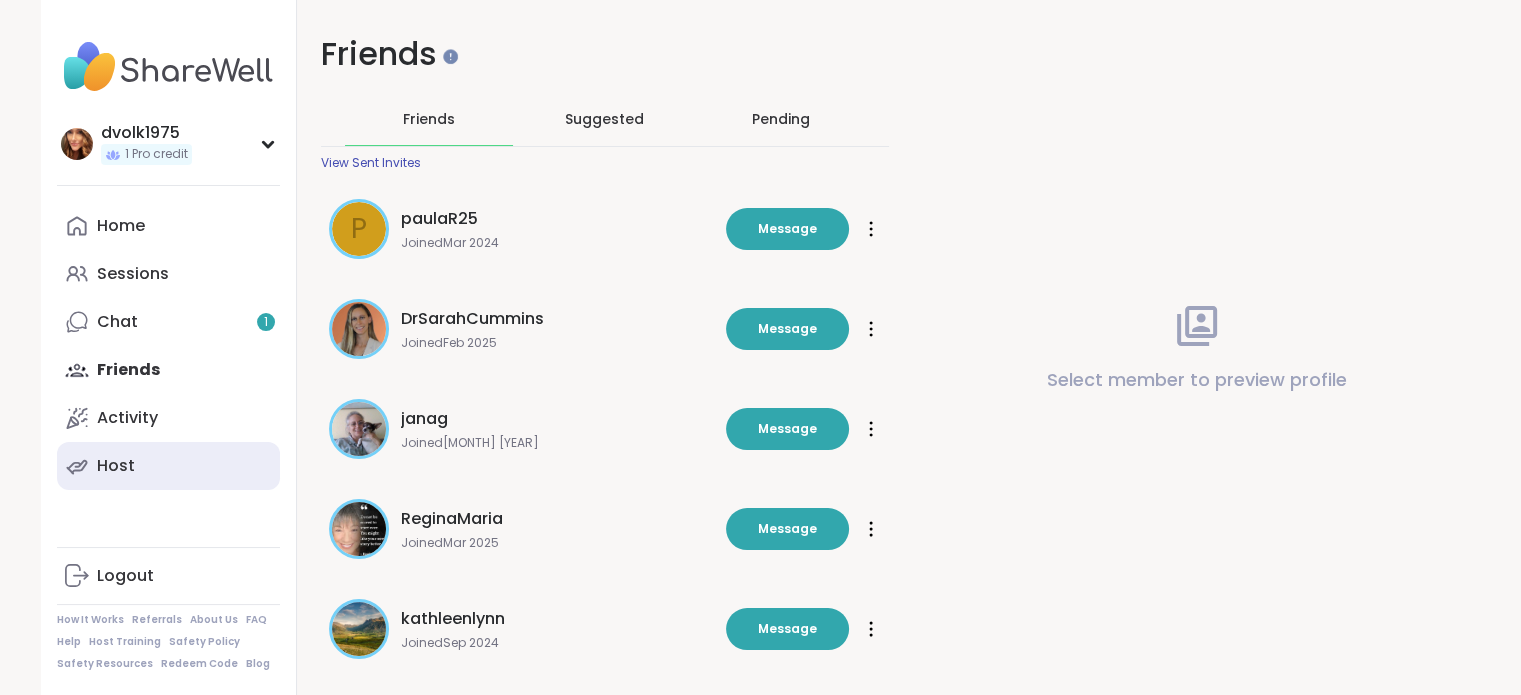 scroll, scrollTop: 0, scrollLeft: 0, axis: both 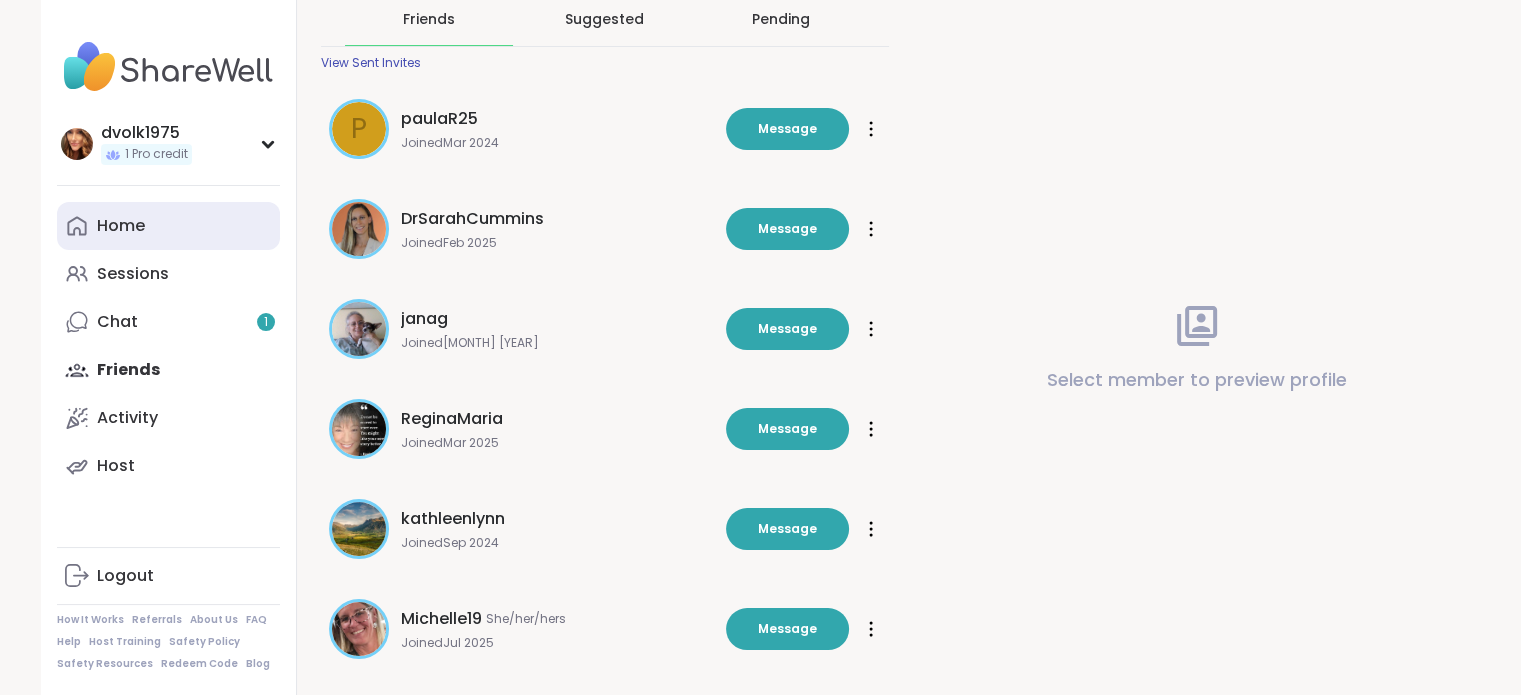 click on "Home" at bounding box center [168, 226] 